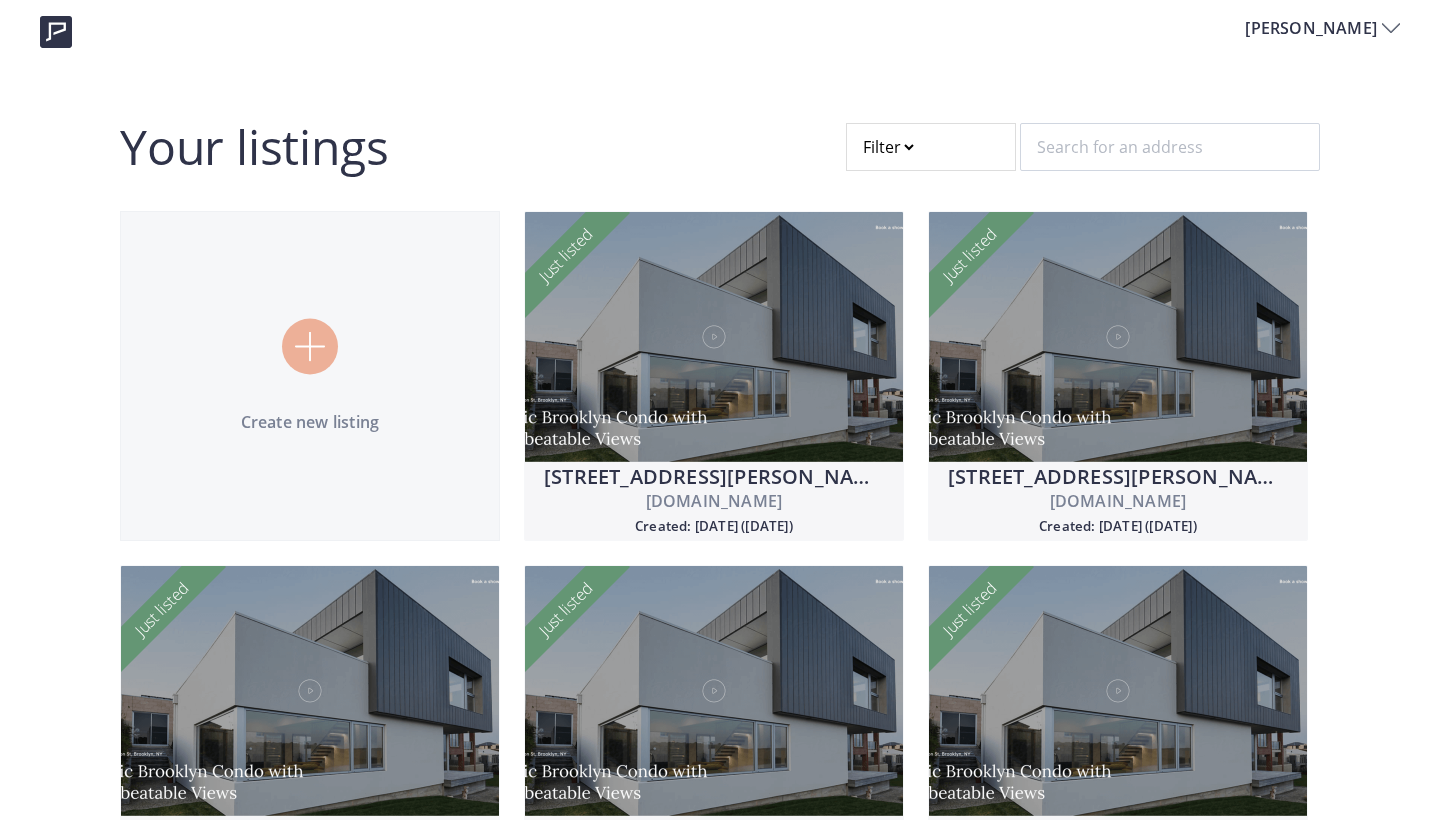 scroll, scrollTop: 0, scrollLeft: 0, axis: both 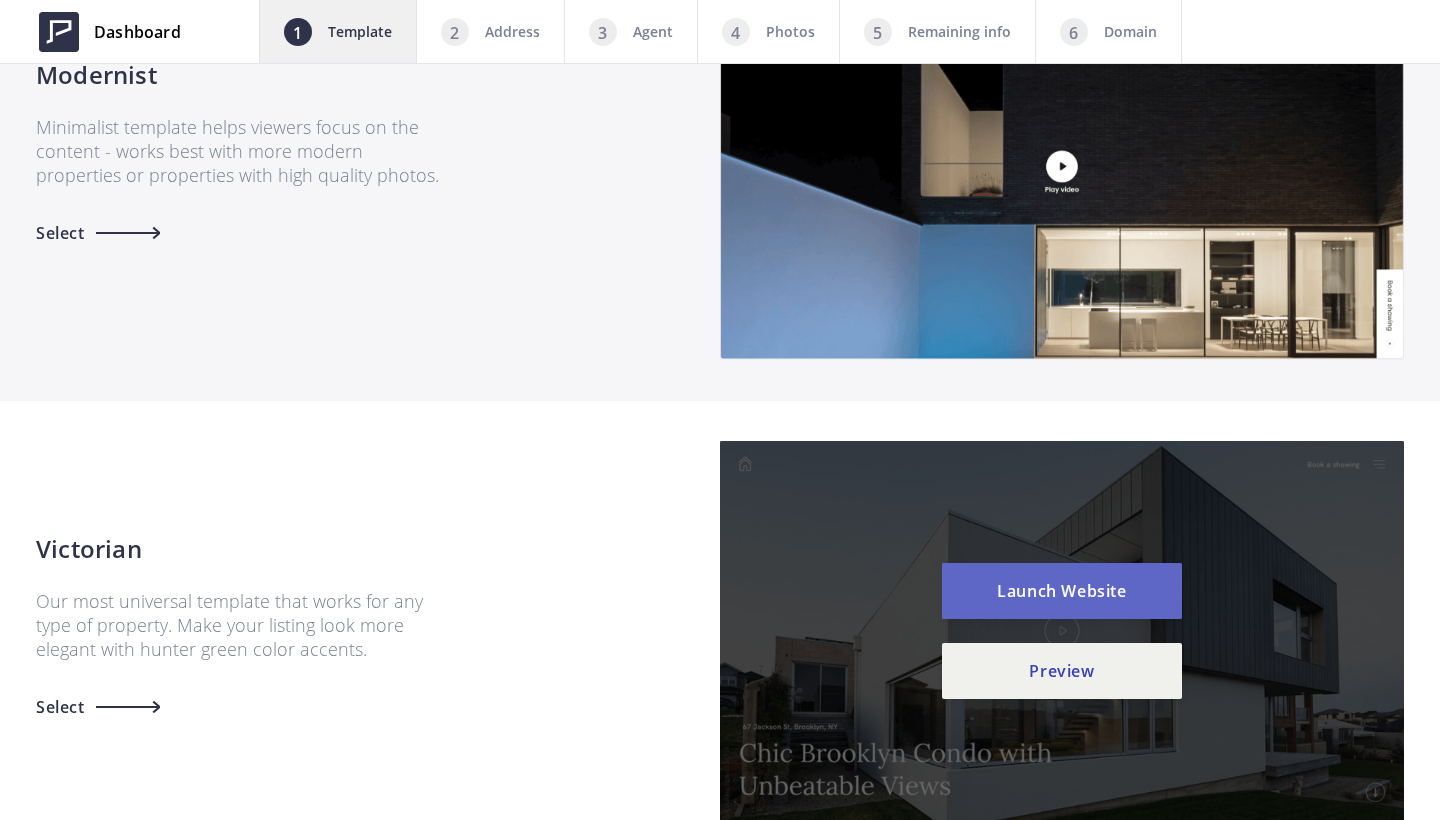 click on "Launch Website" at bounding box center (1062, 591) 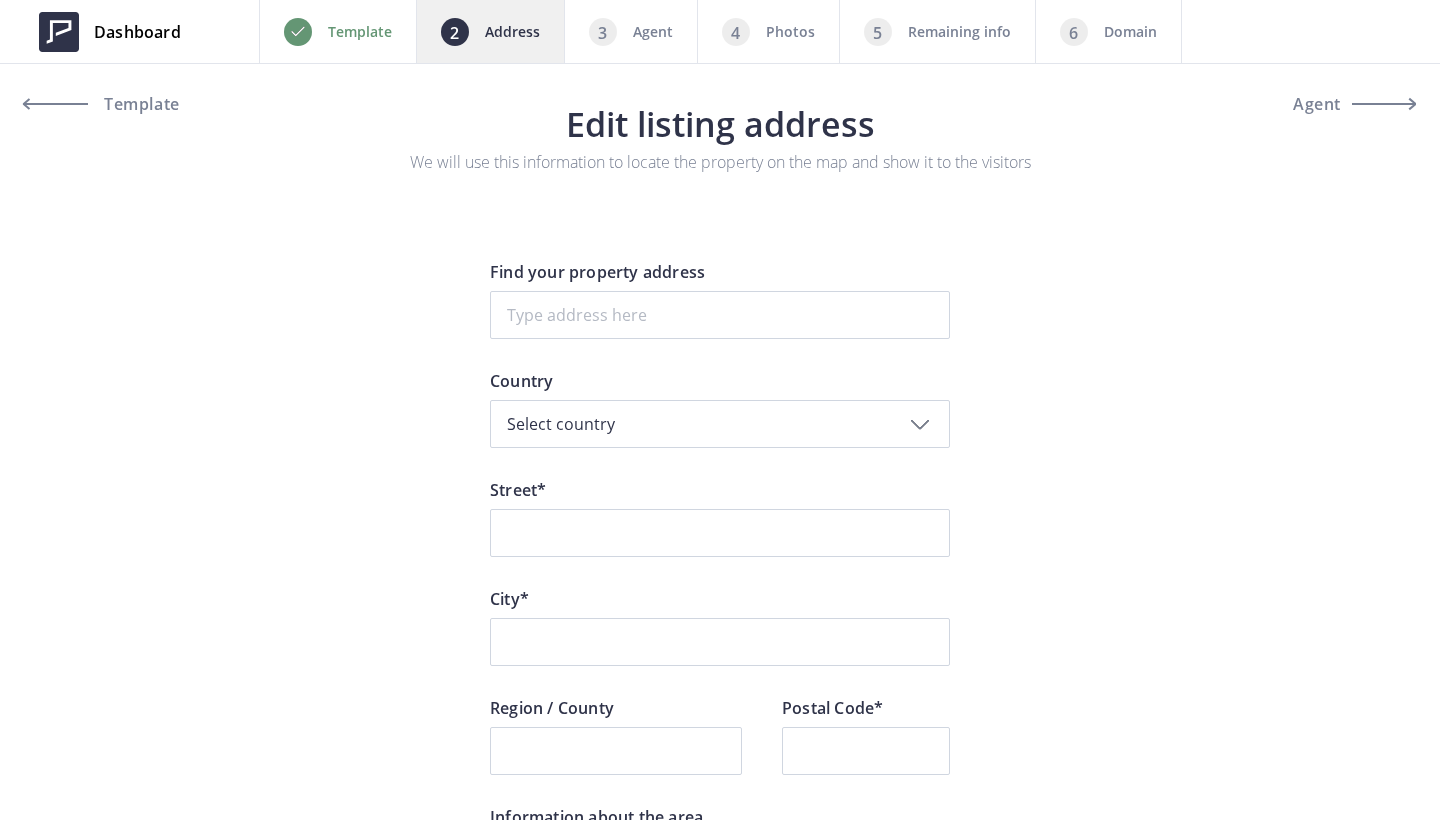 scroll, scrollTop: 0, scrollLeft: 0, axis: both 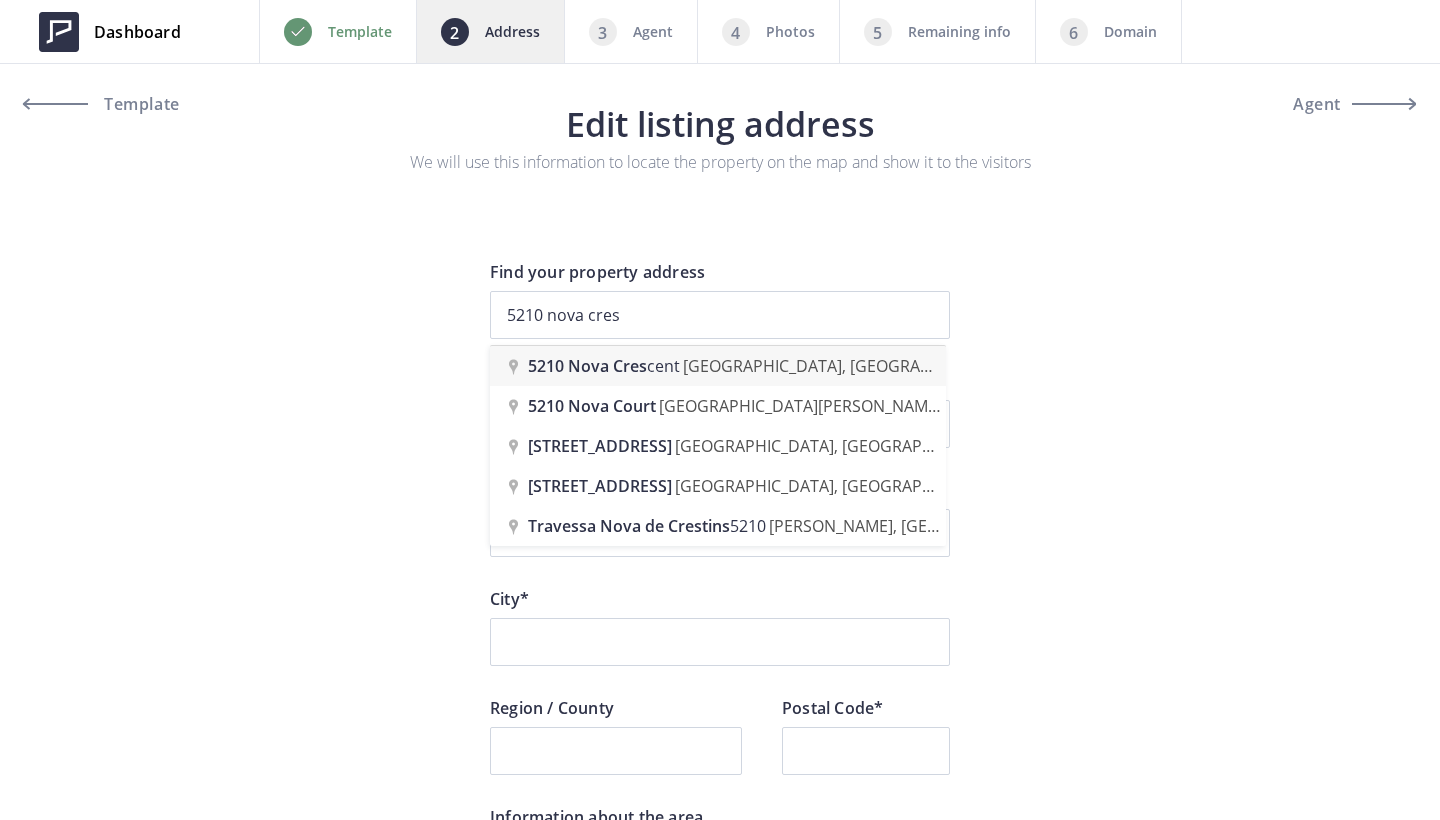type on "5210 Nova Crescent, Burlington, ON, Canada" 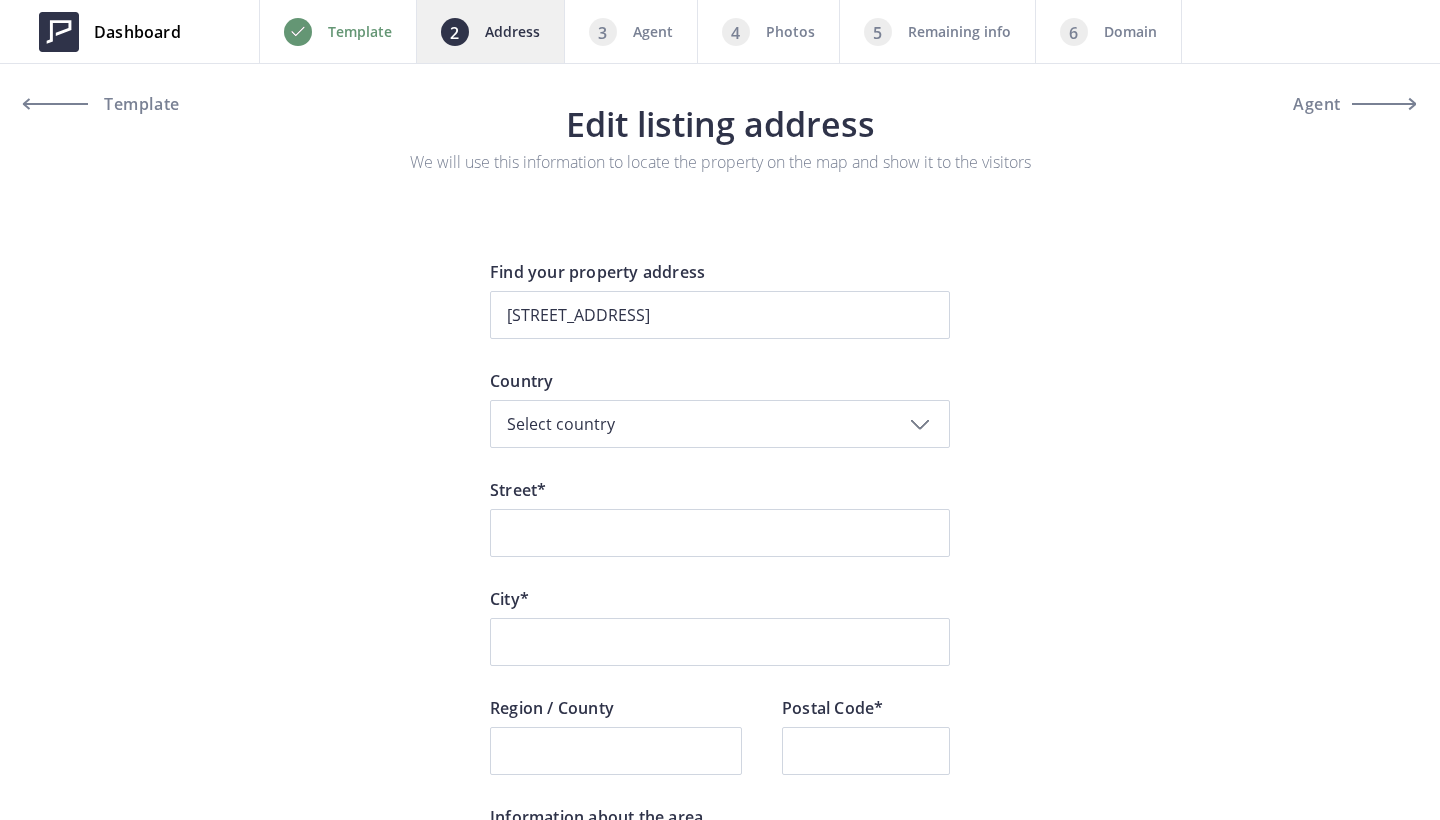 type on "Nova Crescent 5210" 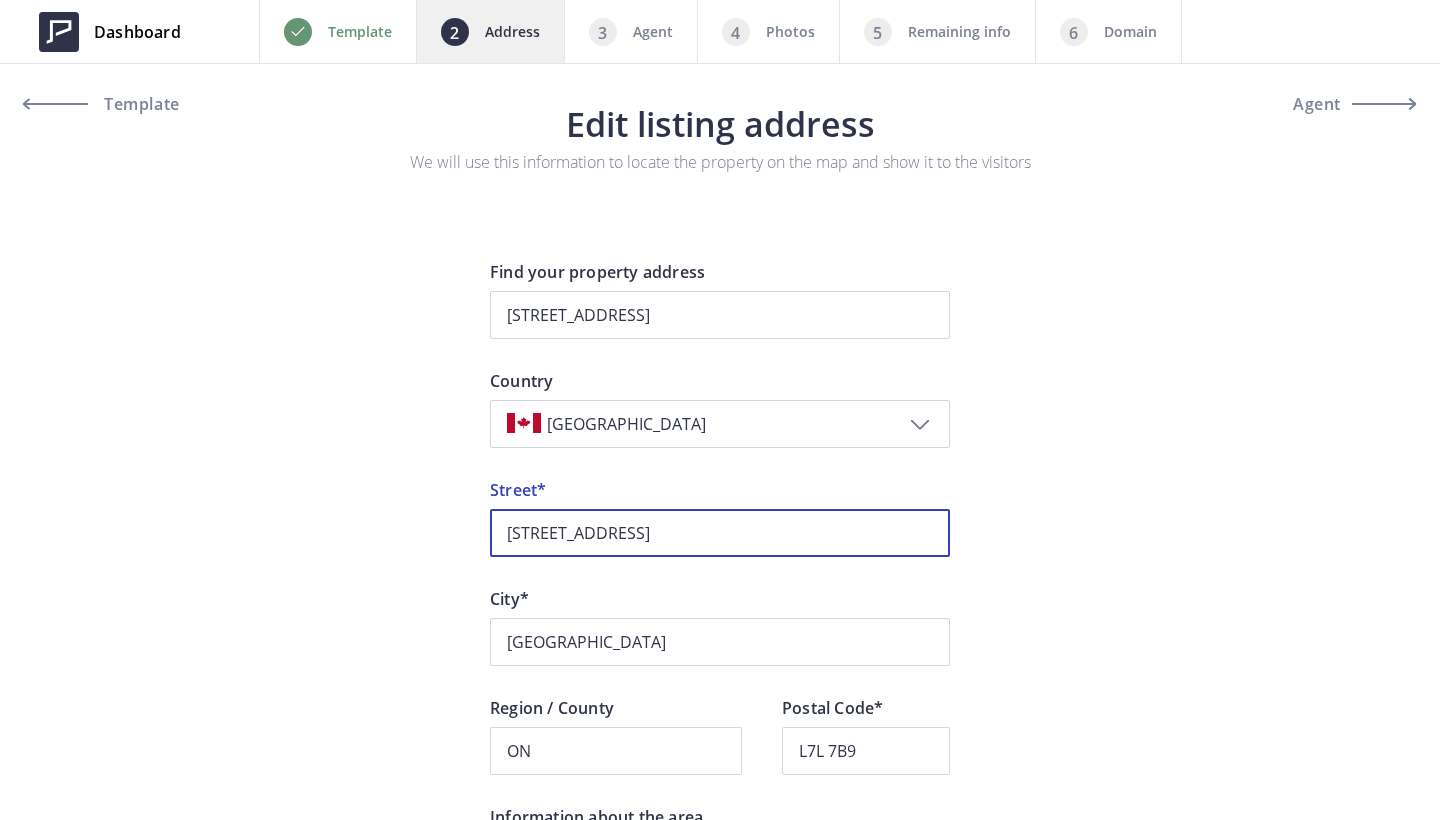 click on "5210 Nova Crescent 5210" at bounding box center (720, 533) 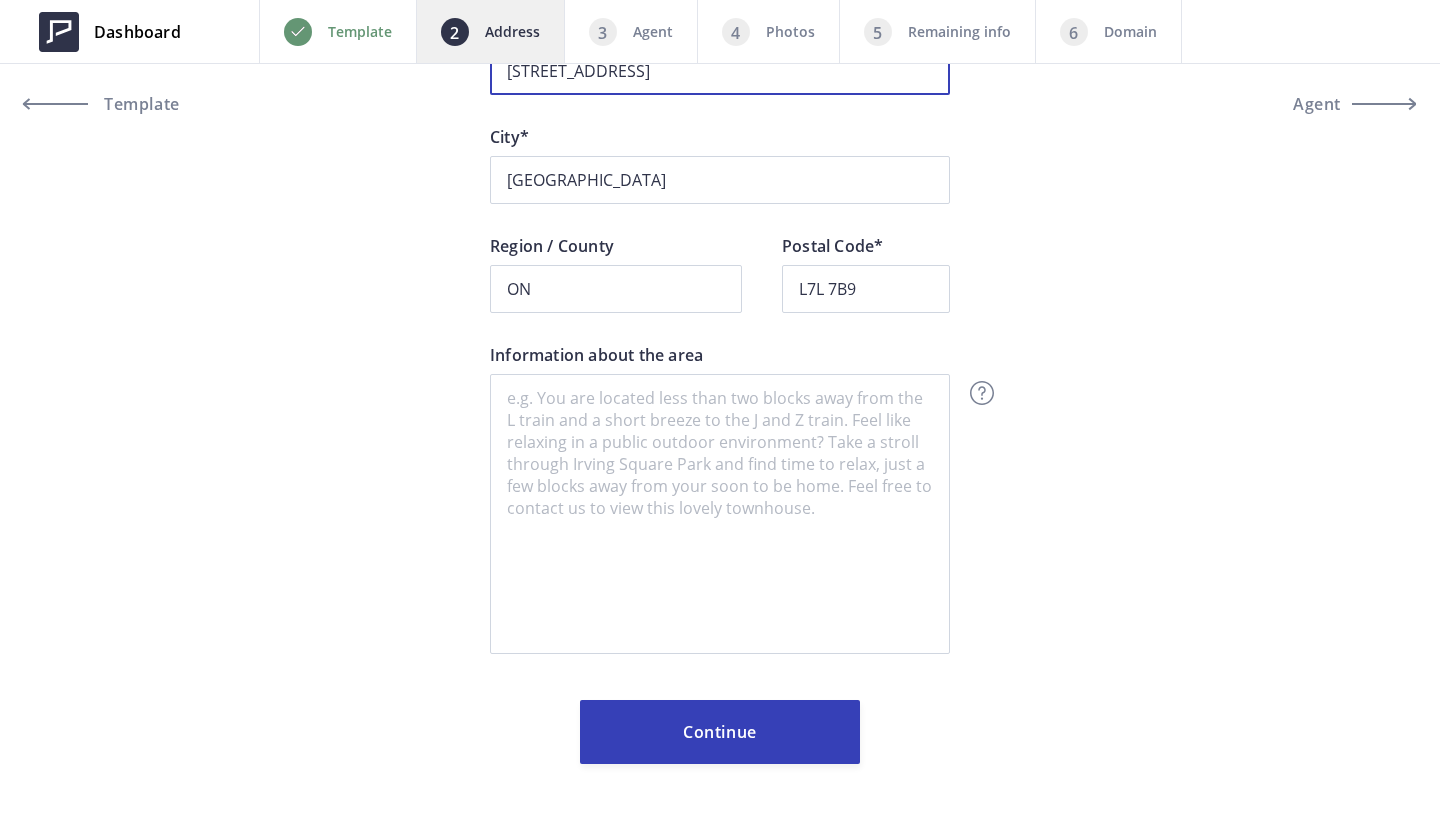 scroll, scrollTop: 462, scrollLeft: 0, axis: vertical 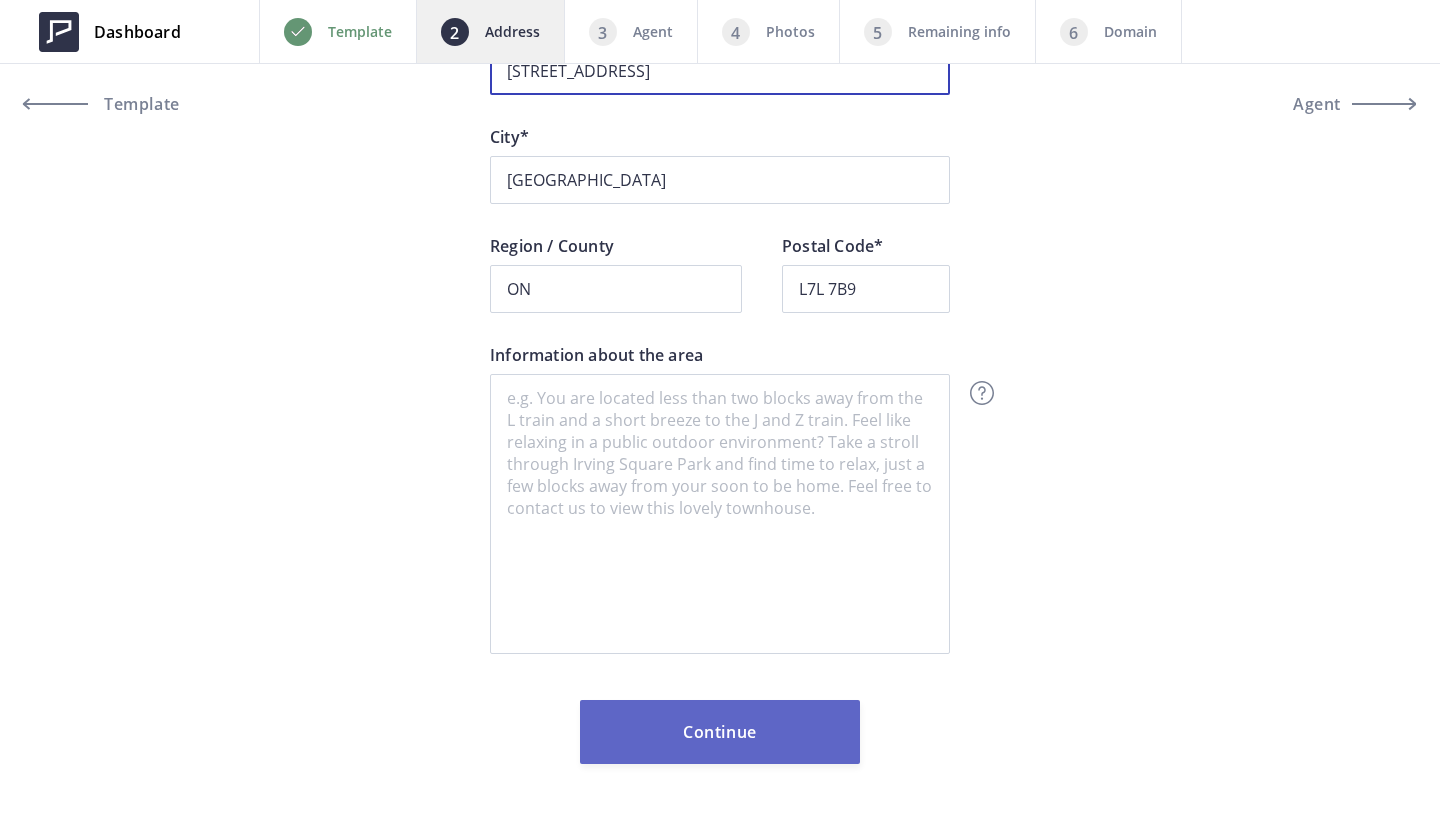 type on "5210 Nova Crescent" 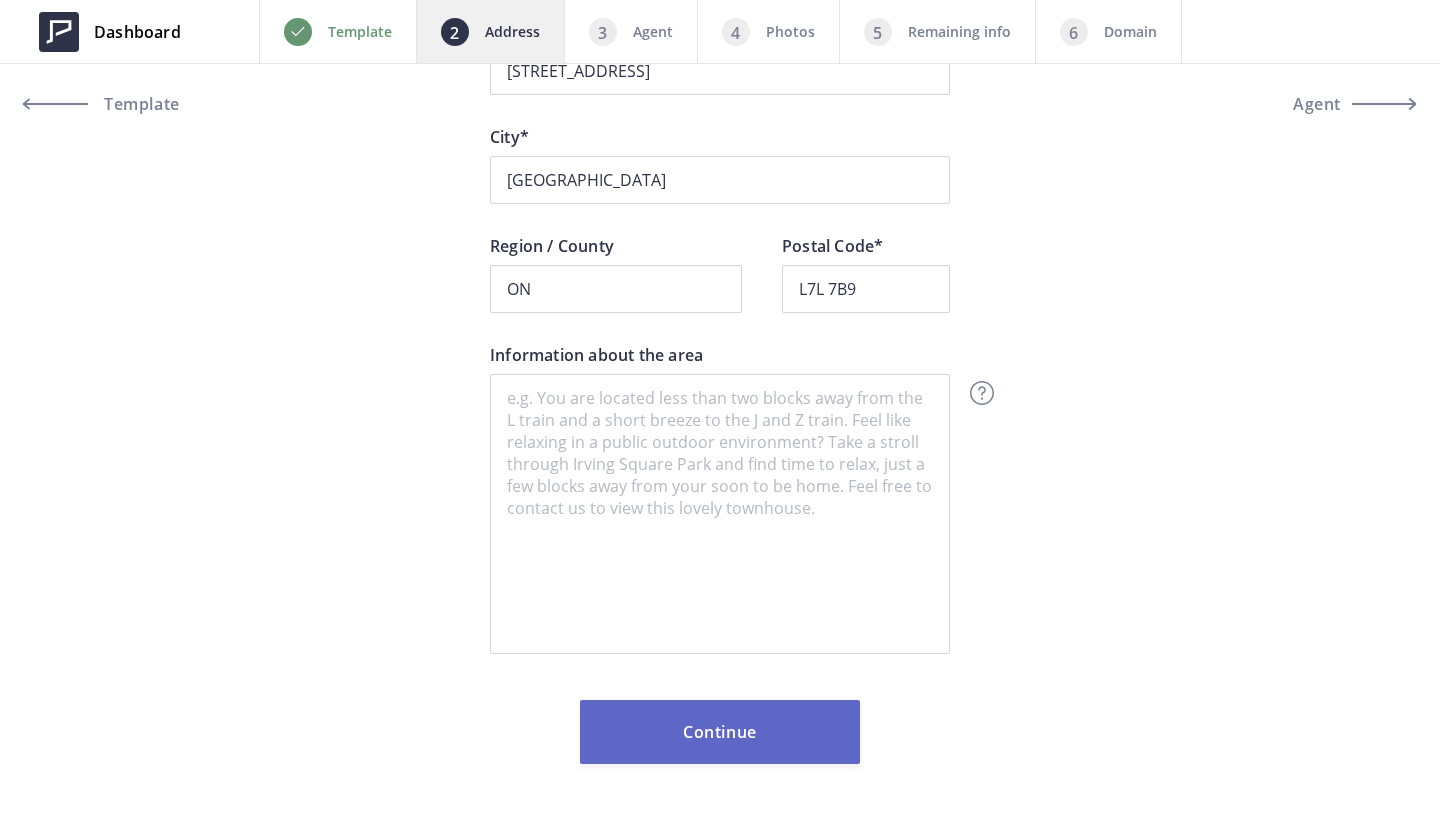 click on "Continue" at bounding box center (720, 732) 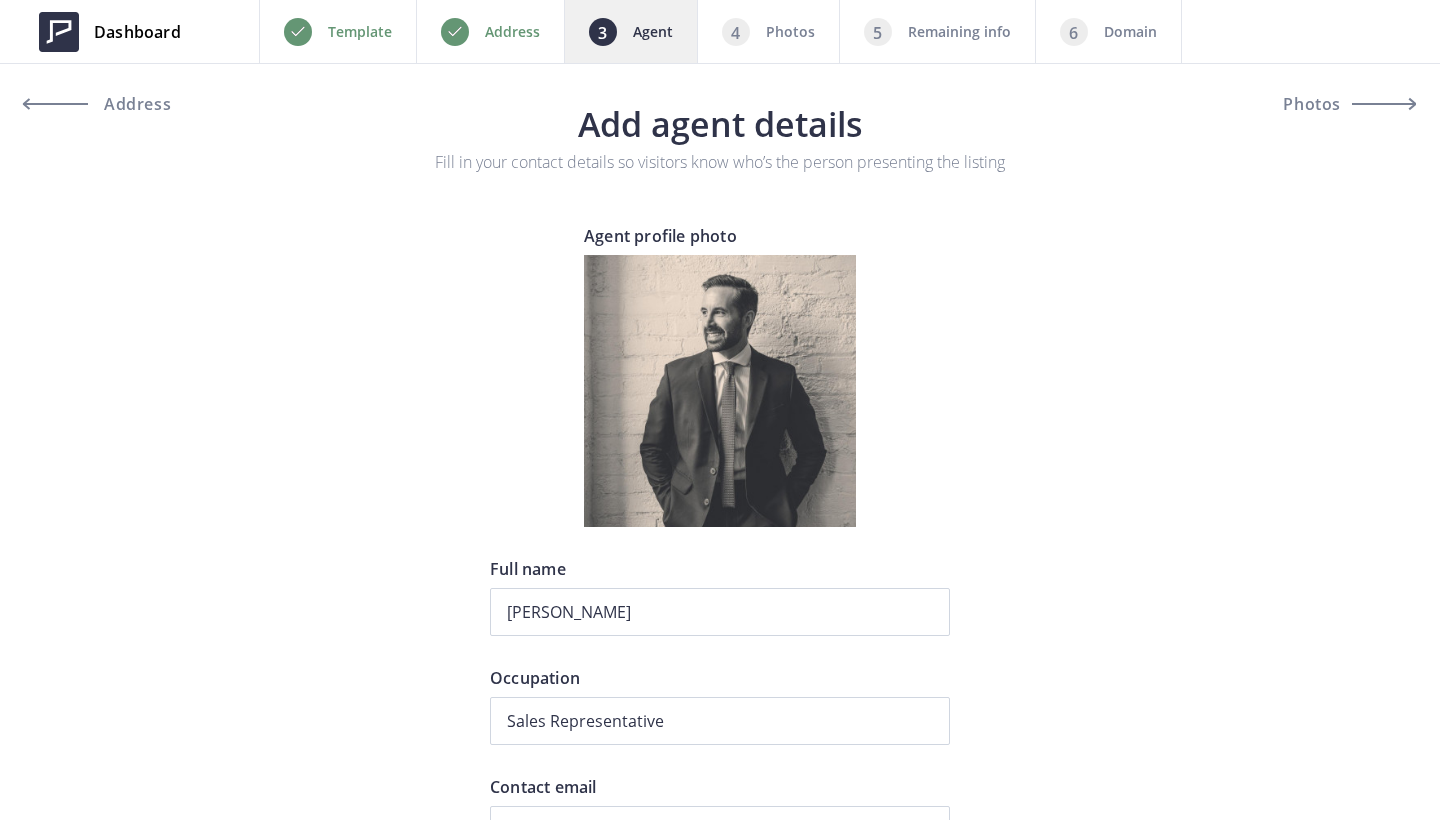 scroll, scrollTop: 0, scrollLeft: 0, axis: both 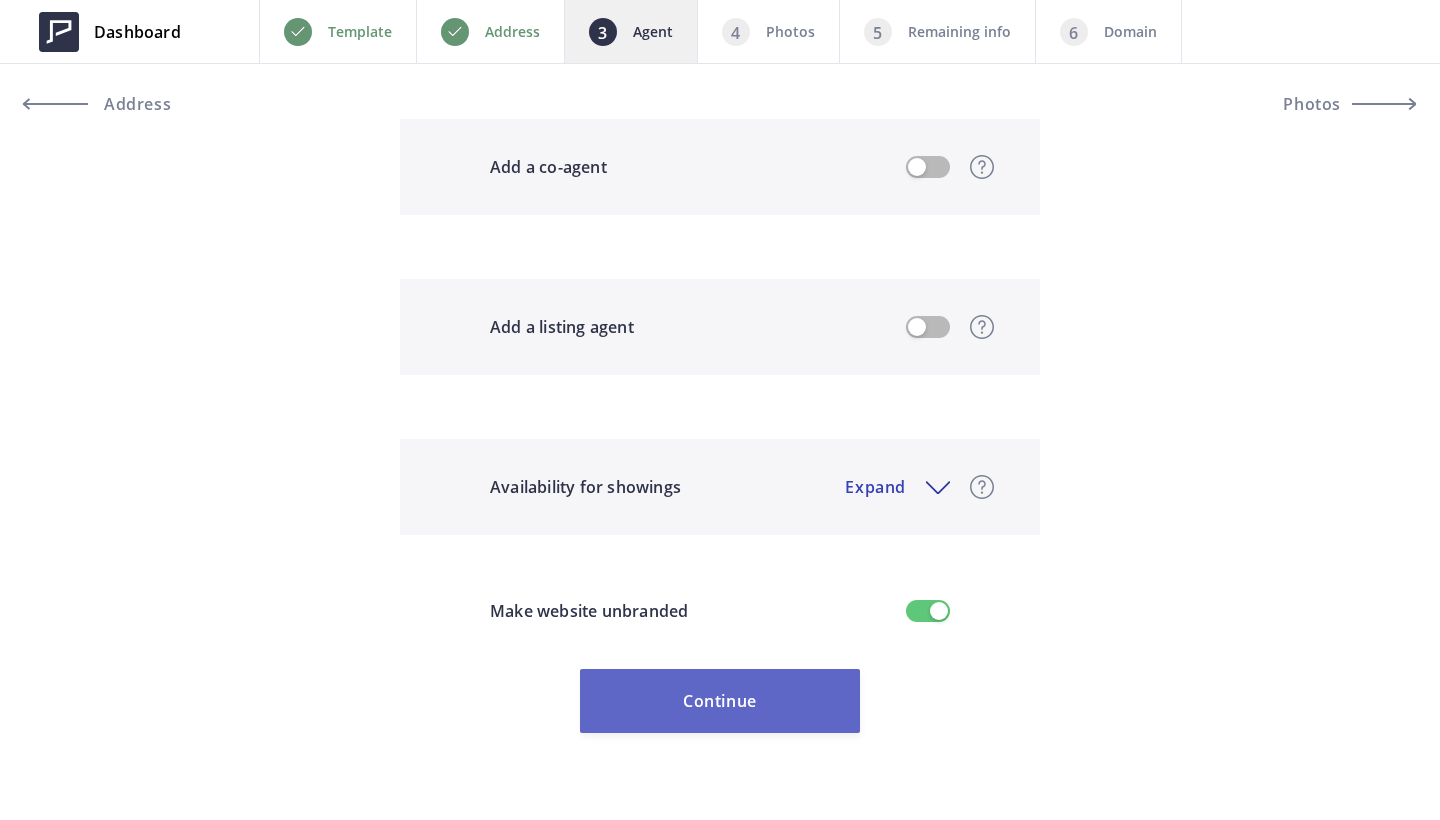 click on "Continue" at bounding box center (720, 701) 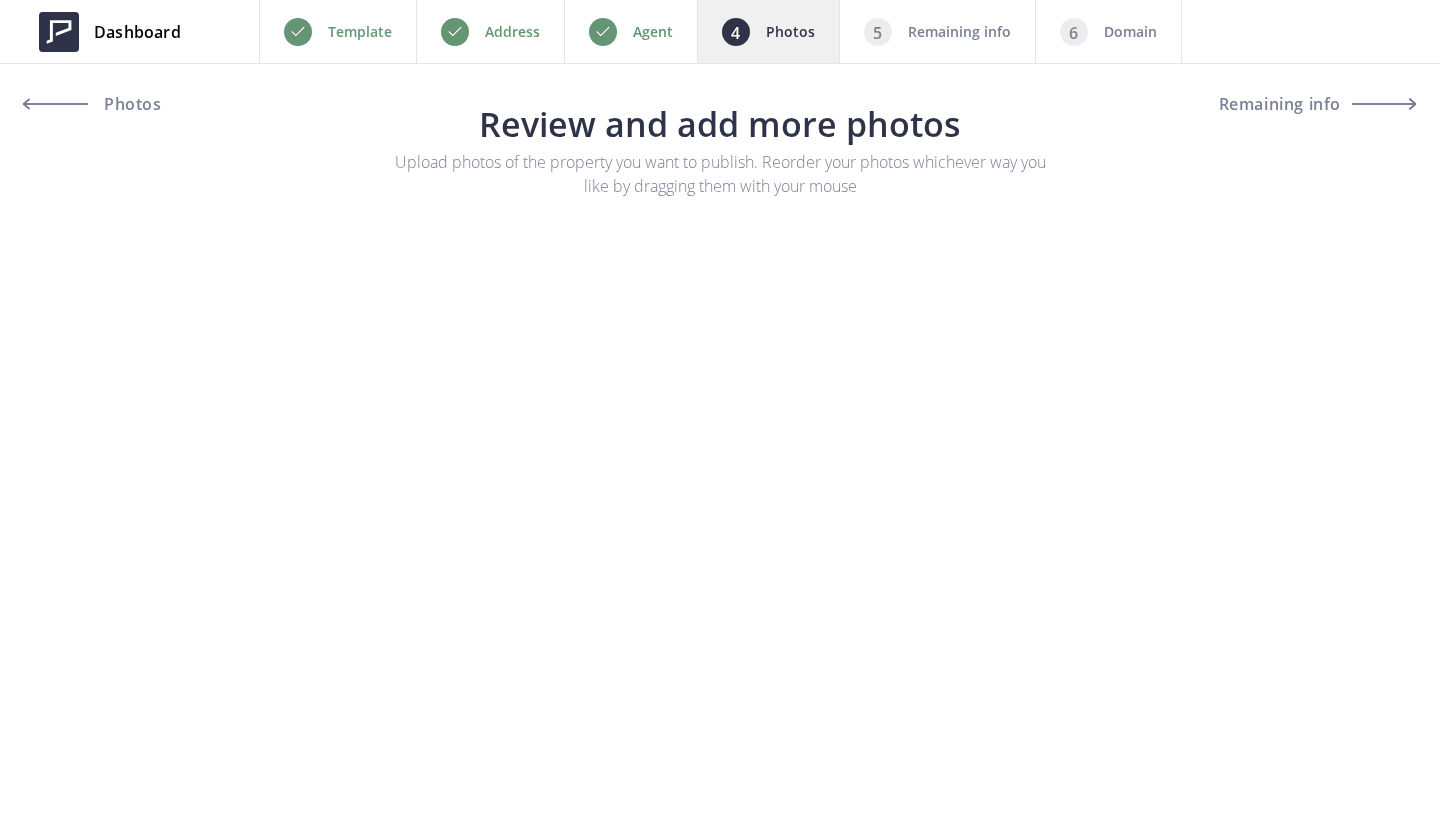 scroll, scrollTop: 0, scrollLeft: 0, axis: both 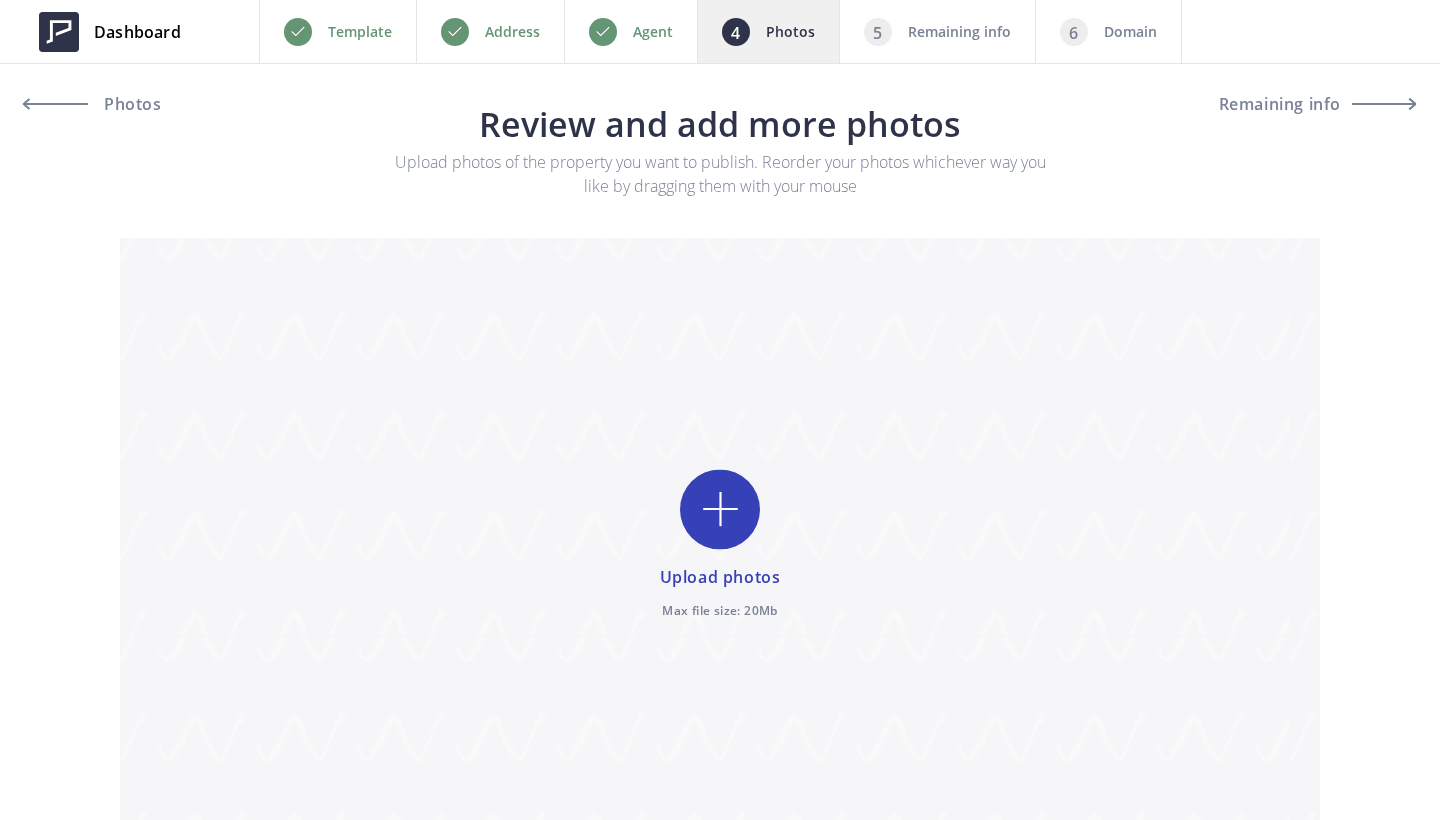 click at bounding box center (720, 545) 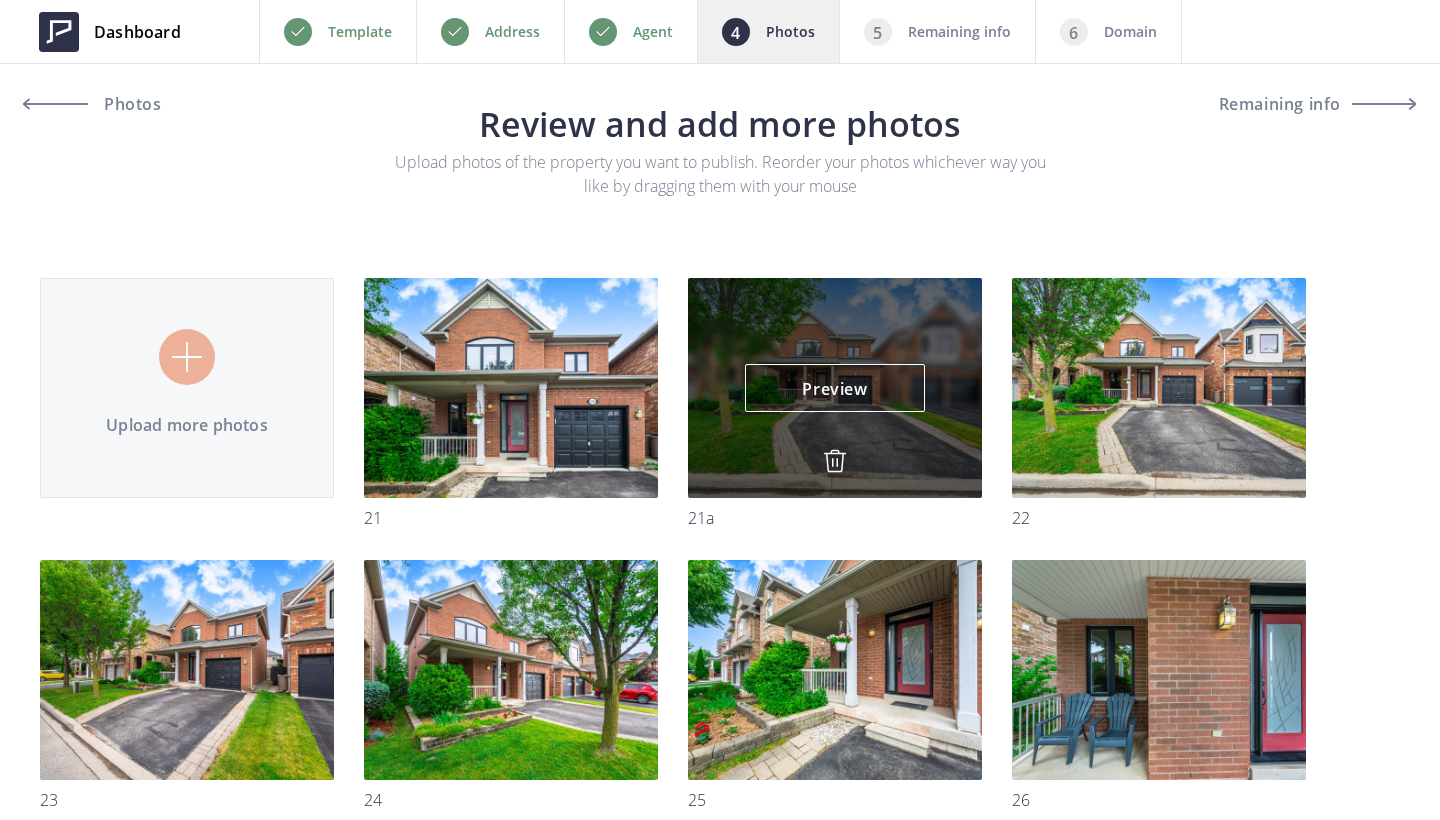 click at bounding box center [835, 461] 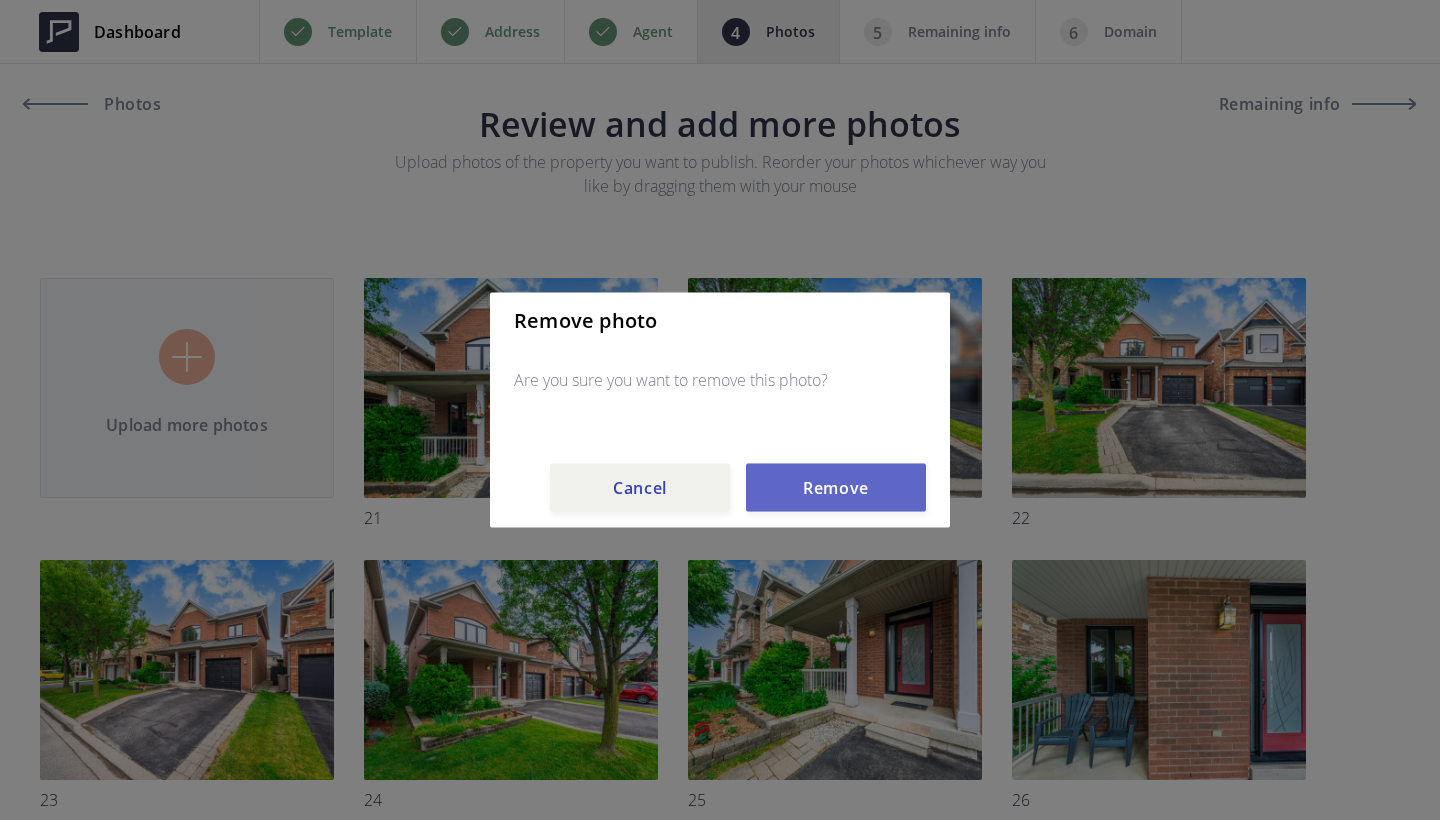 click on "Remove" at bounding box center [836, 488] 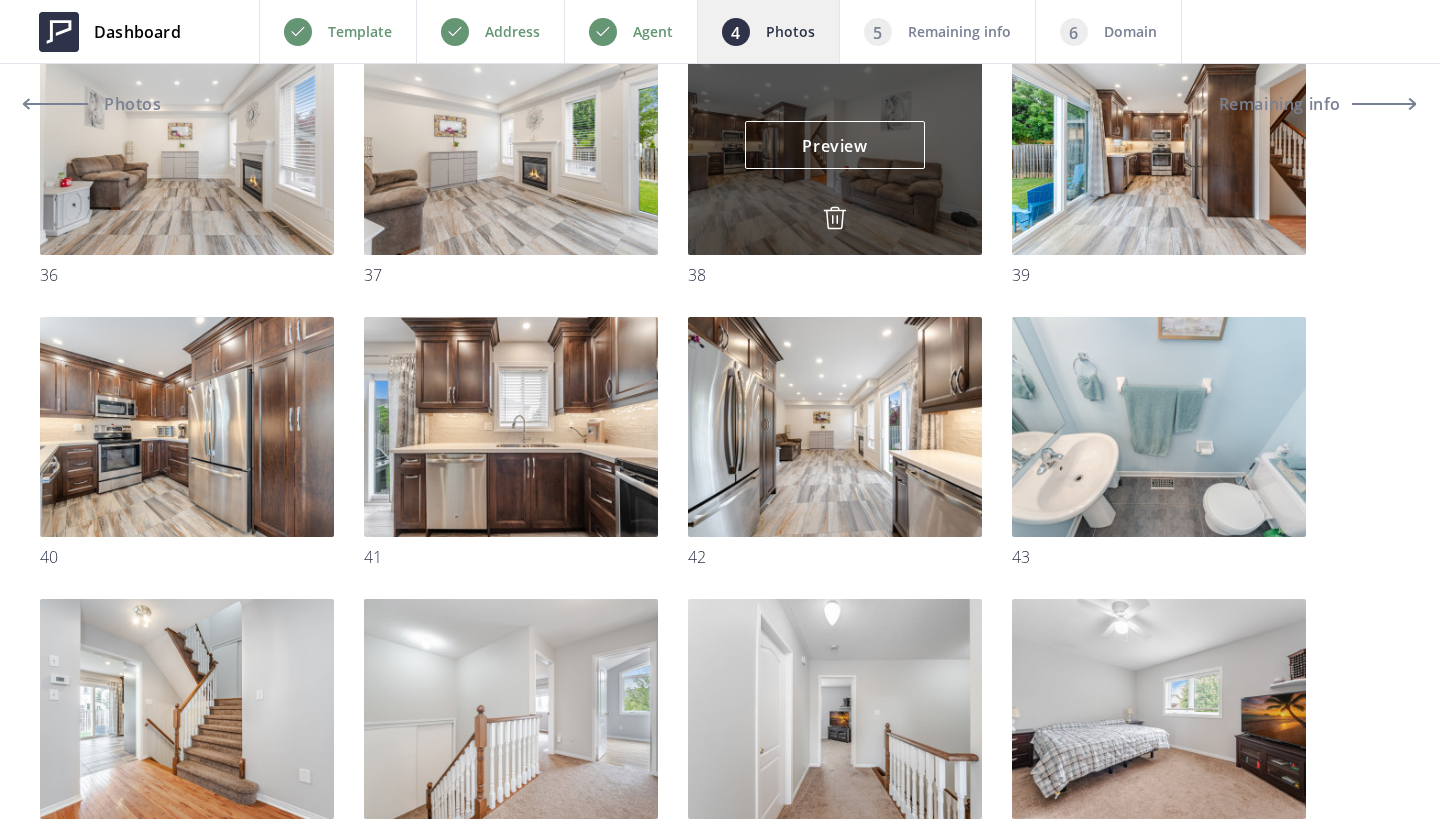 scroll, scrollTop: 1374, scrollLeft: 0, axis: vertical 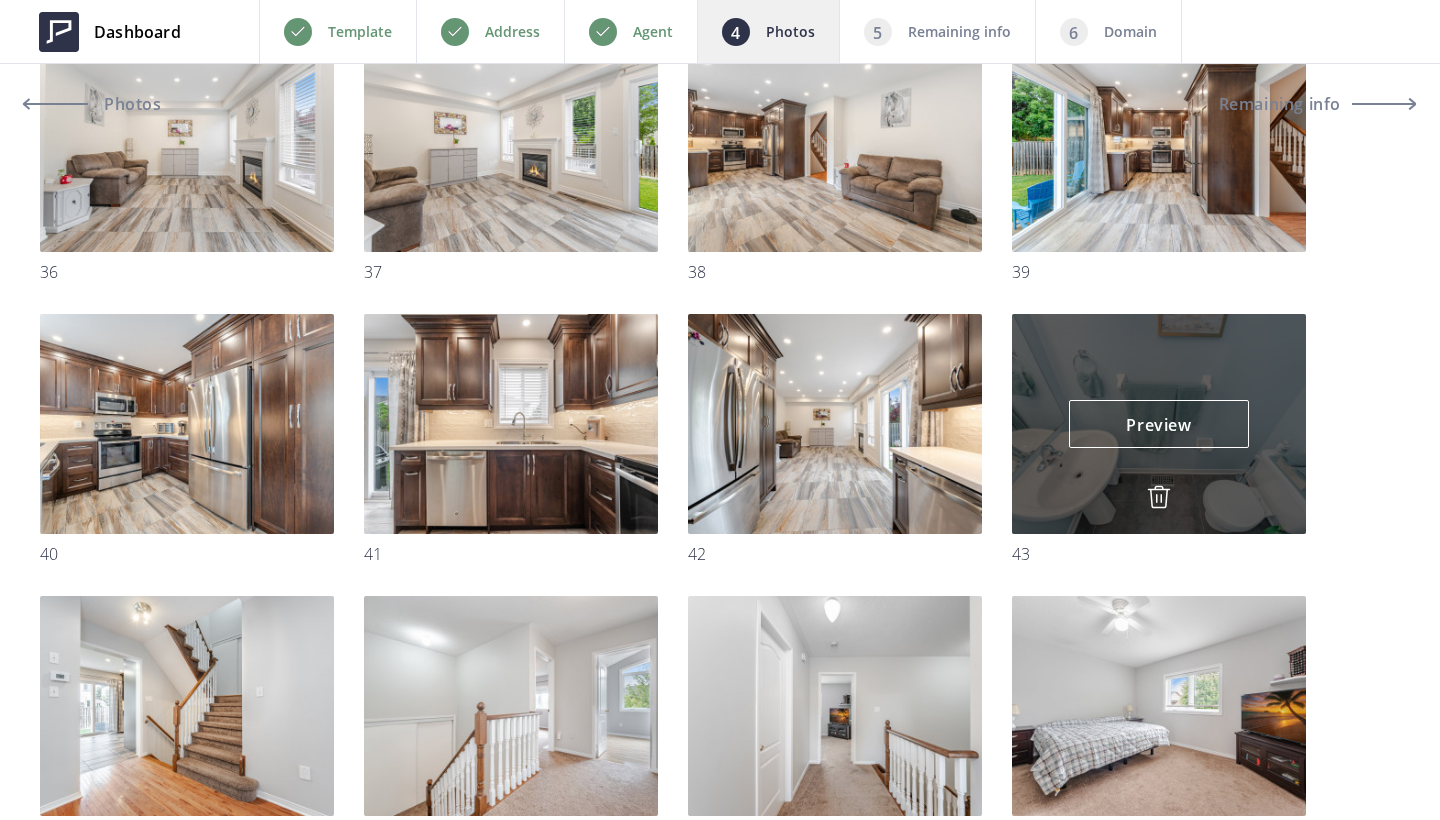 click at bounding box center [1159, 497] 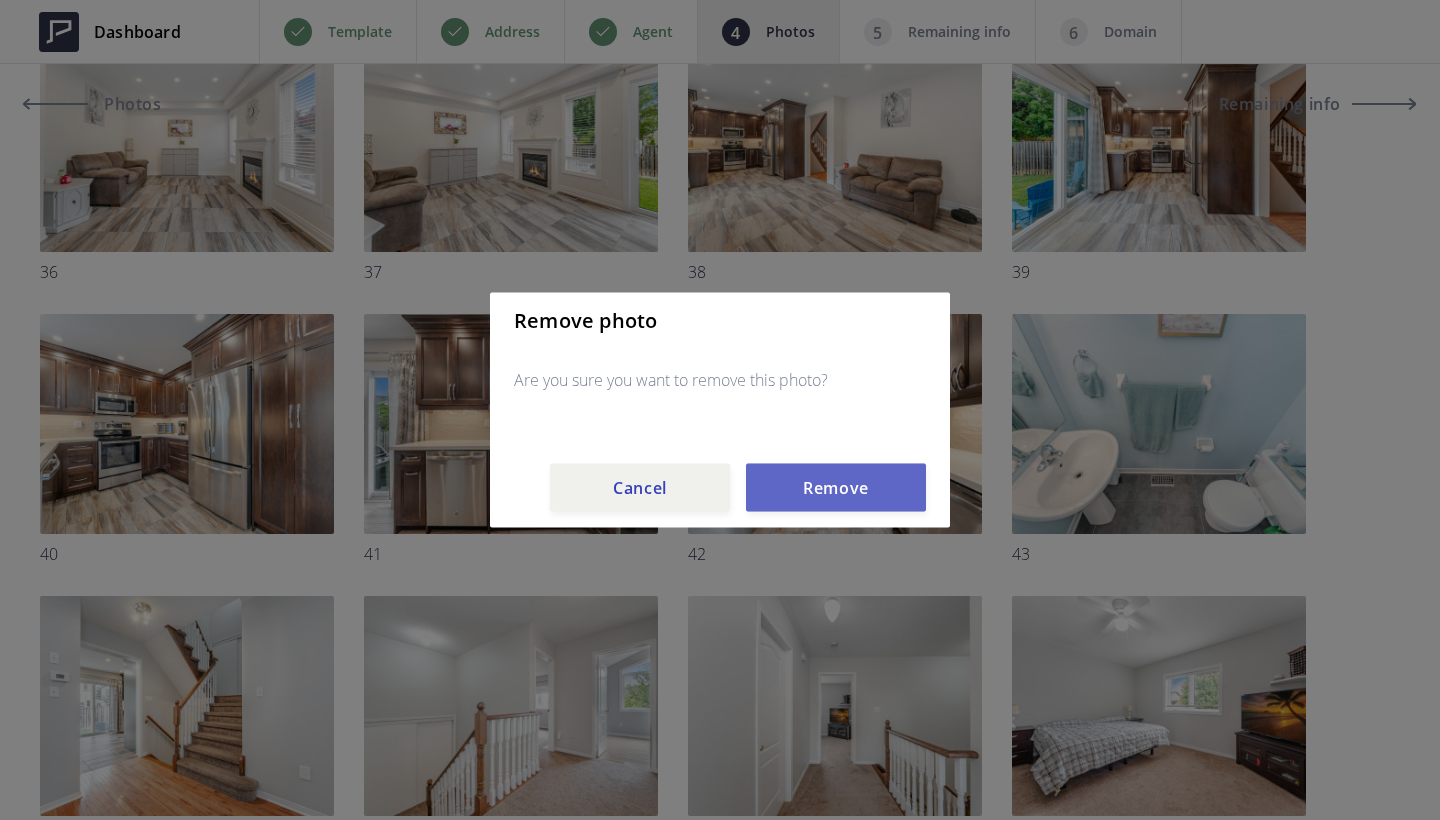 click on "Remove" at bounding box center (836, 488) 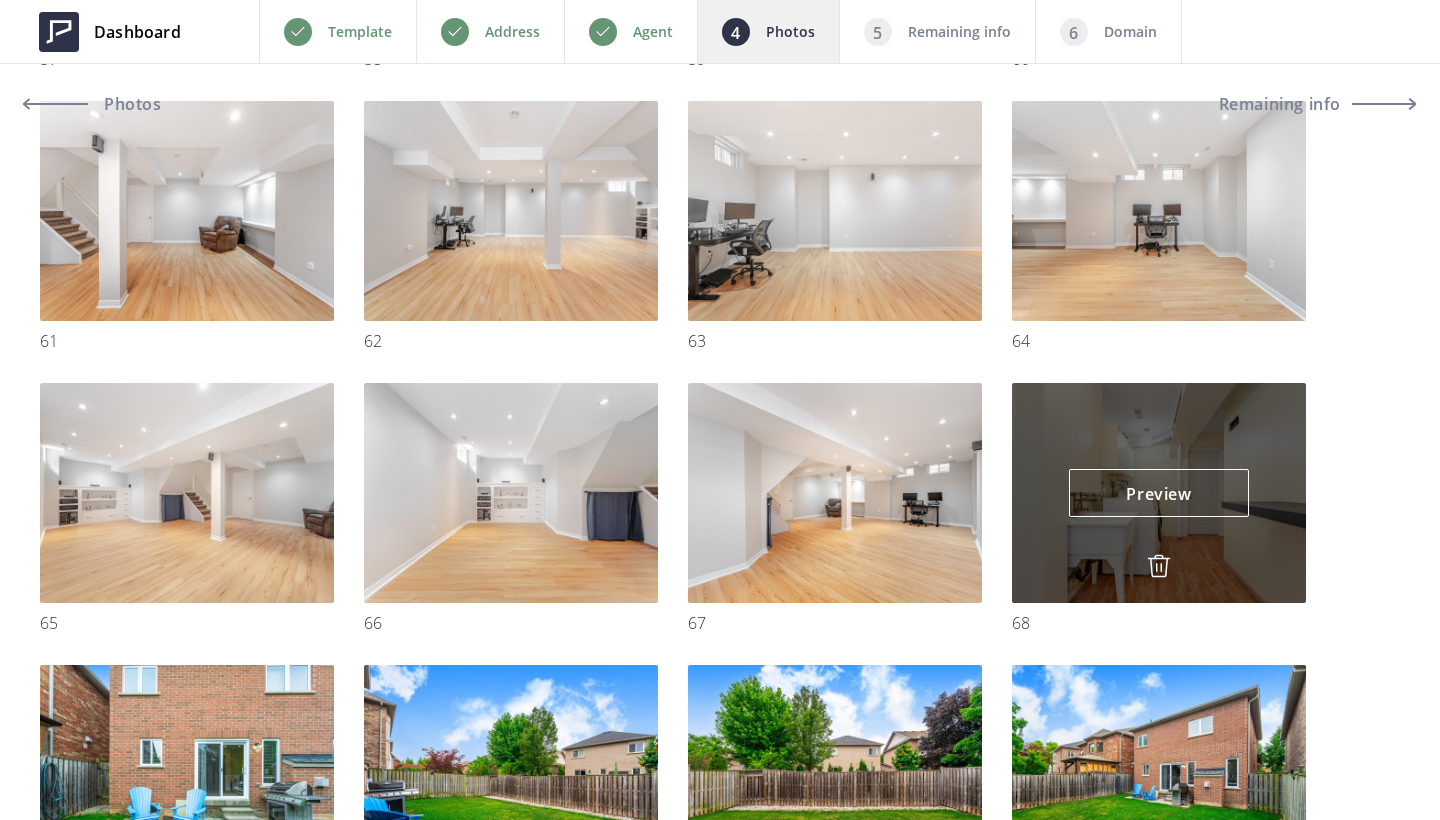scroll, scrollTop: 2995, scrollLeft: 0, axis: vertical 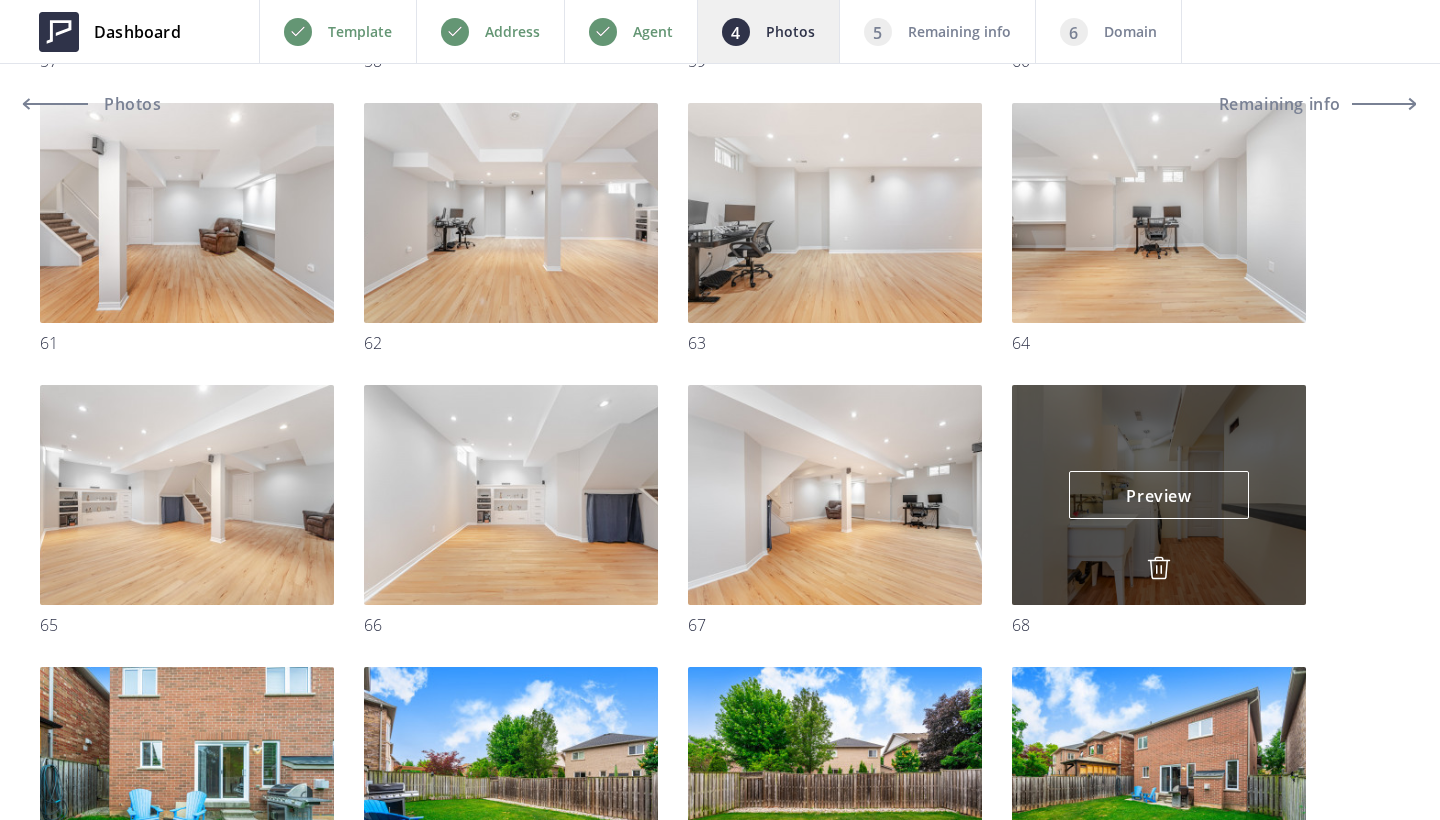 click at bounding box center [1159, 568] 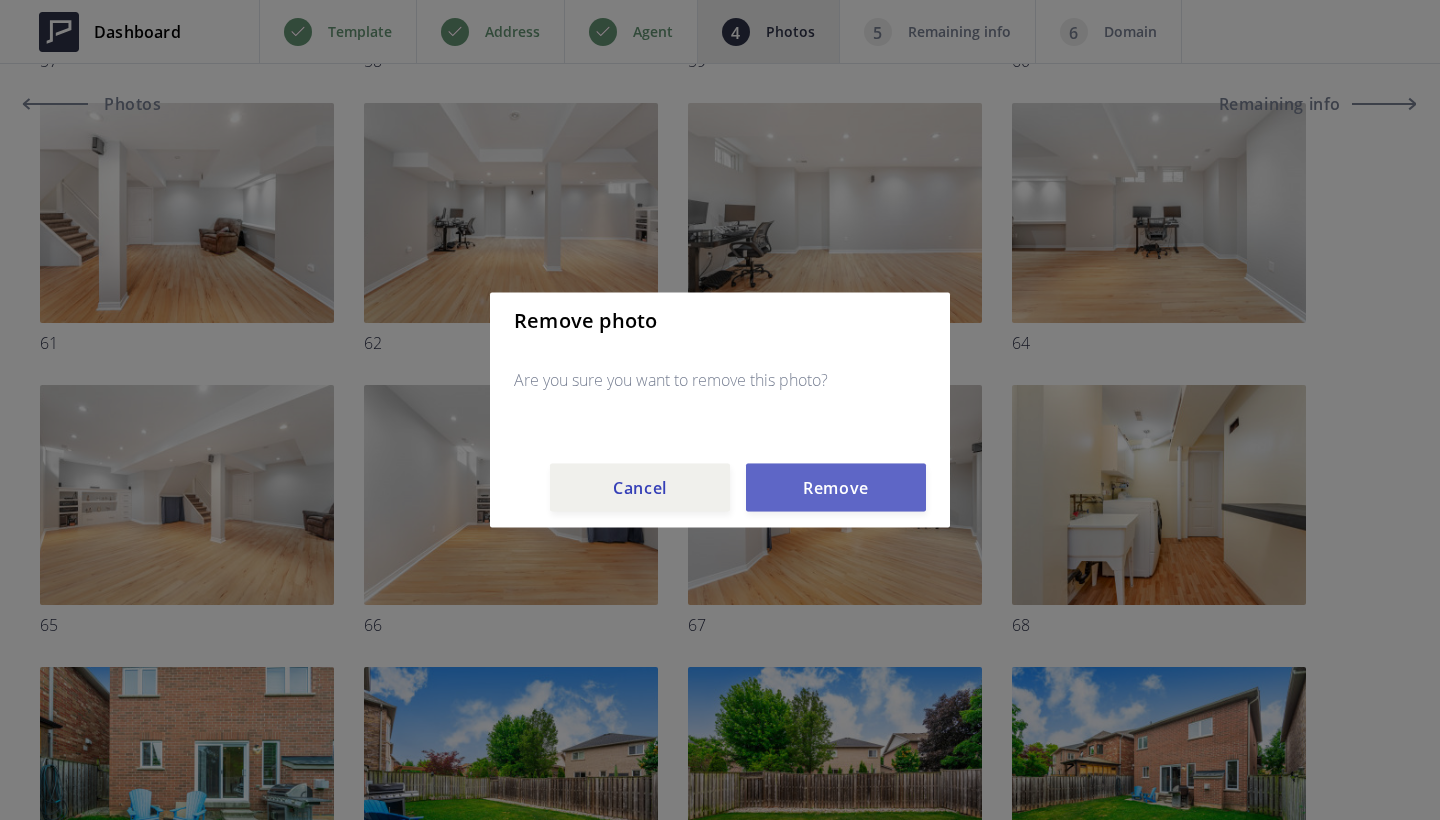 click on "Remove" at bounding box center (836, 488) 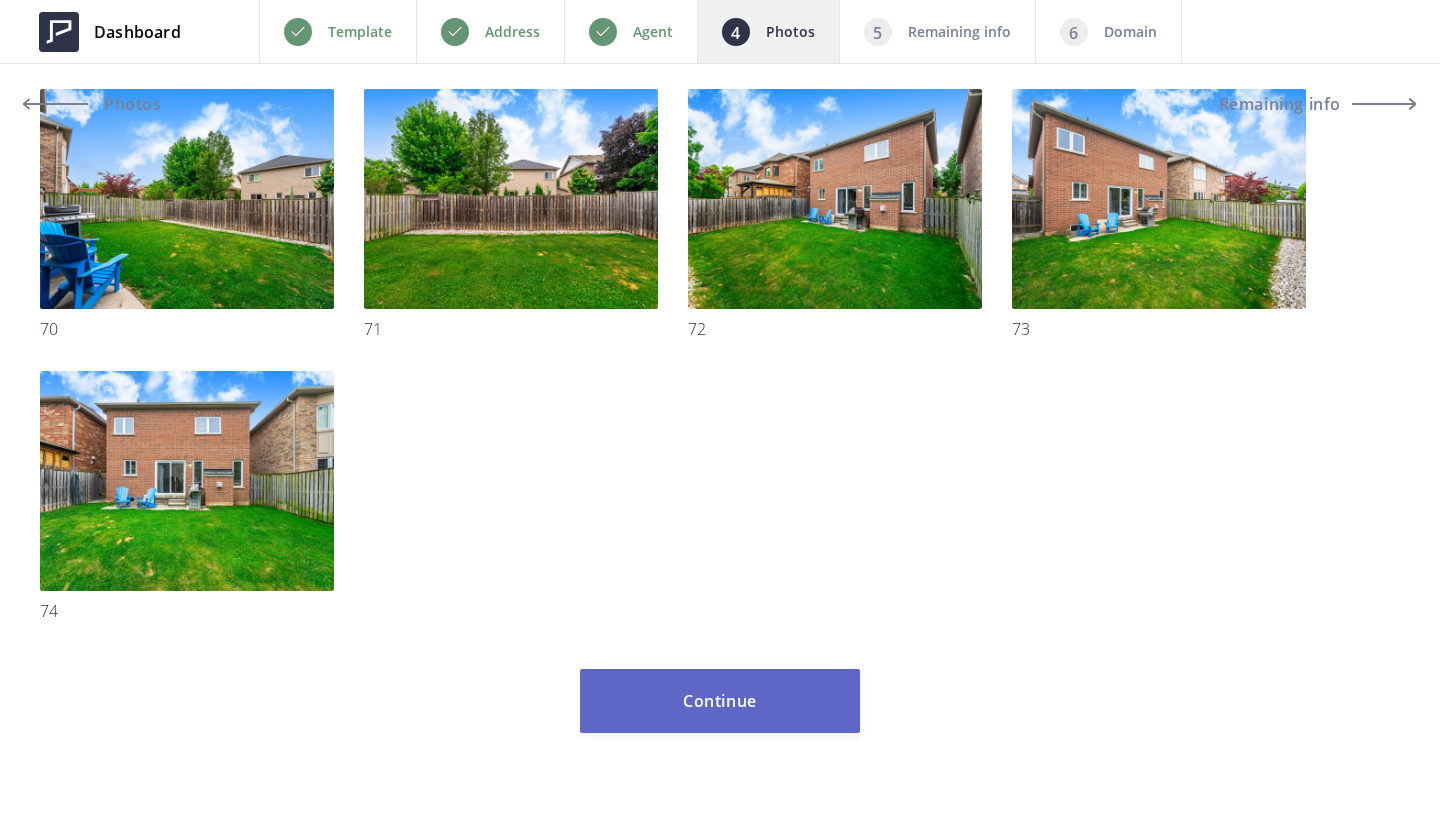 scroll, scrollTop: 3573, scrollLeft: 0, axis: vertical 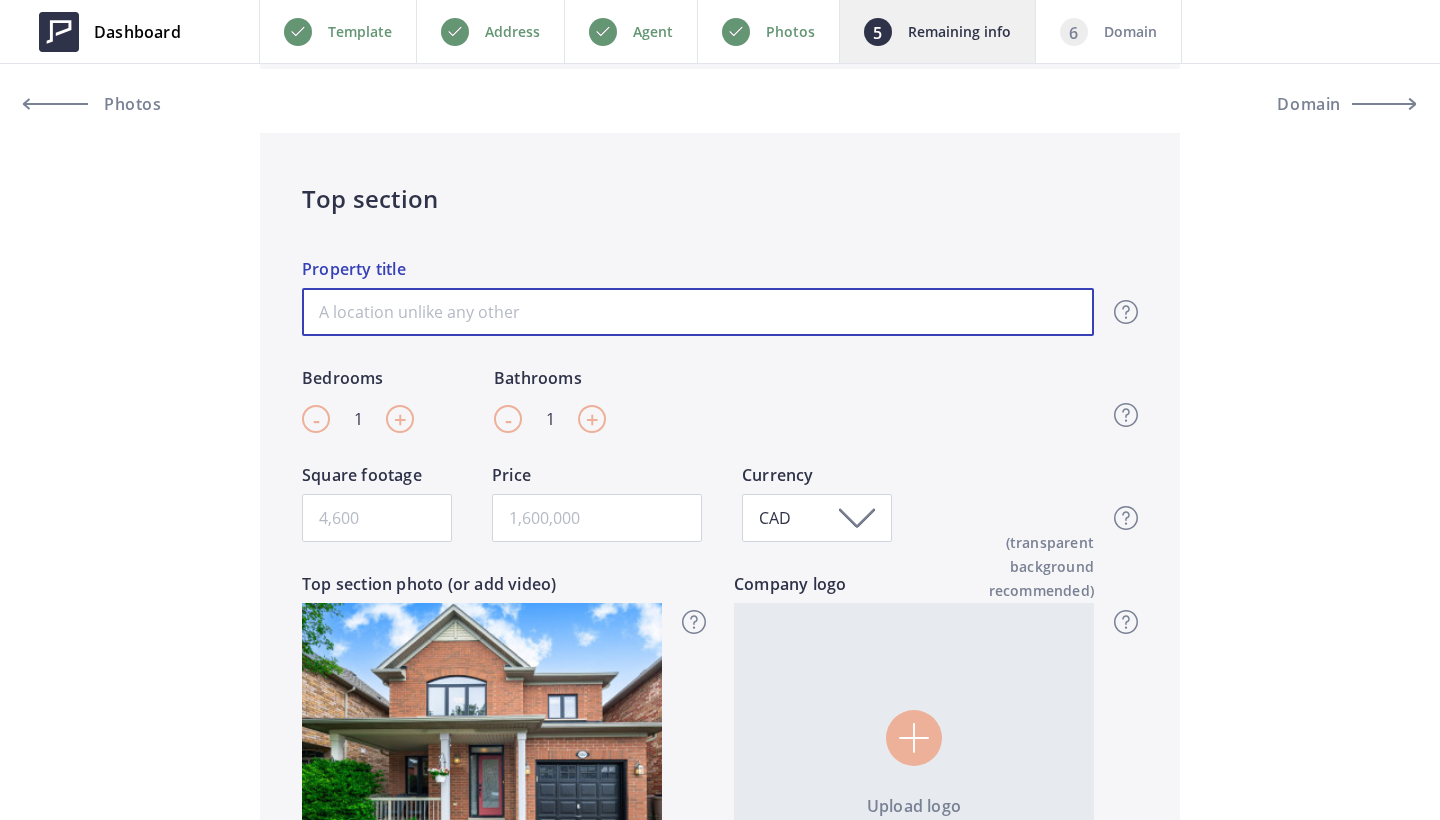 click on "Property title" at bounding box center [698, 312] 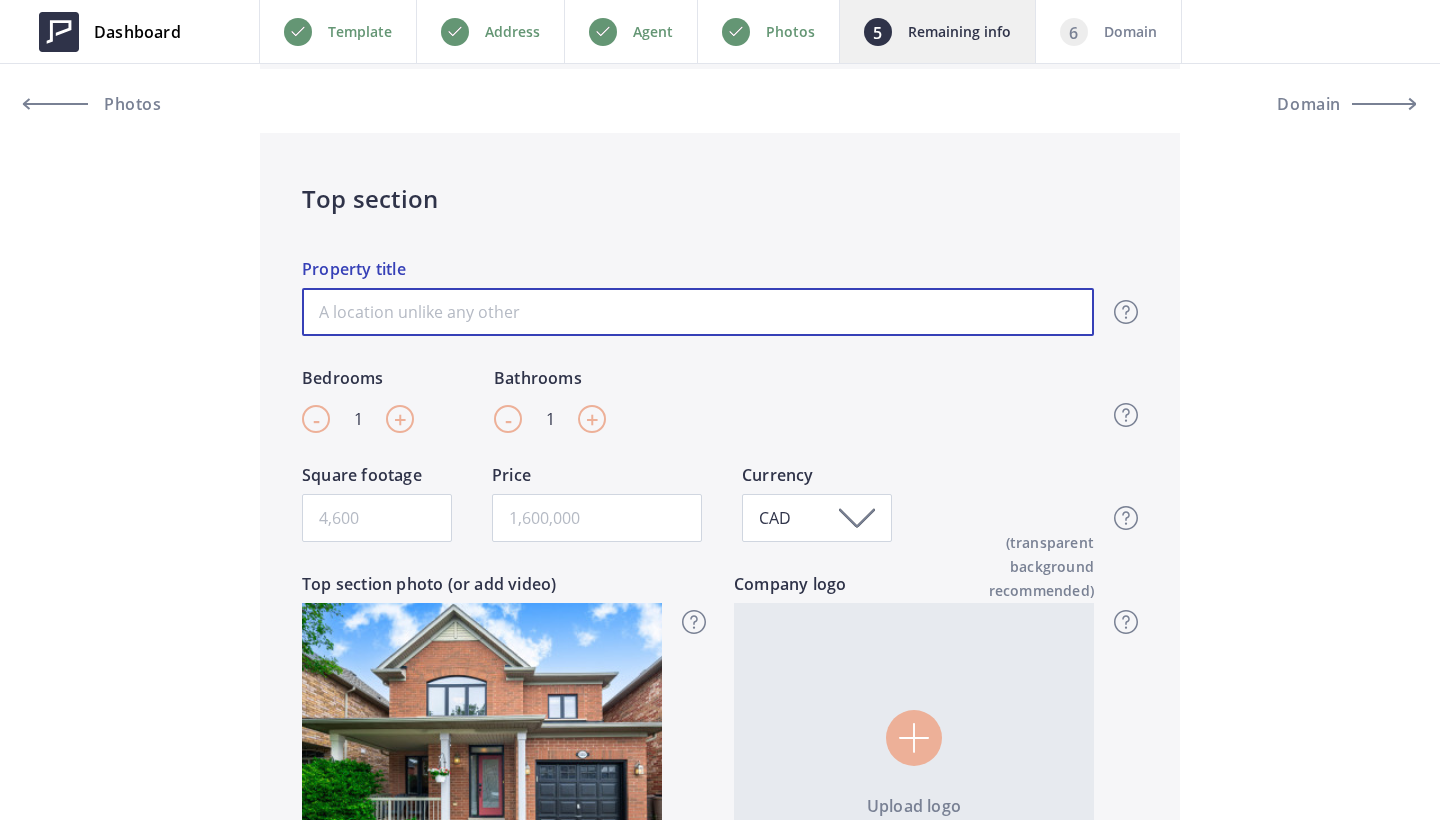 paste on "Look No Further Than This Quiet Crescent In Desirable Or" 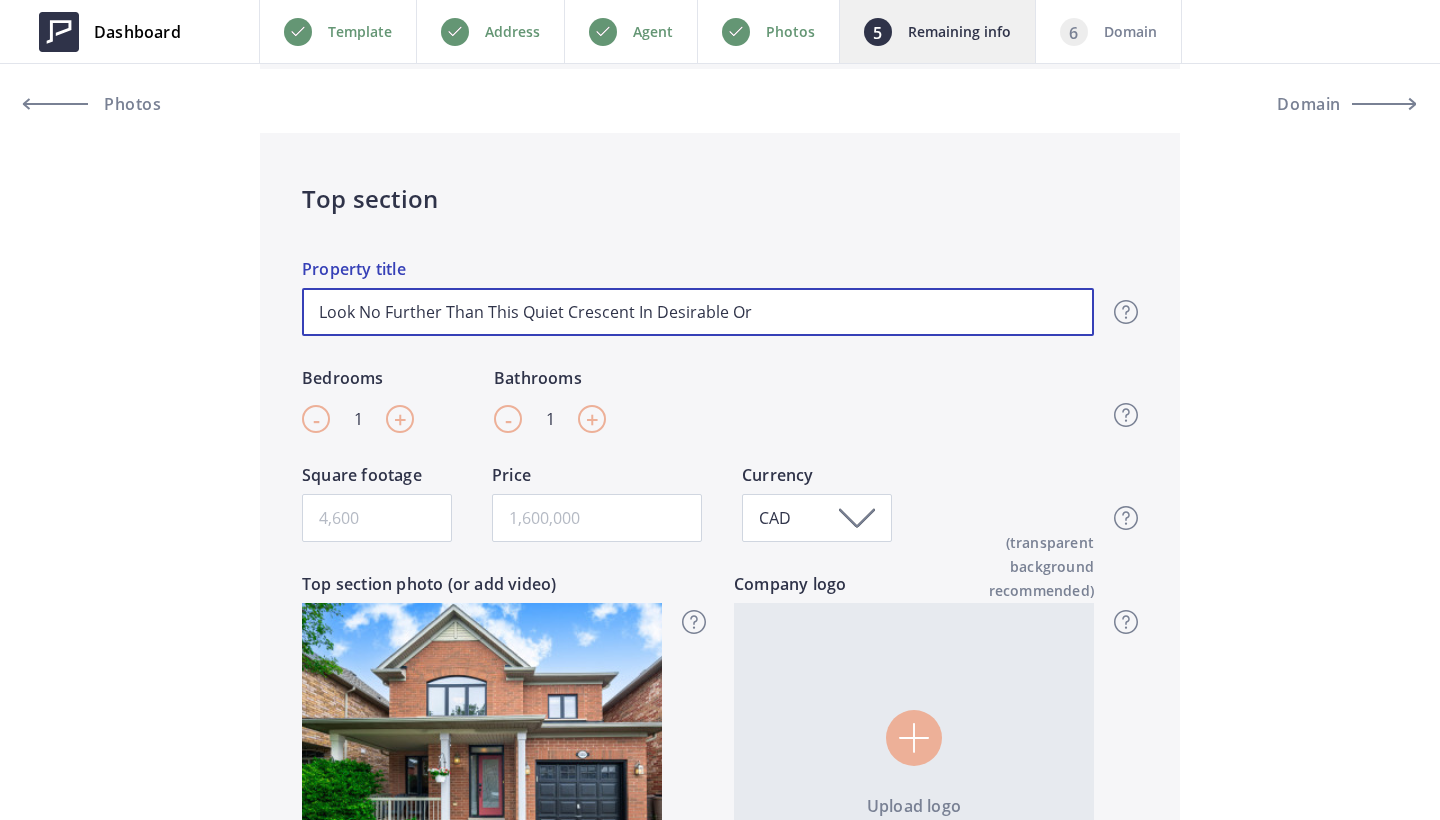 type on "Look No Further Than This Quiet Crescent In Desirable Or" 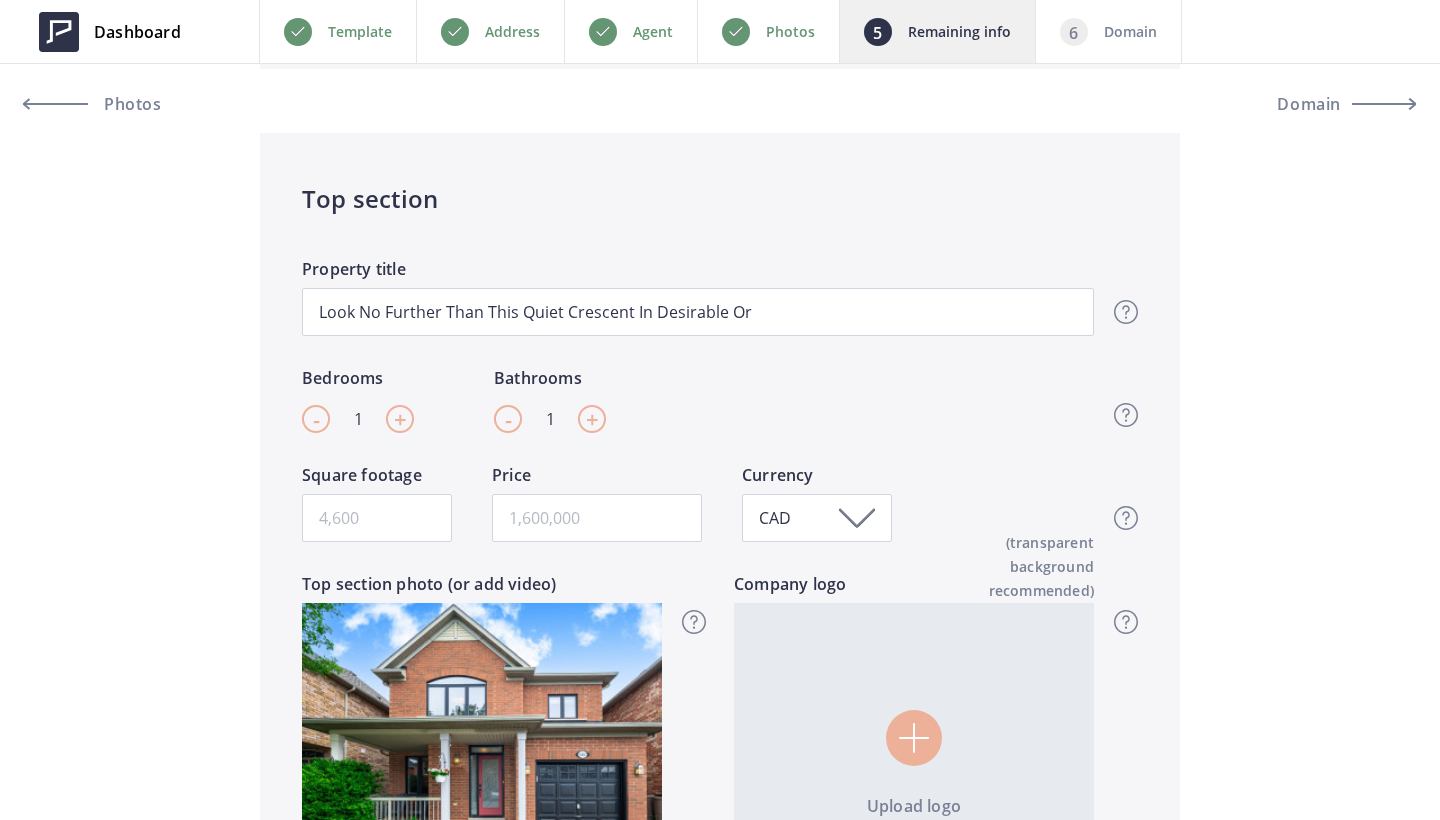 click on "+" at bounding box center [400, 419] 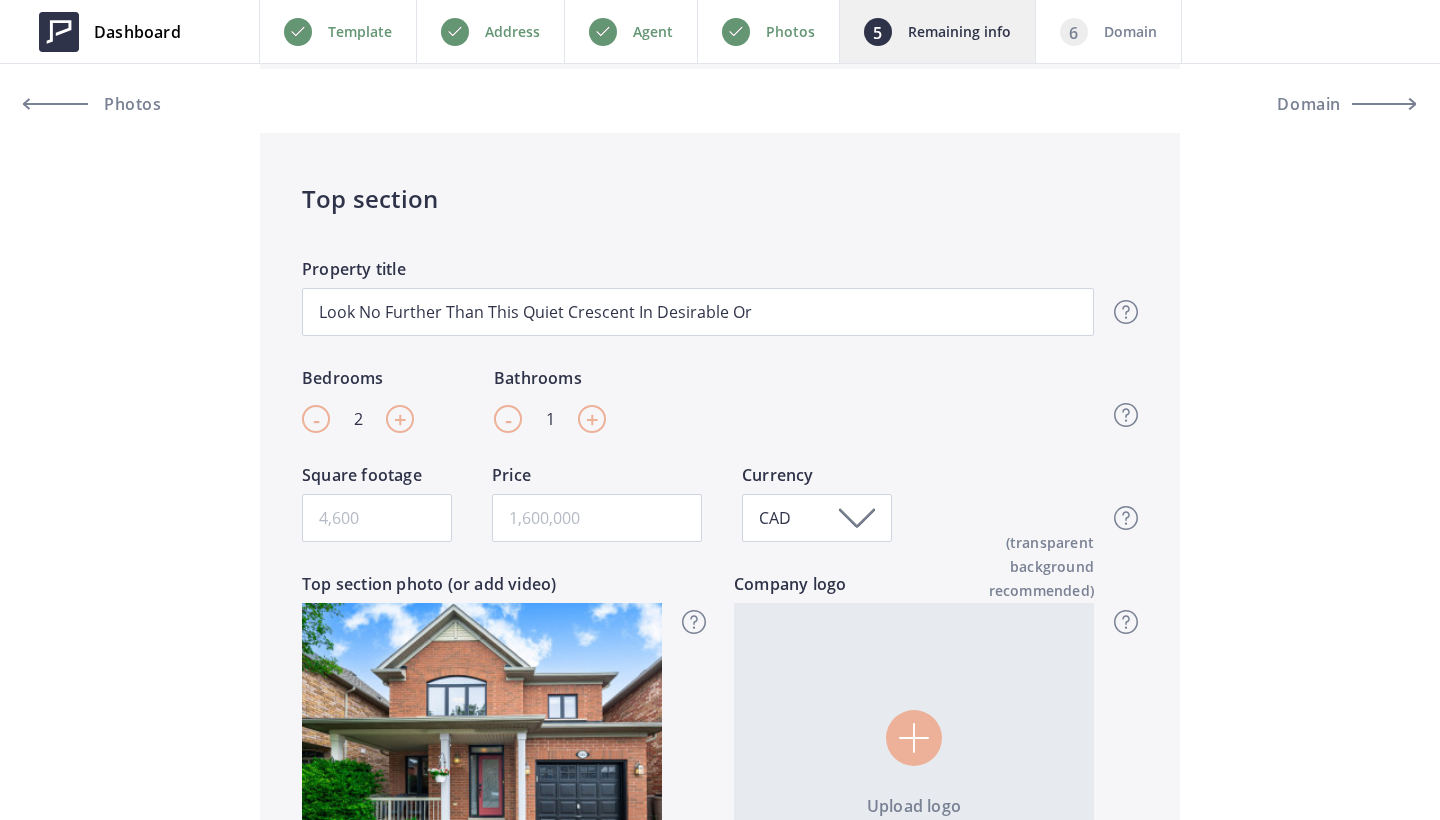 click on "+" at bounding box center (400, 419) 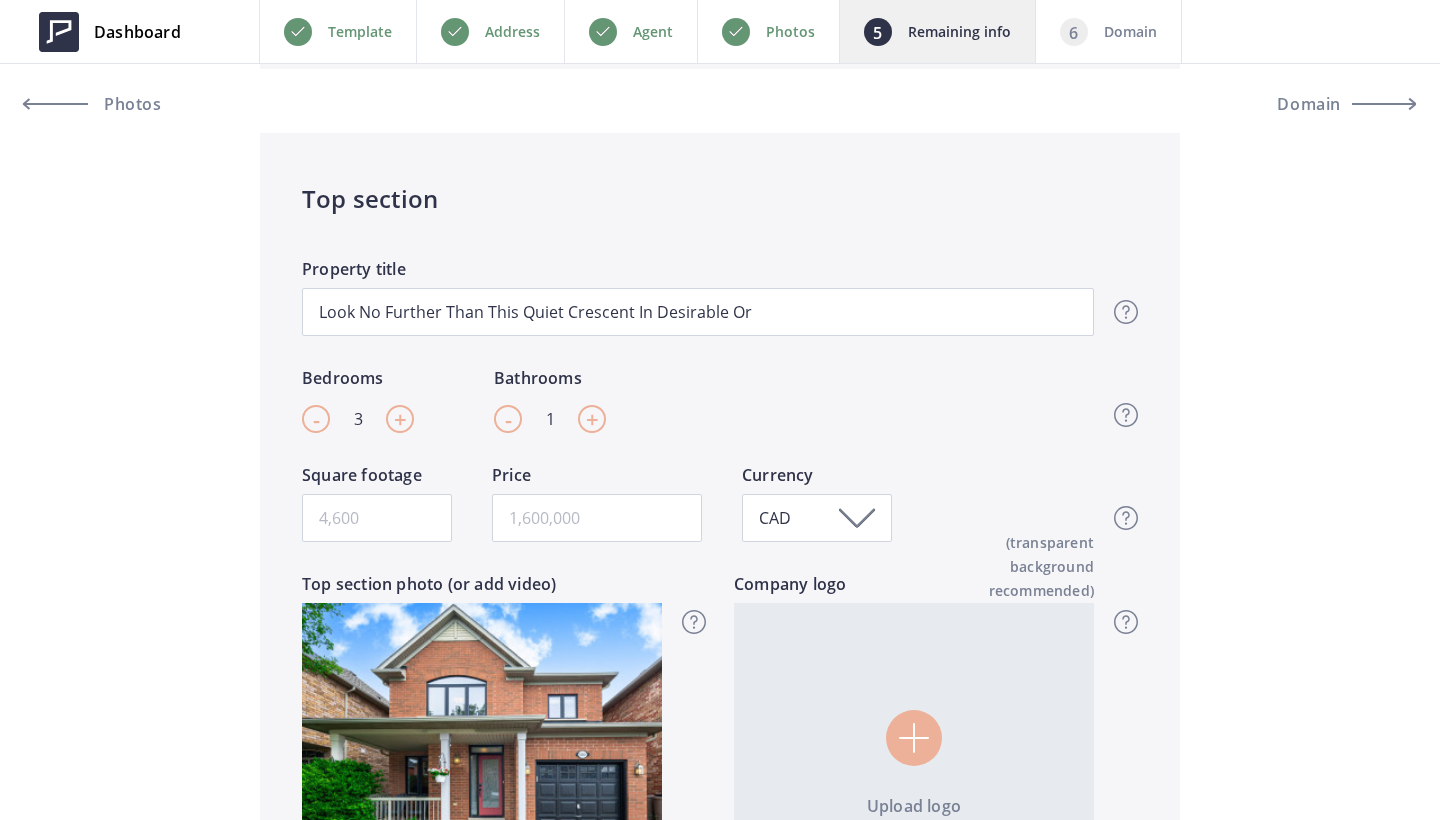 click on "+" at bounding box center (592, 419) 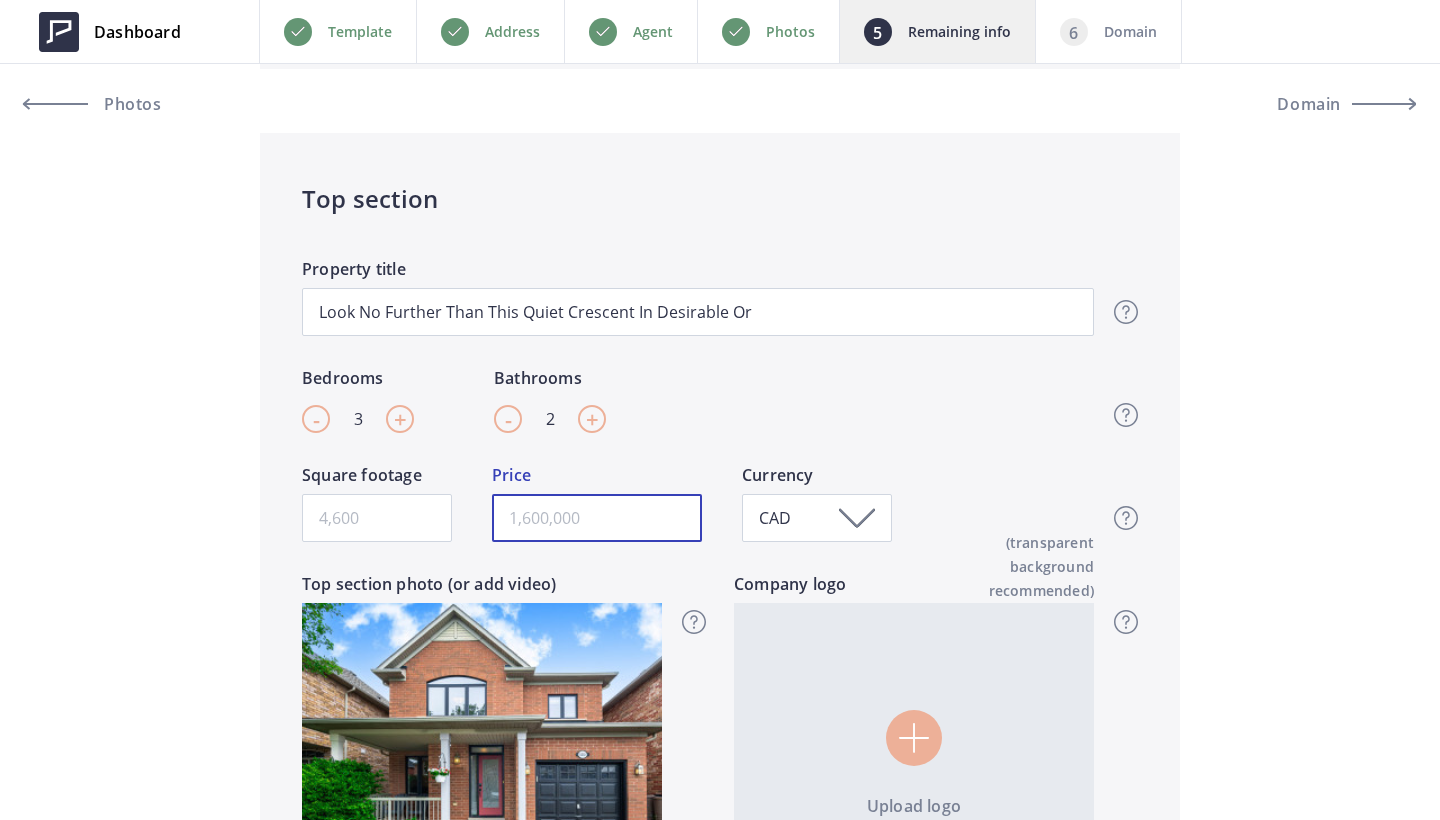 click at bounding box center [597, 518] 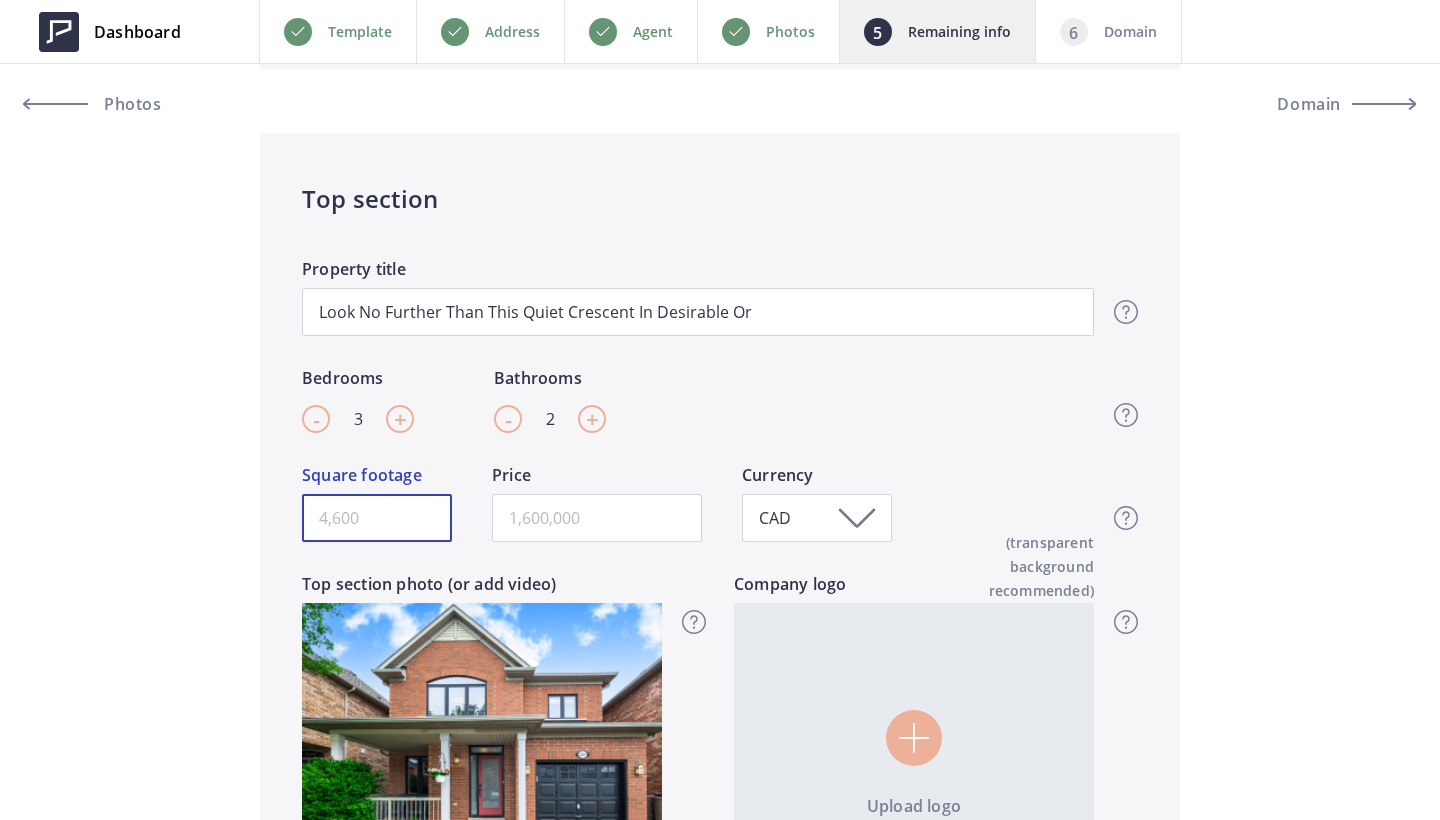 click on "Square footage" at bounding box center [377, 518] 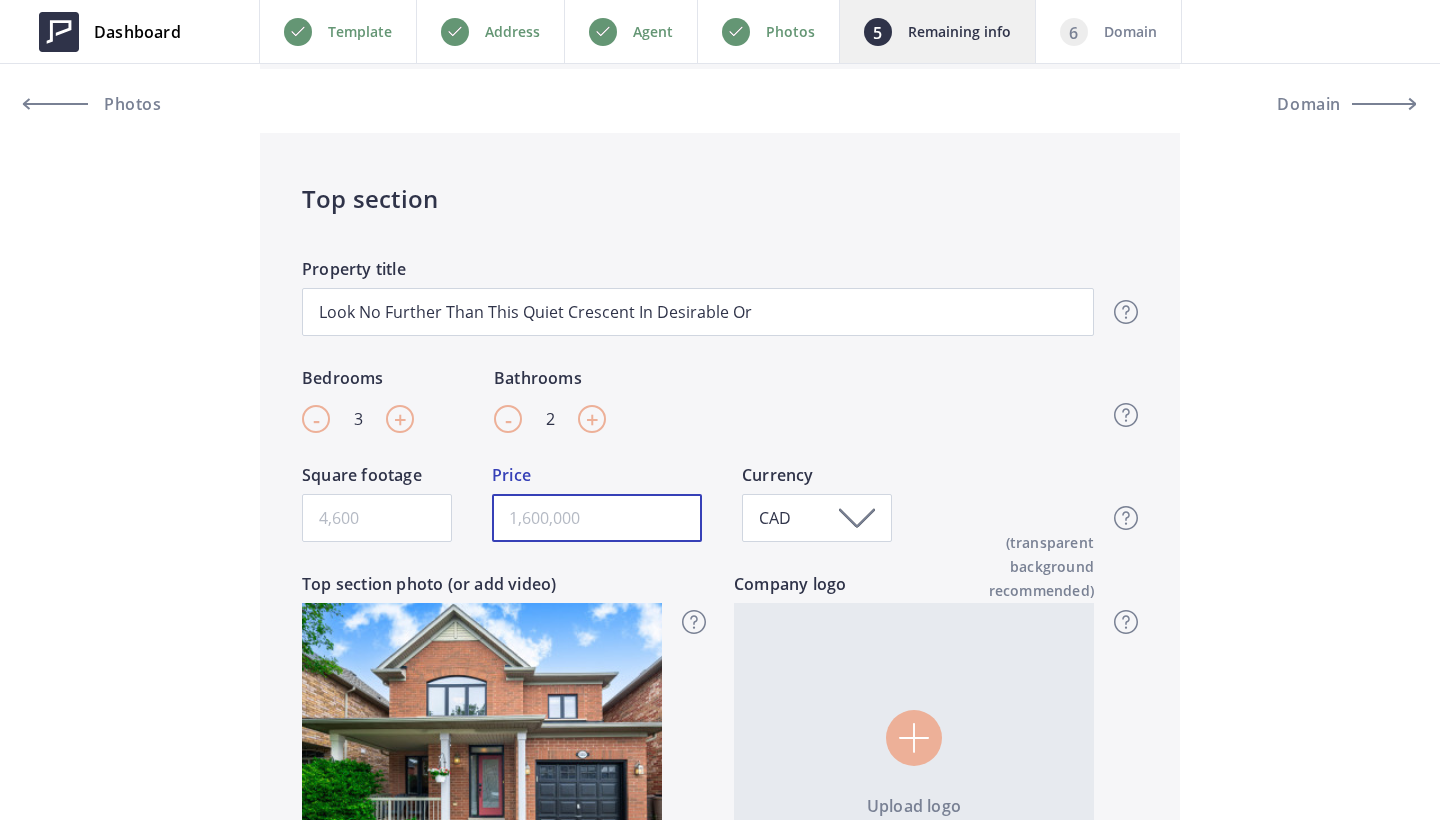 click at bounding box center [597, 518] 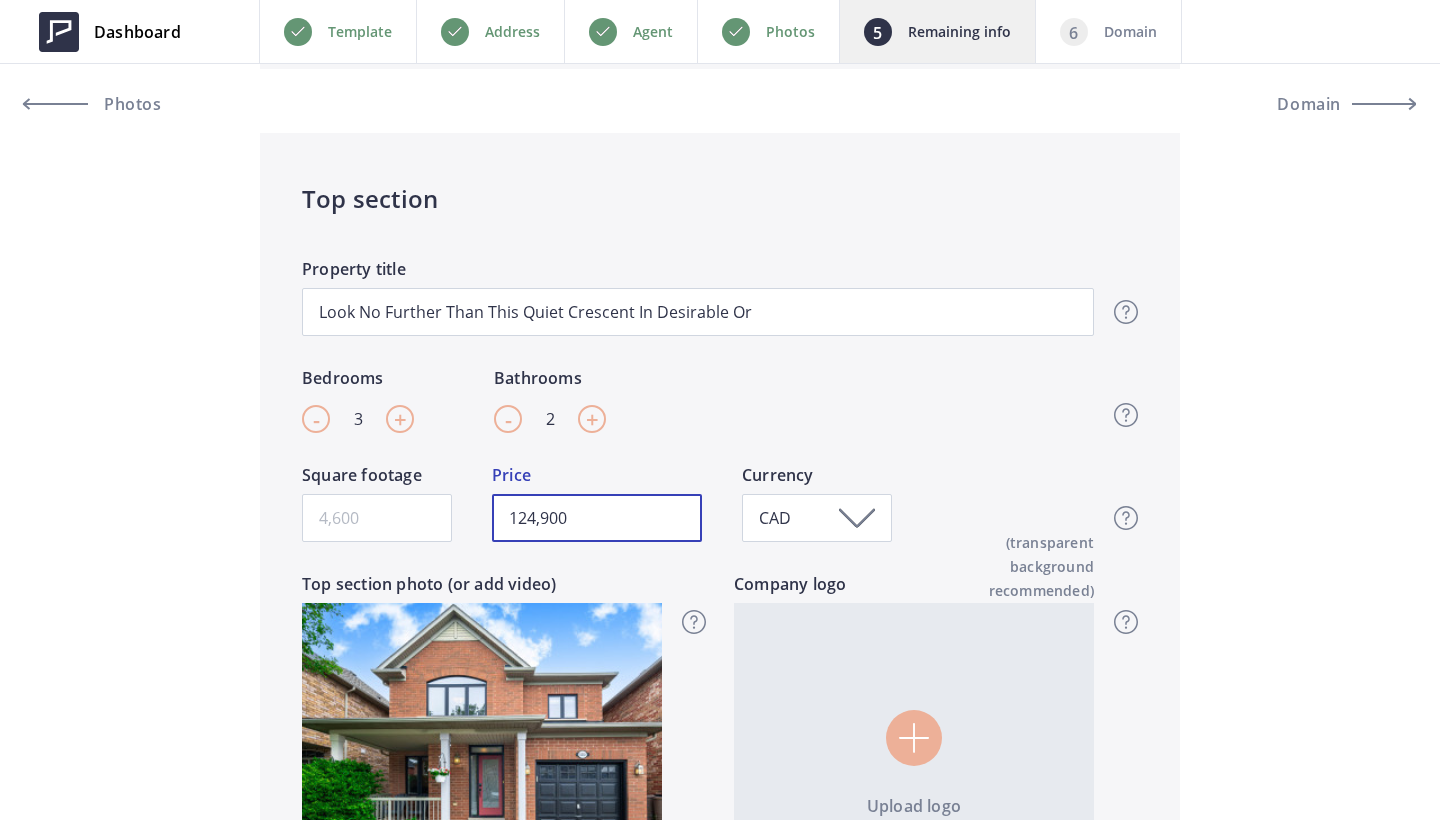 type on "1,249,000" 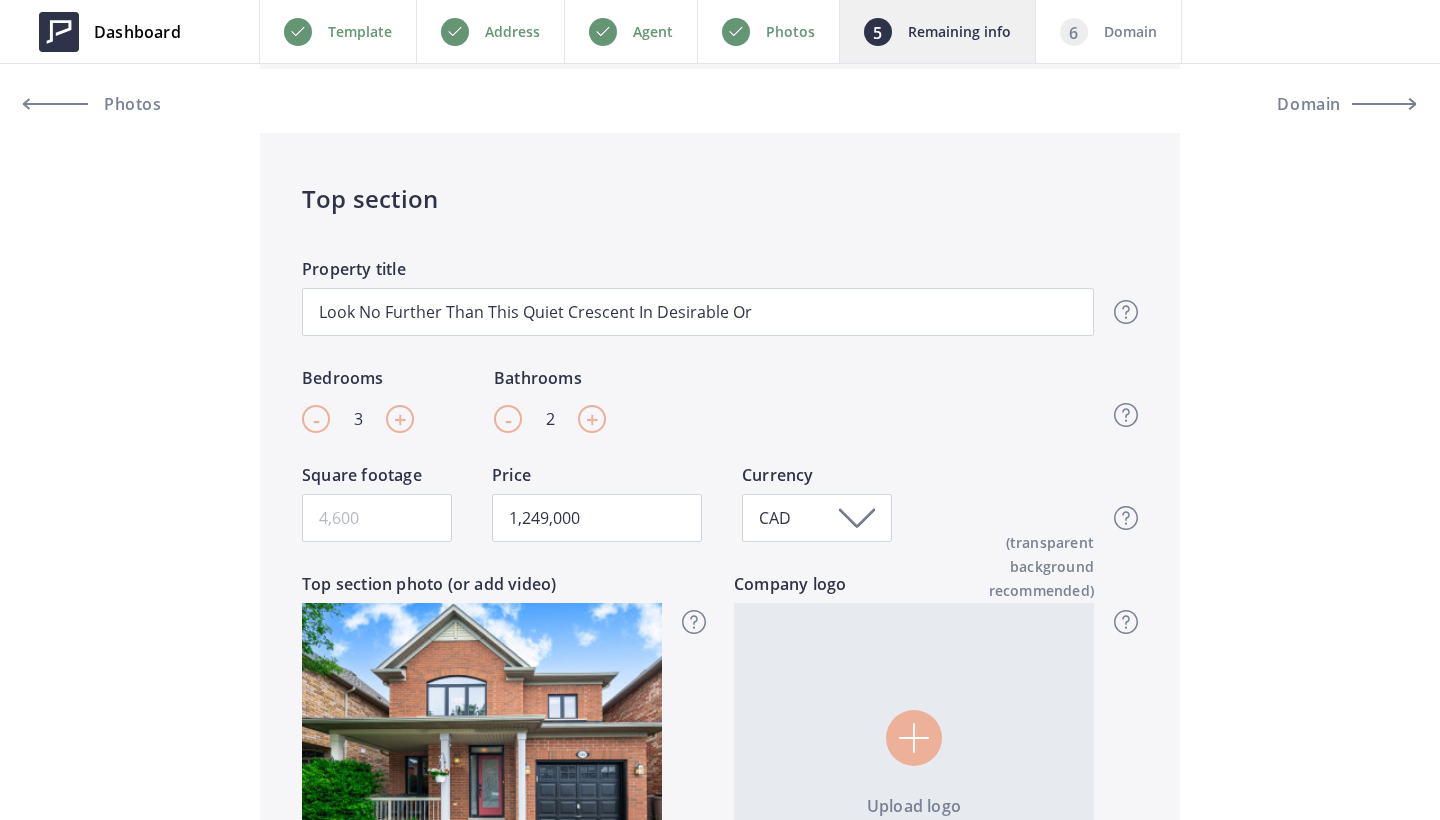 click on "+" at bounding box center (592, 419) 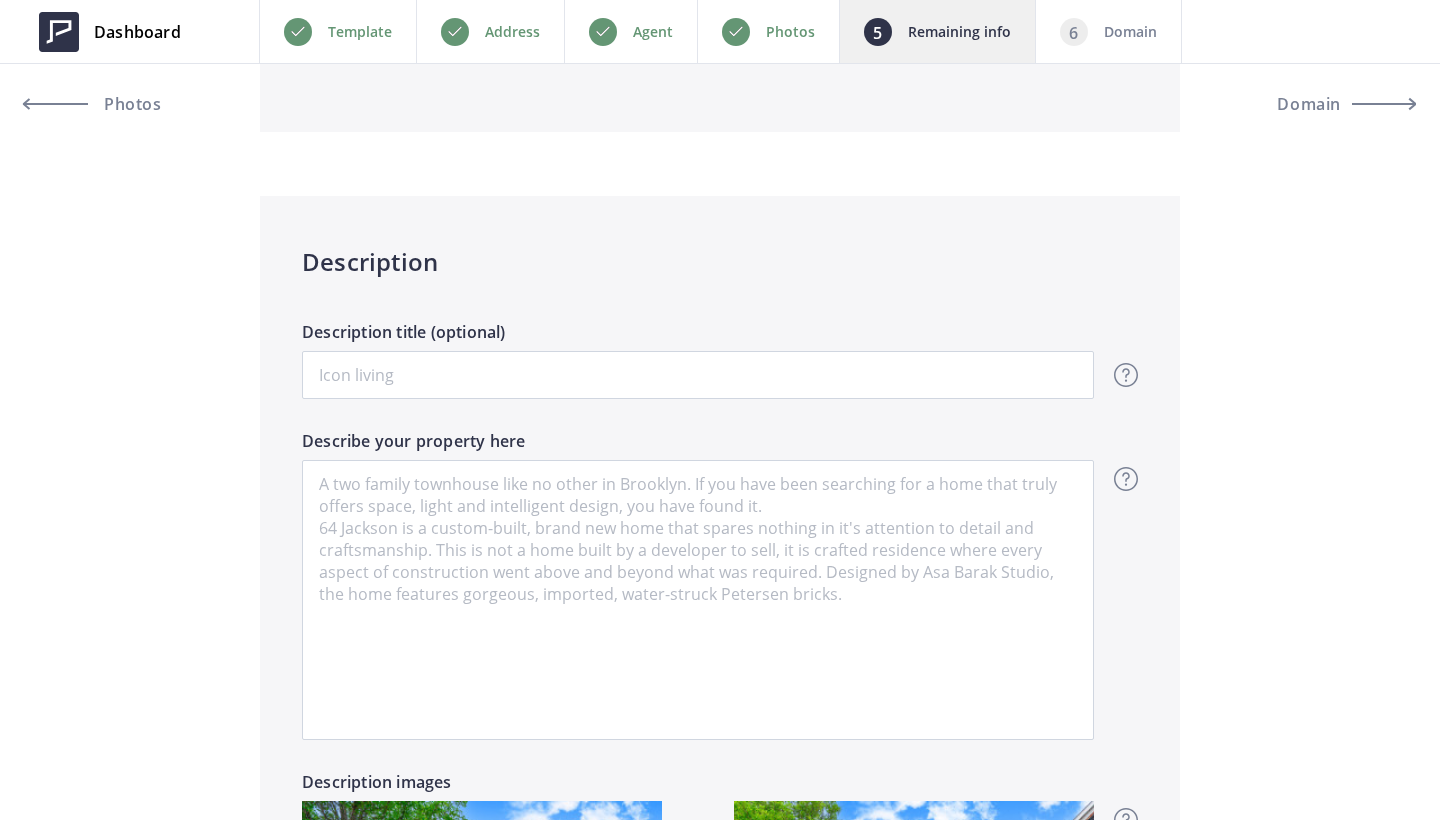 scroll, scrollTop: 1140, scrollLeft: 0, axis: vertical 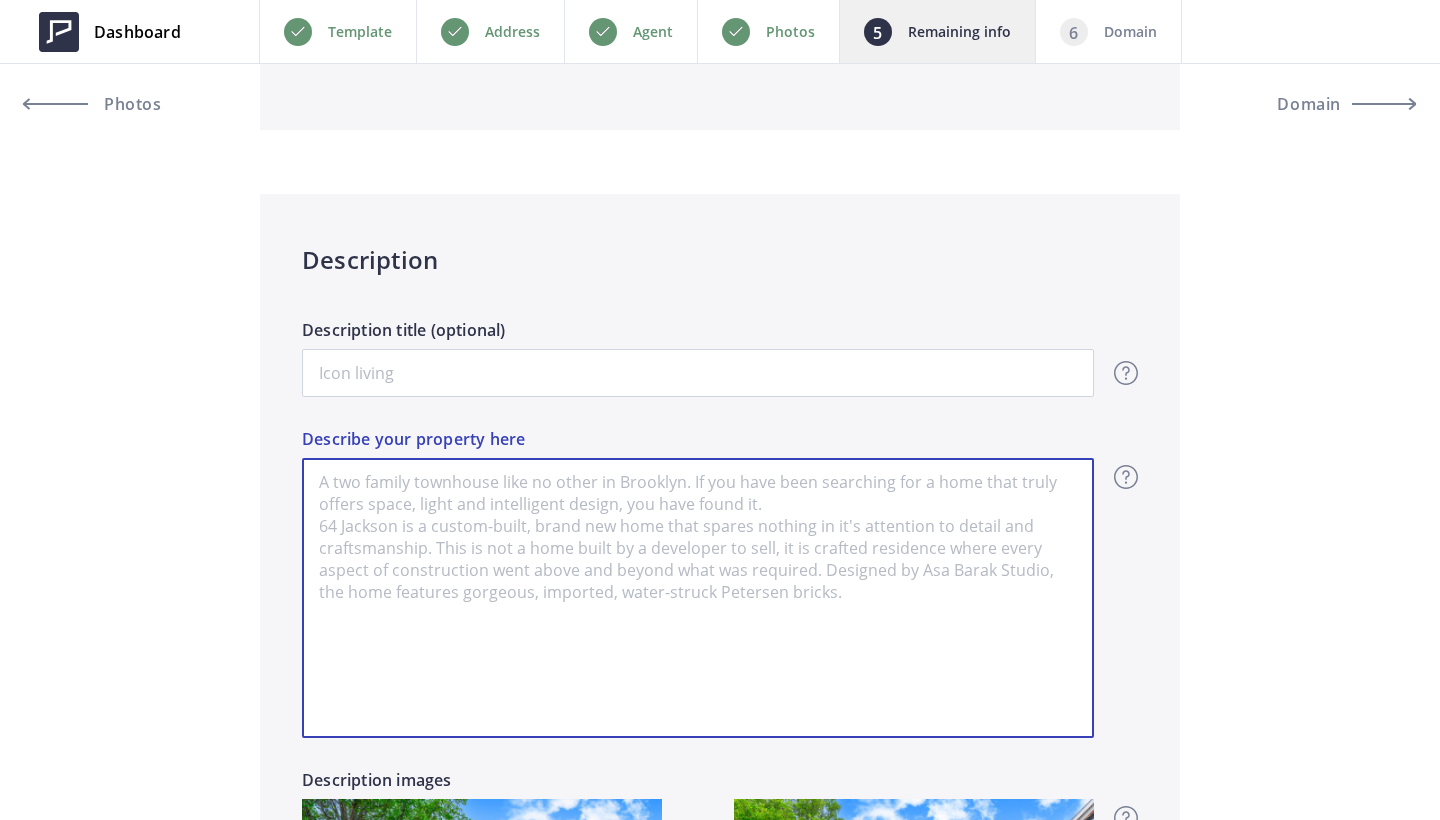 click on "Describe your property here" at bounding box center [698, 598] 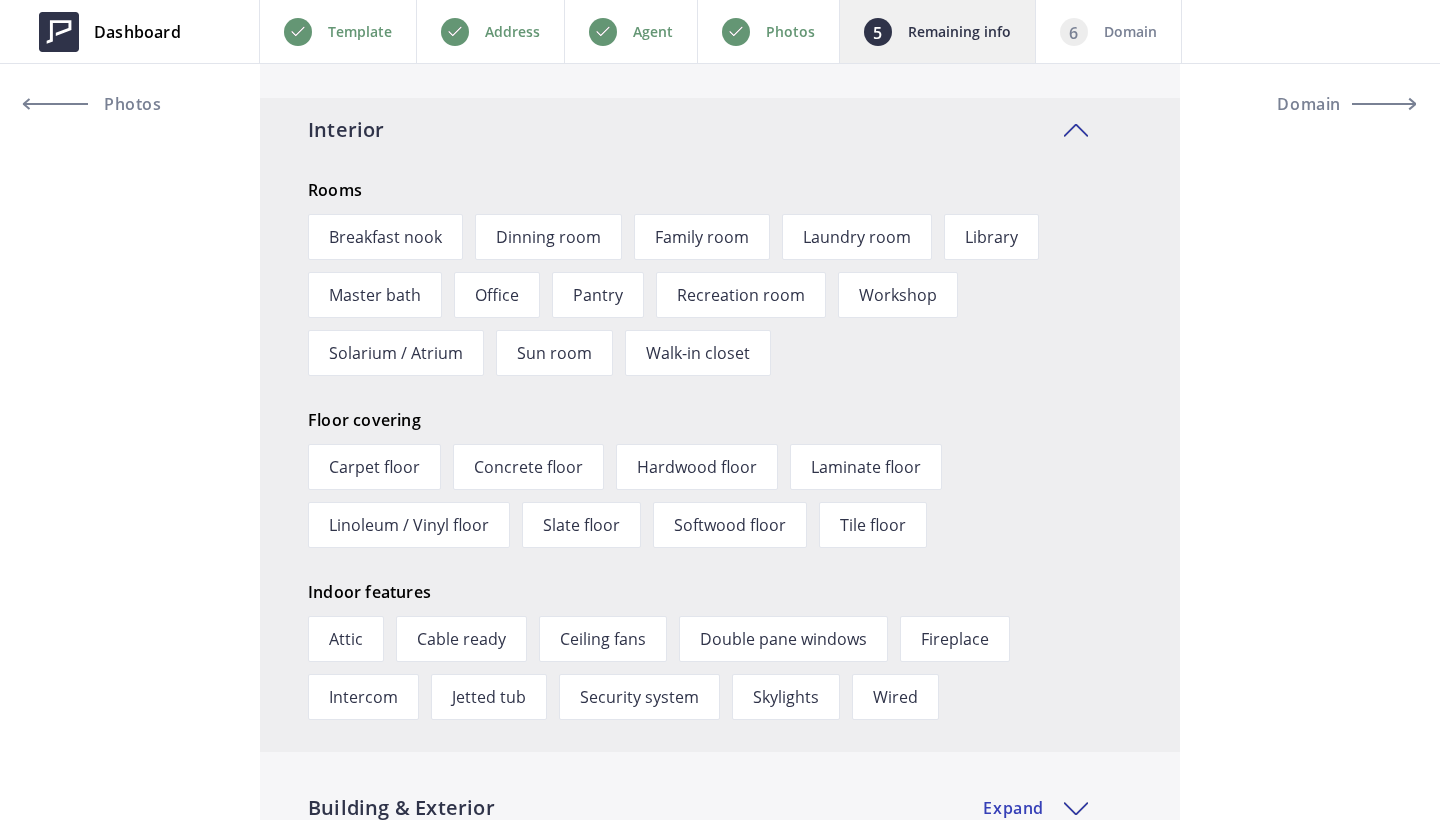 scroll, scrollTop: 2572, scrollLeft: 0, axis: vertical 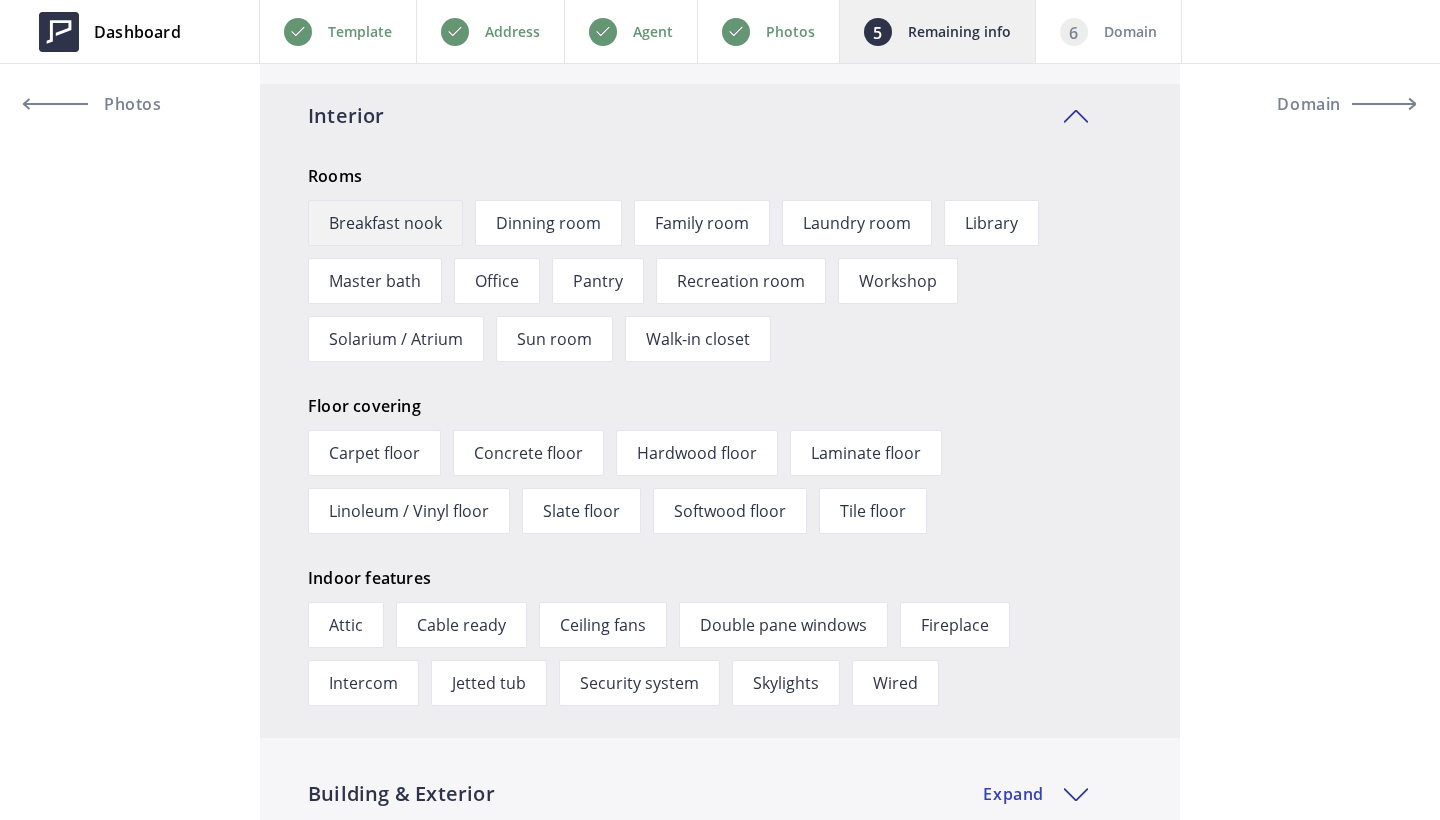 type on "Conveniently Situated Near All Amenities. Warm & Welcoming Space, Perfect For Relaxing W/Family & Friends. Natural Light Streams In From The Windows, Living/Dining Is Bright & Airy & Ideal For Entertaining. The Kitchen Offers Plenty Of Counter Space For Prep And Cooking. Enjoy Meals In The Eat-In Area Or Take Your Plates Outside To The Landscaped Backyard. Upstairs, You'll Find 3 Spacious Bdrms, Each Offering Plenty Of Room For R& R. The Primary Bdrm Boasts Walk-In Closet And An Ensuite Bathroom With A Luxurious Soaking Tub, Perfect For Unwinding After A Long Day. Best Part Is The Location, Quiet Crescent, Peace & Tranquility And Walking Trail Close. Short Drive From All Amenities! Come Check Out This Home Nestled On A Crescent And Start Living Your Best Life In Burlington!" 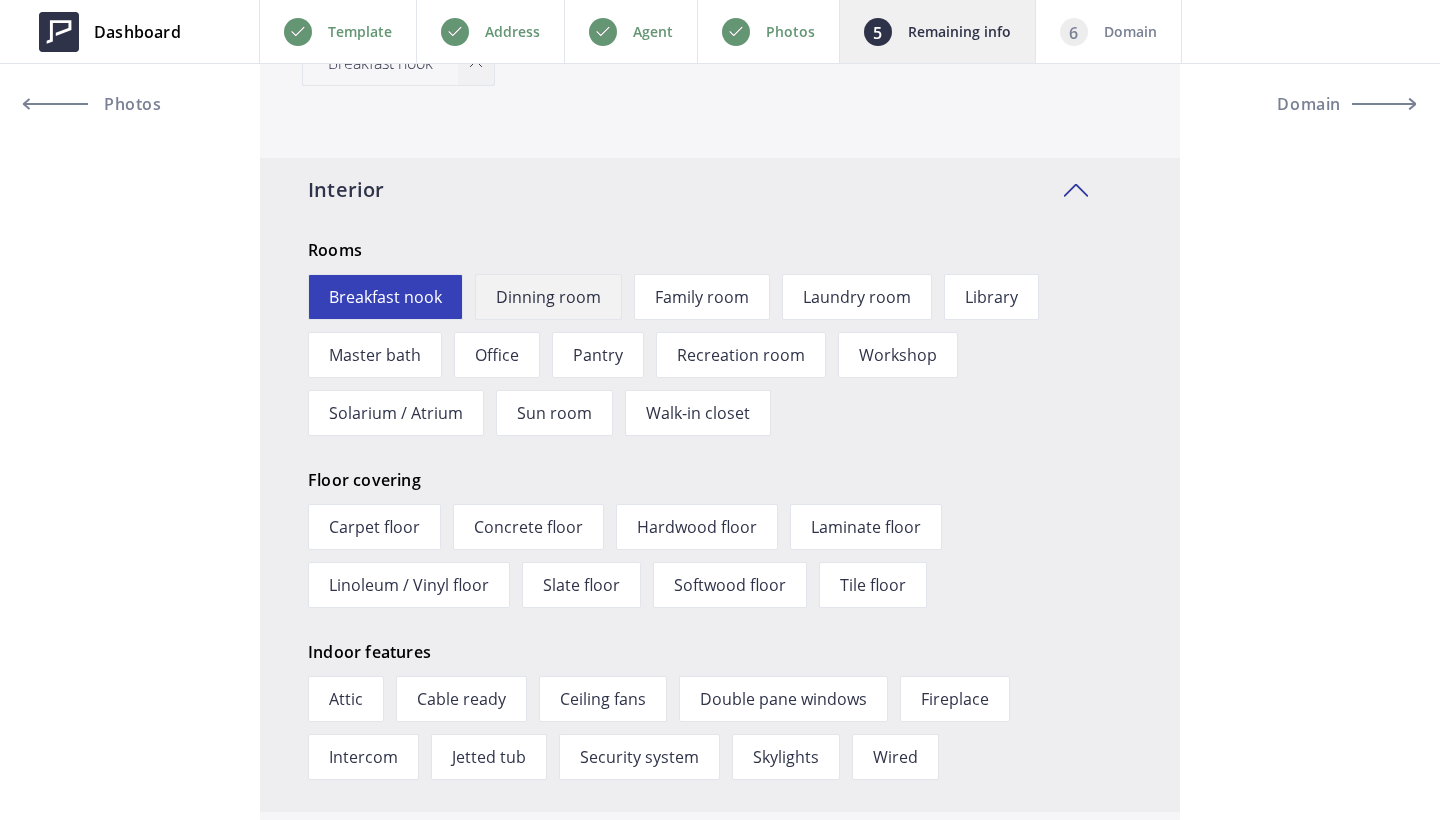 click on "Dinning room" at bounding box center (548, 297) 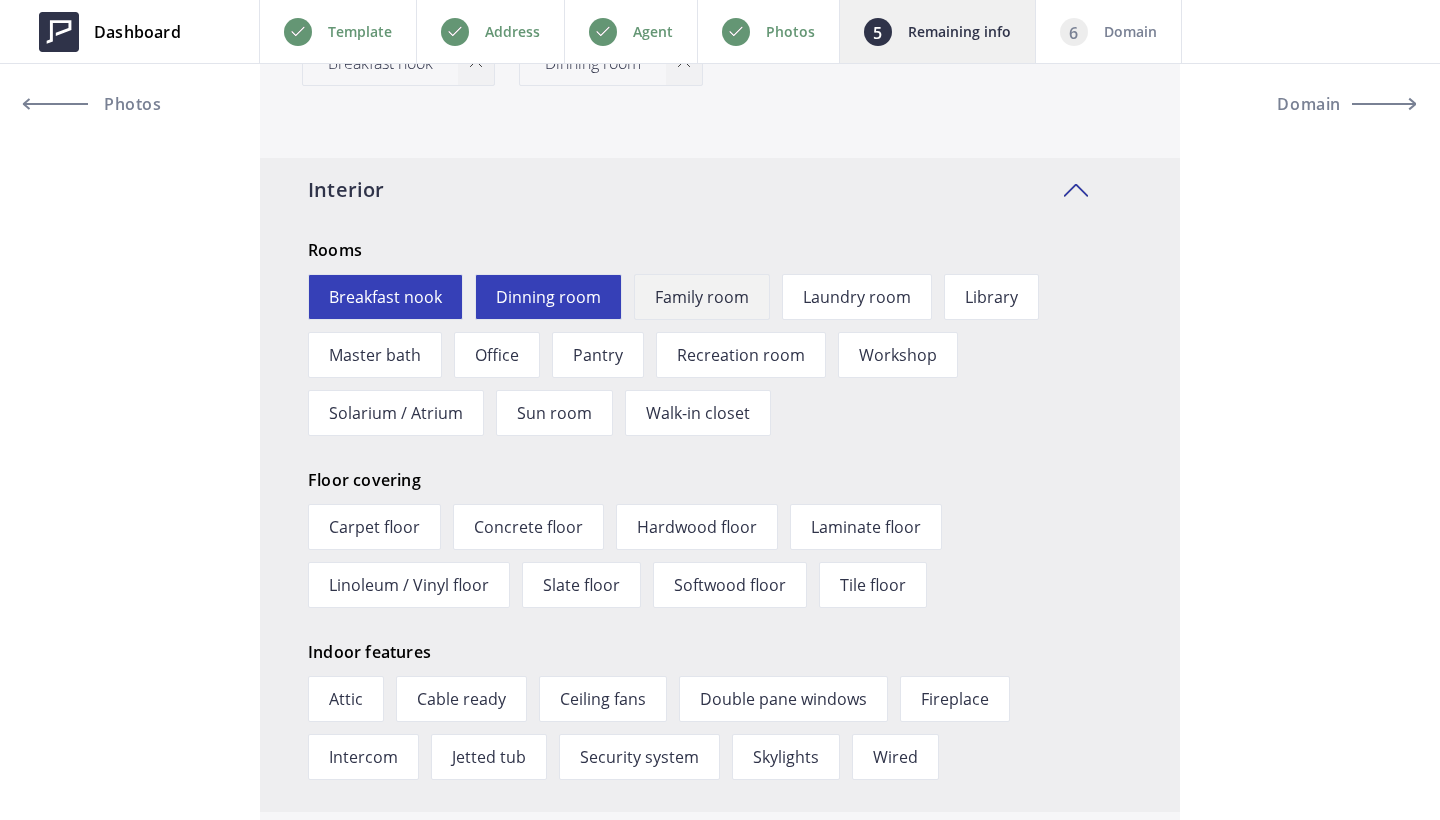 click on "Family room" at bounding box center [702, 297] 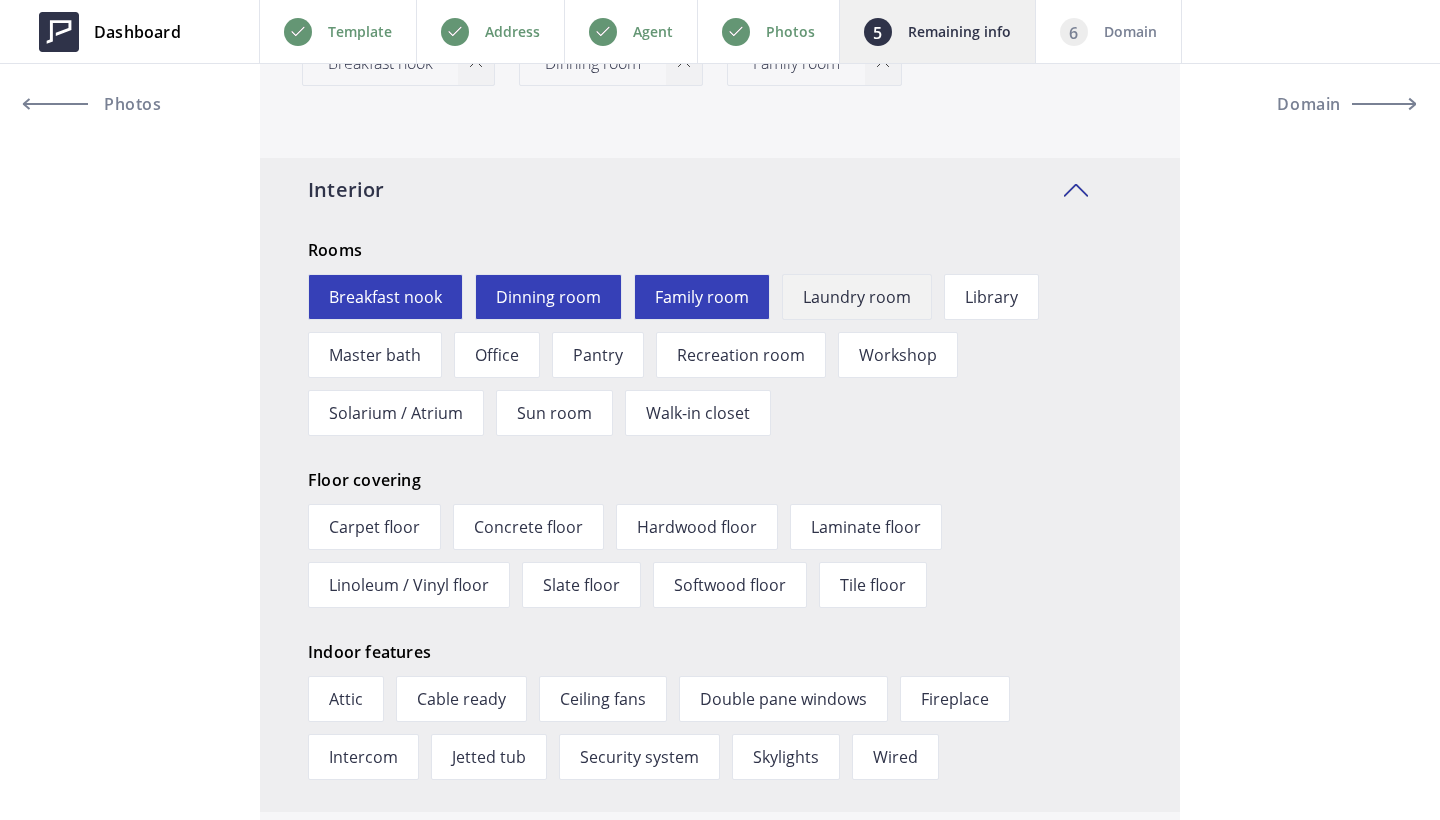click on "Laundry room" at bounding box center (857, 297) 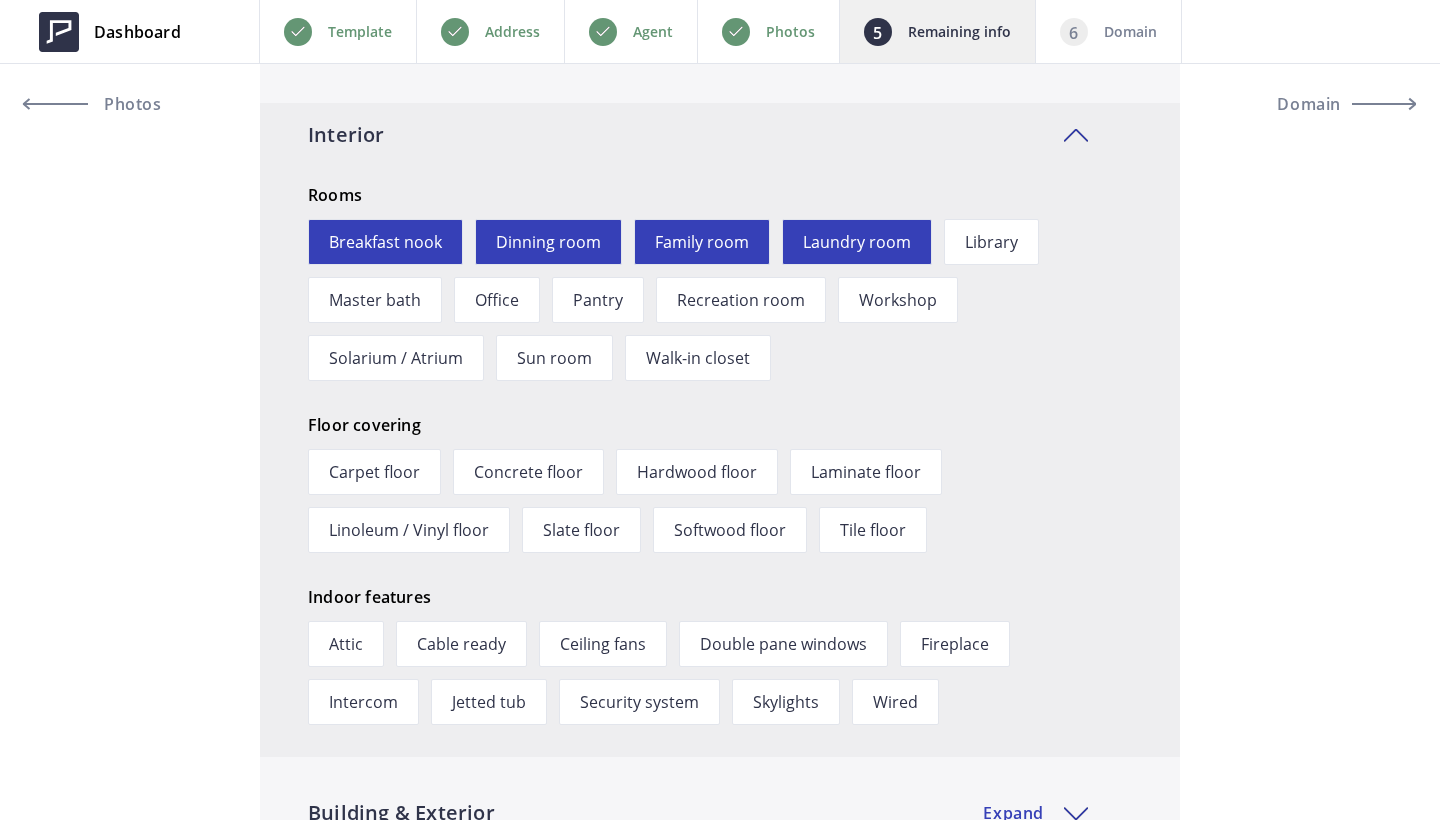scroll, scrollTop: 2634, scrollLeft: 0, axis: vertical 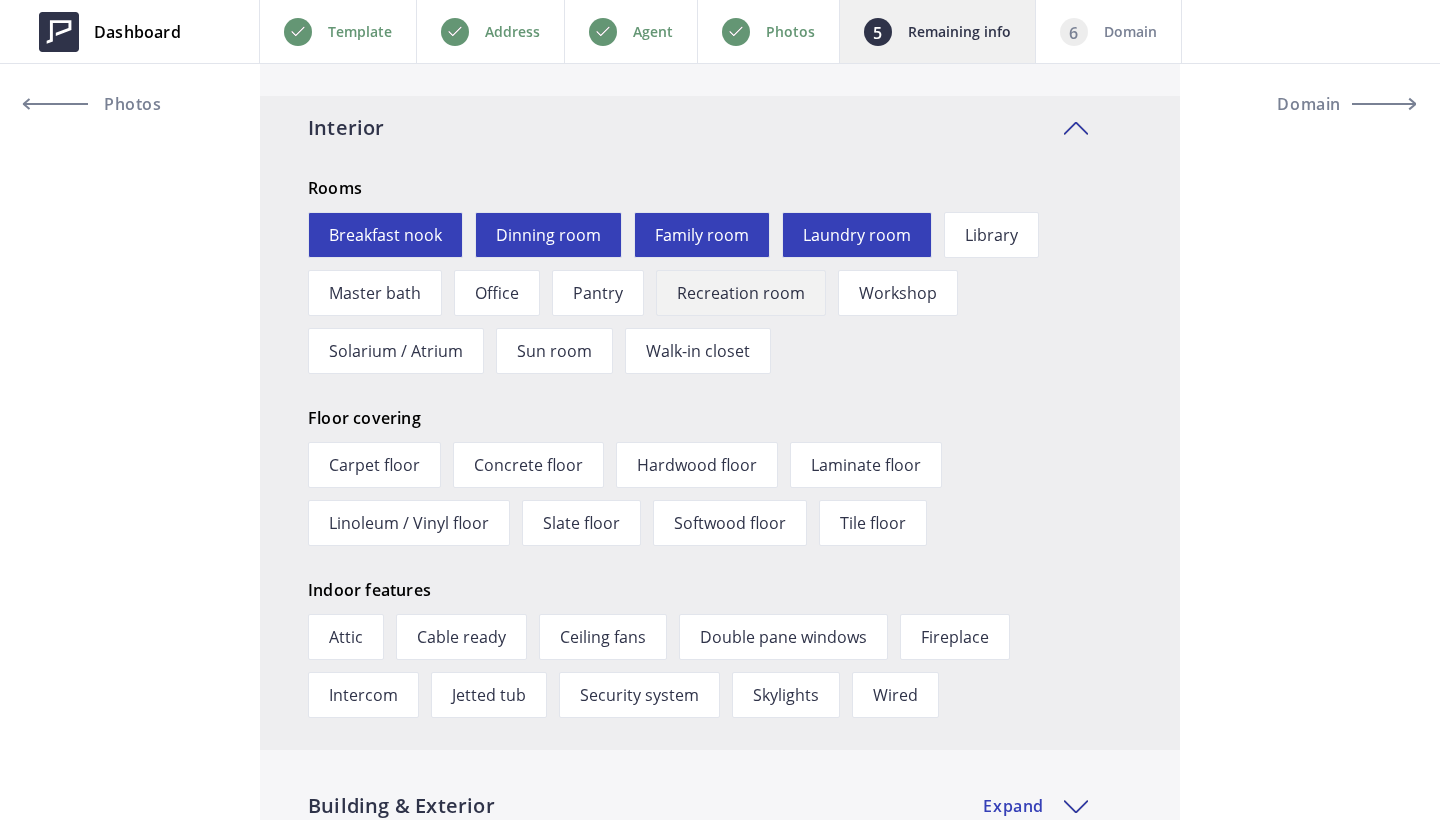 click on "Recreation room" at bounding box center [741, 293] 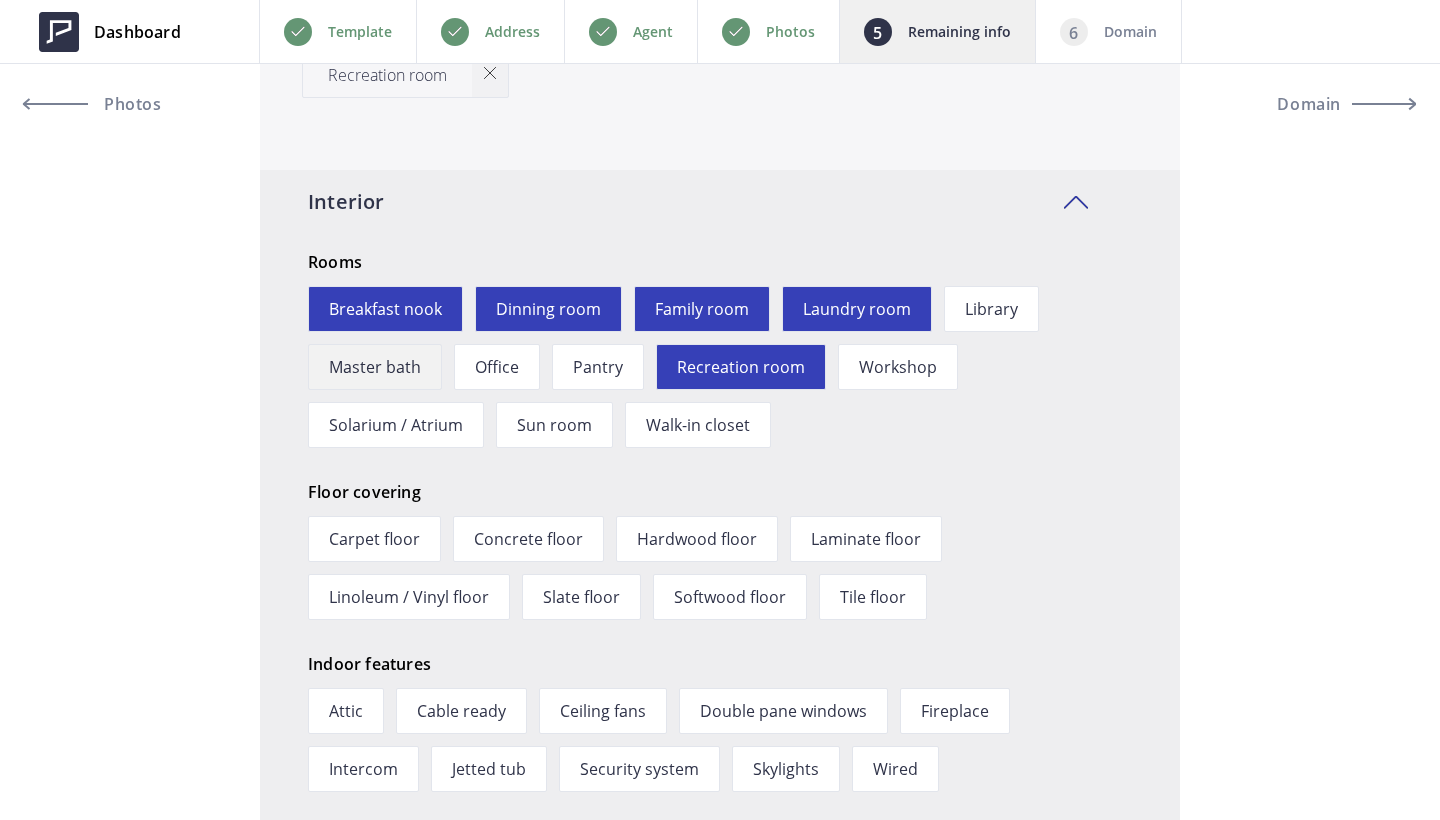 click on "Master bath" at bounding box center [375, 367] 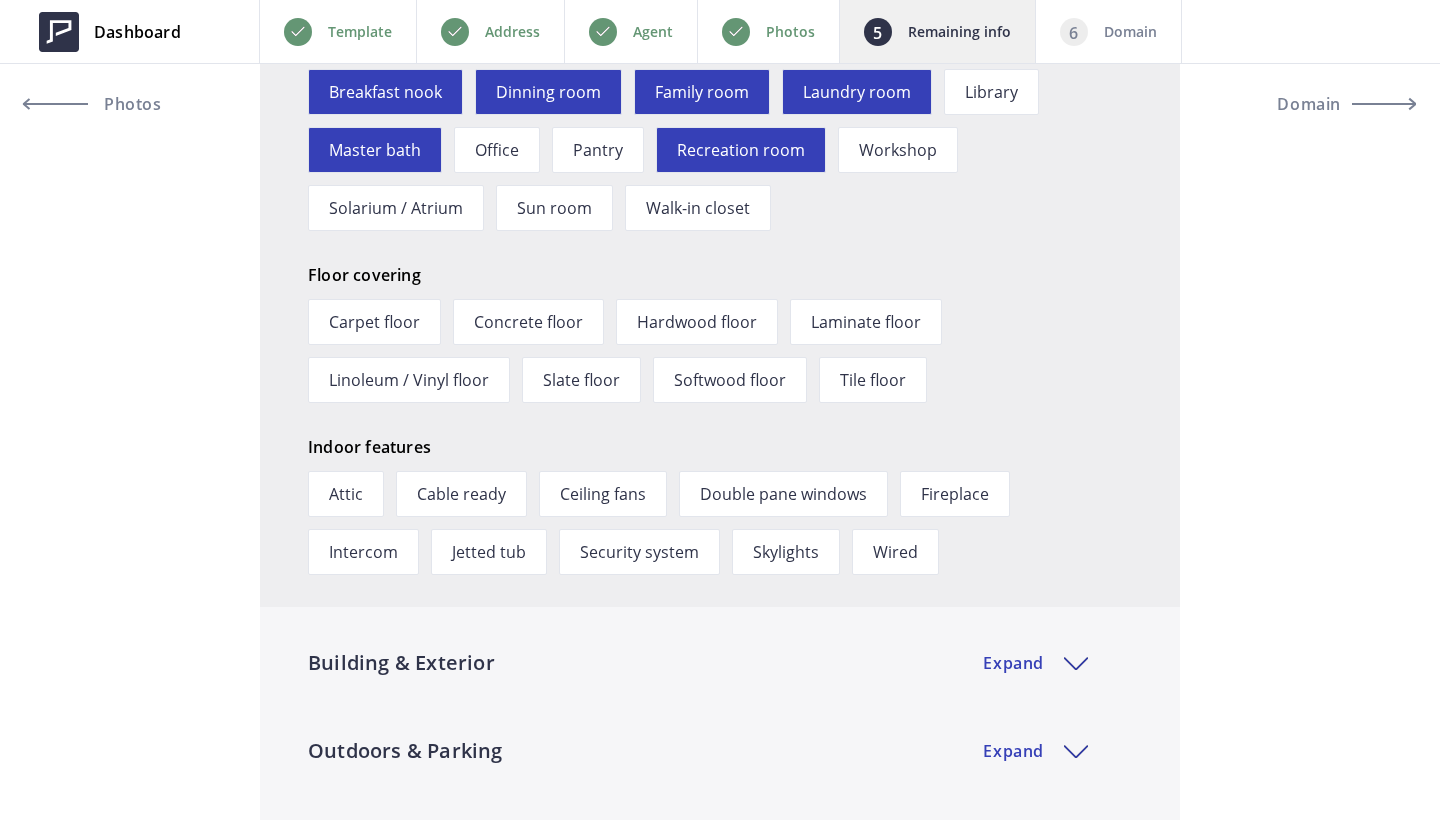 scroll, scrollTop: 2925, scrollLeft: 0, axis: vertical 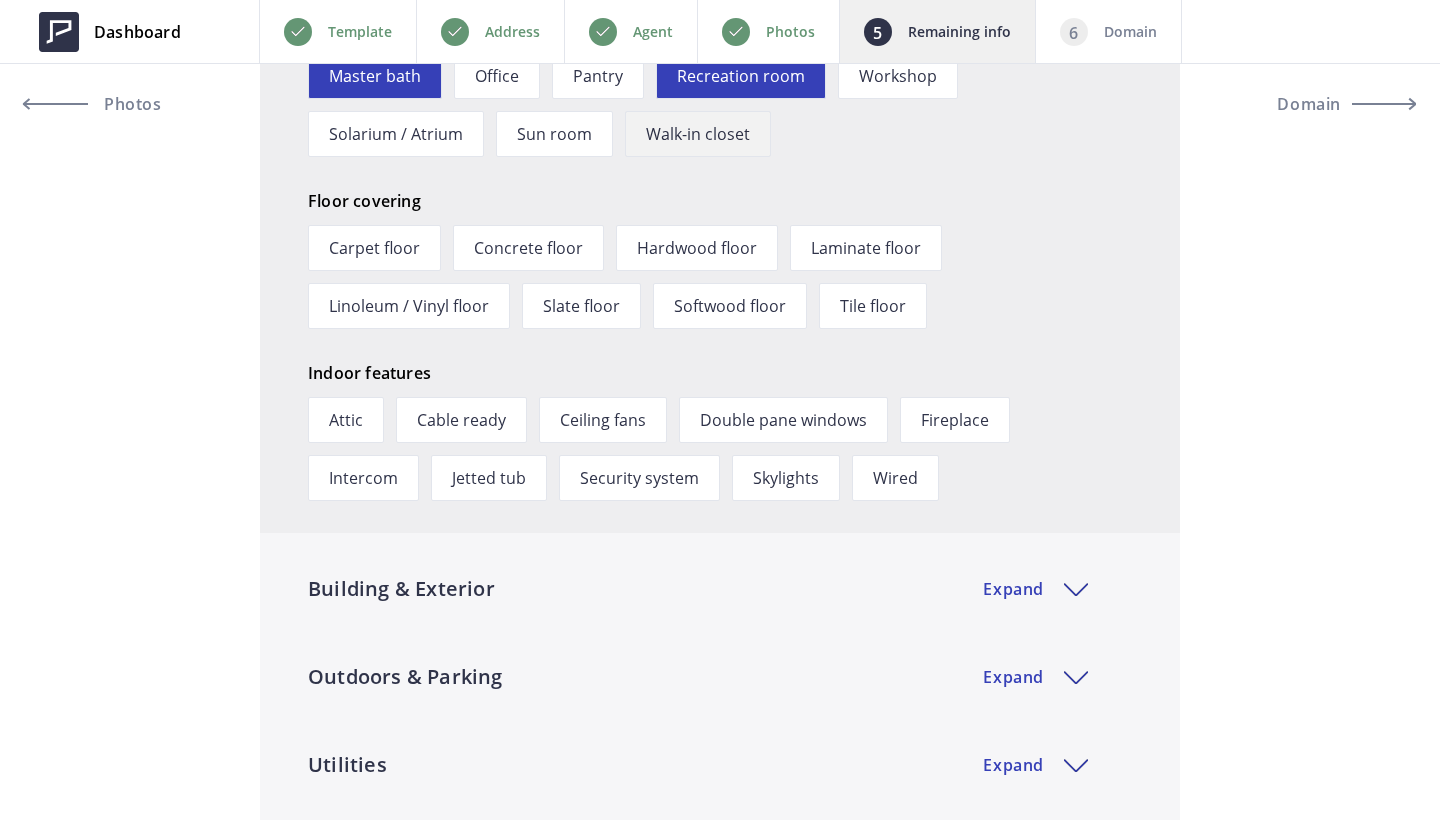 click on "Walk-in closet" at bounding box center [698, 134] 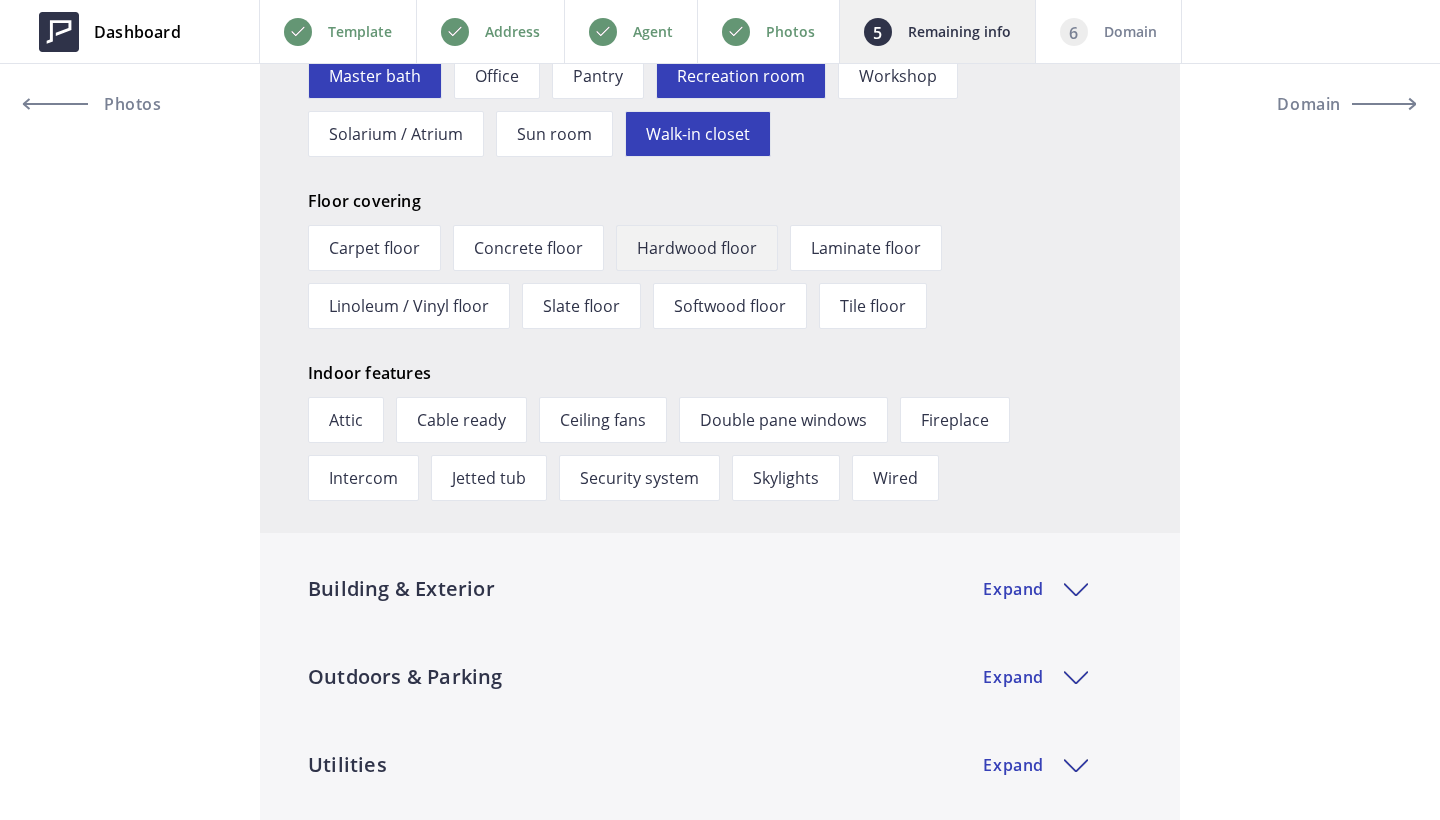 click on "Hardwood floor" at bounding box center (697, 248) 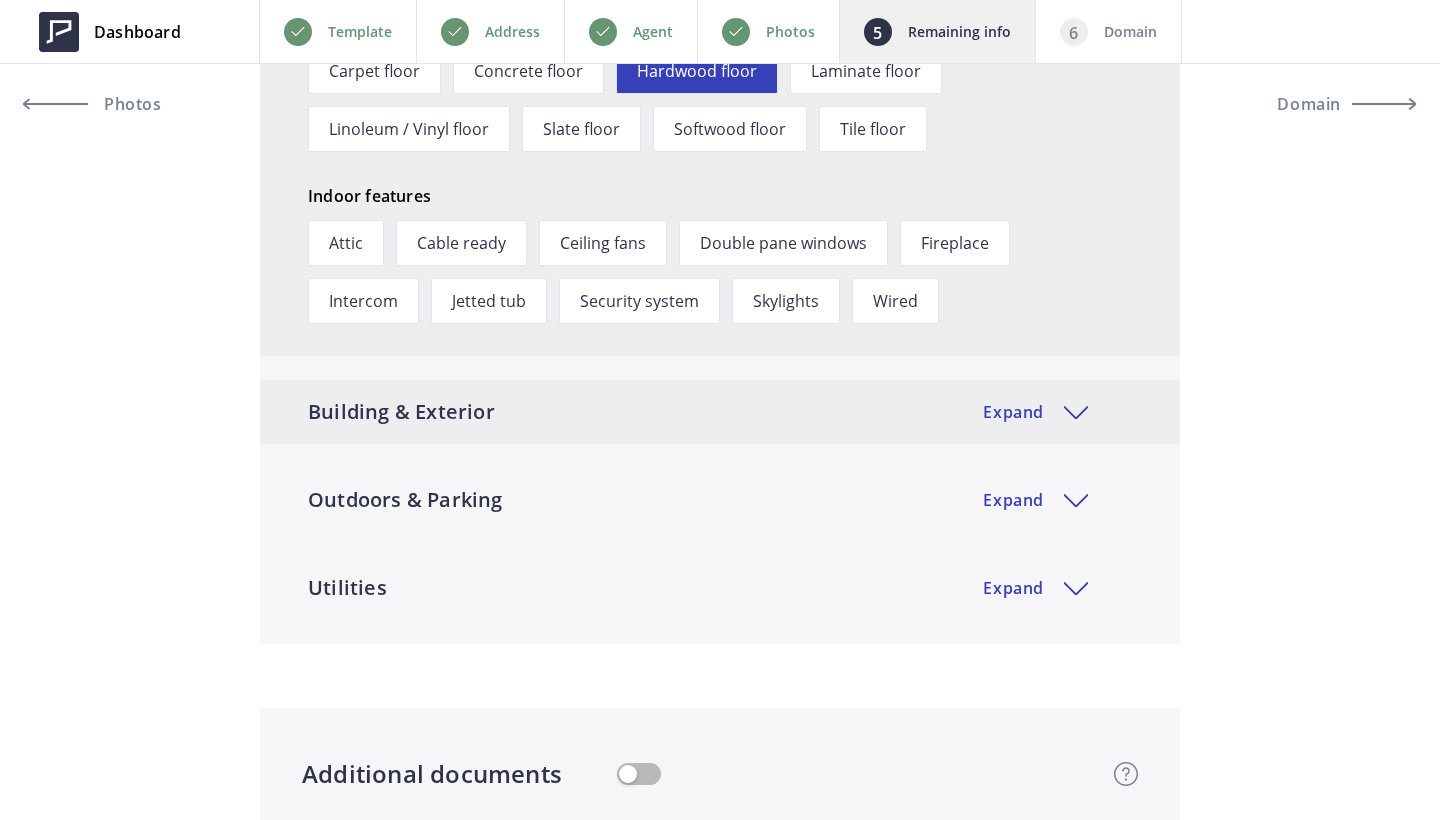 click on "Building & Exterior   Expand" at bounding box center (720, 412) 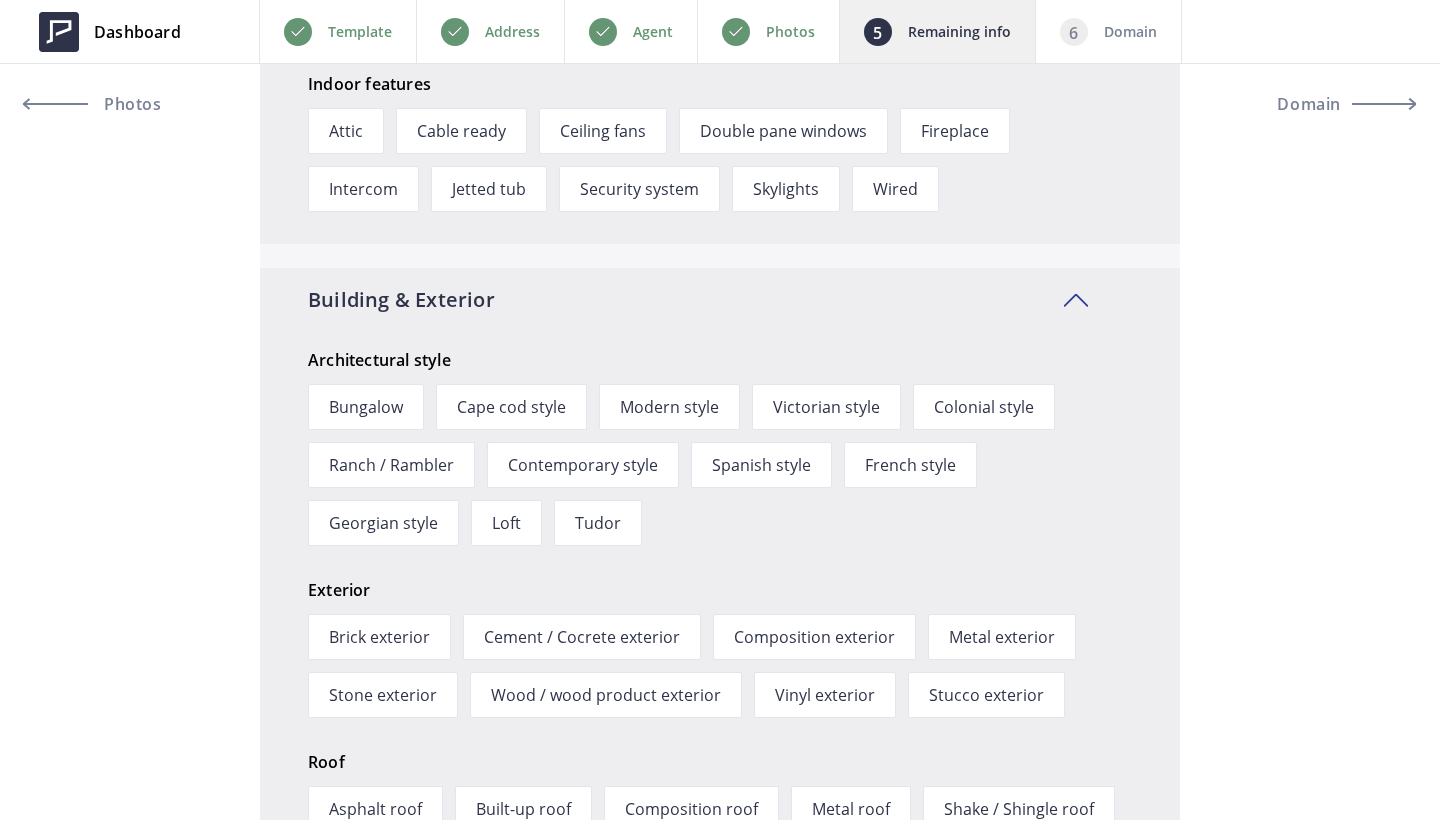 scroll, scrollTop: 3294, scrollLeft: 0, axis: vertical 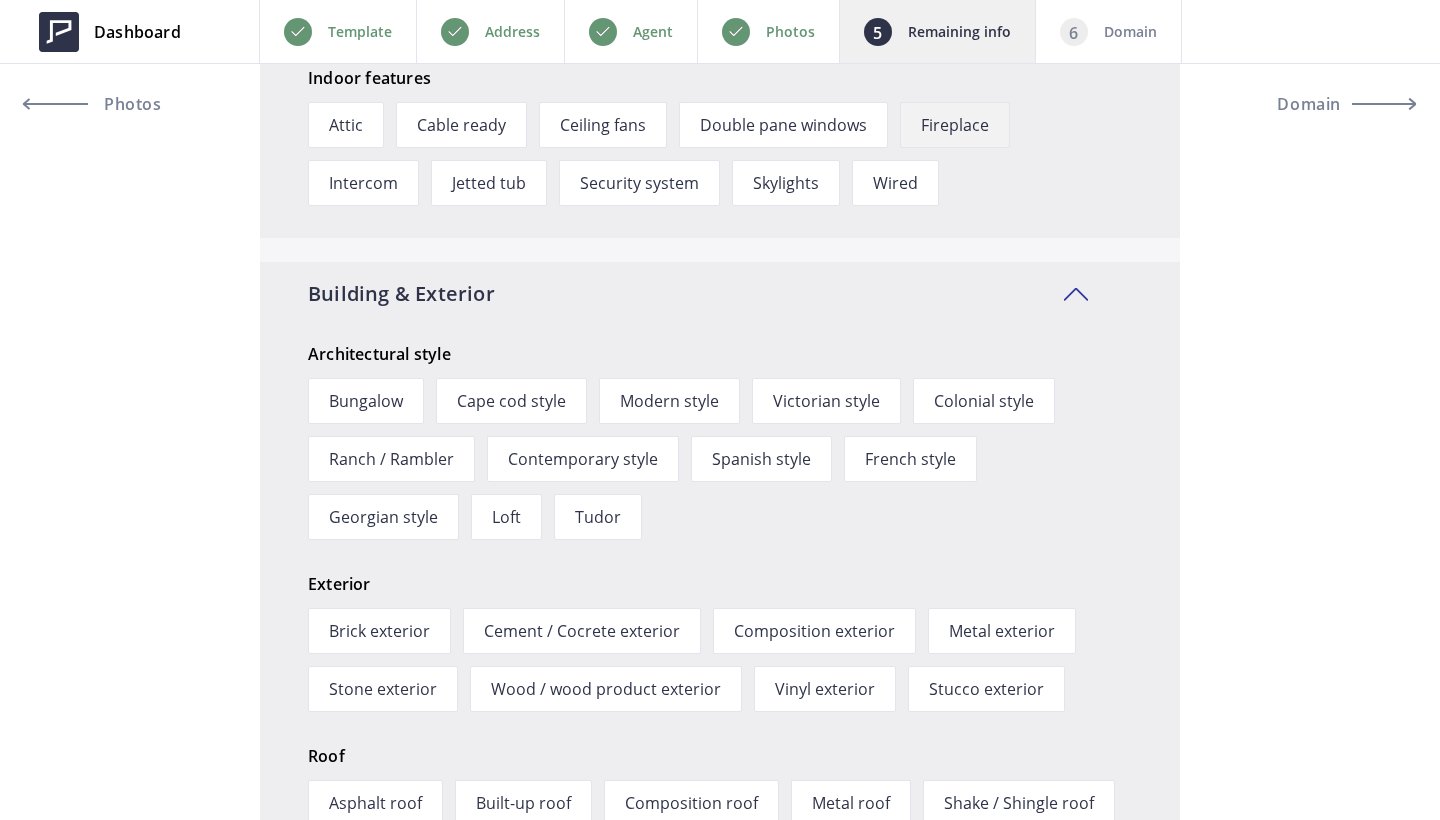 click on "Fireplace" at bounding box center (955, 125) 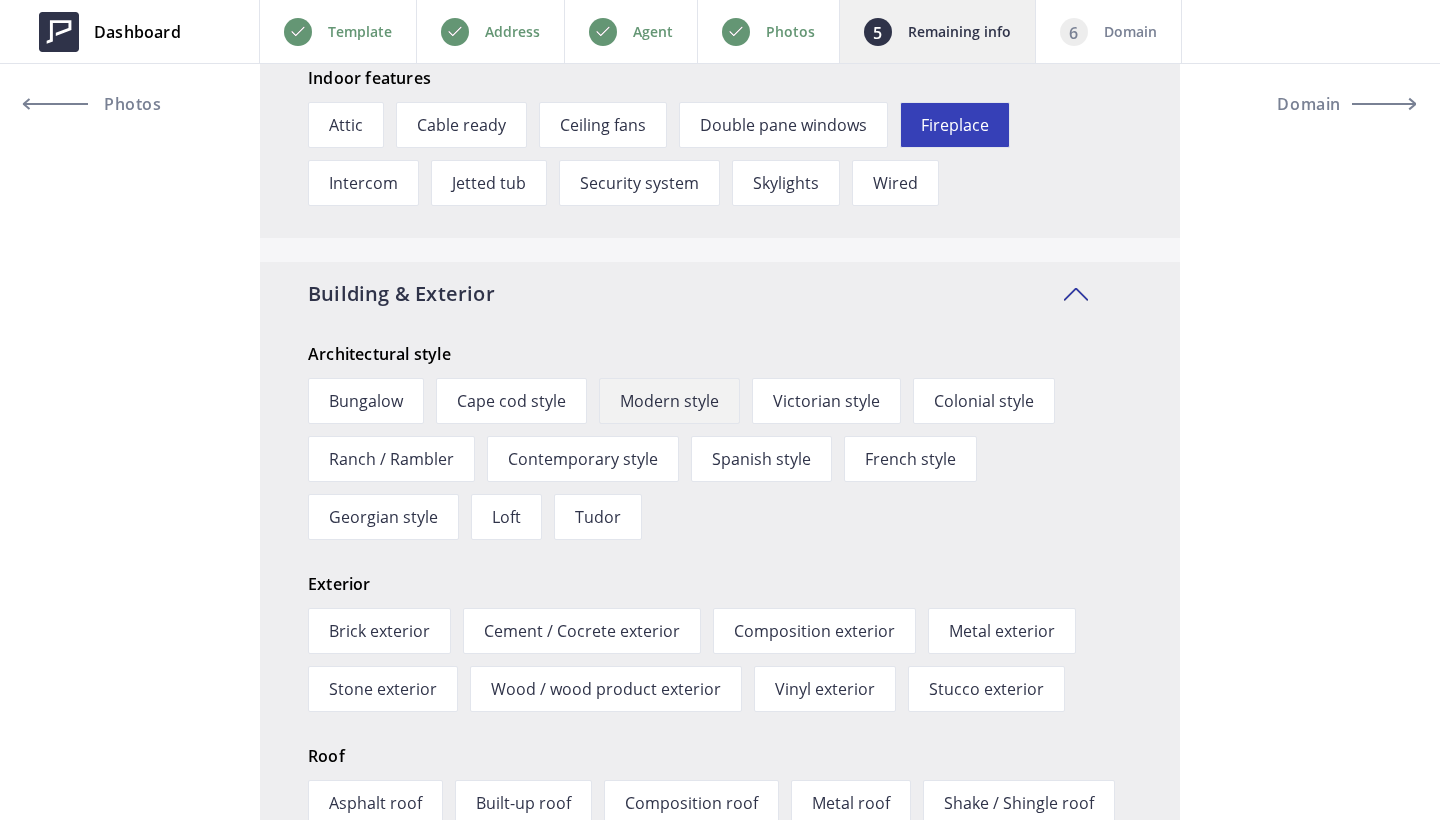 click on "Modern style" at bounding box center (669, 401) 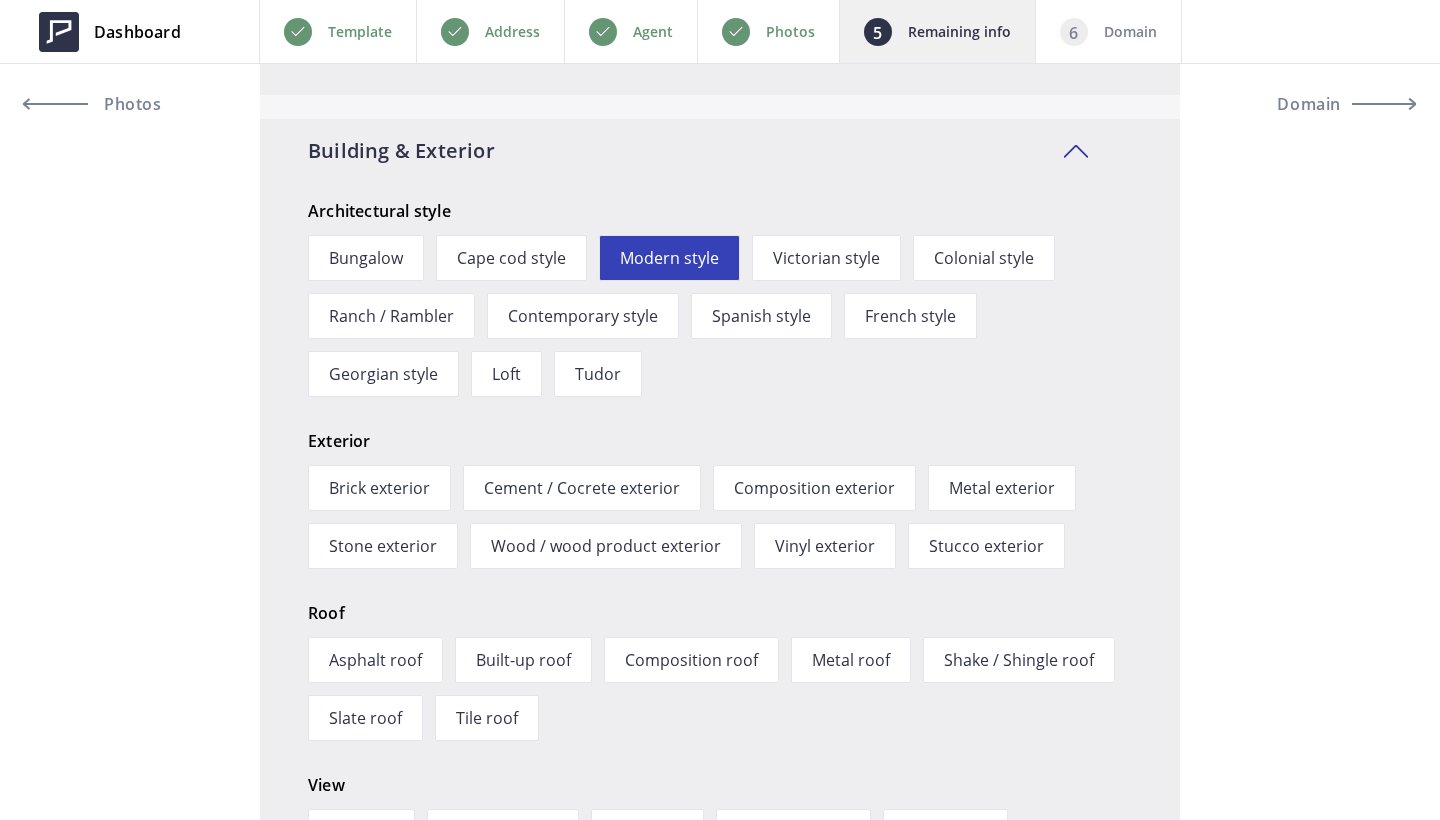 scroll, scrollTop: 3505, scrollLeft: 0, axis: vertical 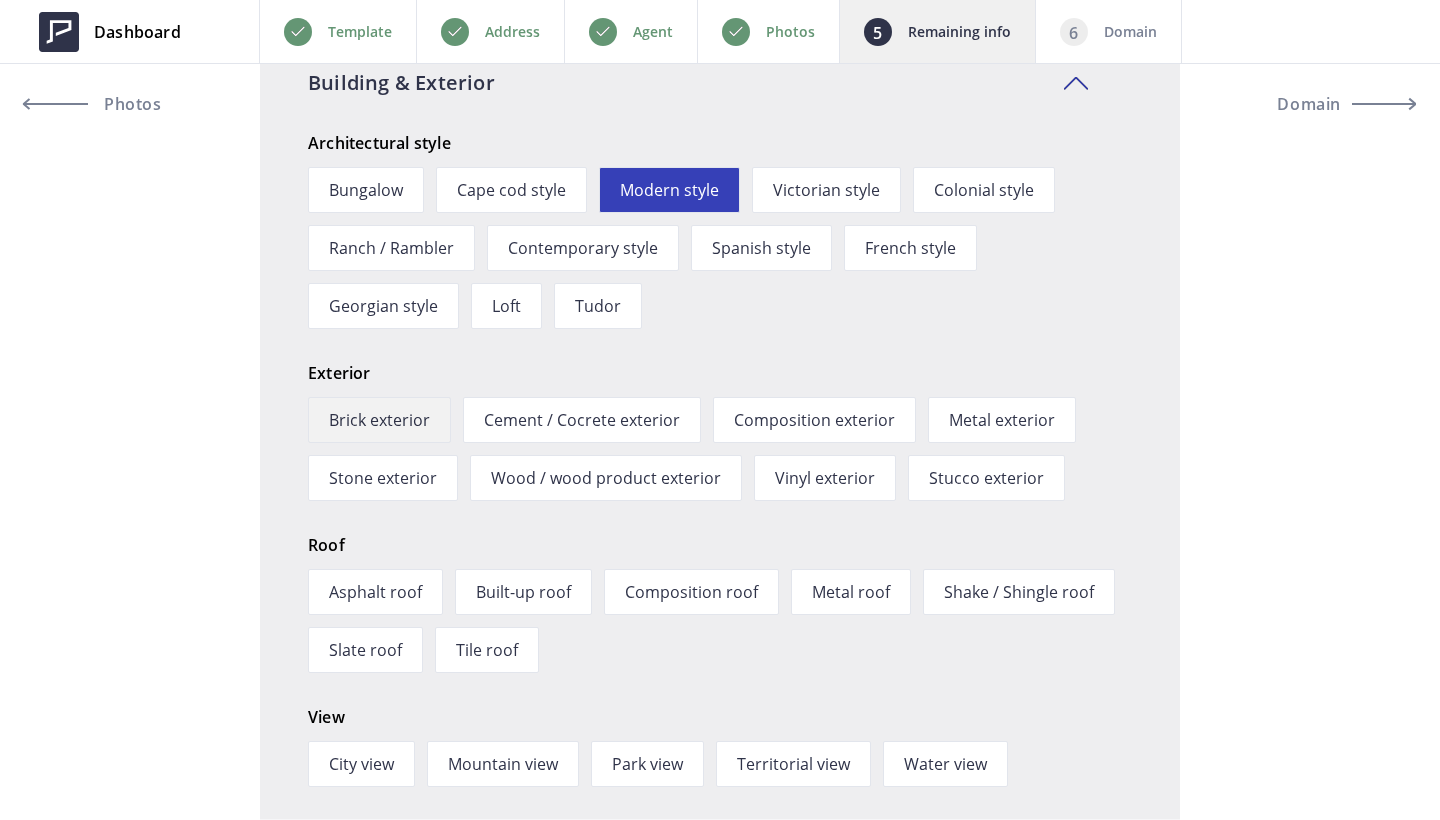 click on "Brick exterior" at bounding box center [379, 420] 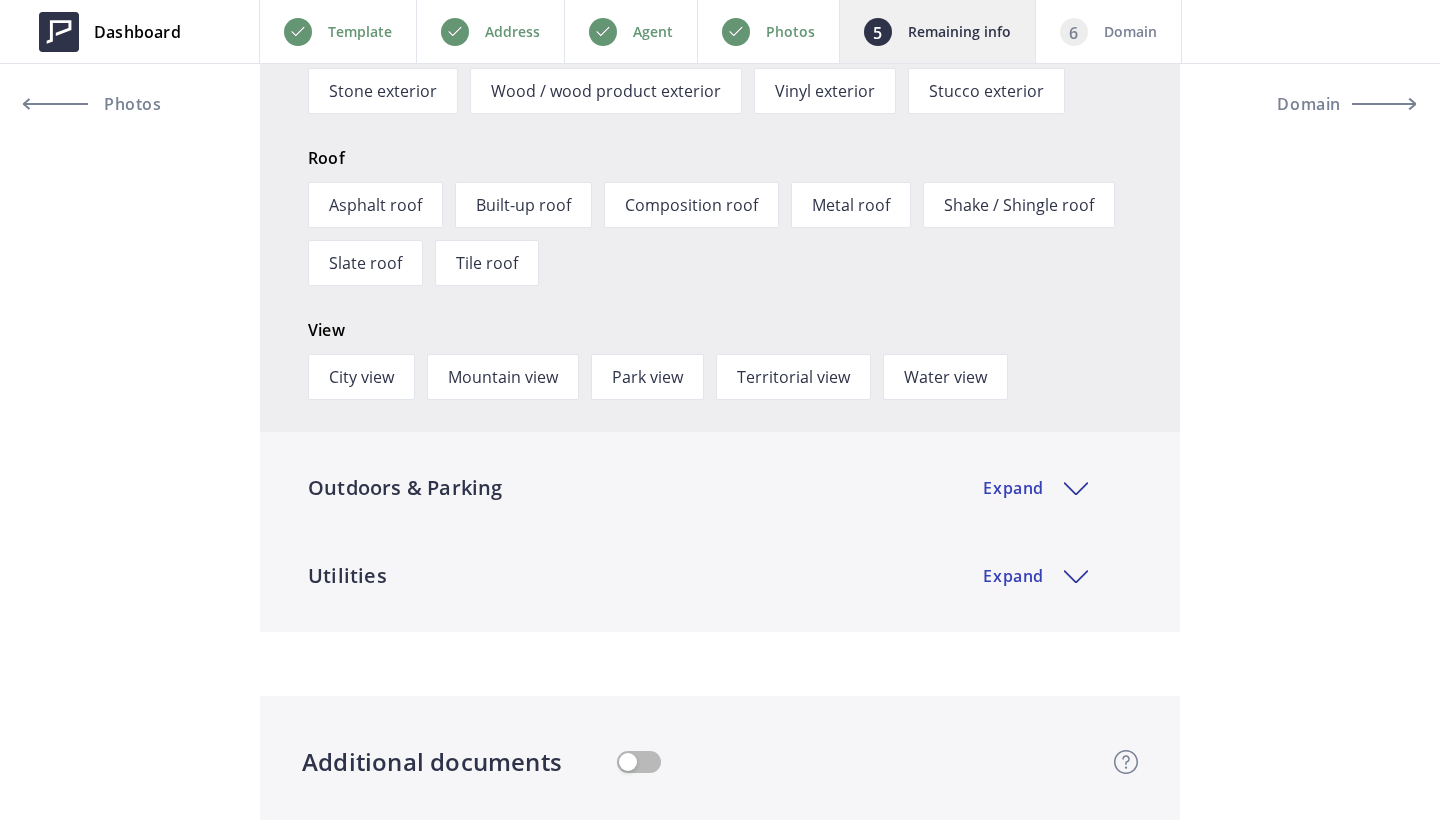 scroll, scrollTop: 3929, scrollLeft: 0, axis: vertical 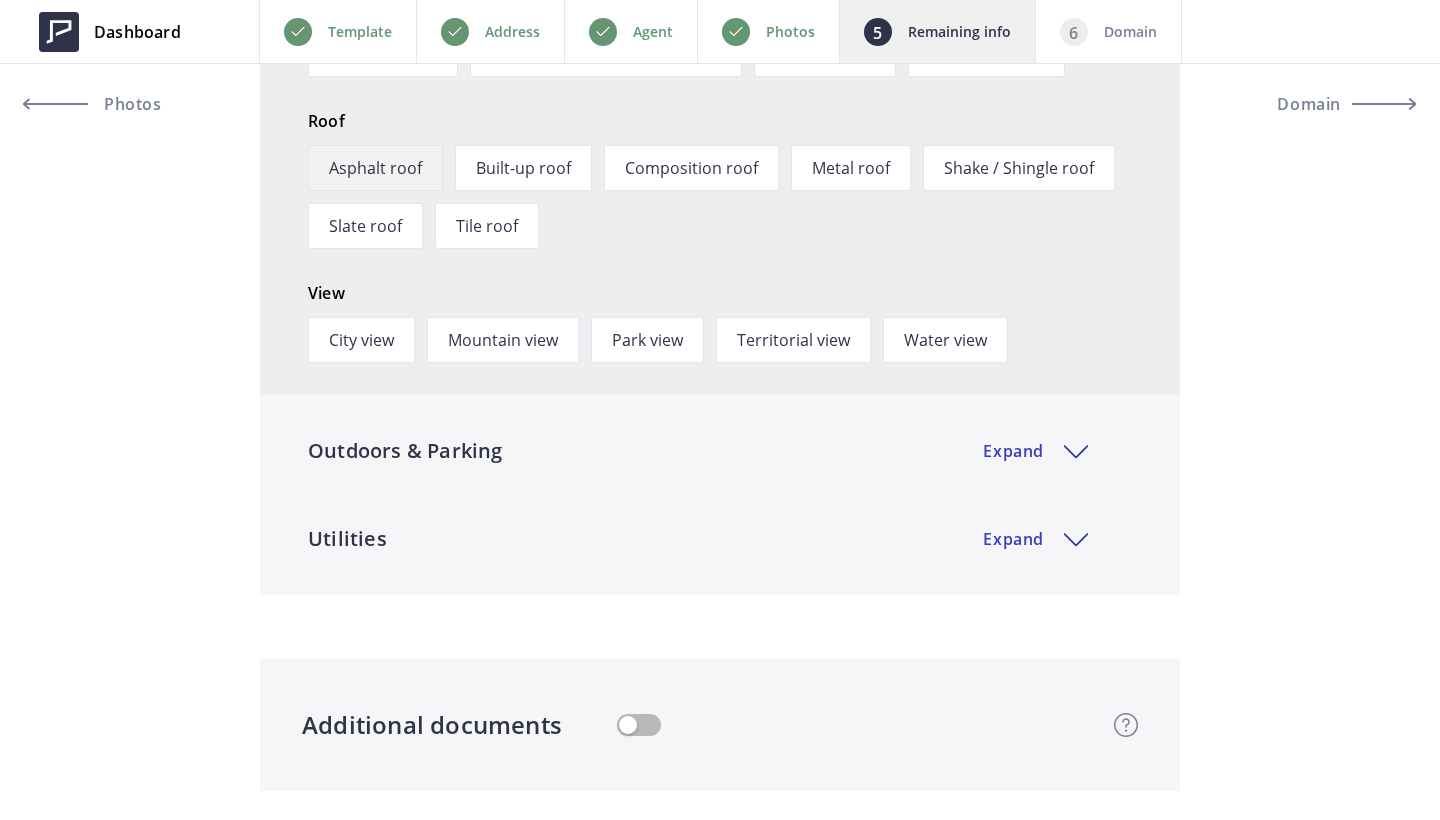 click on "Asphalt roof" at bounding box center (375, 168) 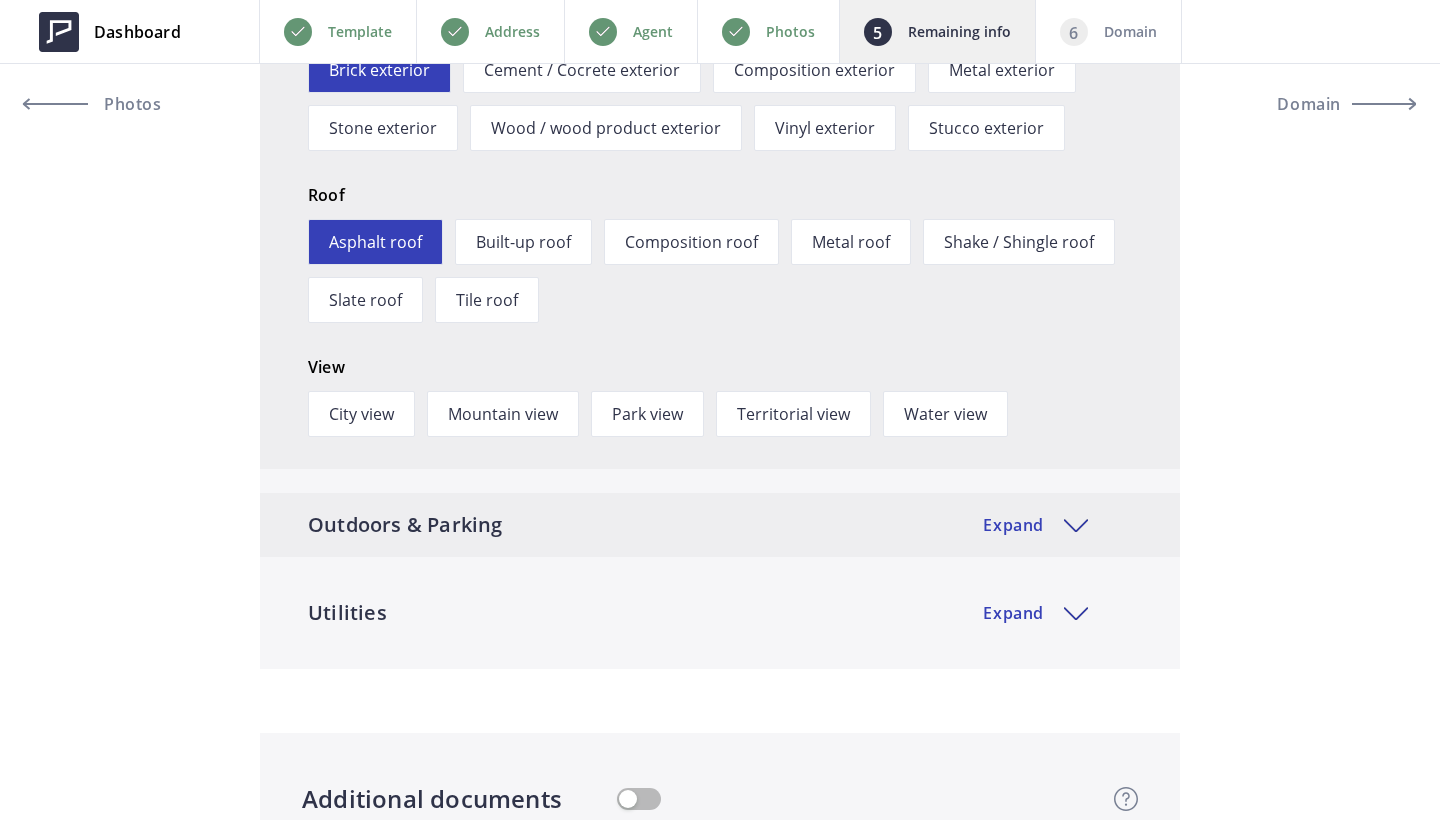click on "Outdoors & Parking   Expand" at bounding box center [720, 525] 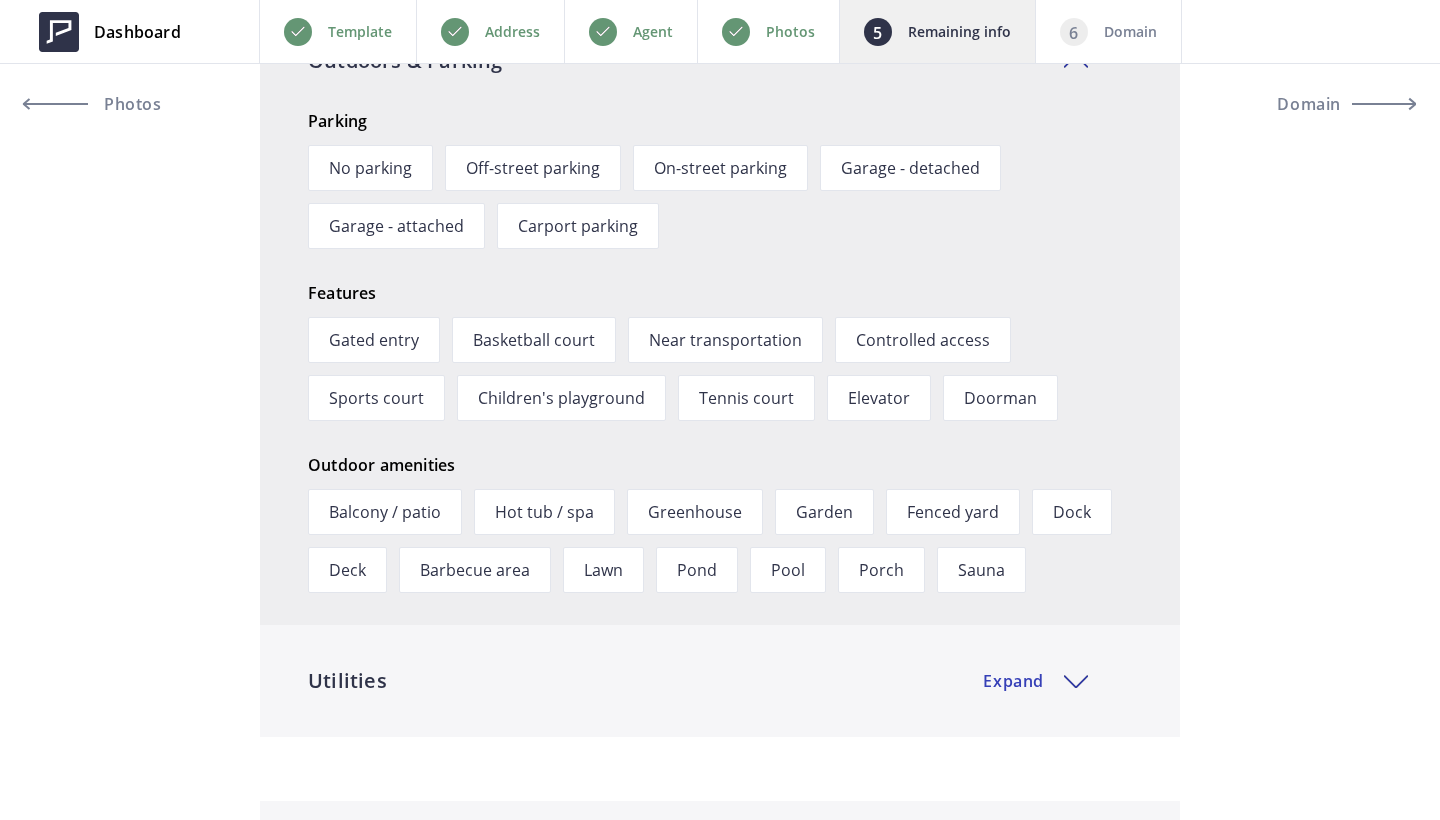 scroll, scrollTop: 4399, scrollLeft: 0, axis: vertical 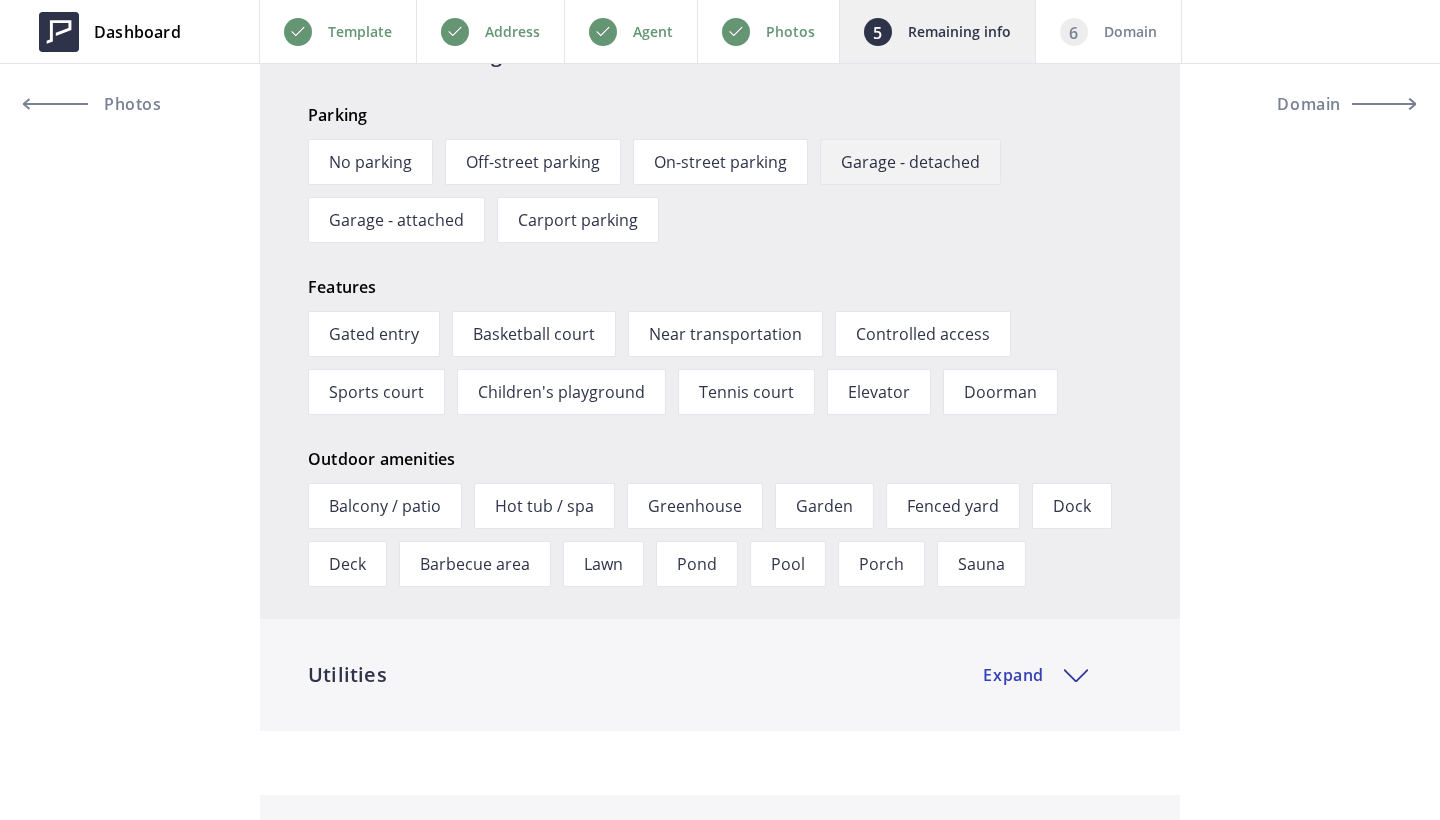click on "Garage - detached" at bounding box center [910, 162] 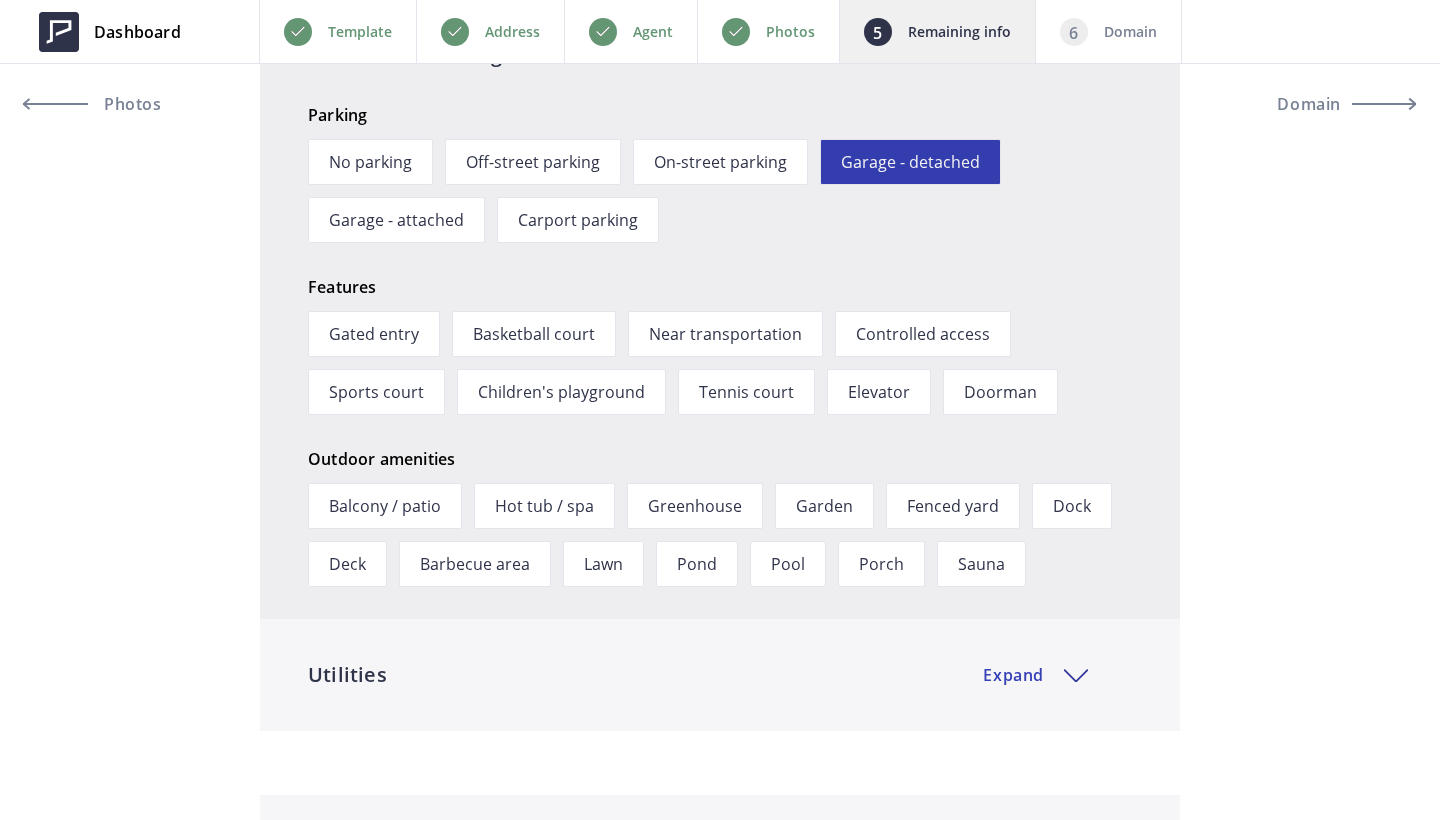 click on "Garage - detached" at bounding box center (910, 162) 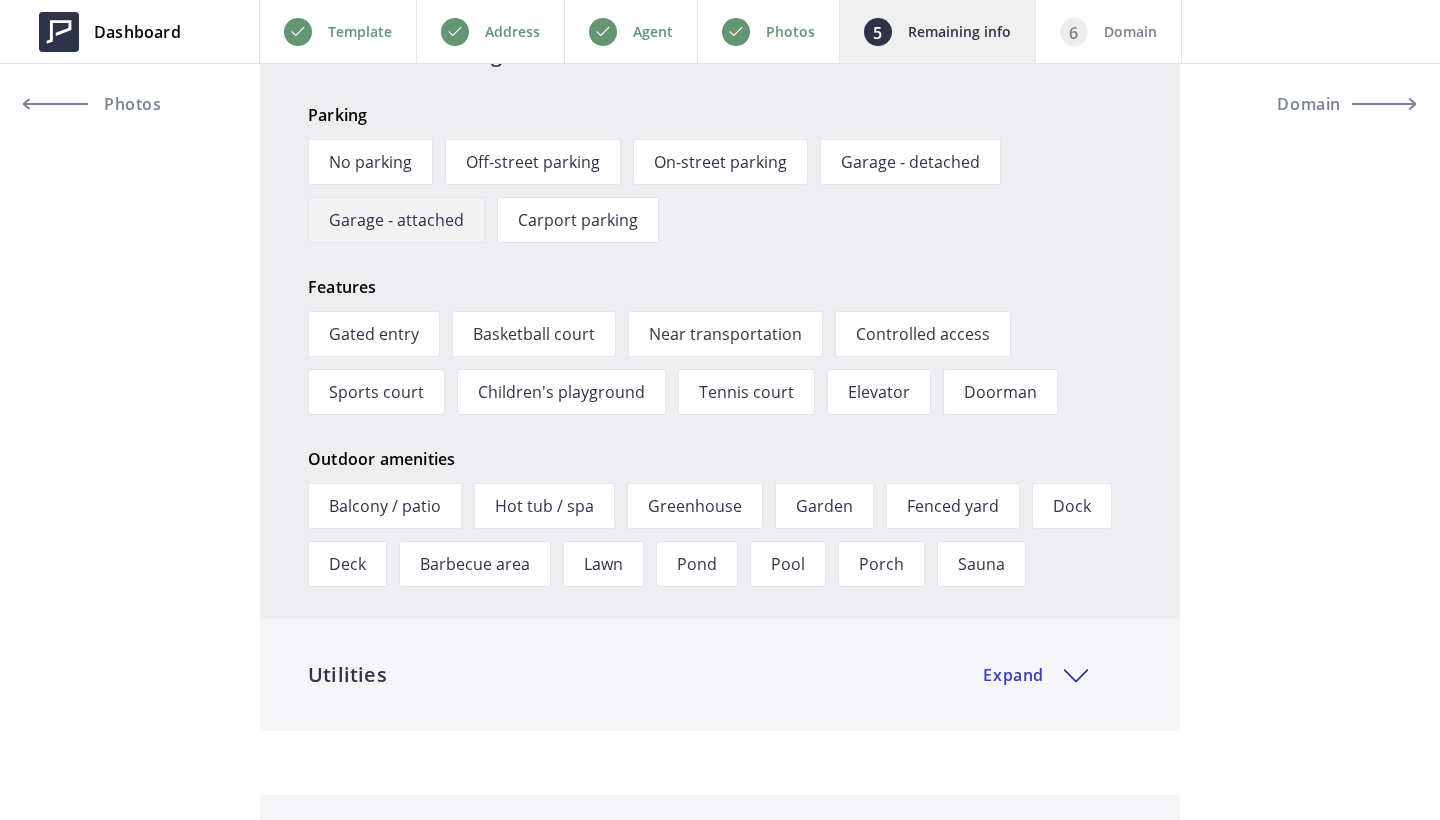 click on "Garage - attached" at bounding box center [396, 220] 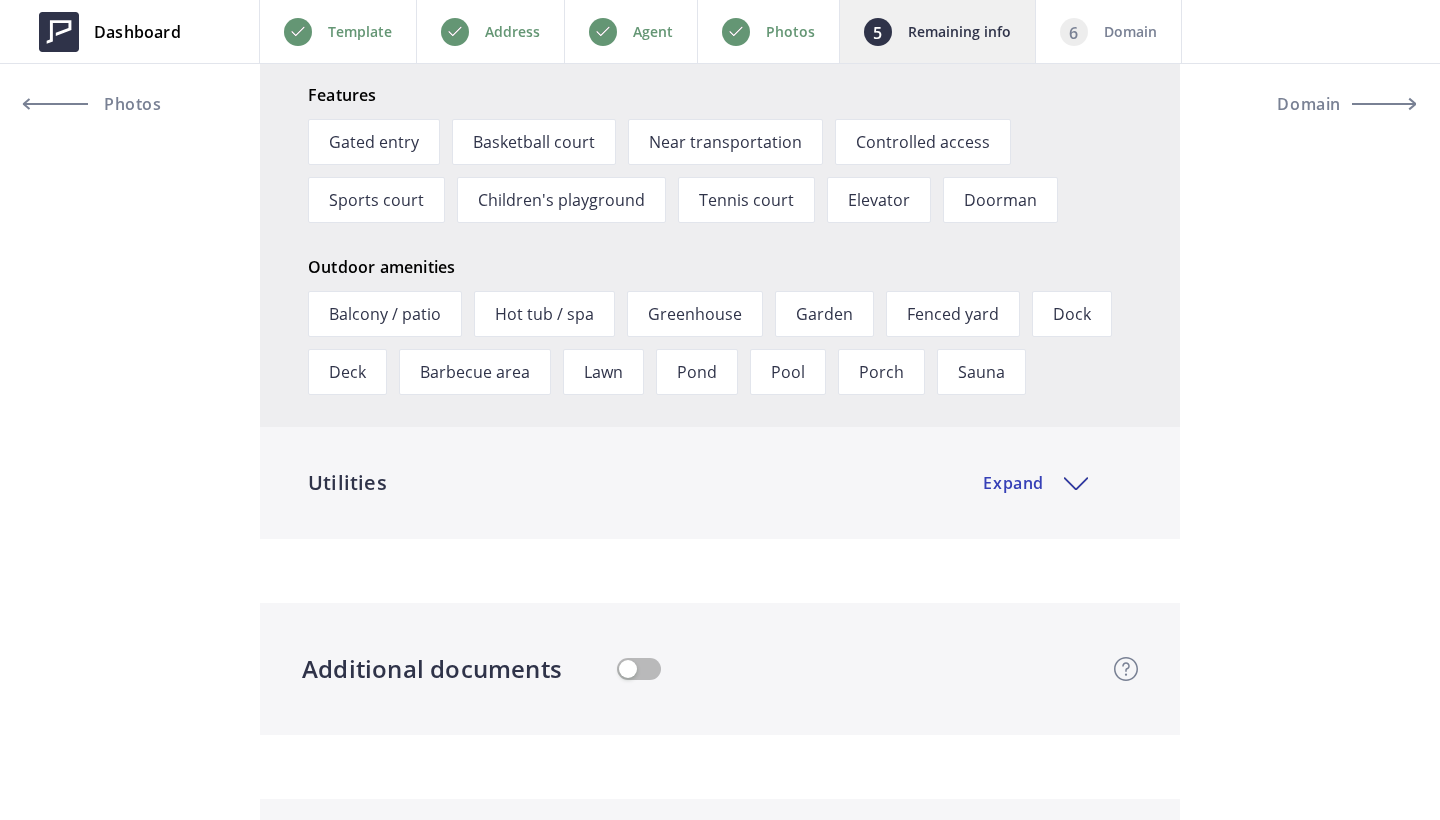 scroll, scrollTop: 4596, scrollLeft: 0, axis: vertical 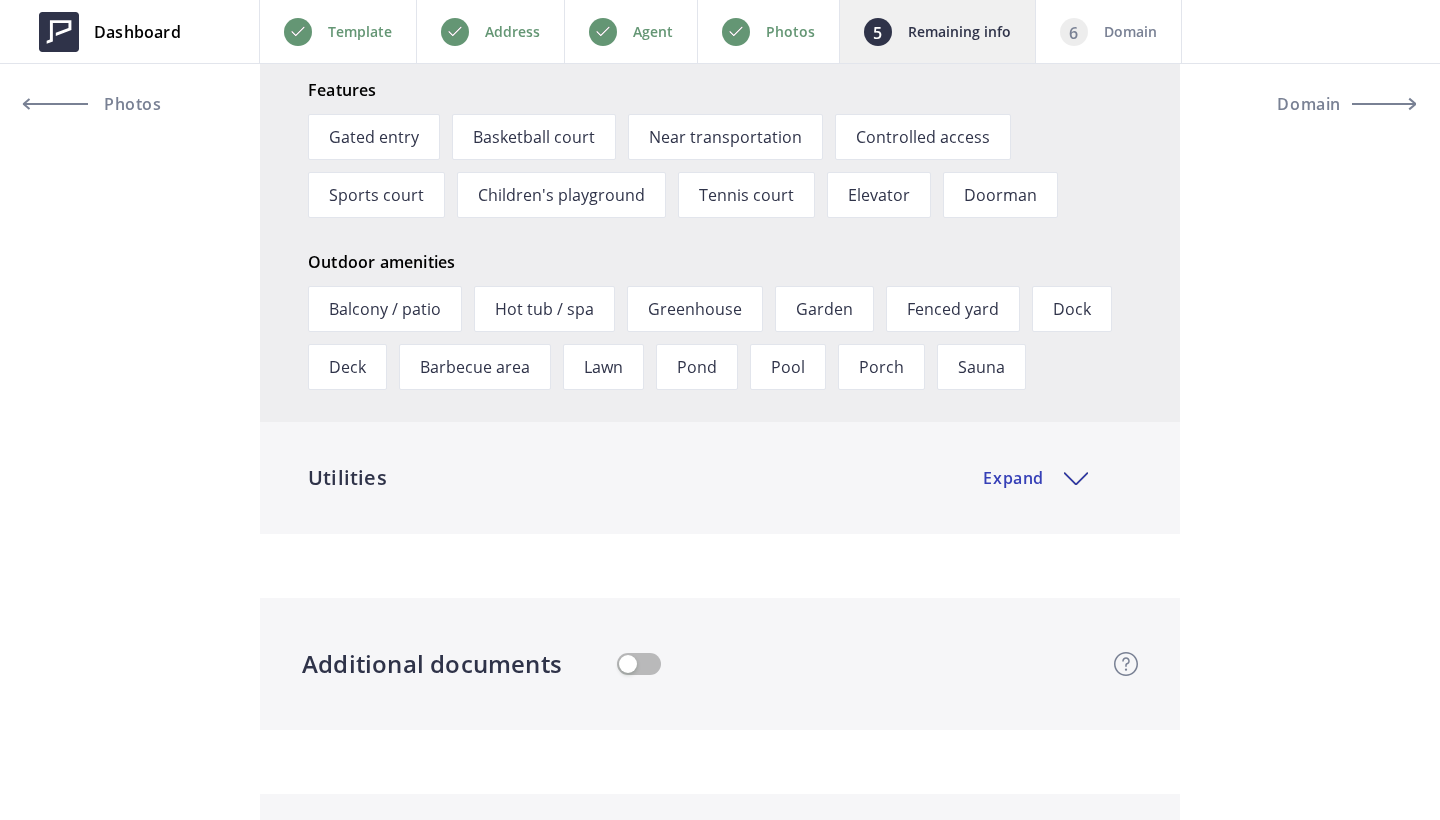 click on "Balcony / patio Hot tub / spa Greenhouse Garden Fenced yard Dock Deck Barbecue area Lawn Pond Pool Porch Sauna" at bounding box center [726, 332] 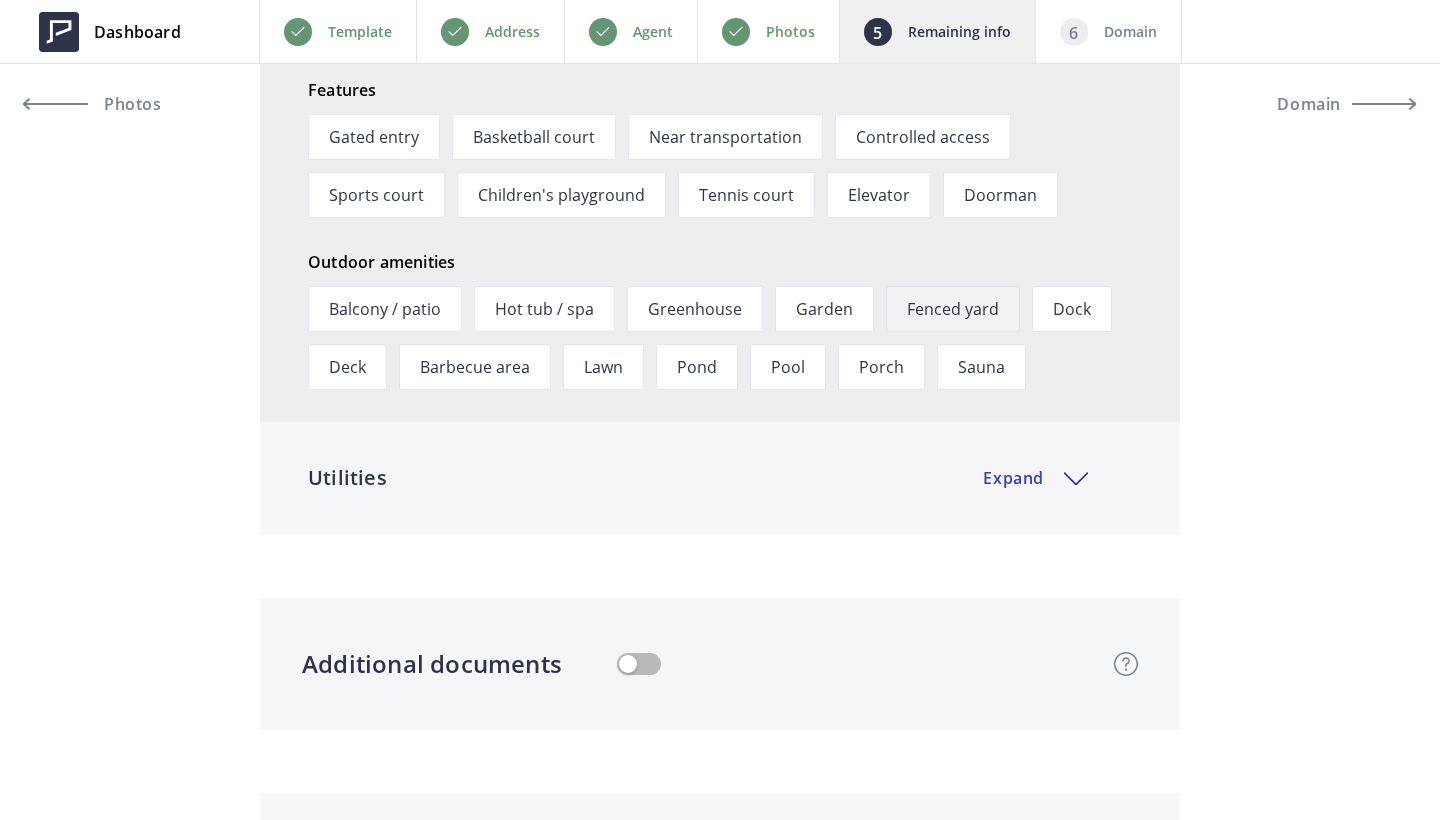 click on "Fenced yard" at bounding box center [953, 309] 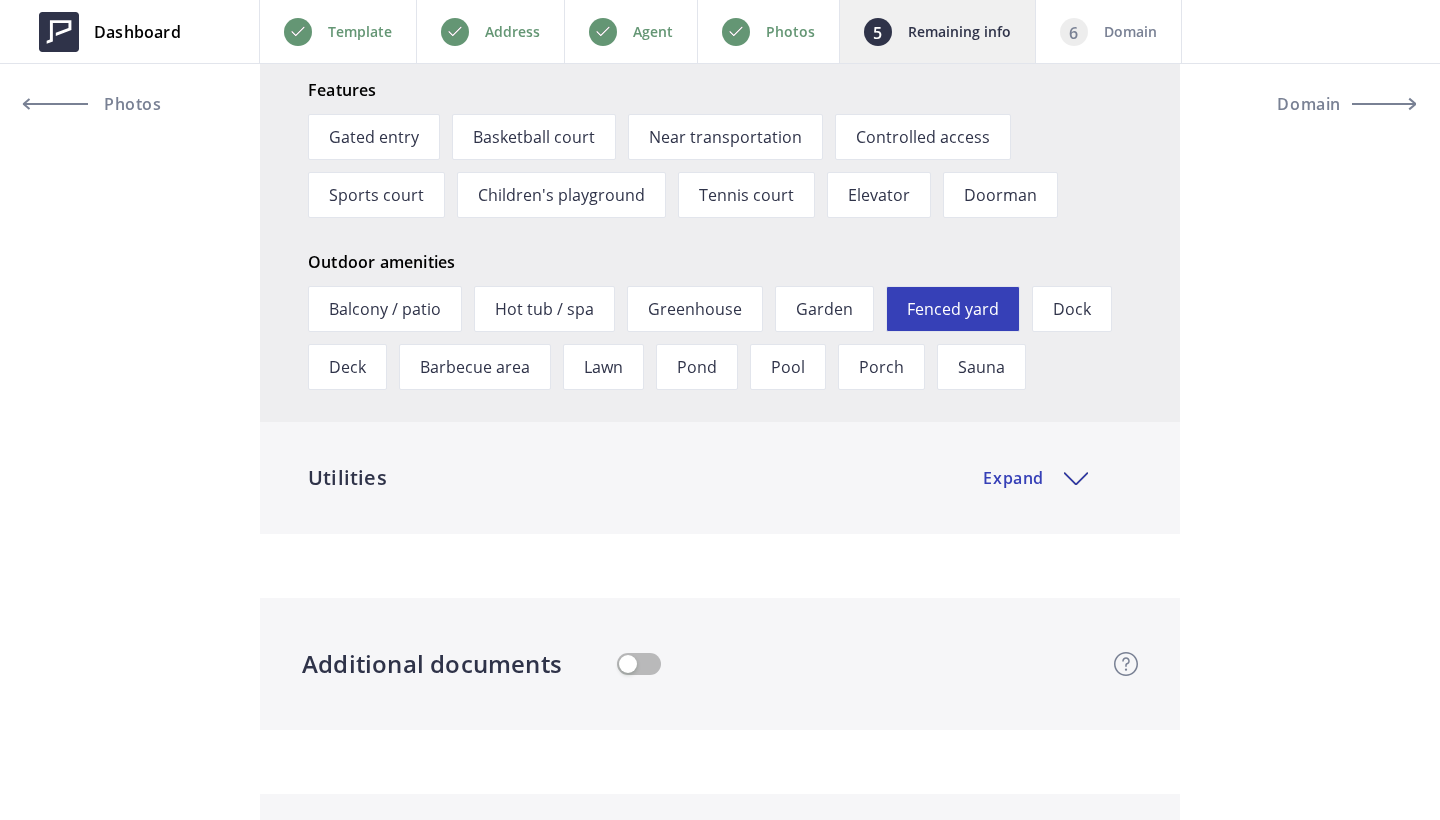 click on "Utilities   Expand     Cooling   Central cooling Solar cooling Evaporative cooling Geothermal cooling Refrigeration A/C   Heating   Coal heating Electric heating Gas heating Oil heating Propane / butane heating Wood / pellet heating Solar heating" at bounding box center (720, 490) 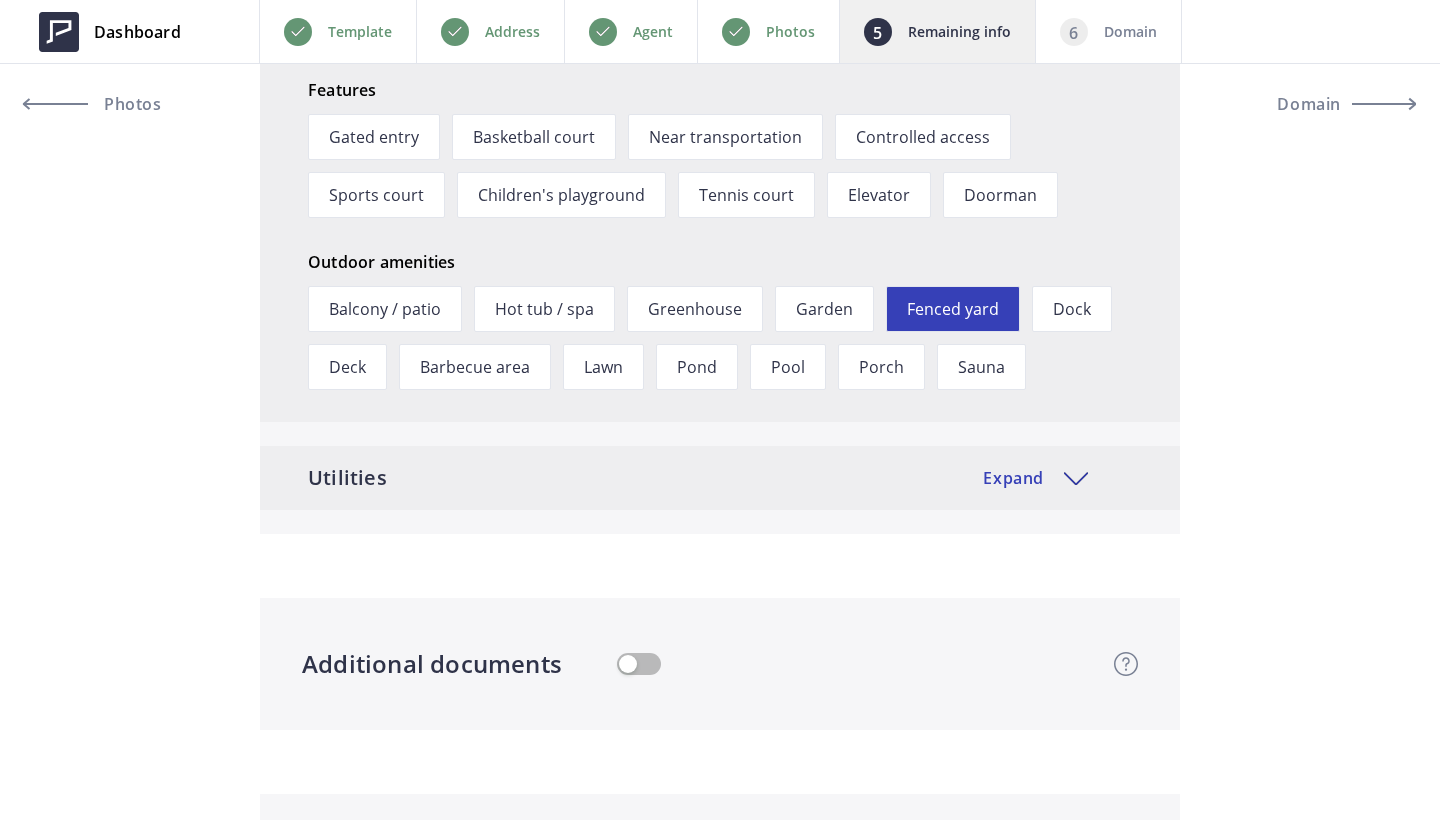 click on "Utilities   Expand" at bounding box center [720, 478] 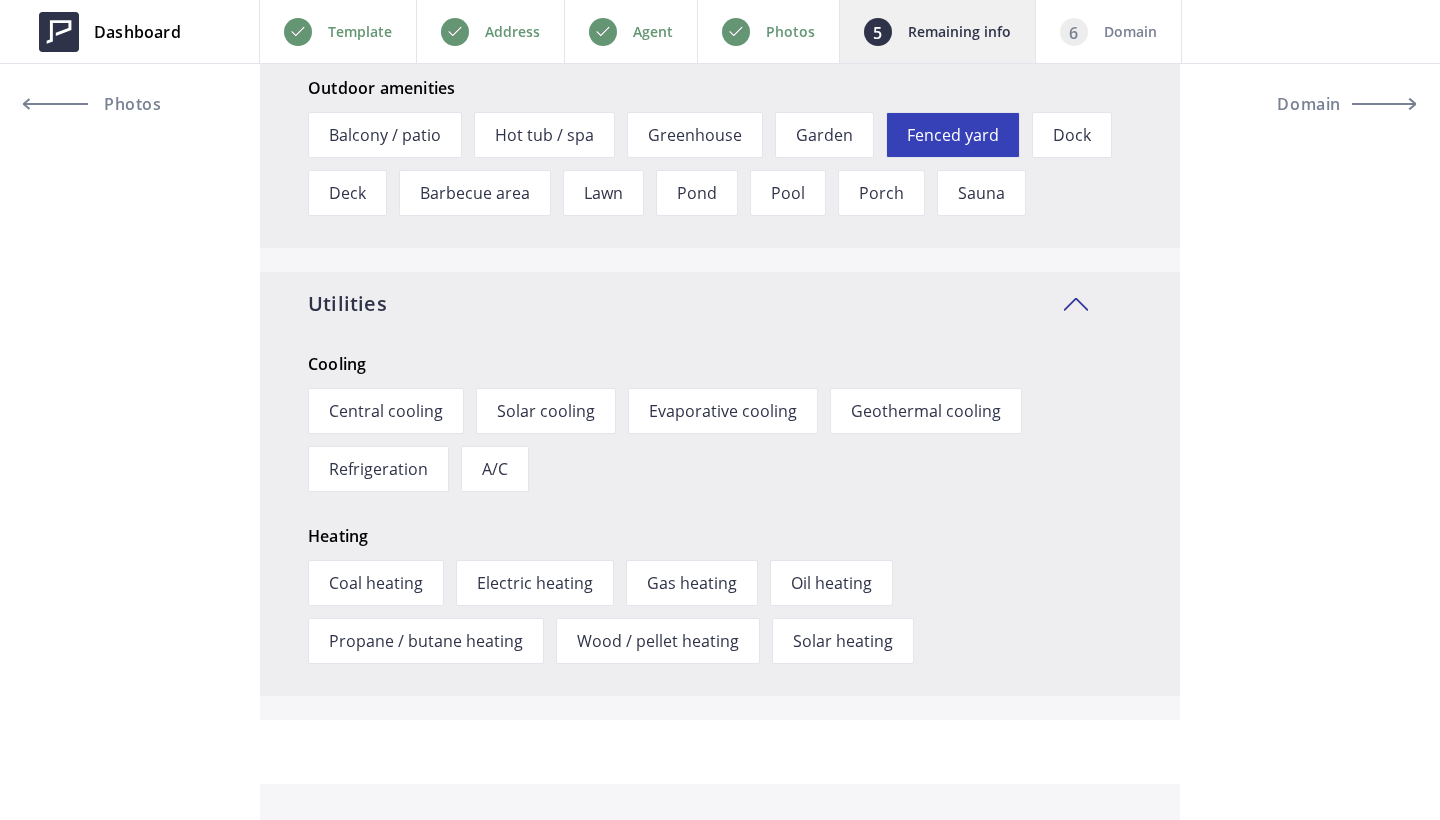 scroll, scrollTop: 5016, scrollLeft: 0, axis: vertical 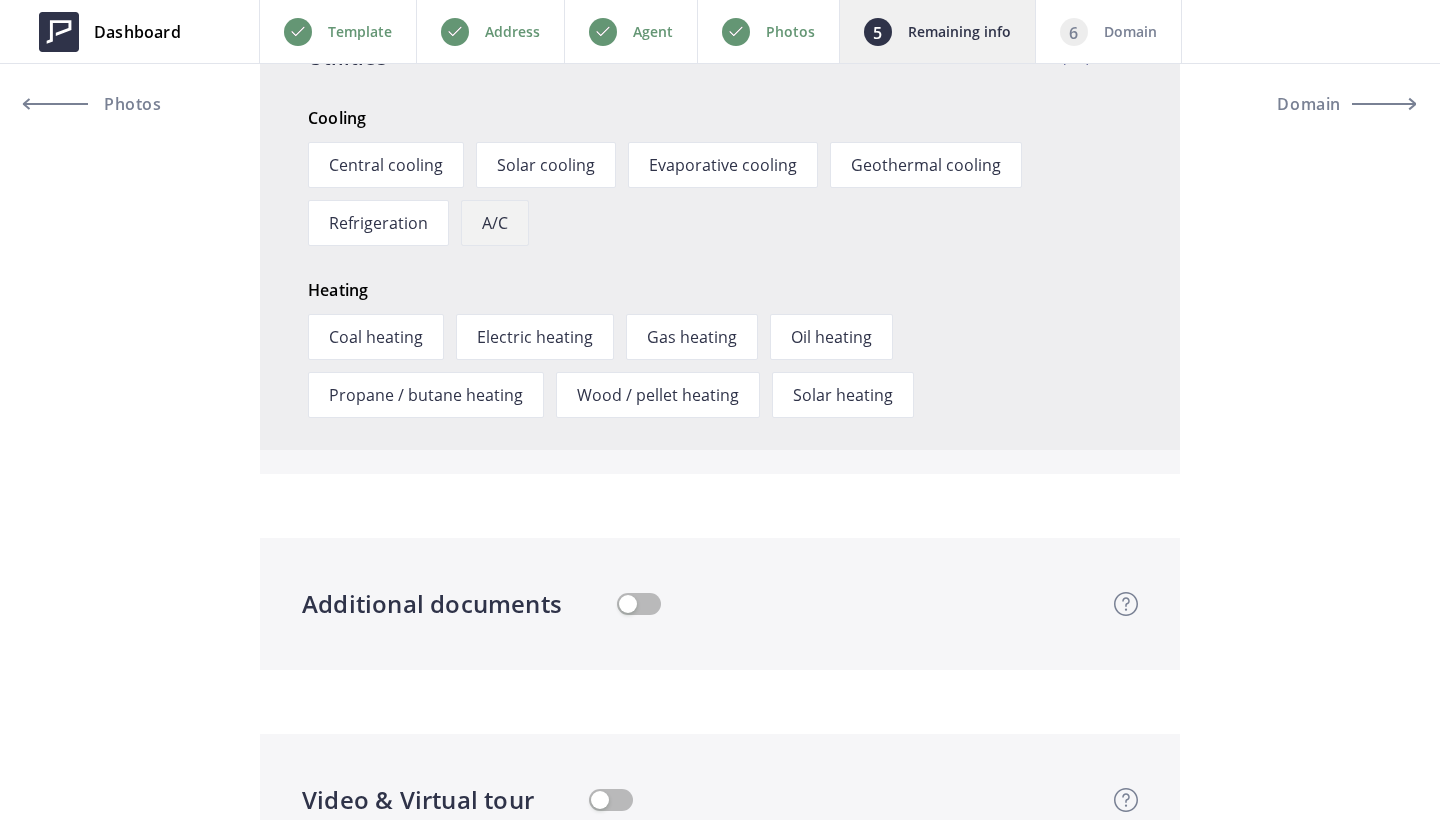 click on "A/C" at bounding box center (495, 223) 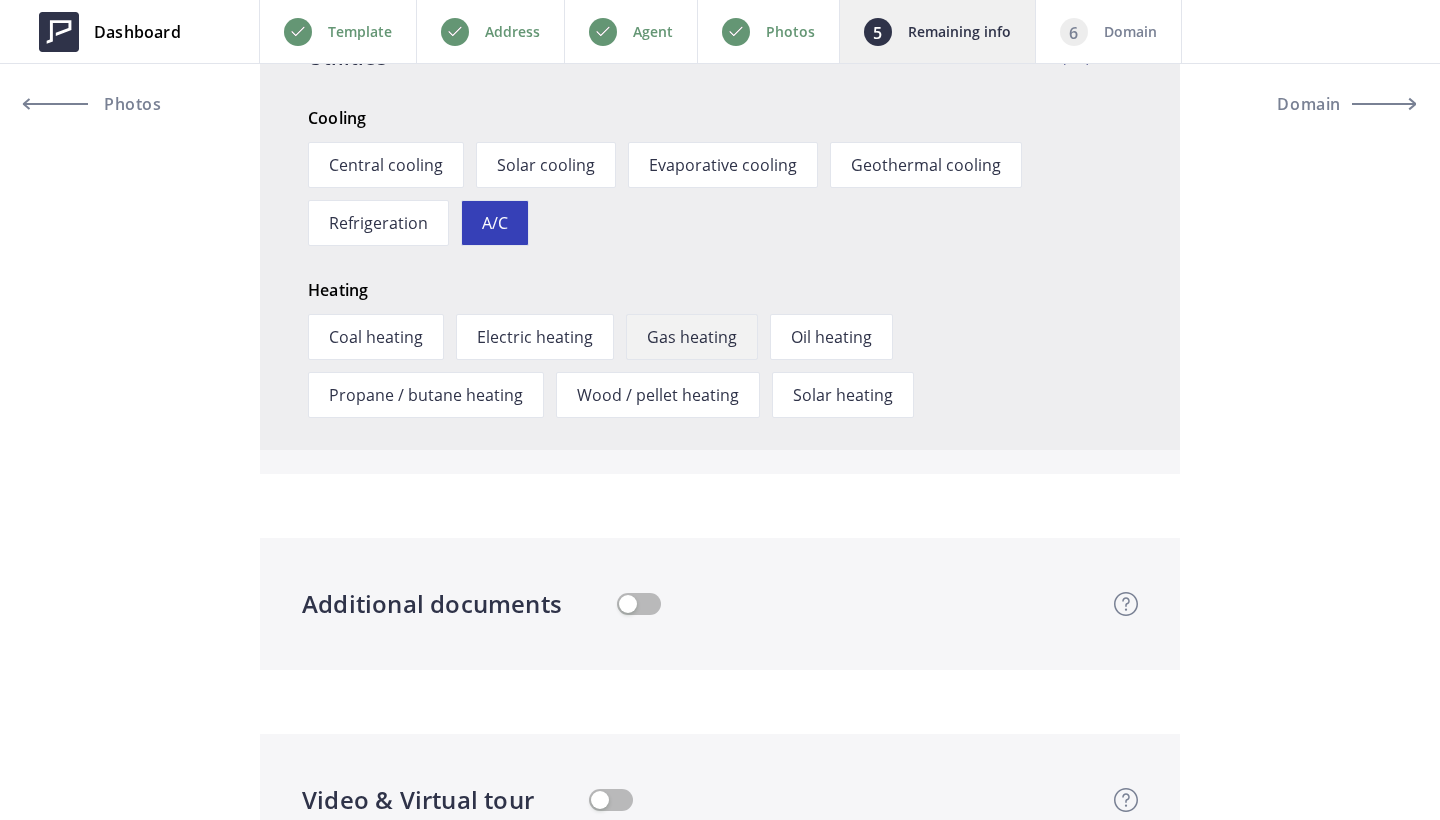 click on "Gas heating" at bounding box center [692, 337] 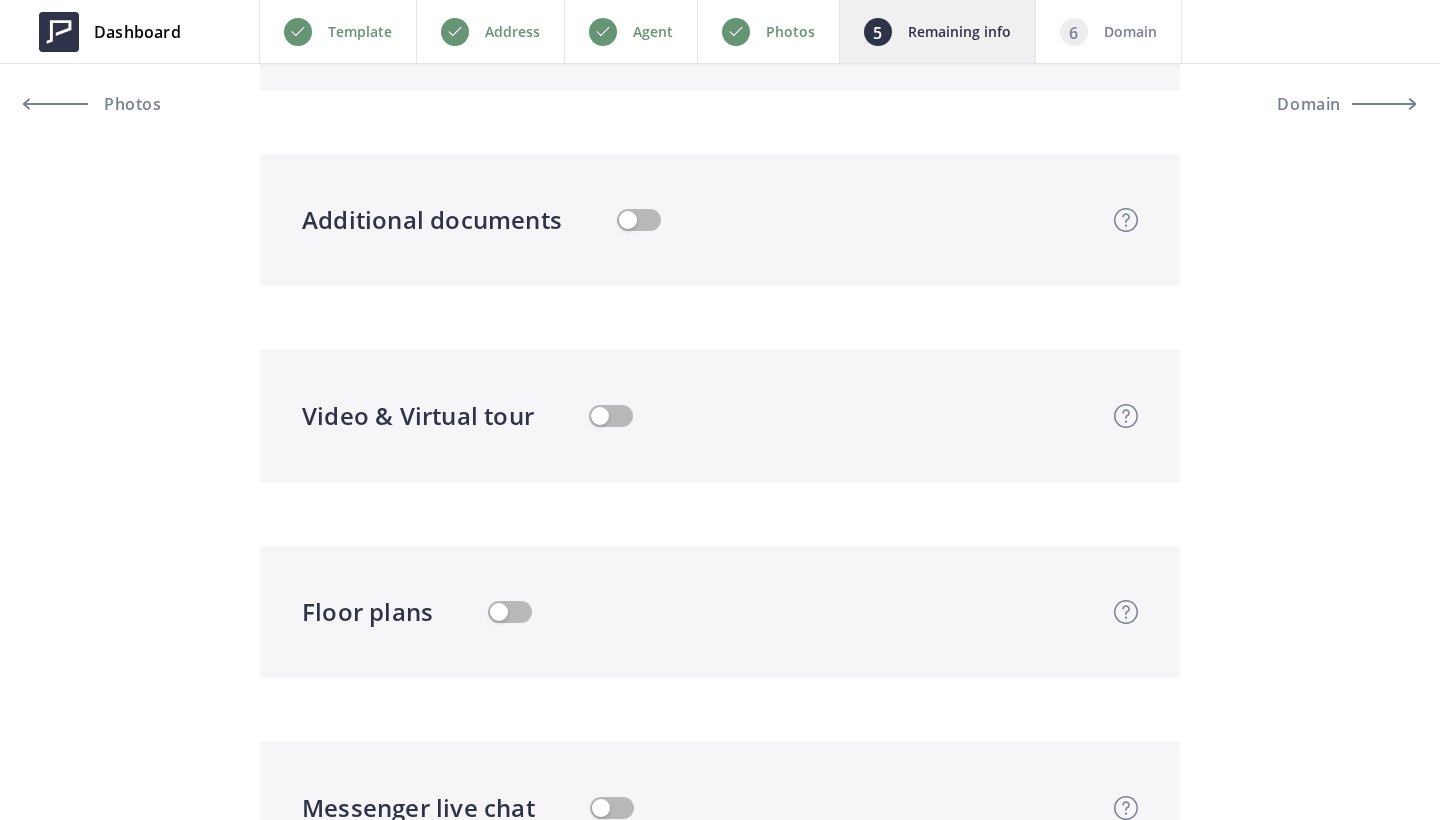 scroll, scrollTop: 5433, scrollLeft: 0, axis: vertical 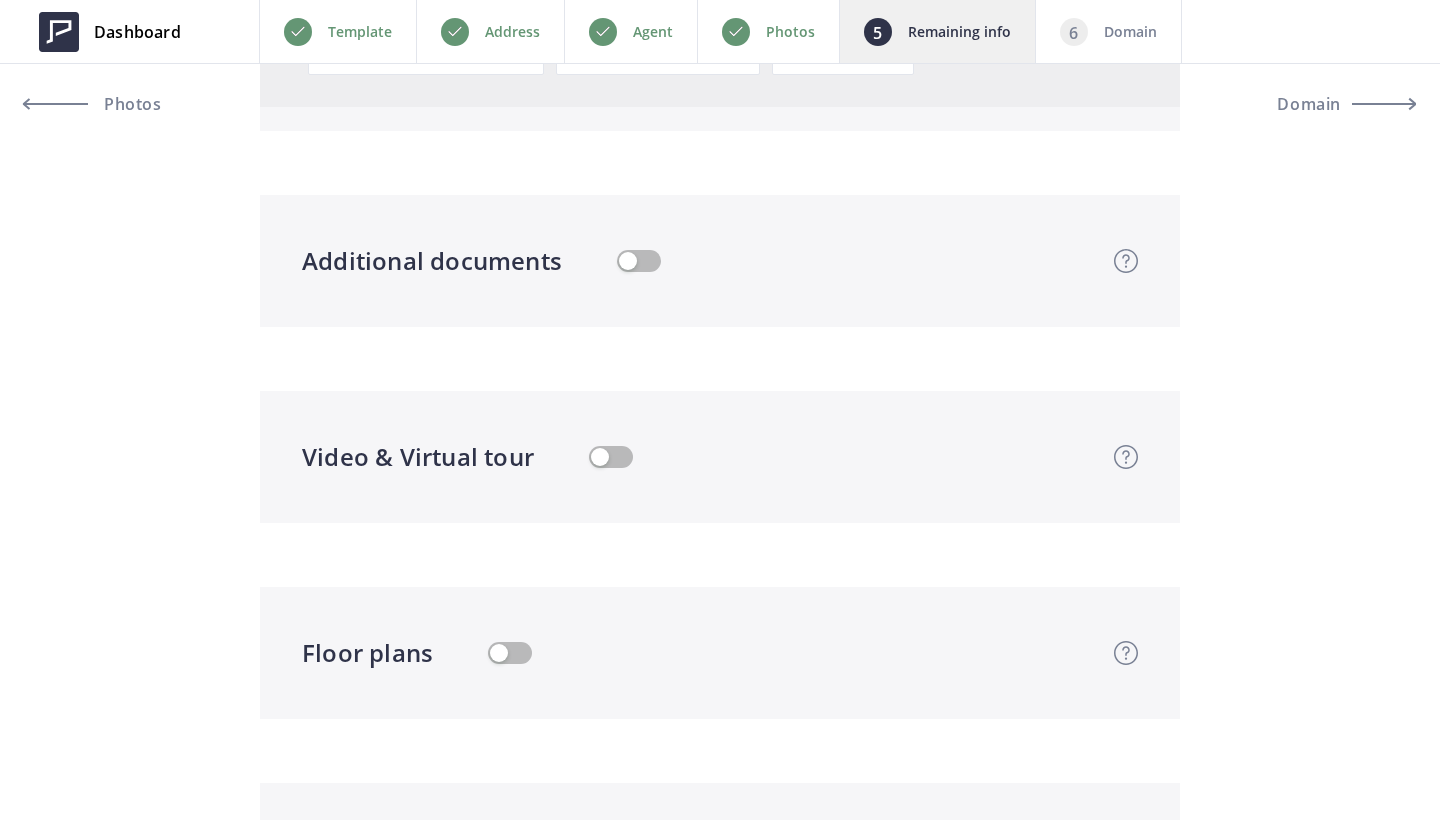 click on "Video & Virtual tour         Upload video or virtual tour   Upload property video and / or virtual tour and we will show them between Amenities and Photo gallery sections" at bounding box center (698, 457) 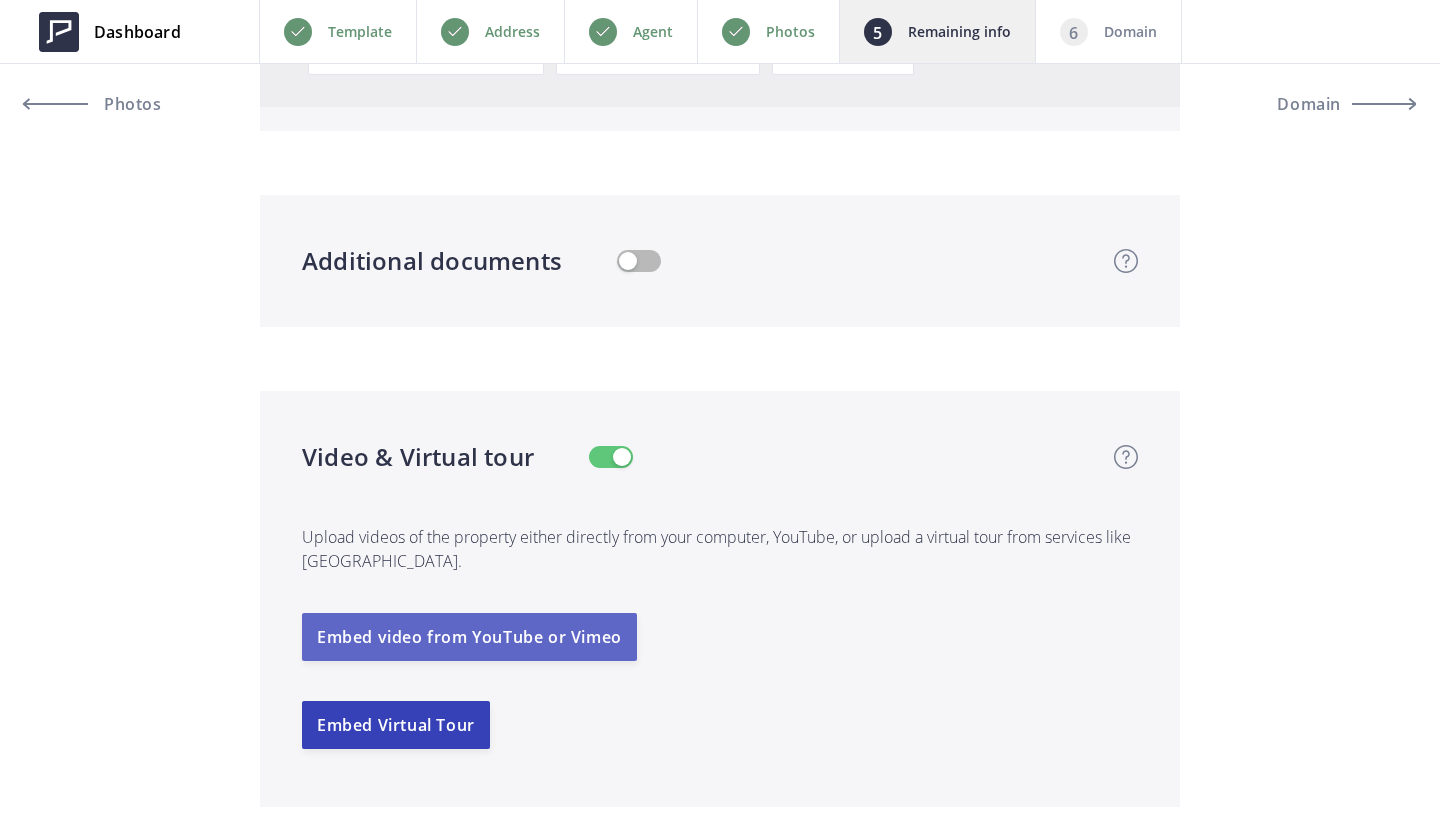 click on "Embed video from YouTube or Vimeo" at bounding box center [469, 637] 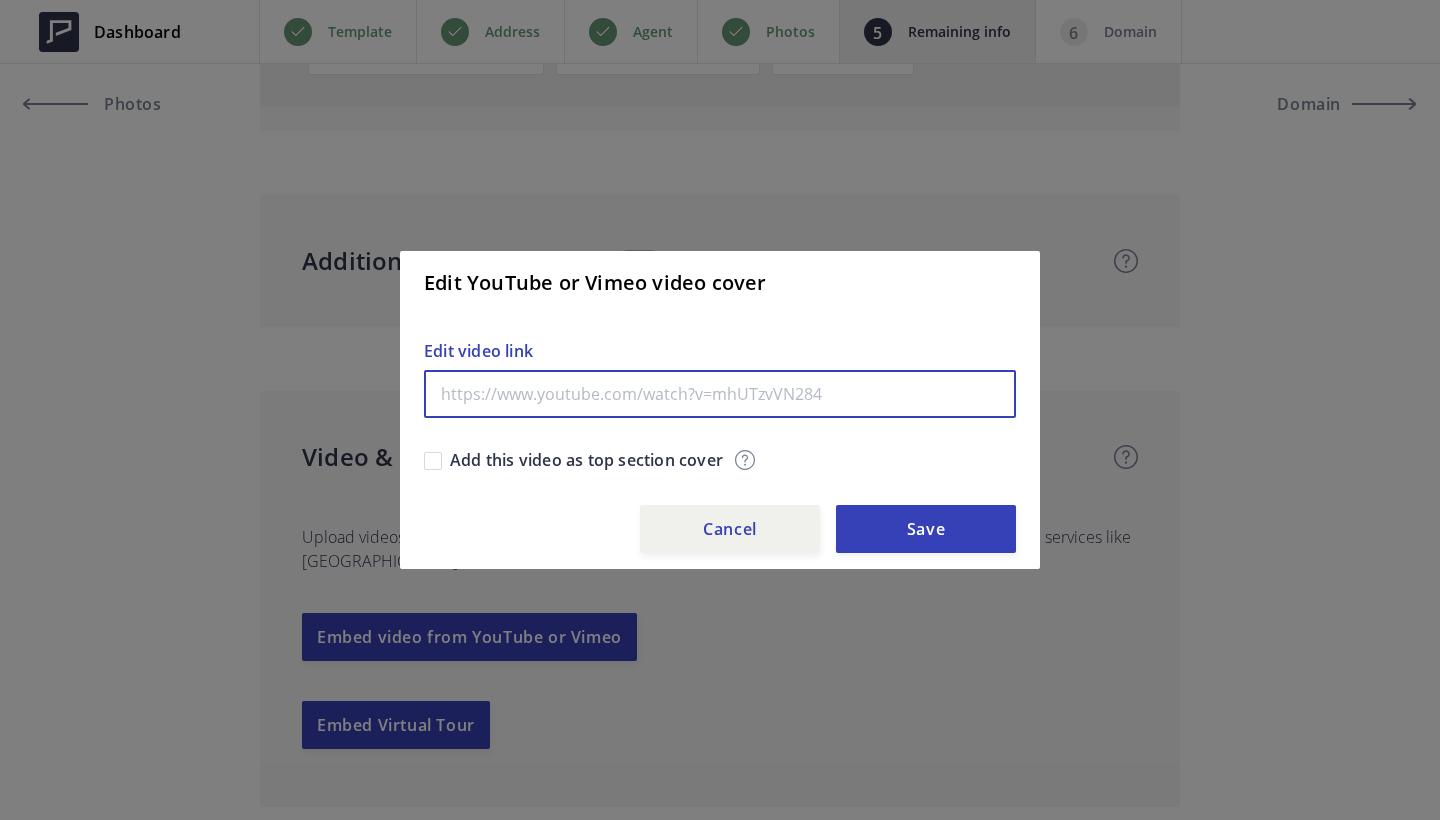click at bounding box center [720, 394] 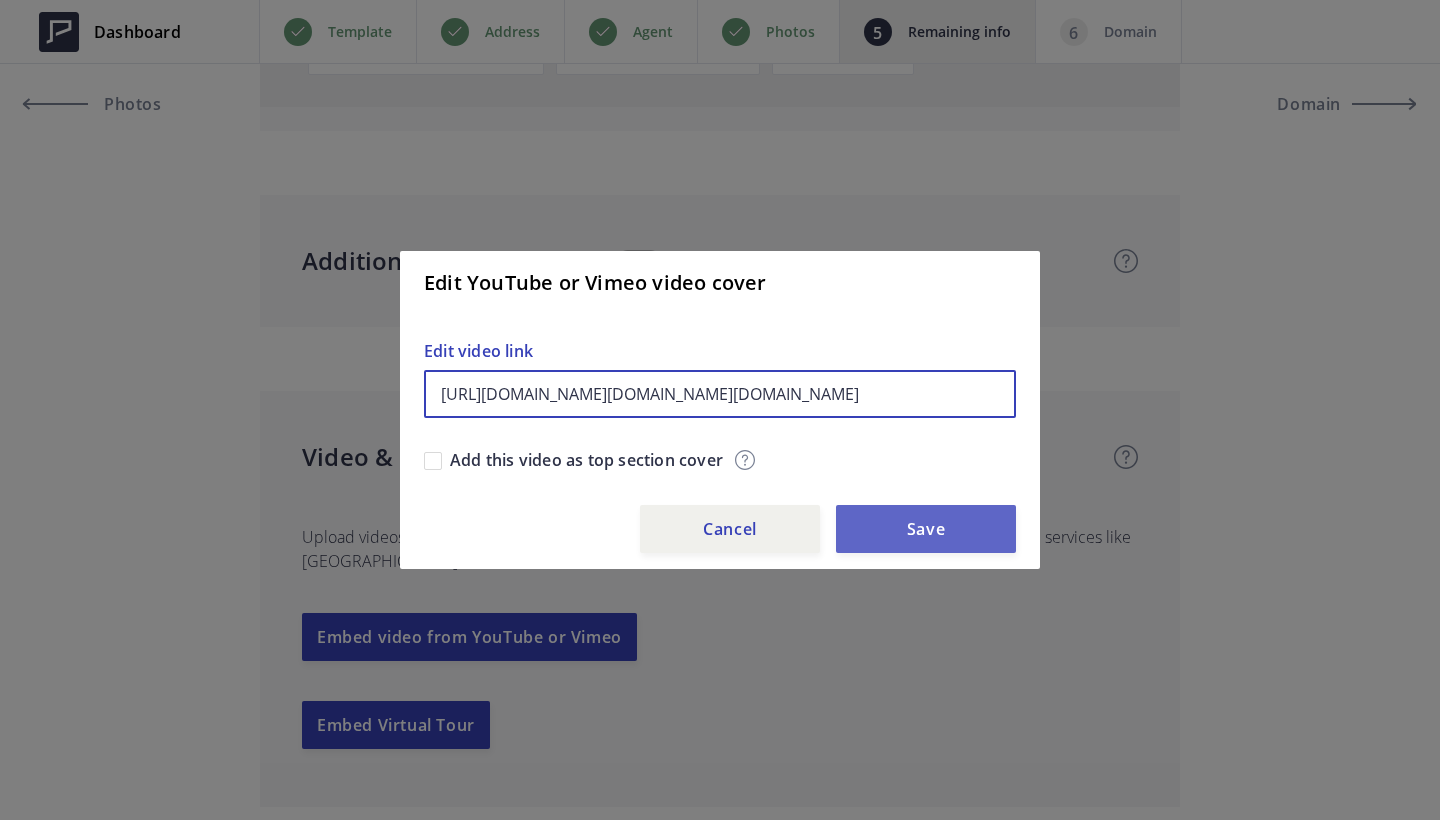 type on "https://www.youtube.com/watch?v=iFqQ-JtB1Ec&embeds_referring_euri=https%3A%2F%2Fmediatours.ca%2F&embeds_referring_origin=https%3A%2F%2Fmediatours.ca&source_ve_path=OTY3MTQ" 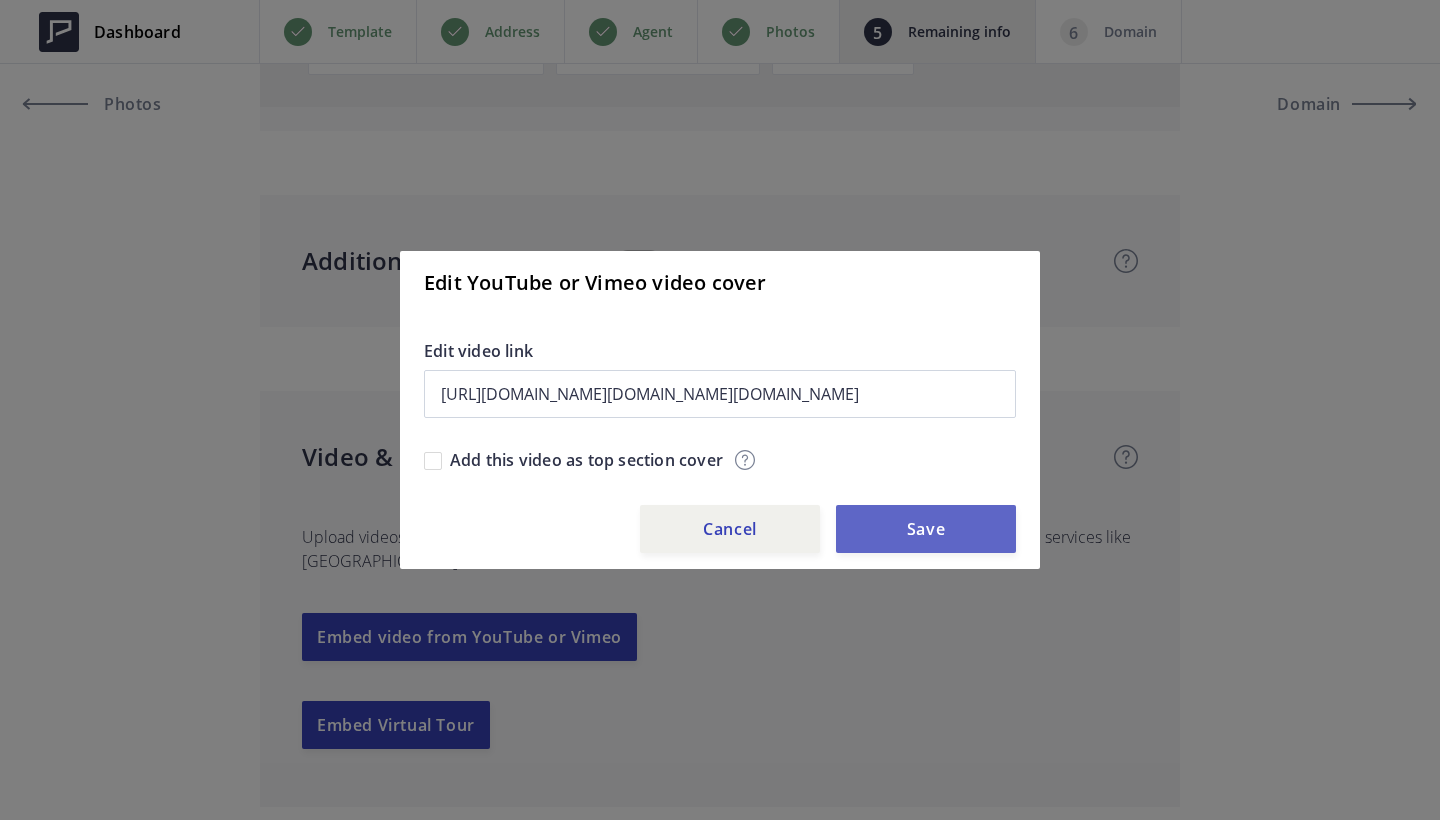 click on "Save" at bounding box center (926, 529) 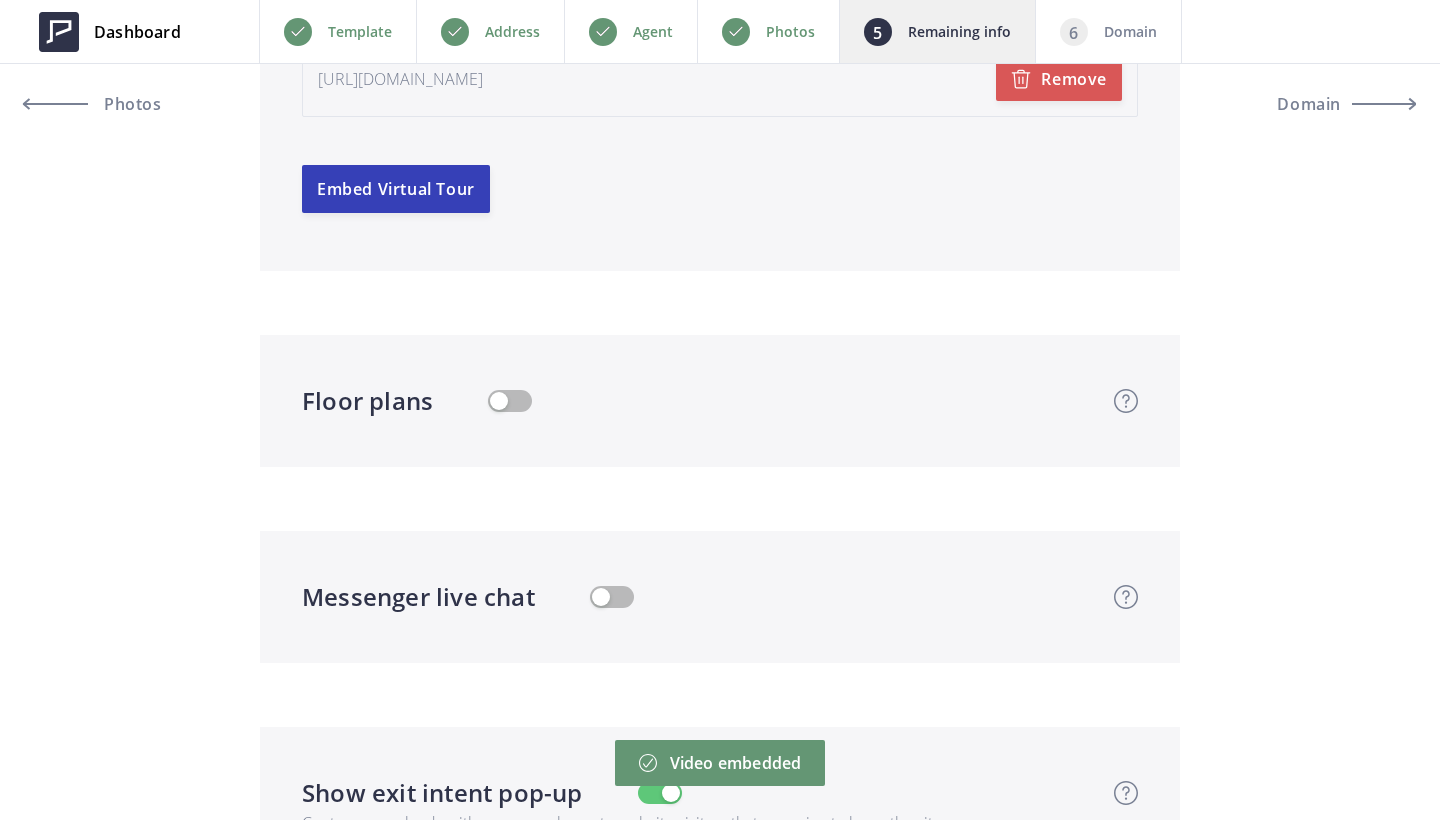 scroll, scrollTop: 6474, scrollLeft: 0, axis: vertical 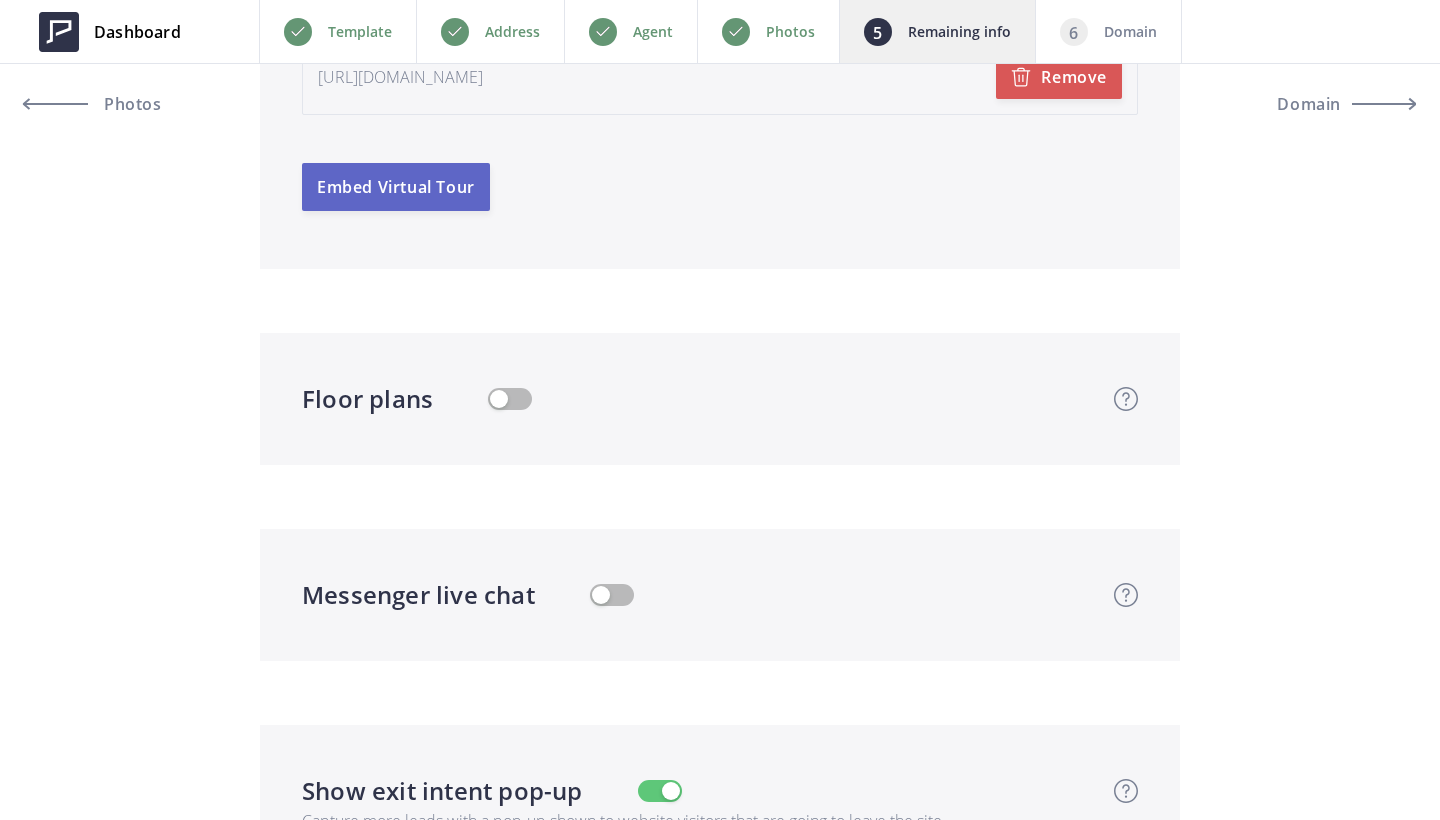 click on "Embed Virtual Tour" at bounding box center [396, 187] 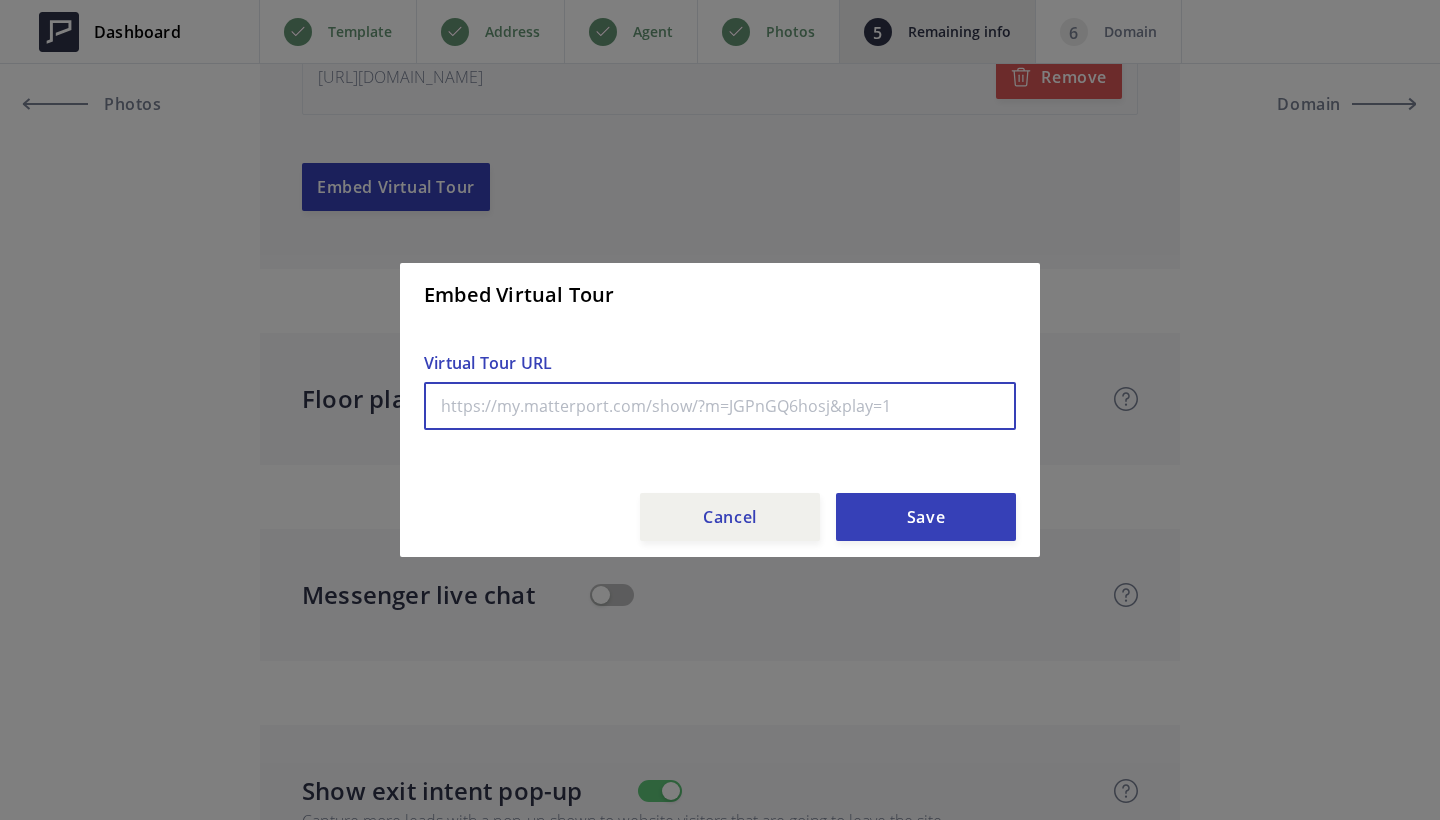 click at bounding box center (720, 406) 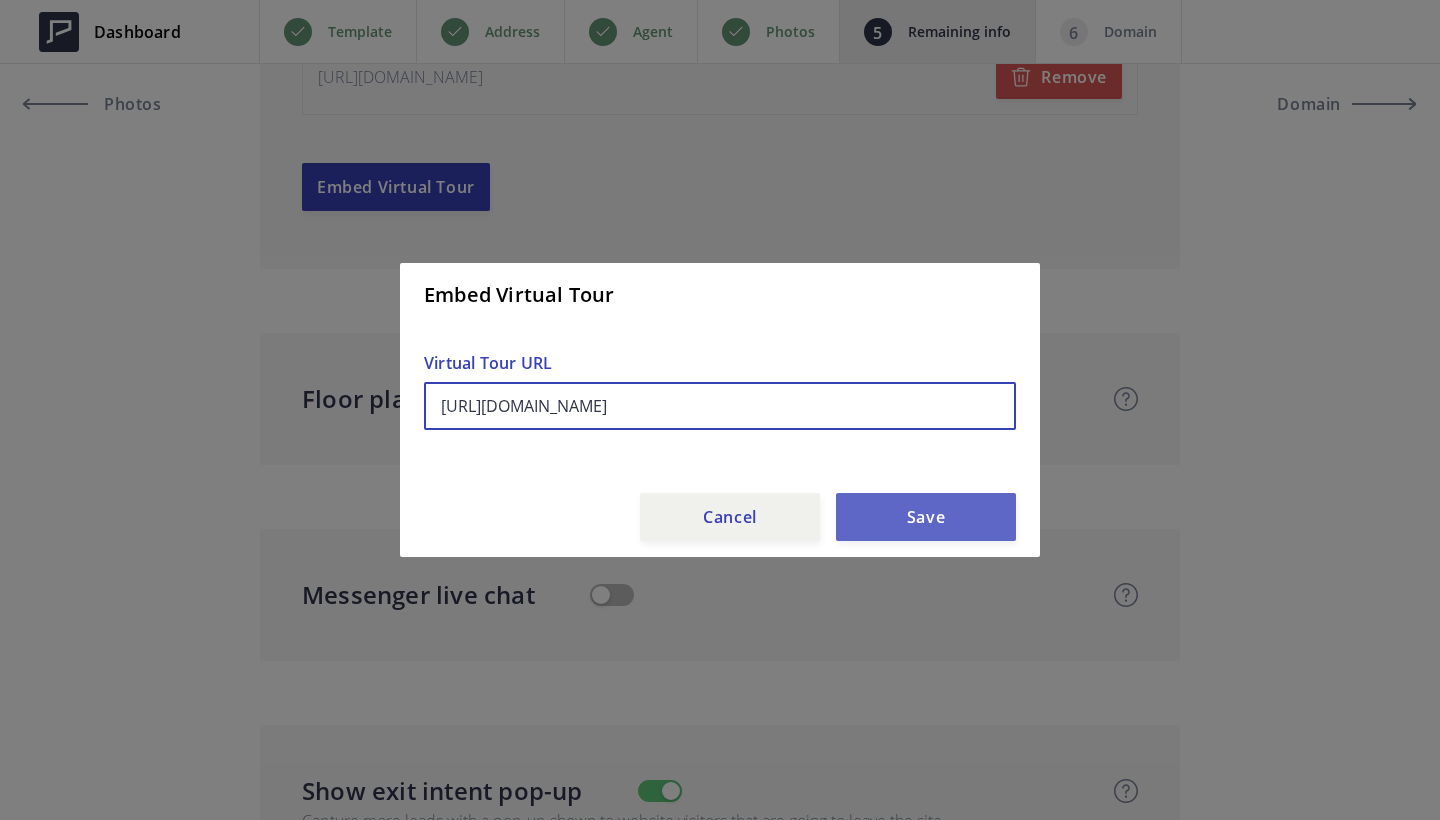 type on "https://my.matterport.com/show/?m=XZGu5hQWMjv&play=0" 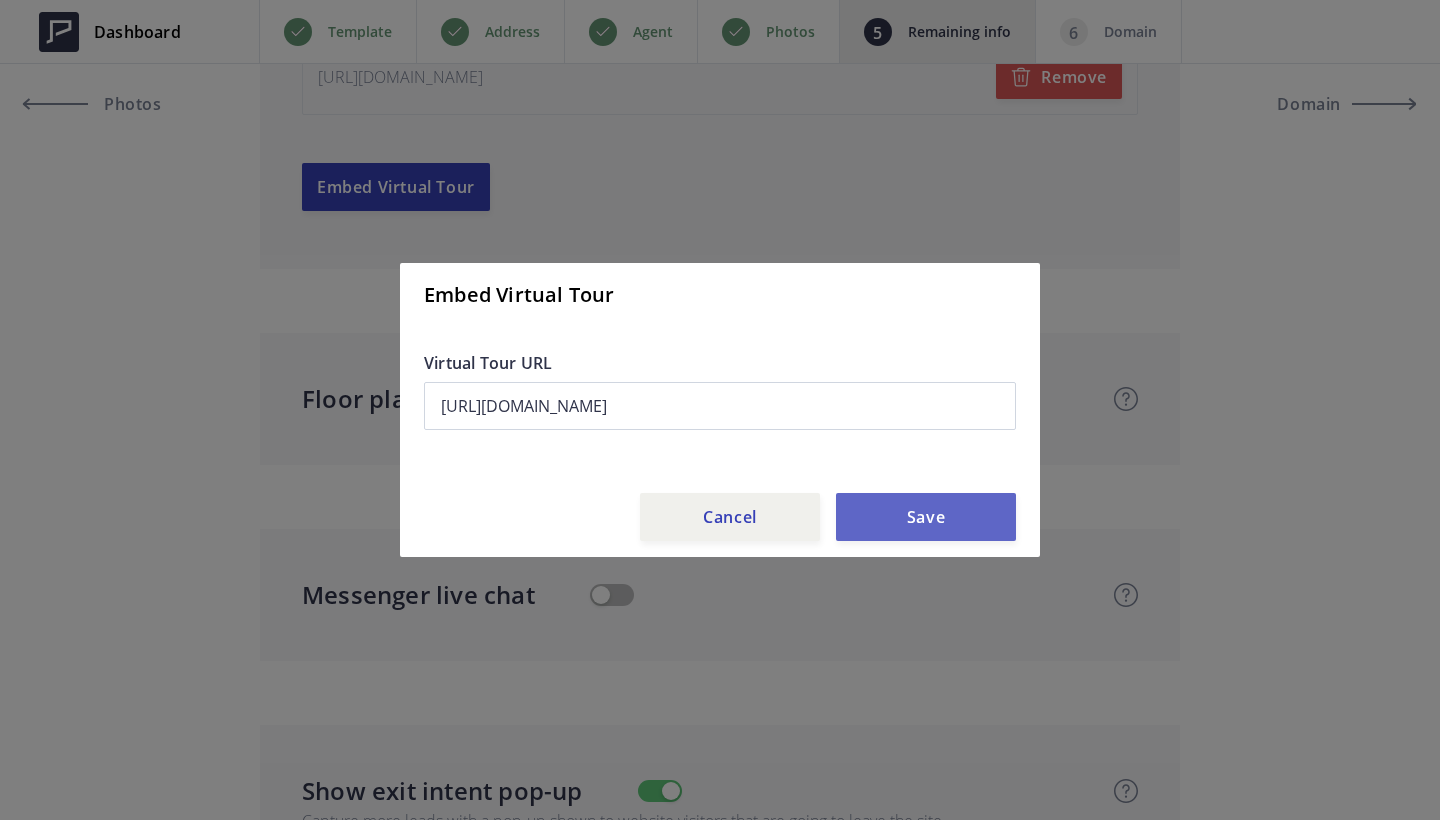 click on "Save" at bounding box center [926, 517] 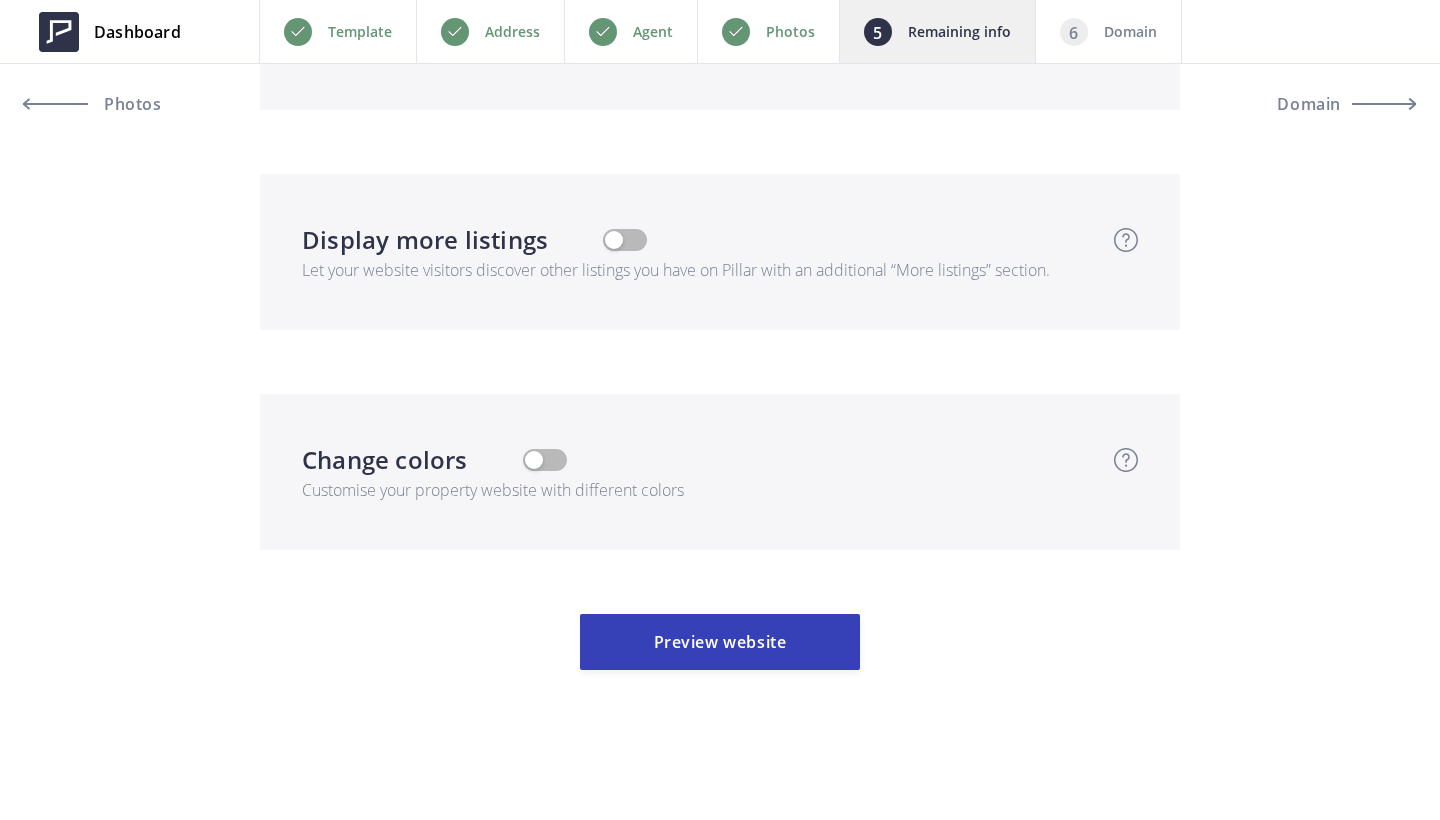scroll, scrollTop: 7921, scrollLeft: 0, axis: vertical 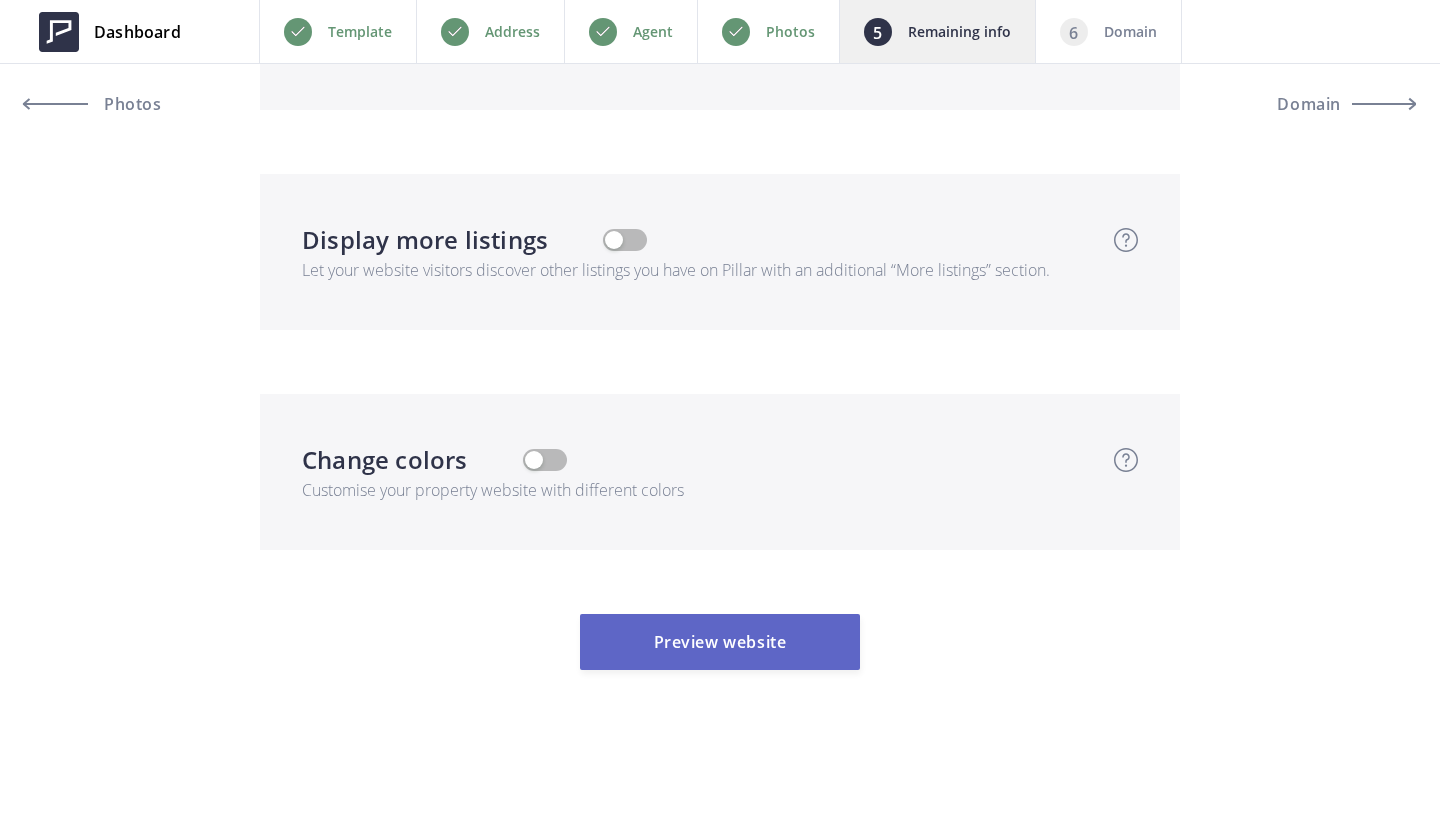 click on "Preview website" at bounding box center [720, 642] 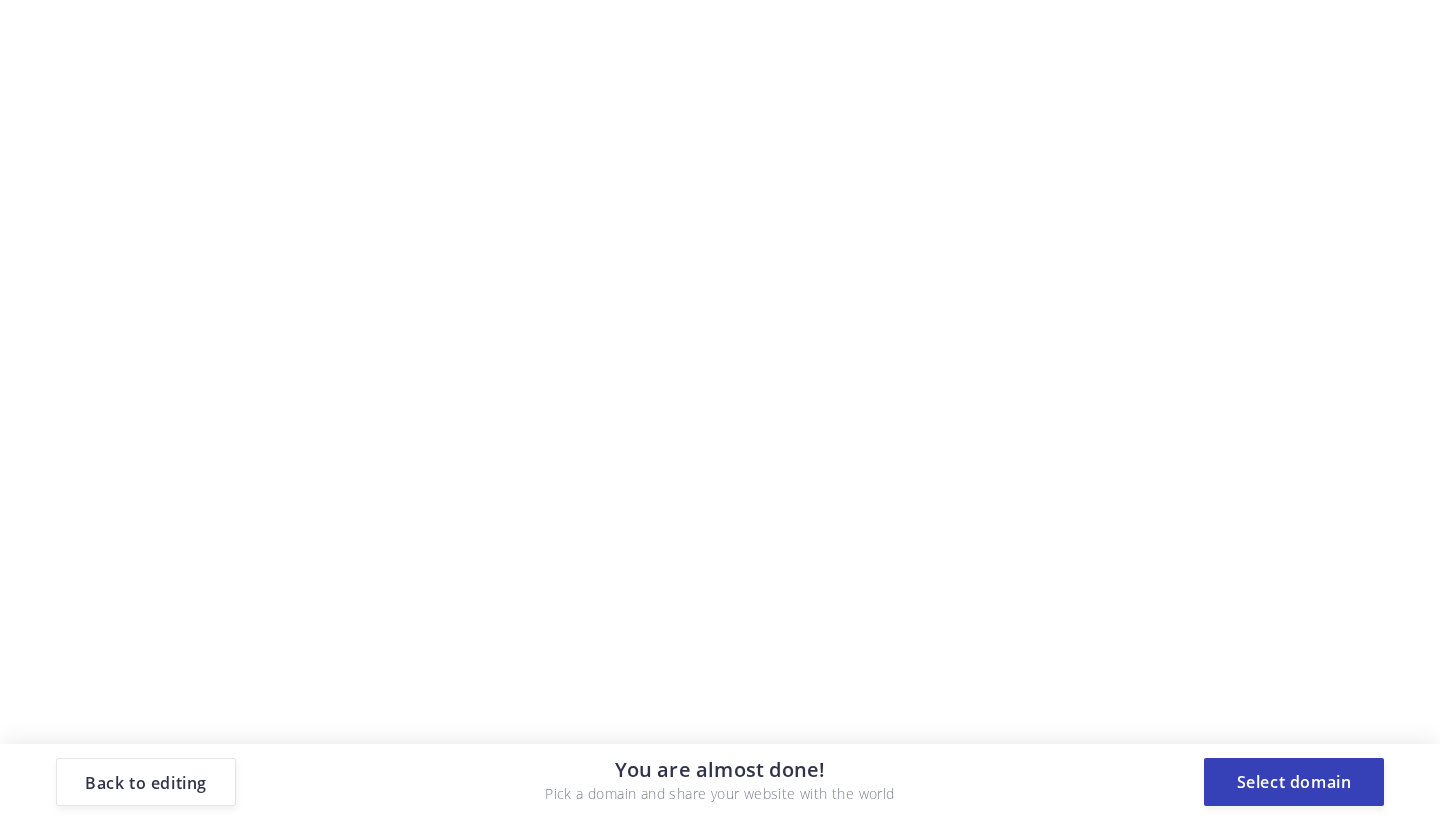 scroll, scrollTop: 0, scrollLeft: 0, axis: both 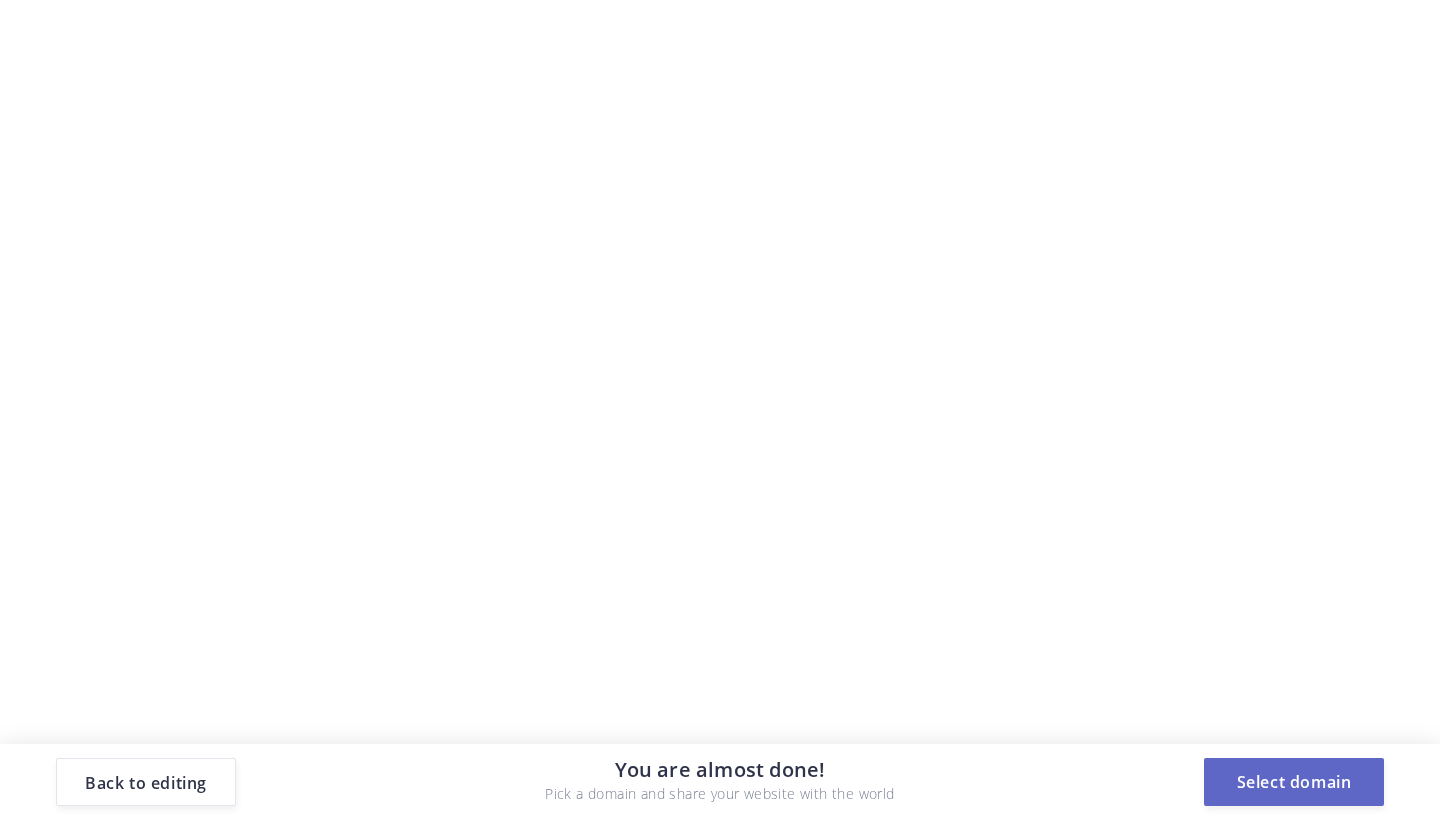 click on "Select domain" at bounding box center (1294, 782) 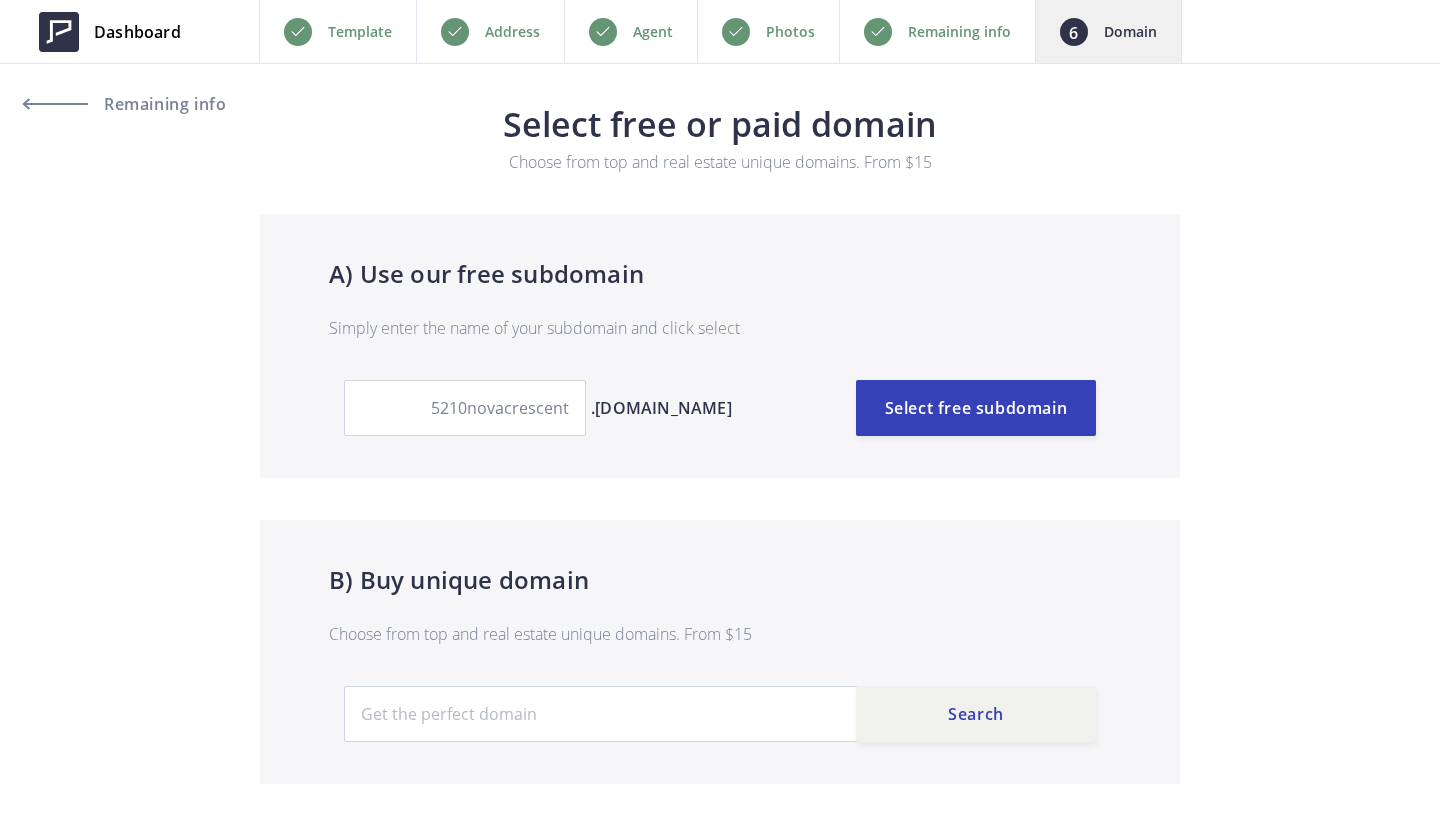 scroll, scrollTop: 0, scrollLeft: 0, axis: both 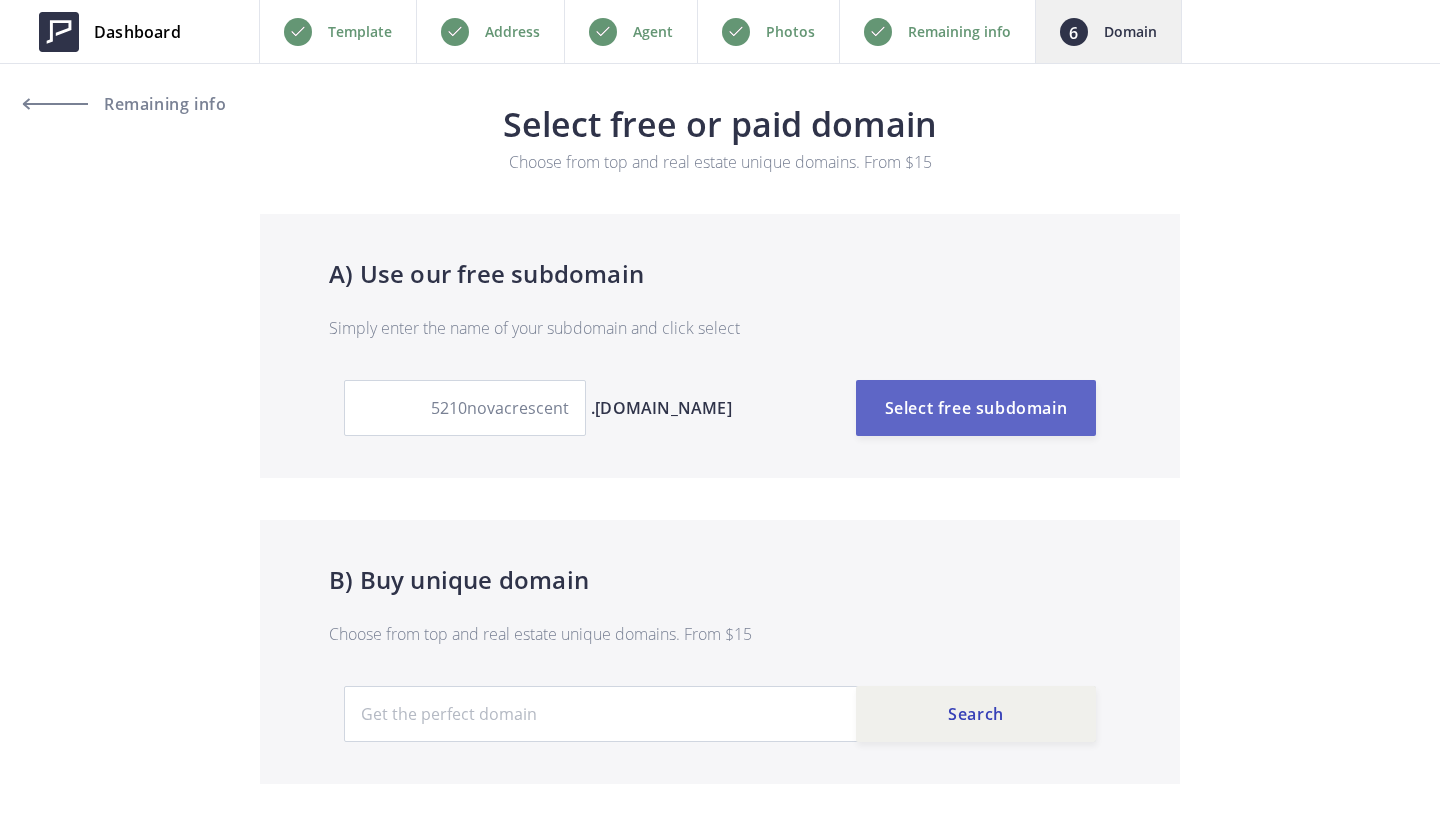 click on "Select free subdomain" at bounding box center [976, 408] 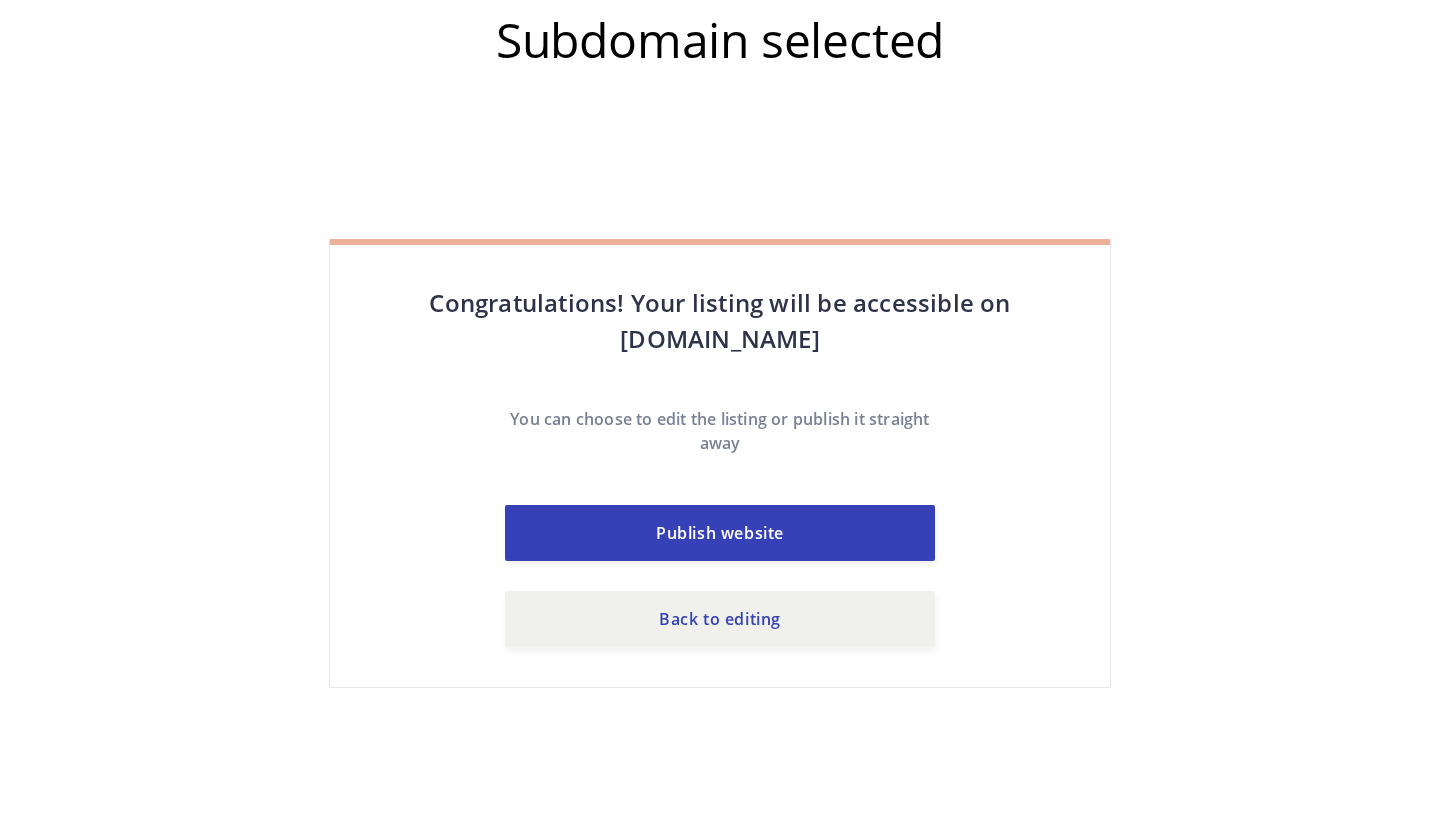 scroll, scrollTop: 0, scrollLeft: 0, axis: both 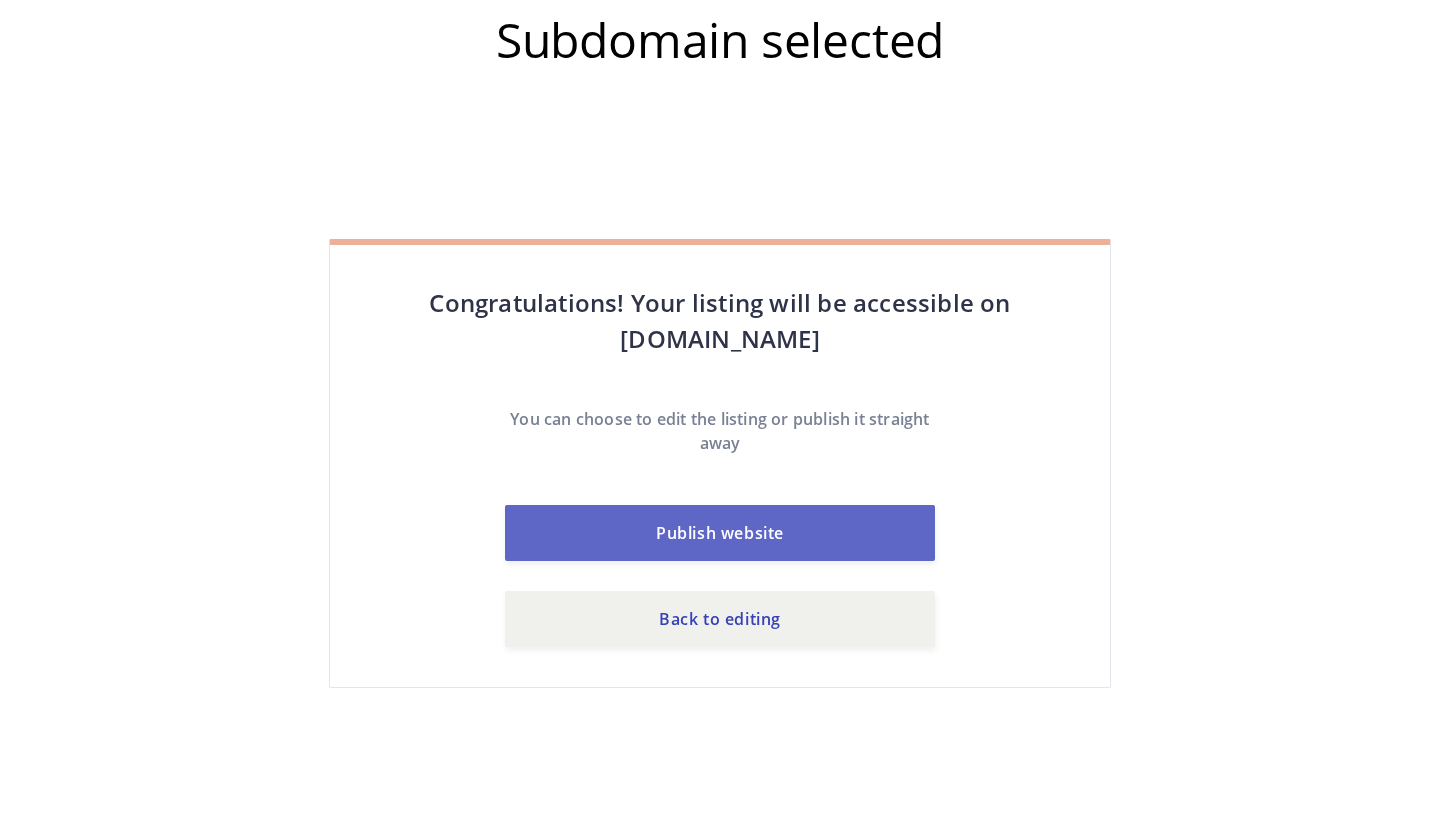 click on "Publish website" at bounding box center [720, 533] 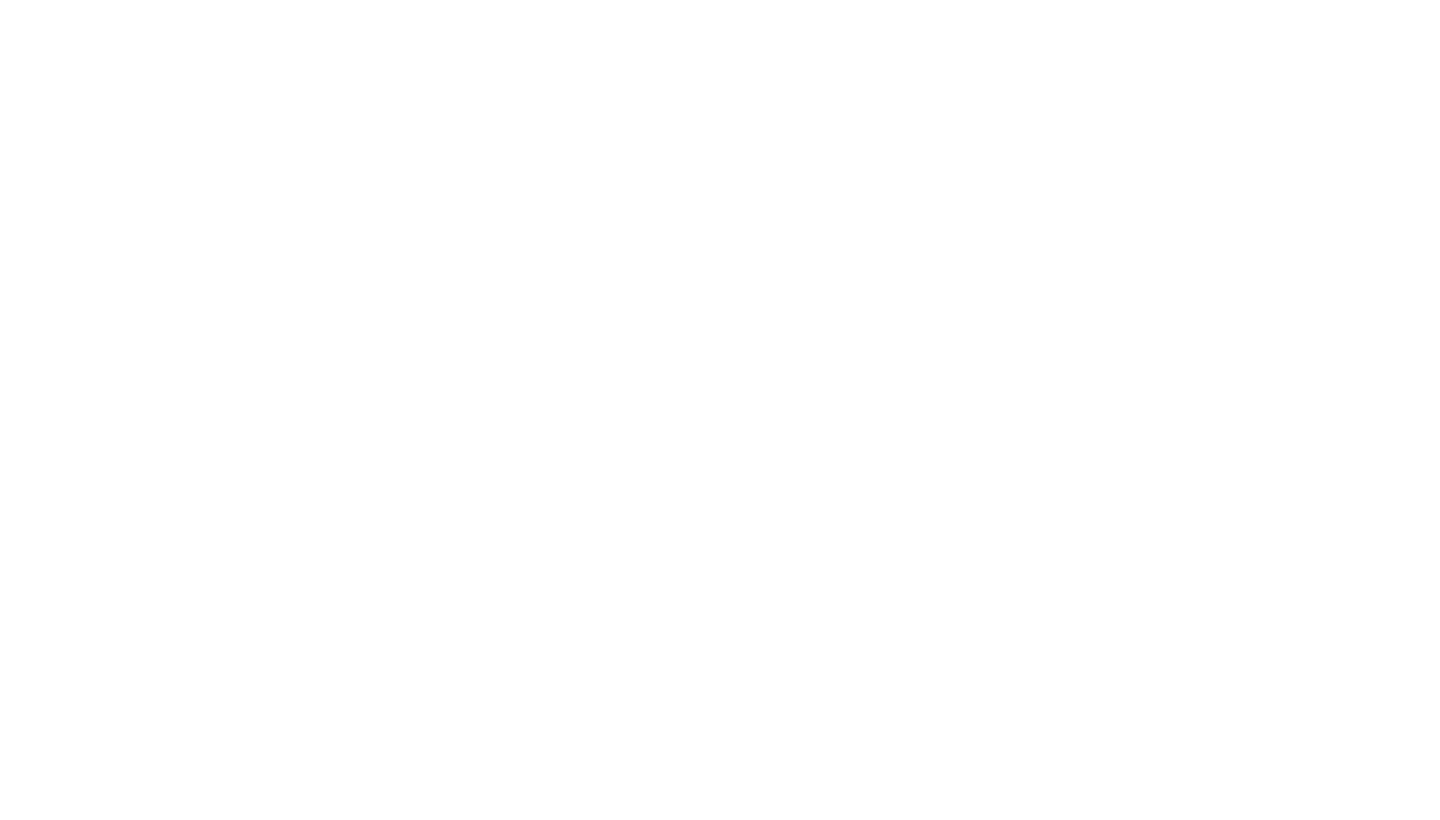 scroll, scrollTop: 0, scrollLeft: 0, axis: both 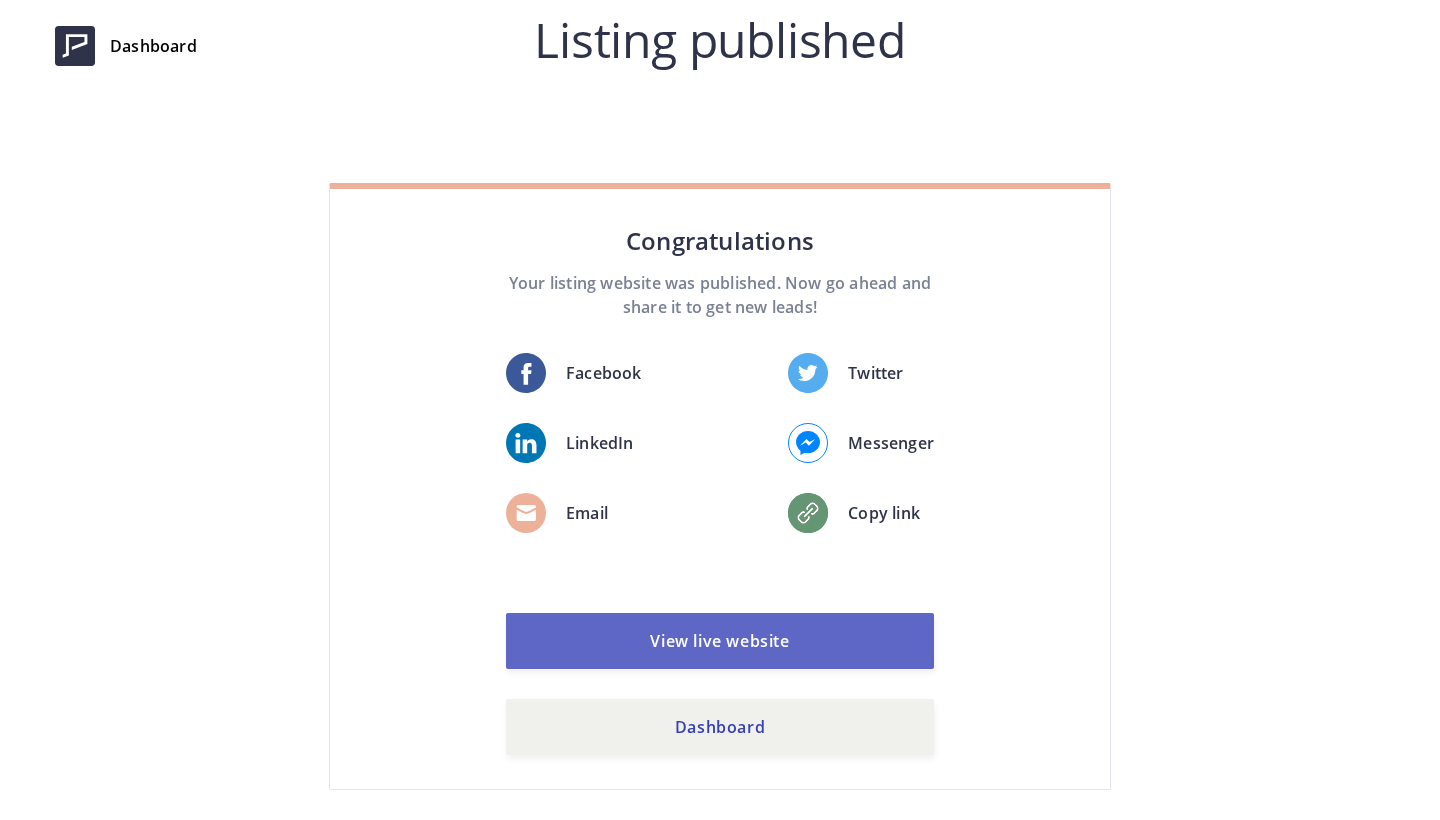 click on "View live website" at bounding box center [720, 641] 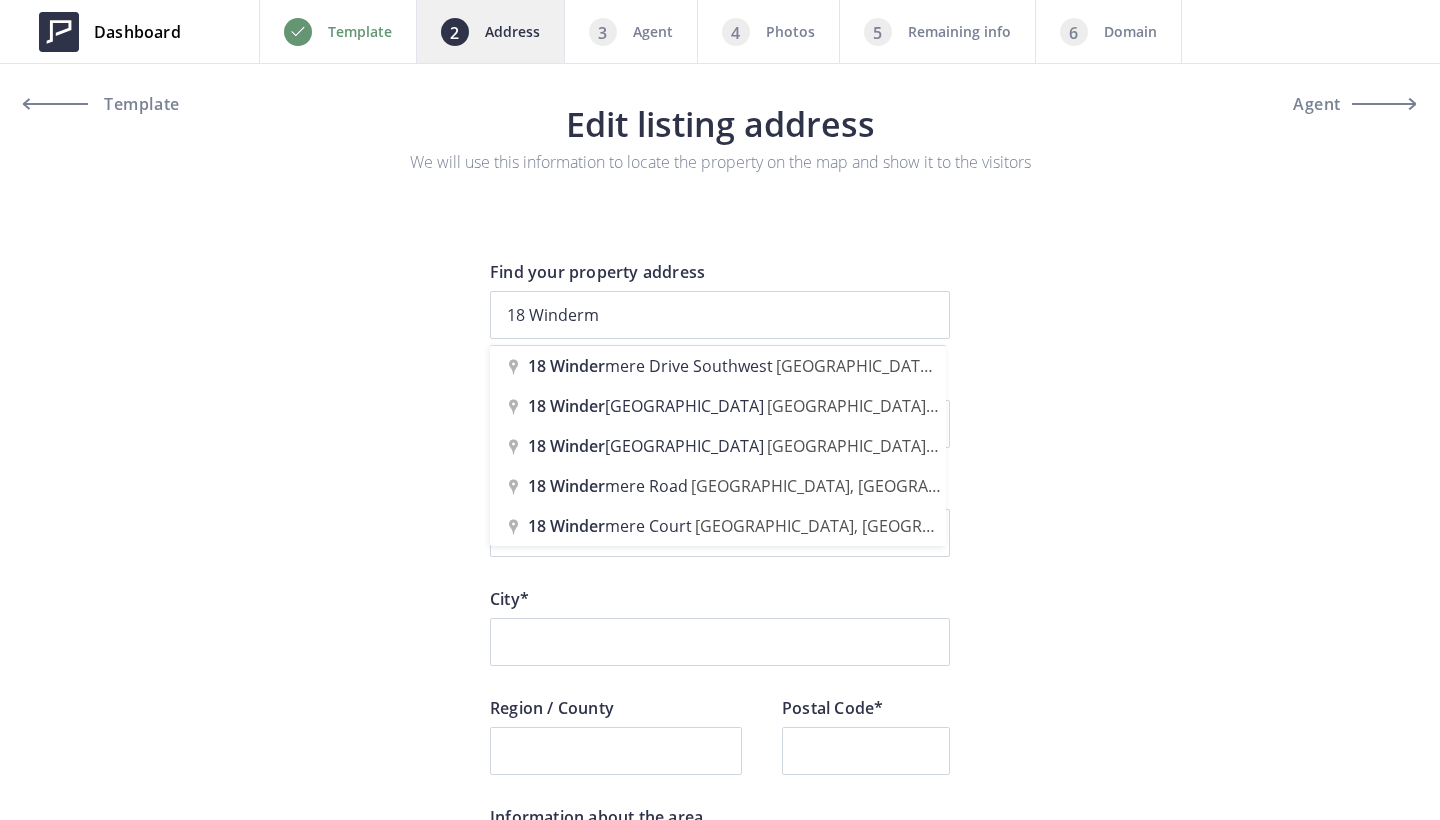 scroll, scrollTop: 0, scrollLeft: 0, axis: both 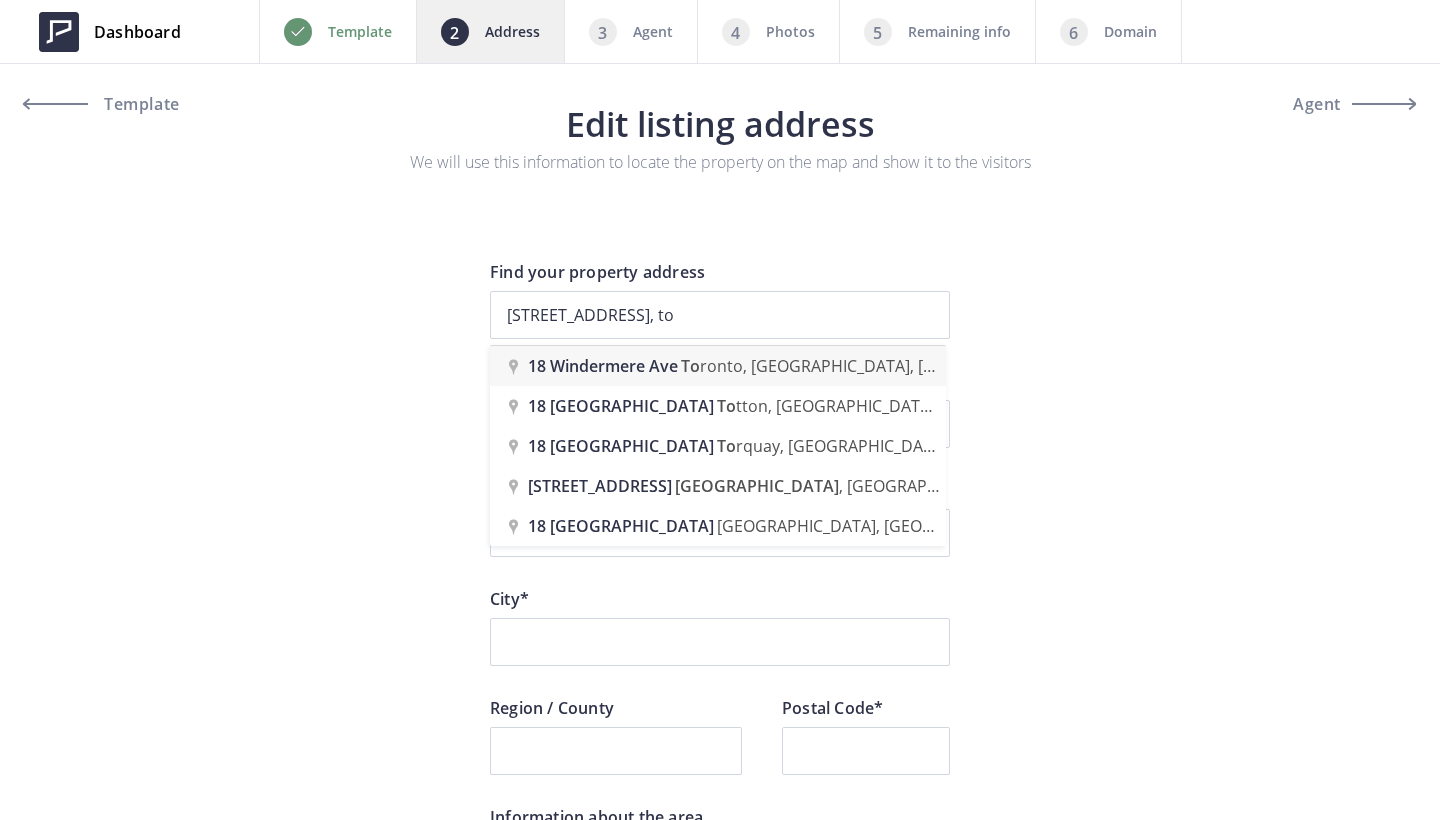 type on "[STREET_ADDRESS]" 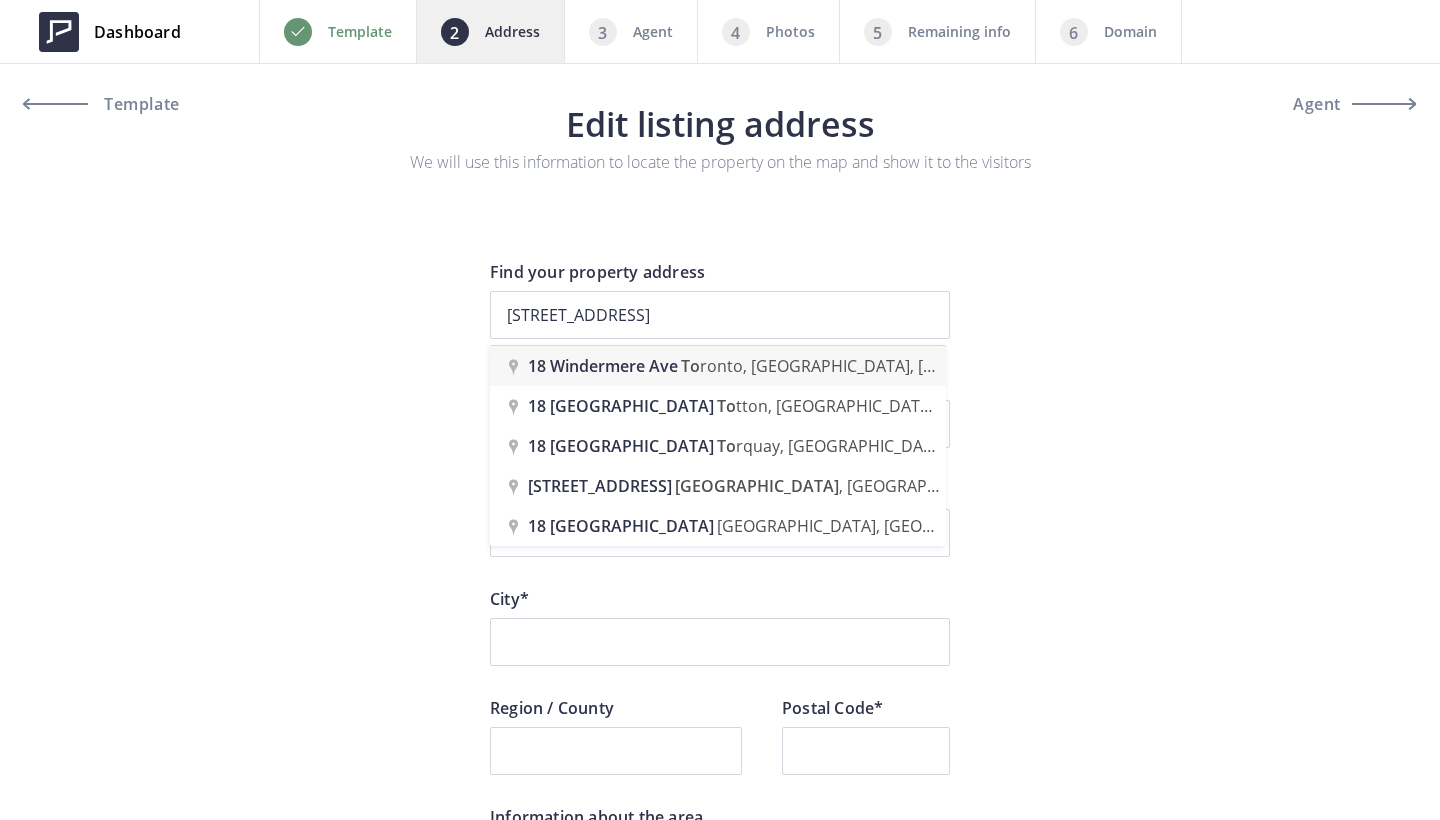 type on "[STREET_ADDRESS]" 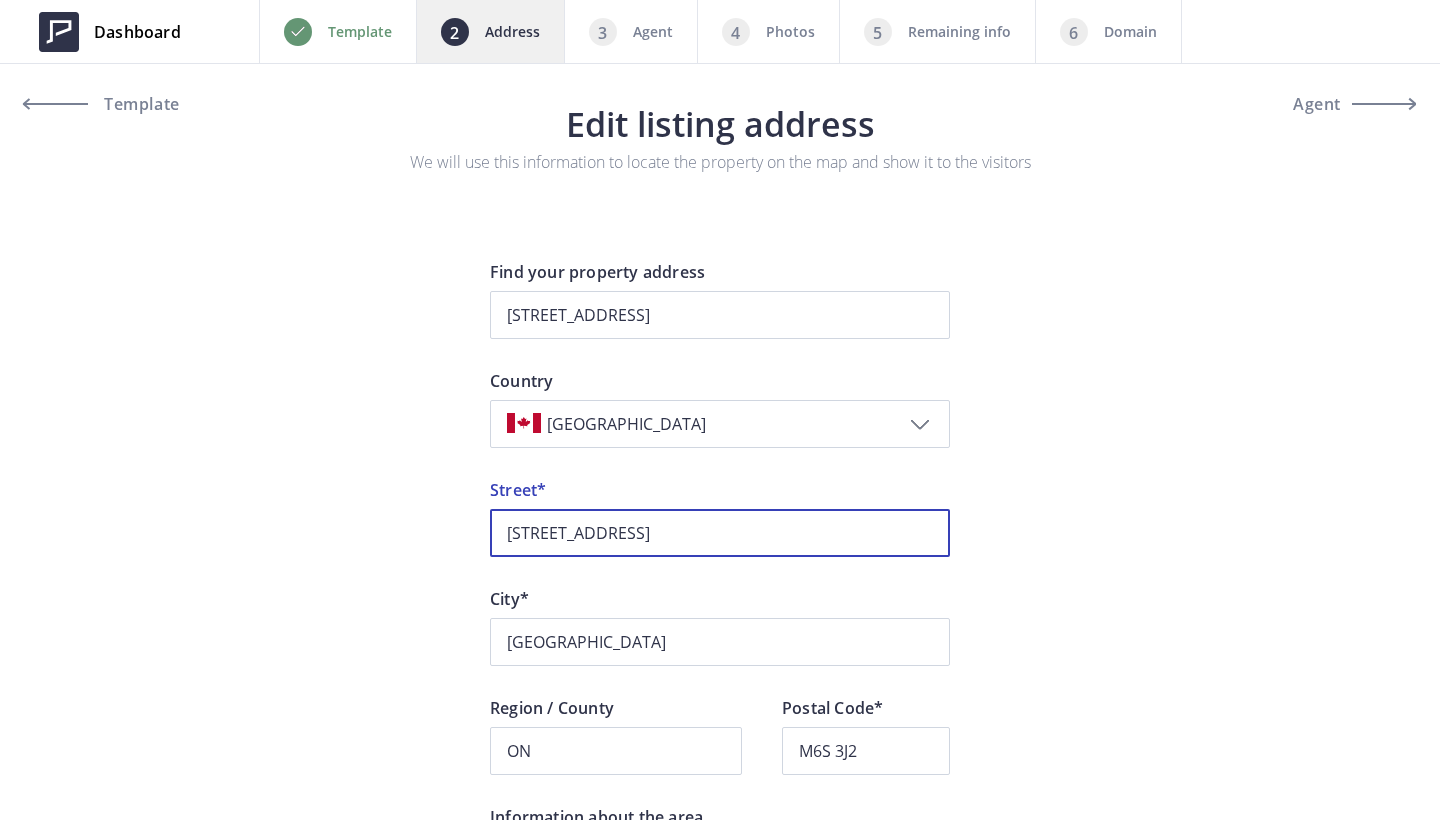 click on "18 Windermere Avenue 18" at bounding box center [720, 533] 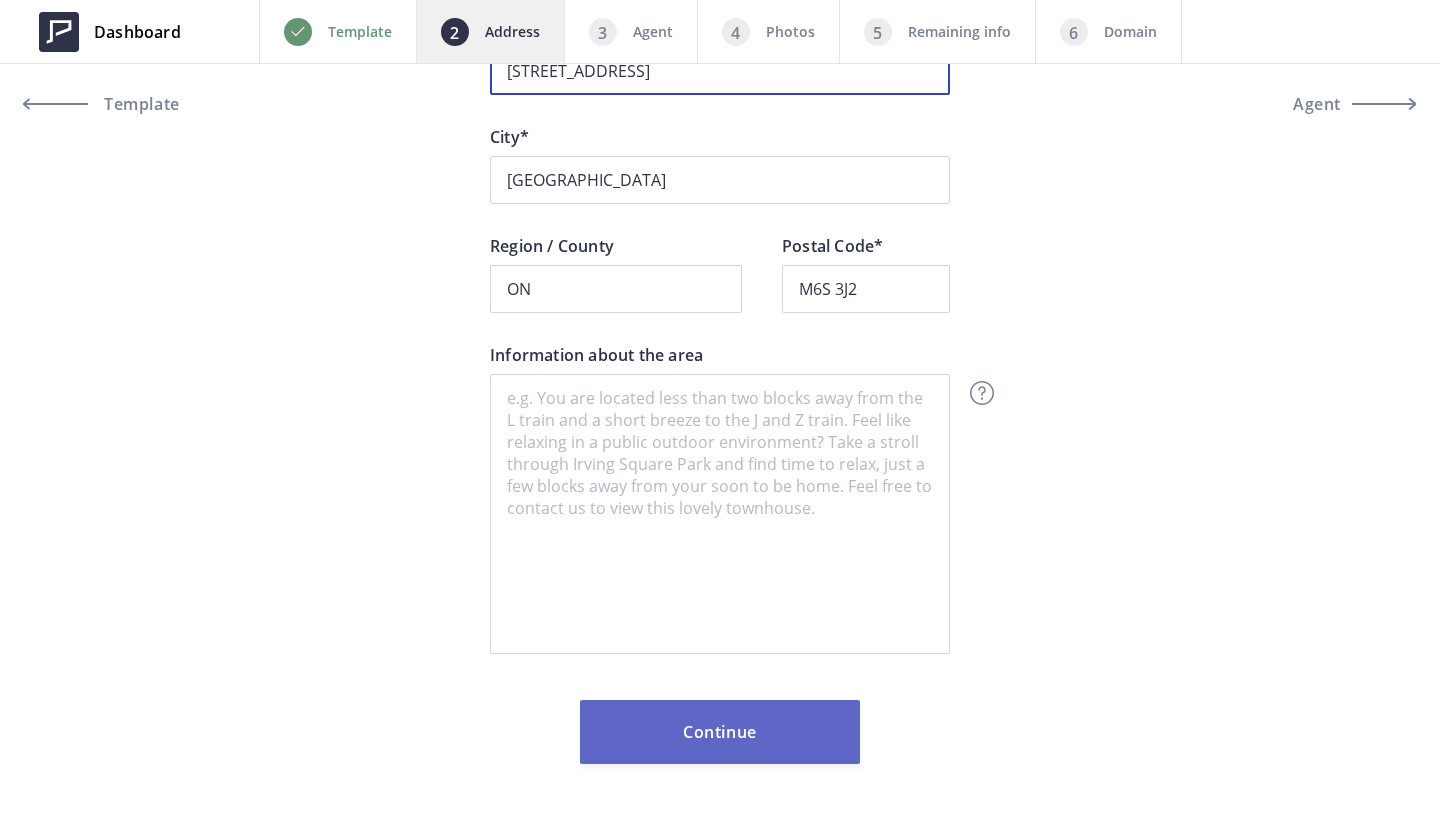 scroll, scrollTop: 462, scrollLeft: 0, axis: vertical 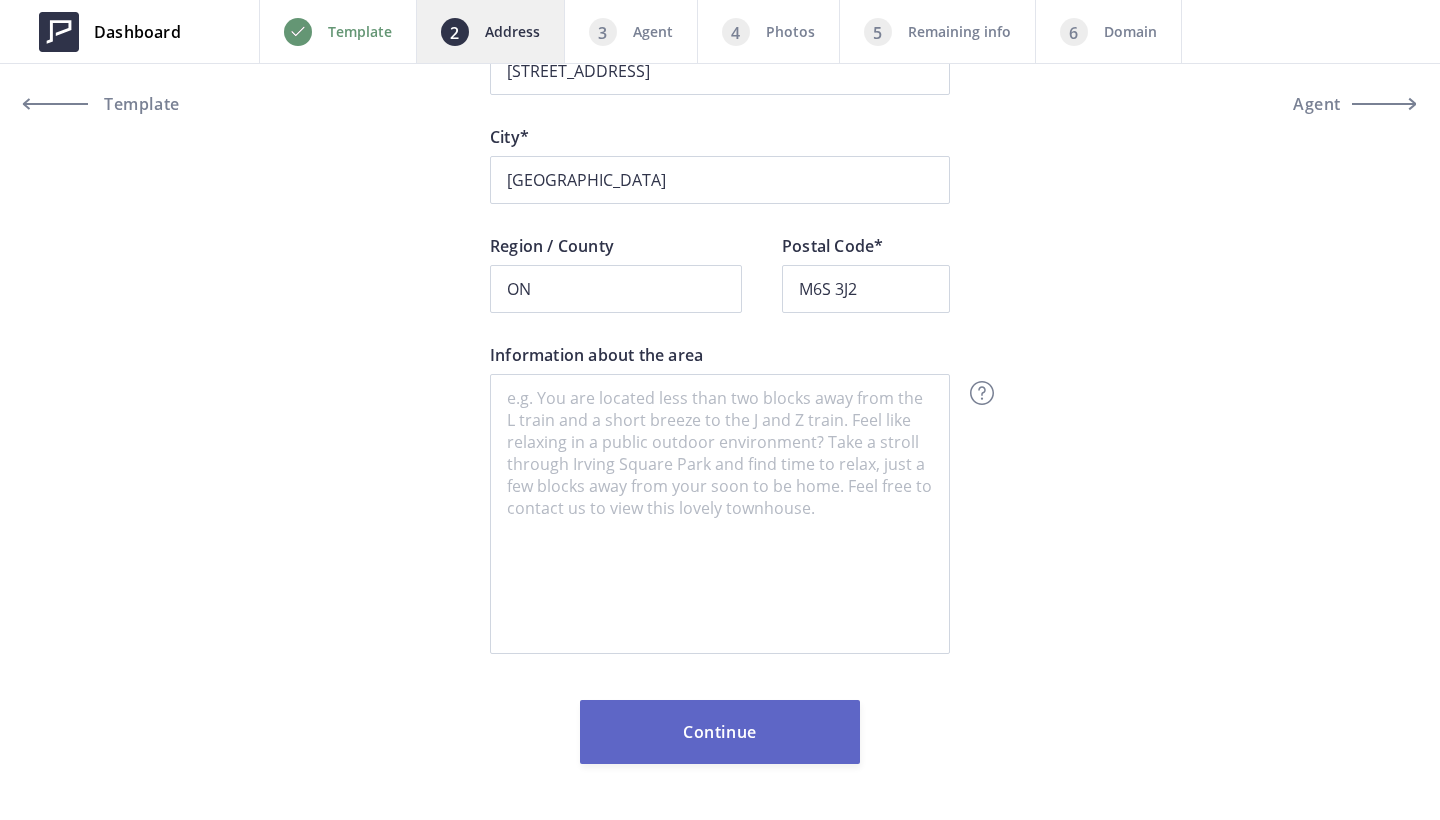 click on "Continue" at bounding box center (720, 732) 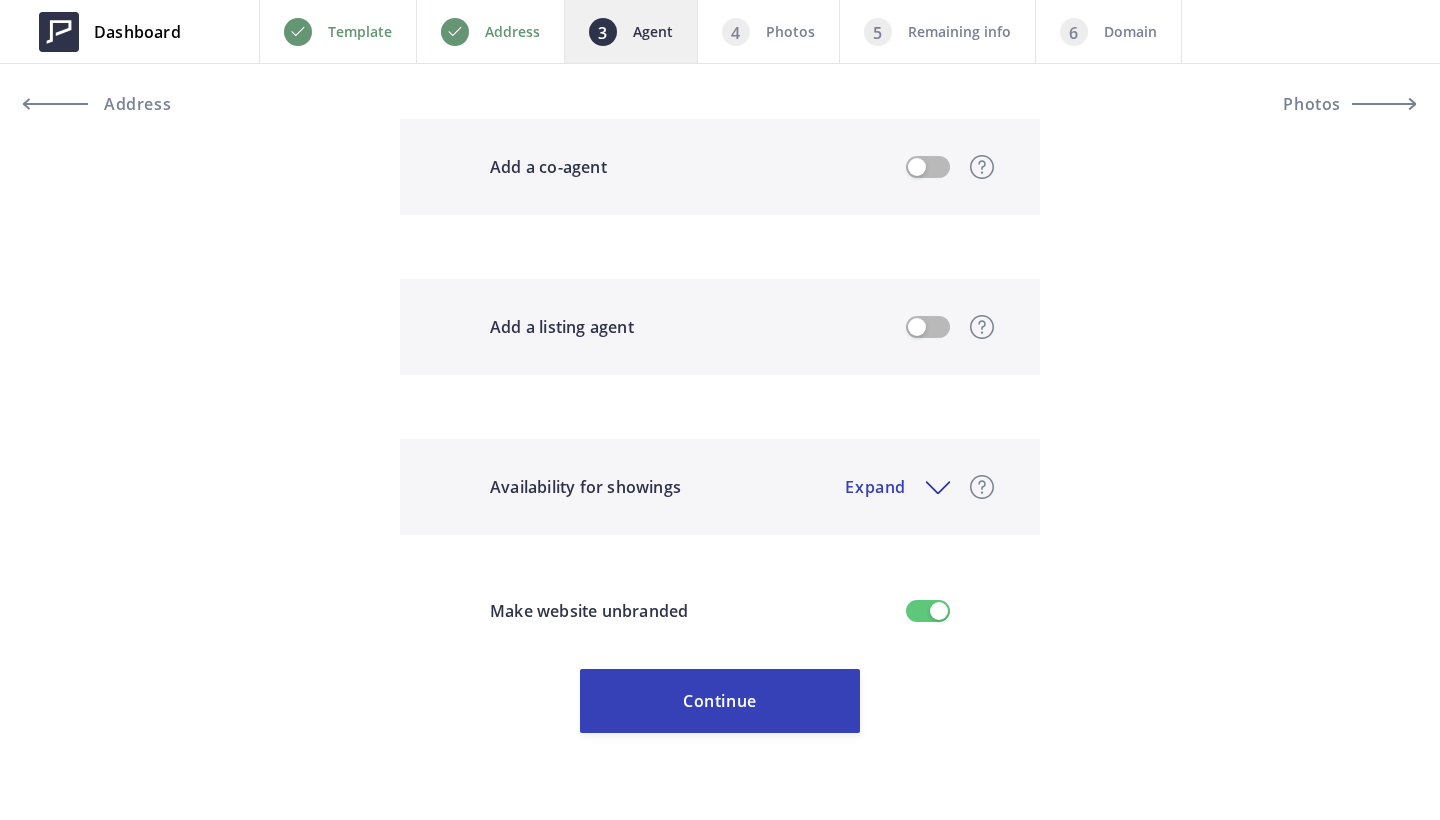 click on "Make website unbranded     Continue" at bounding box center (720, 666) 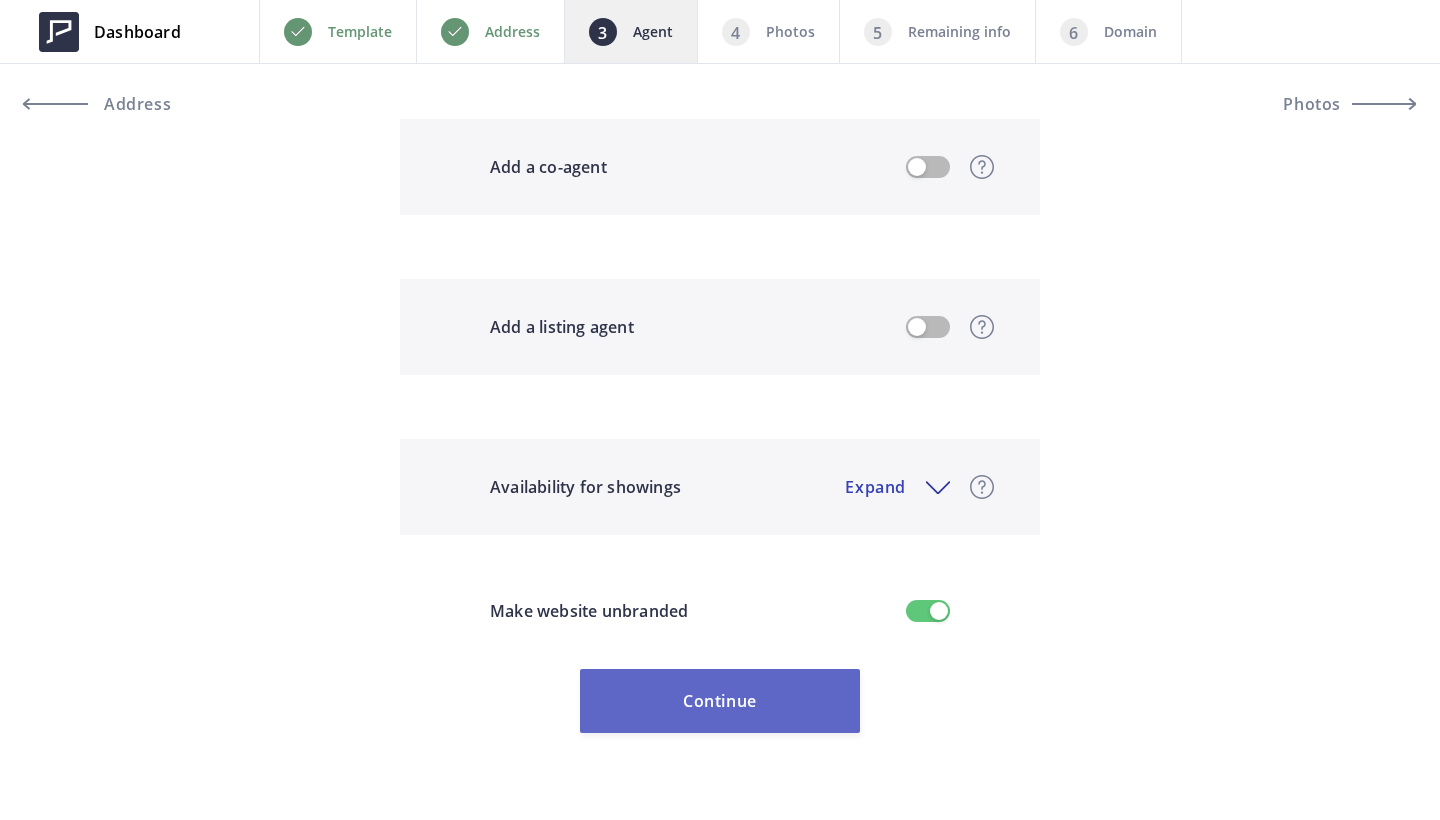 scroll, scrollTop: 1763, scrollLeft: 0, axis: vertical 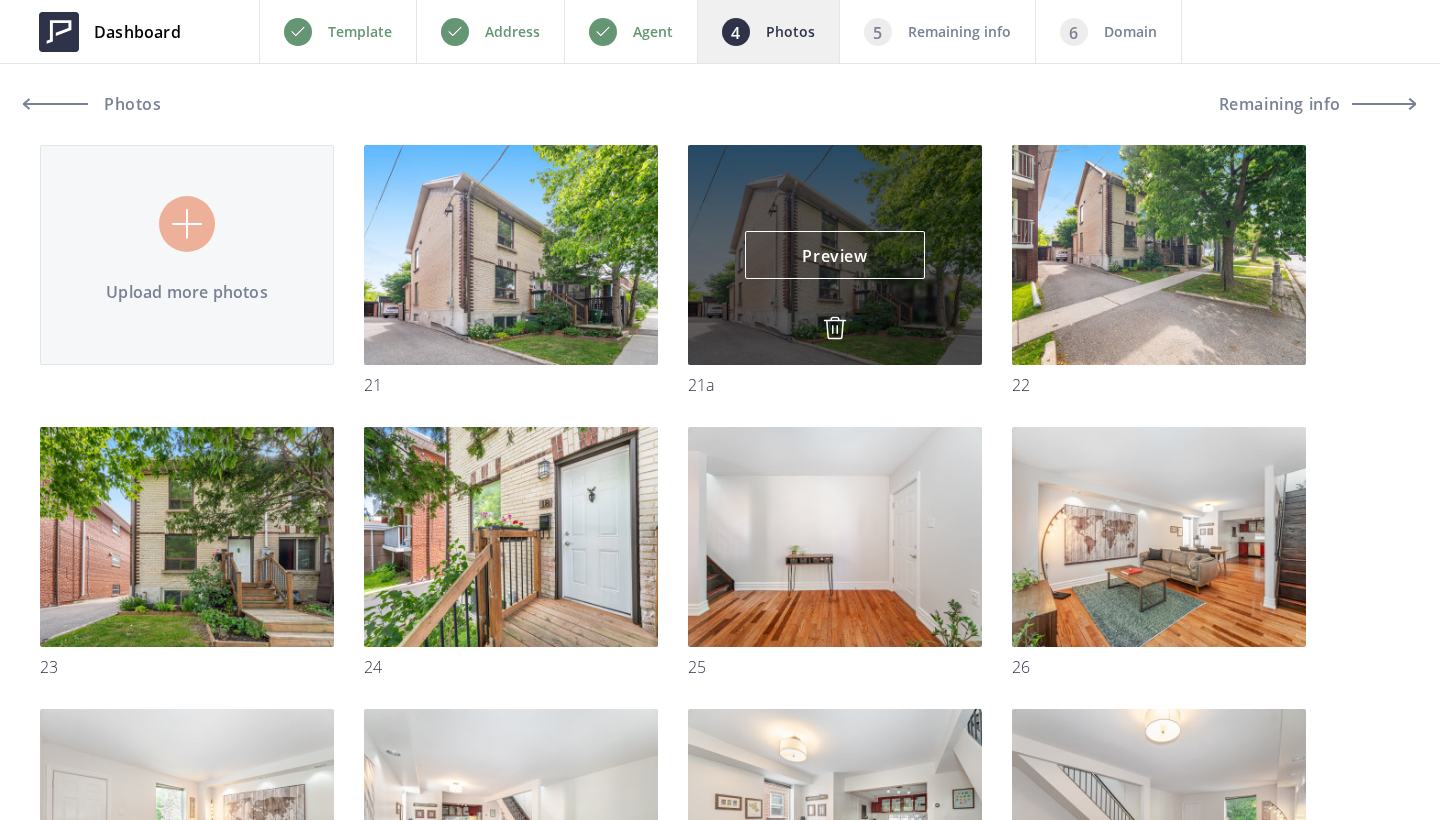 click at bounding box center (835, 328) 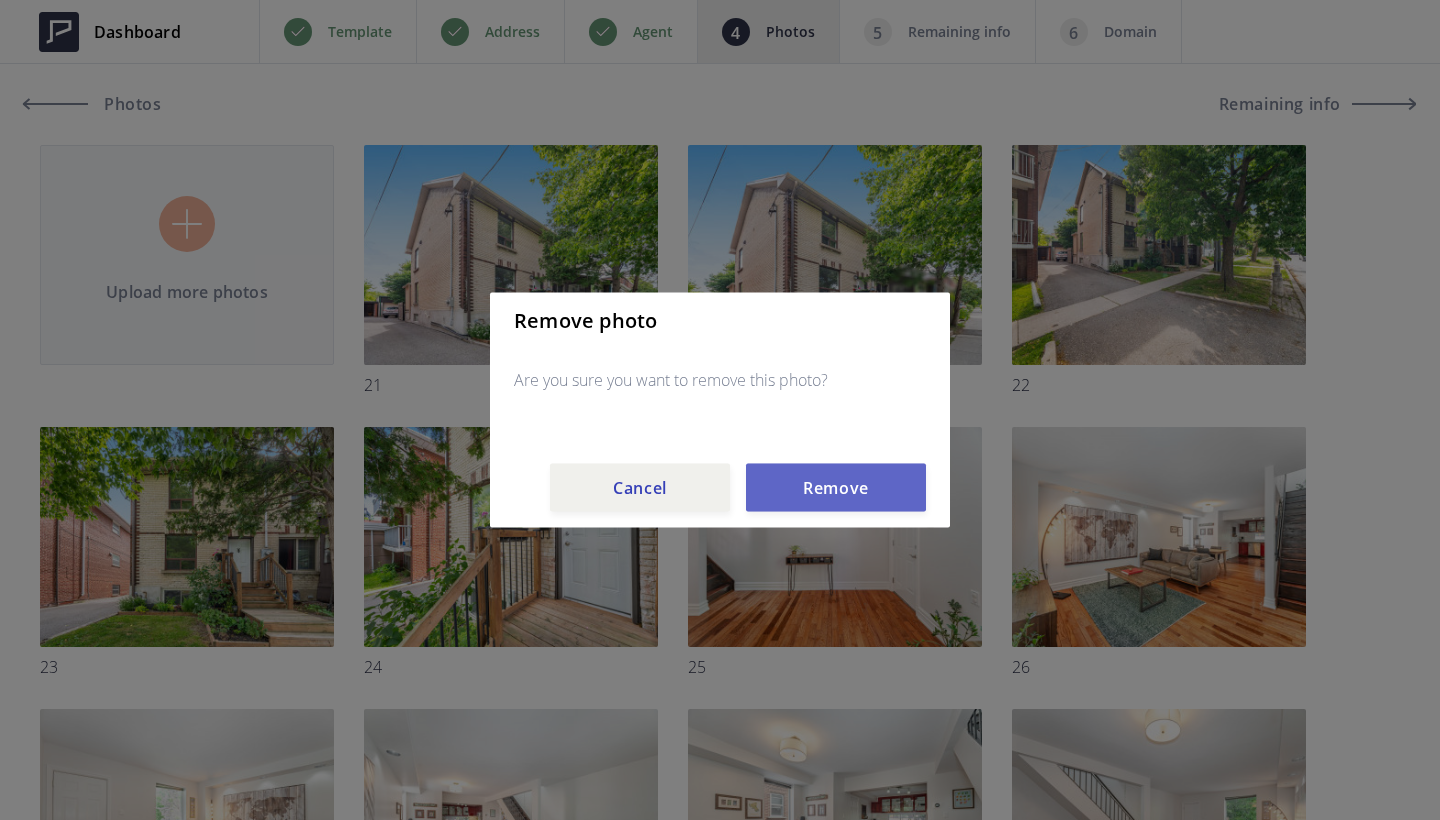 click on "Remove" at bounding box center [836, 488] 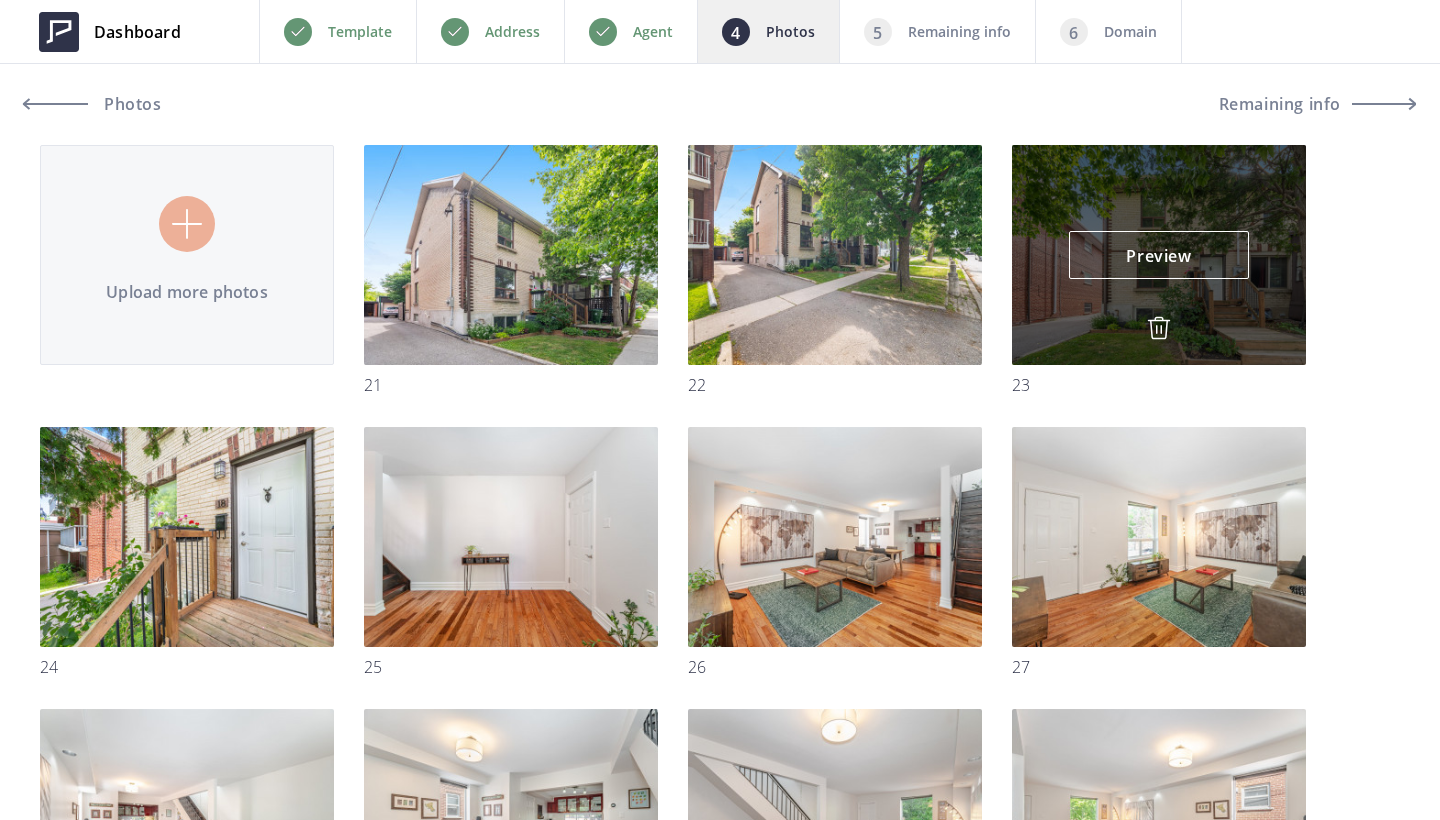 type 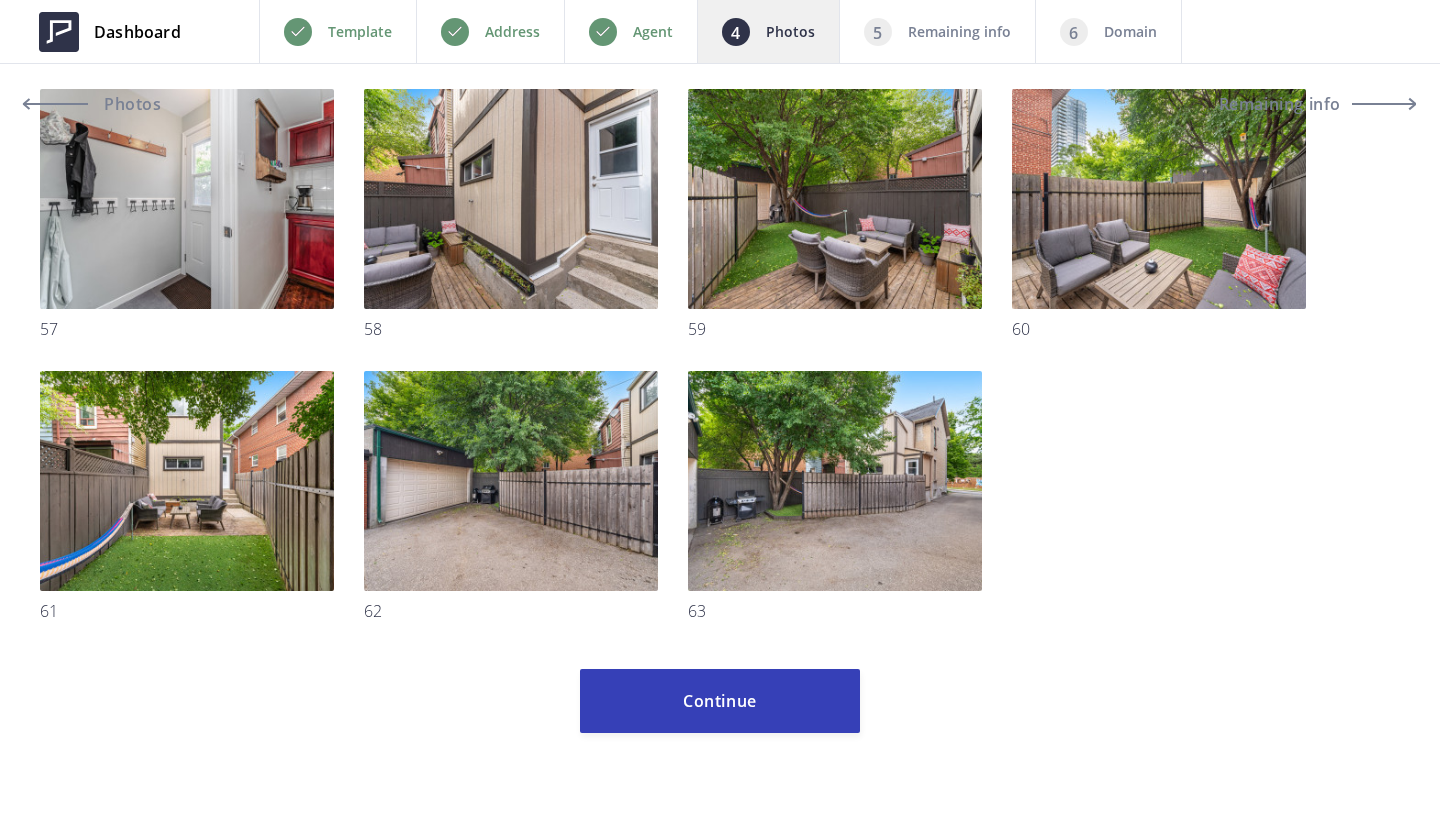 scroll, scrollTop: 3009, scrollLeft: 0, axis: vertical 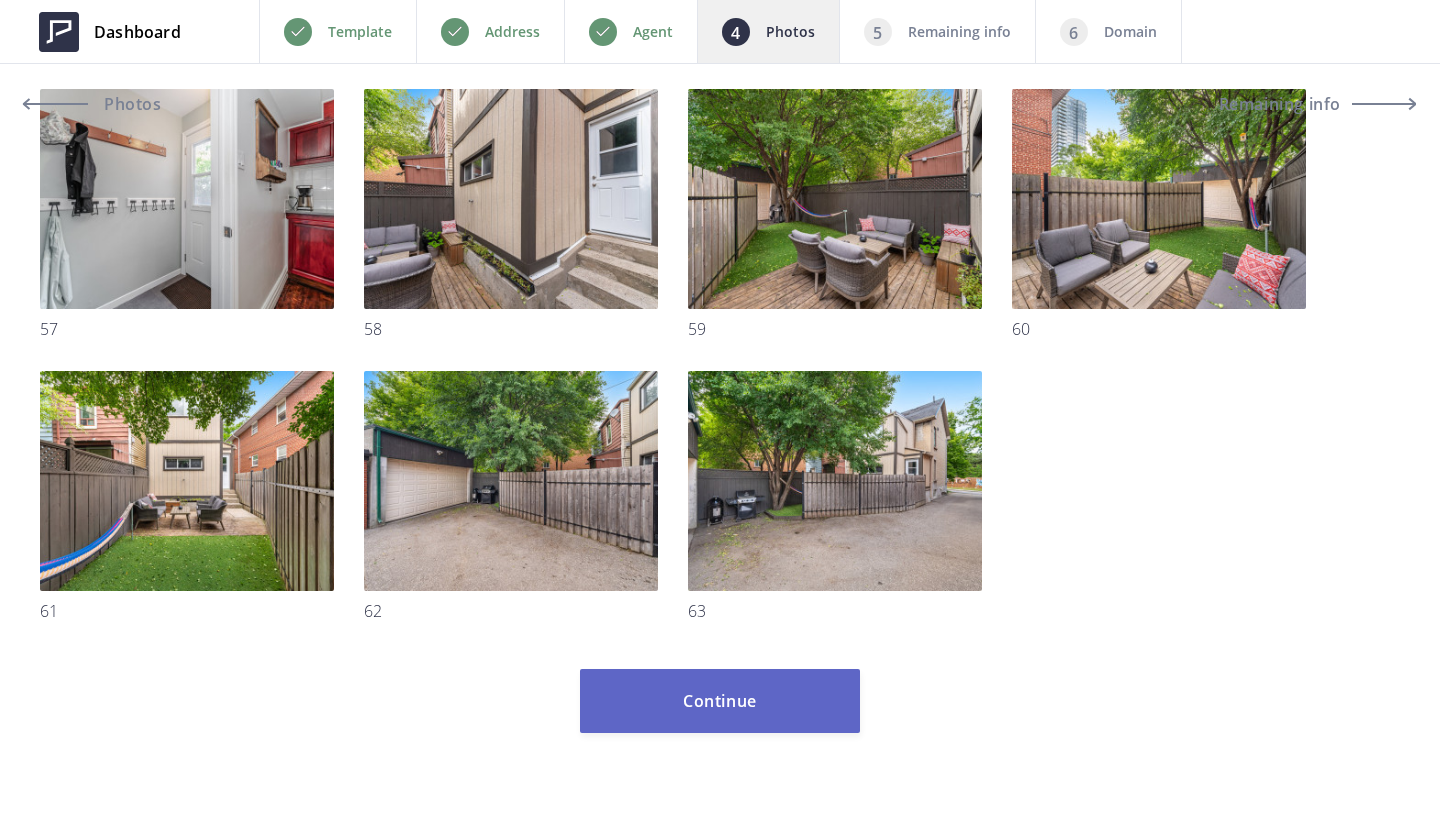 click on "Continue" at bounding box center (720, 701) 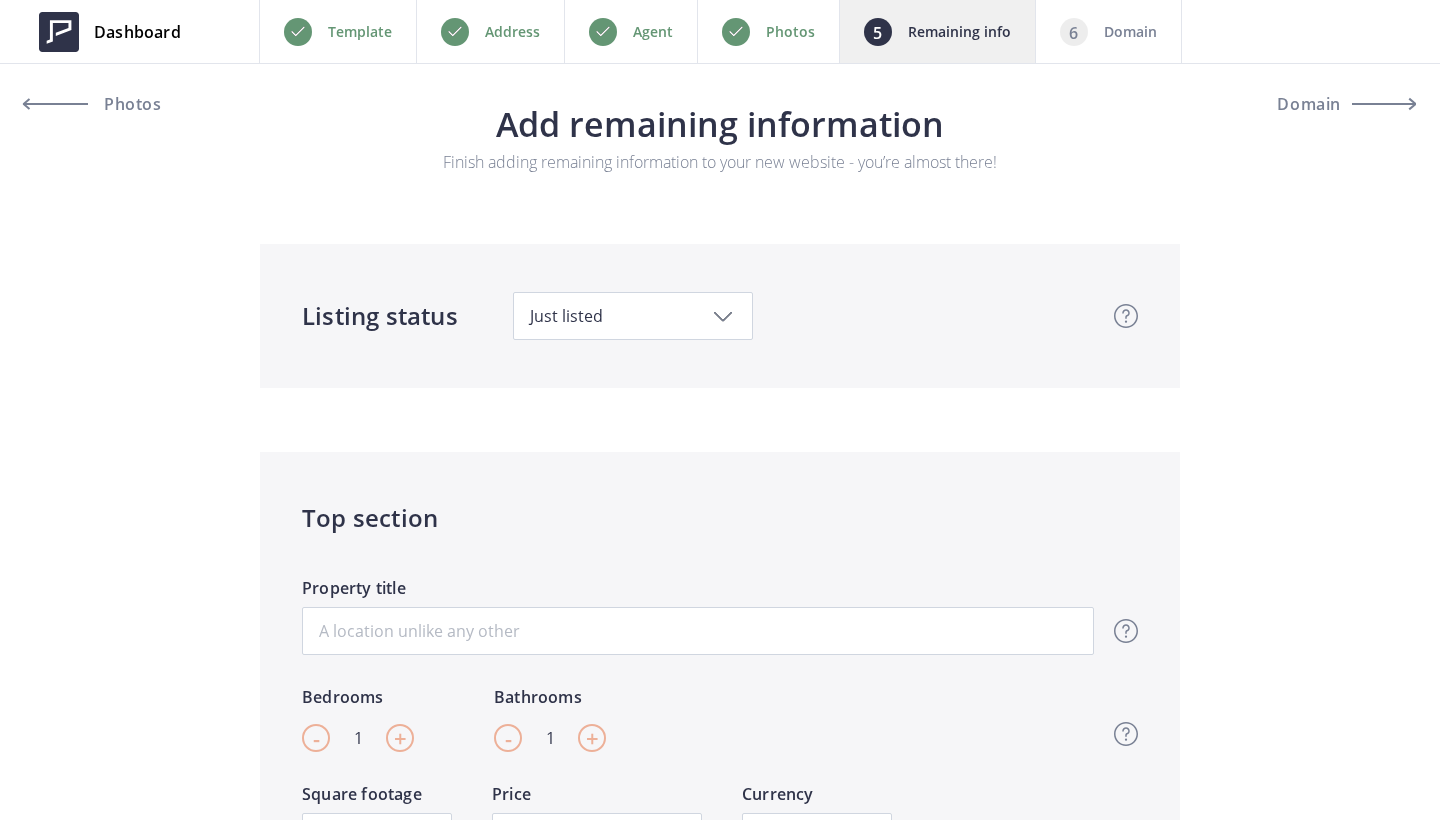 scroll, scrollTop: 0, scrollLeft: 0, axis: both 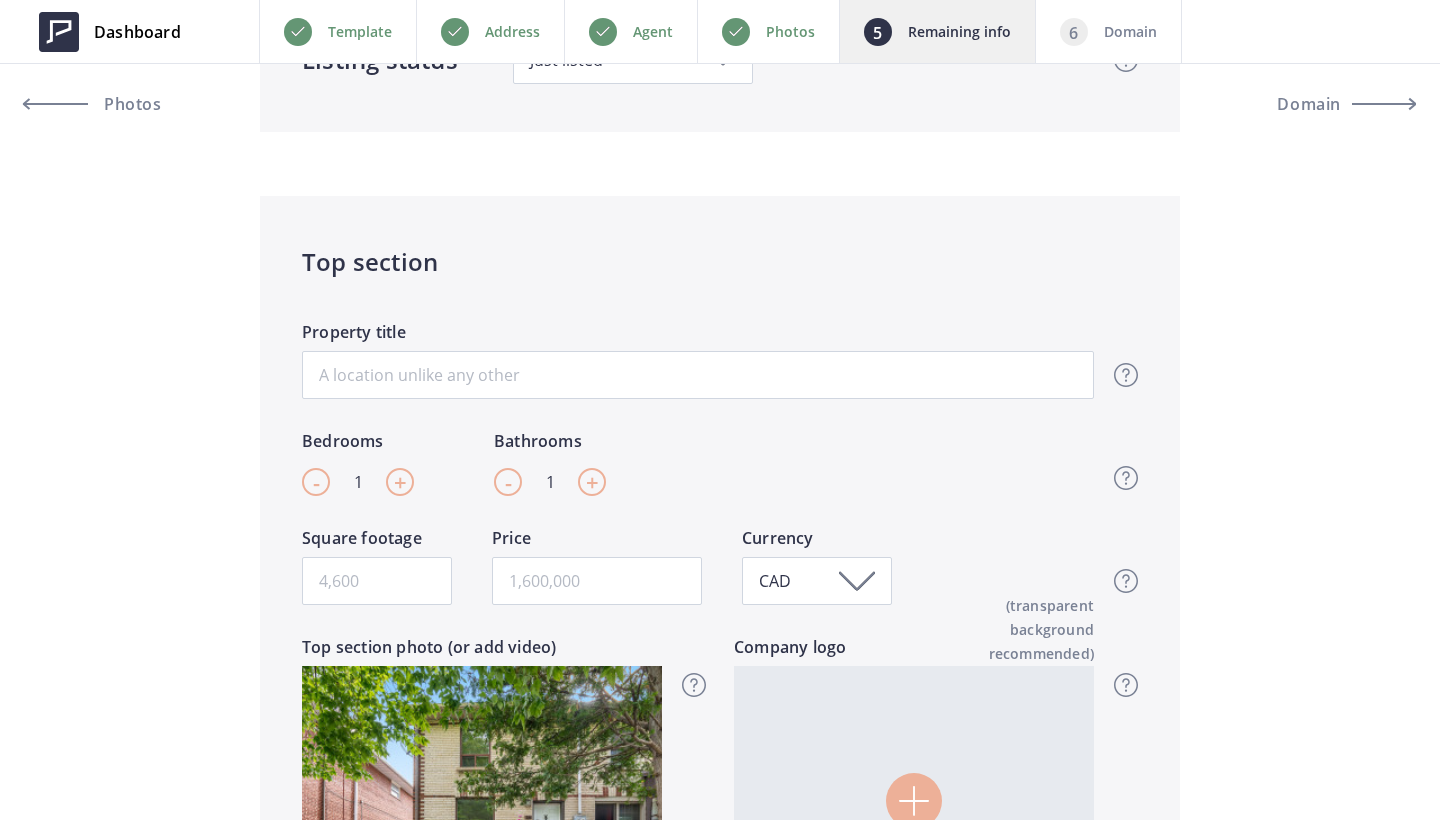 click on "+" at bounding box center [400, 482] 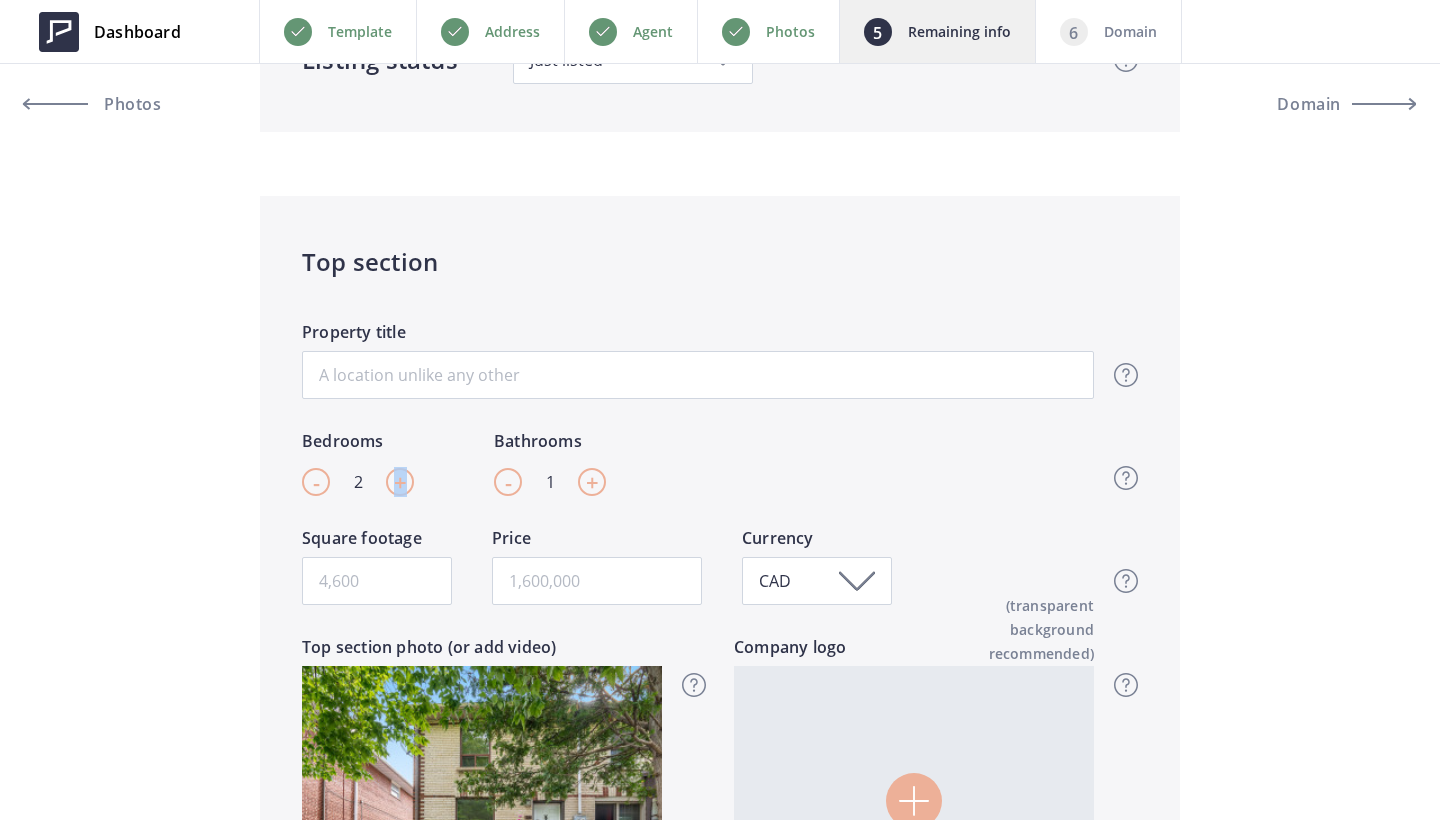 click on "+" at bounding box center (400, 482) 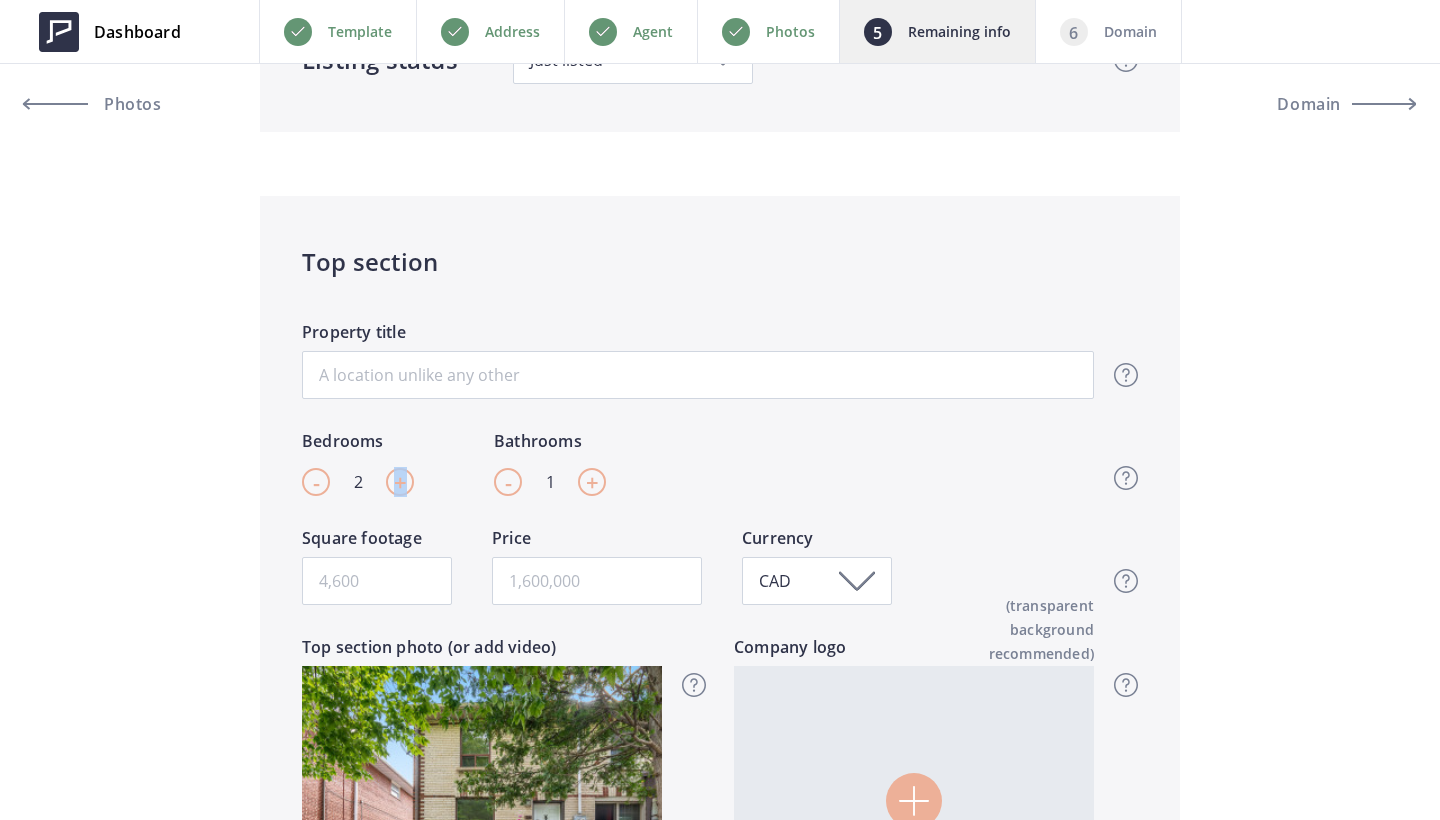 type on "3" 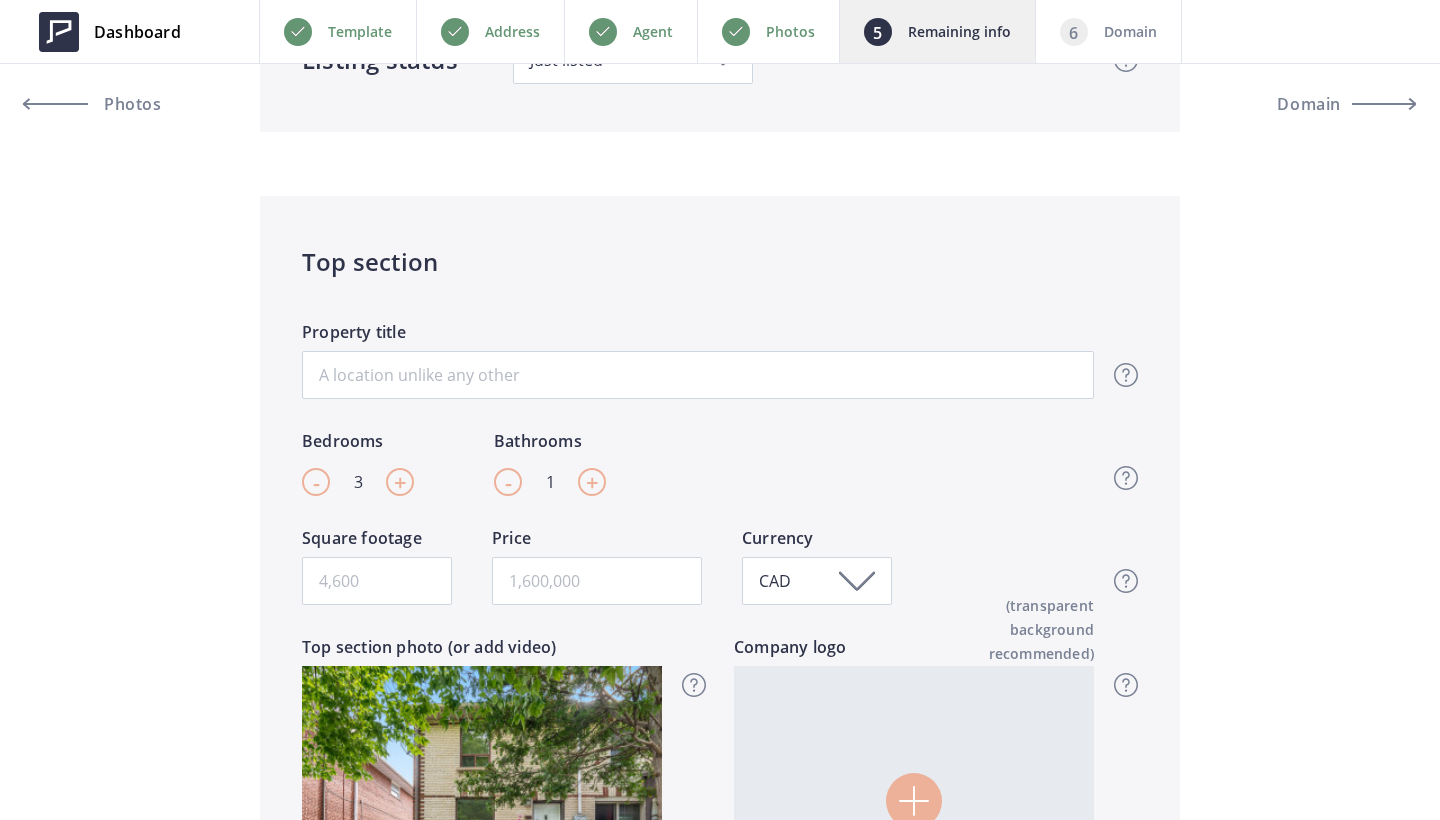 click on "+" at bounding box center [592, 482] 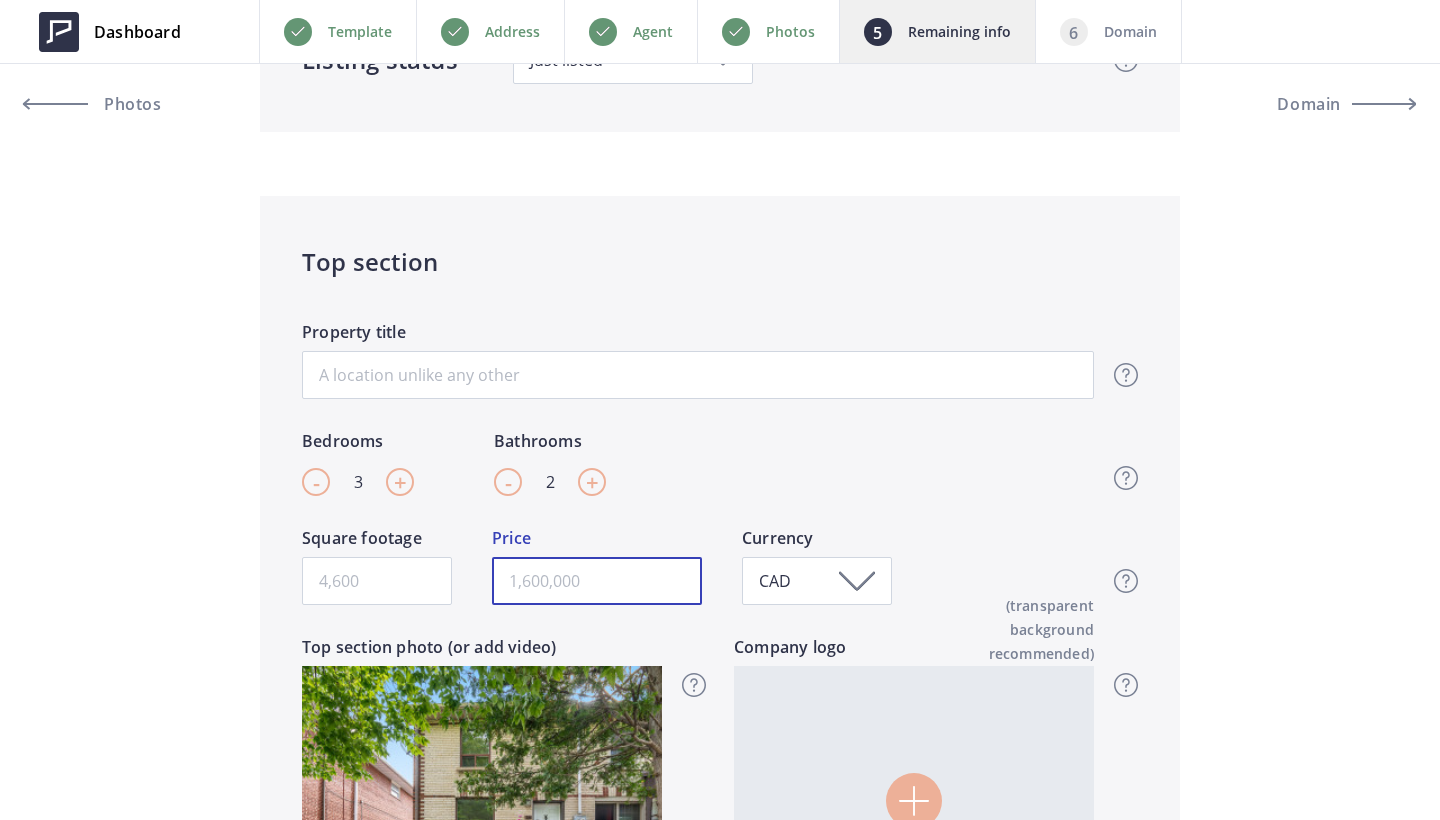 click at bounding box center (597, 581) 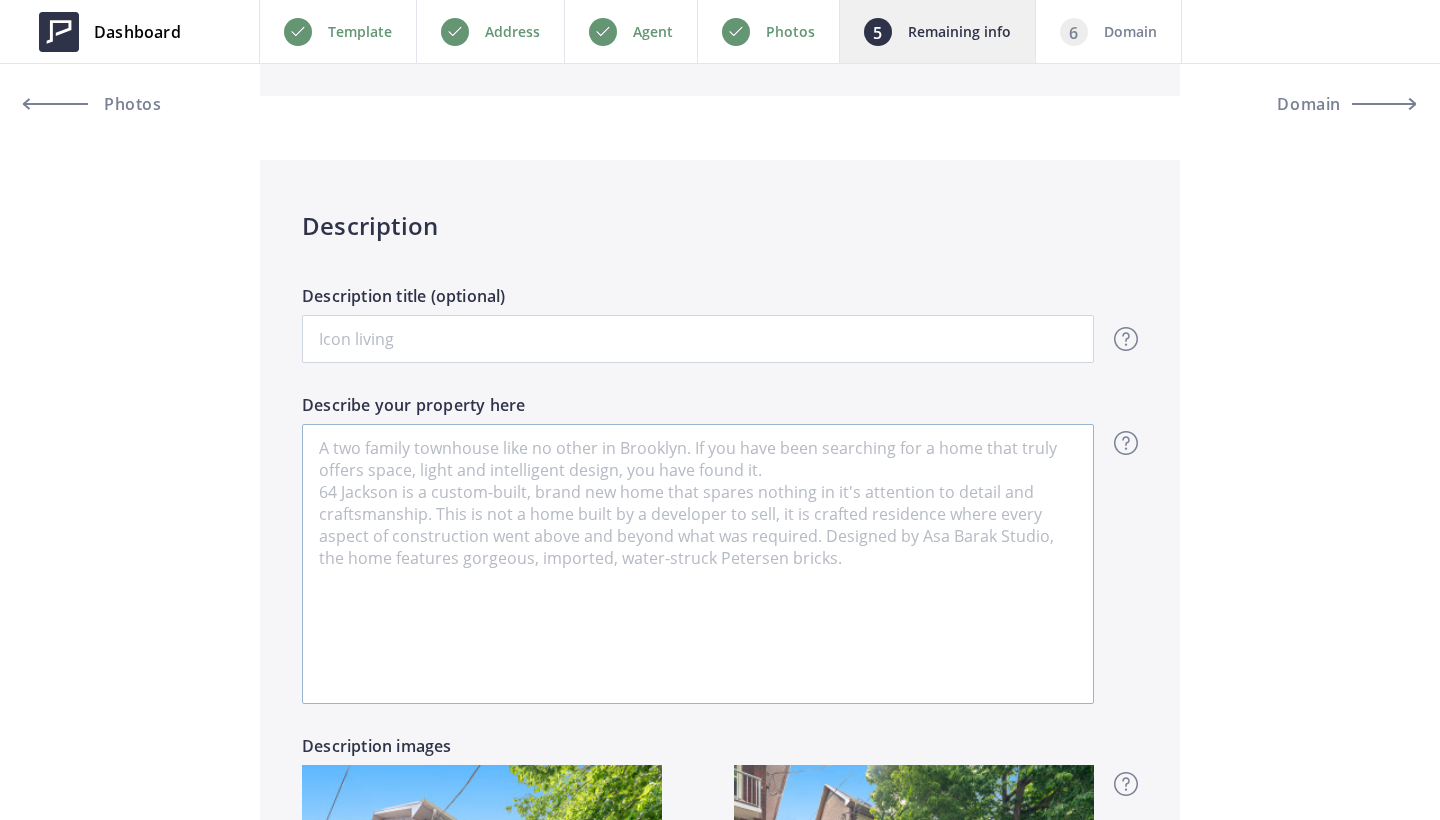 scroll, scrollTop: 1179, scrollLeft: 0, axis: vertical 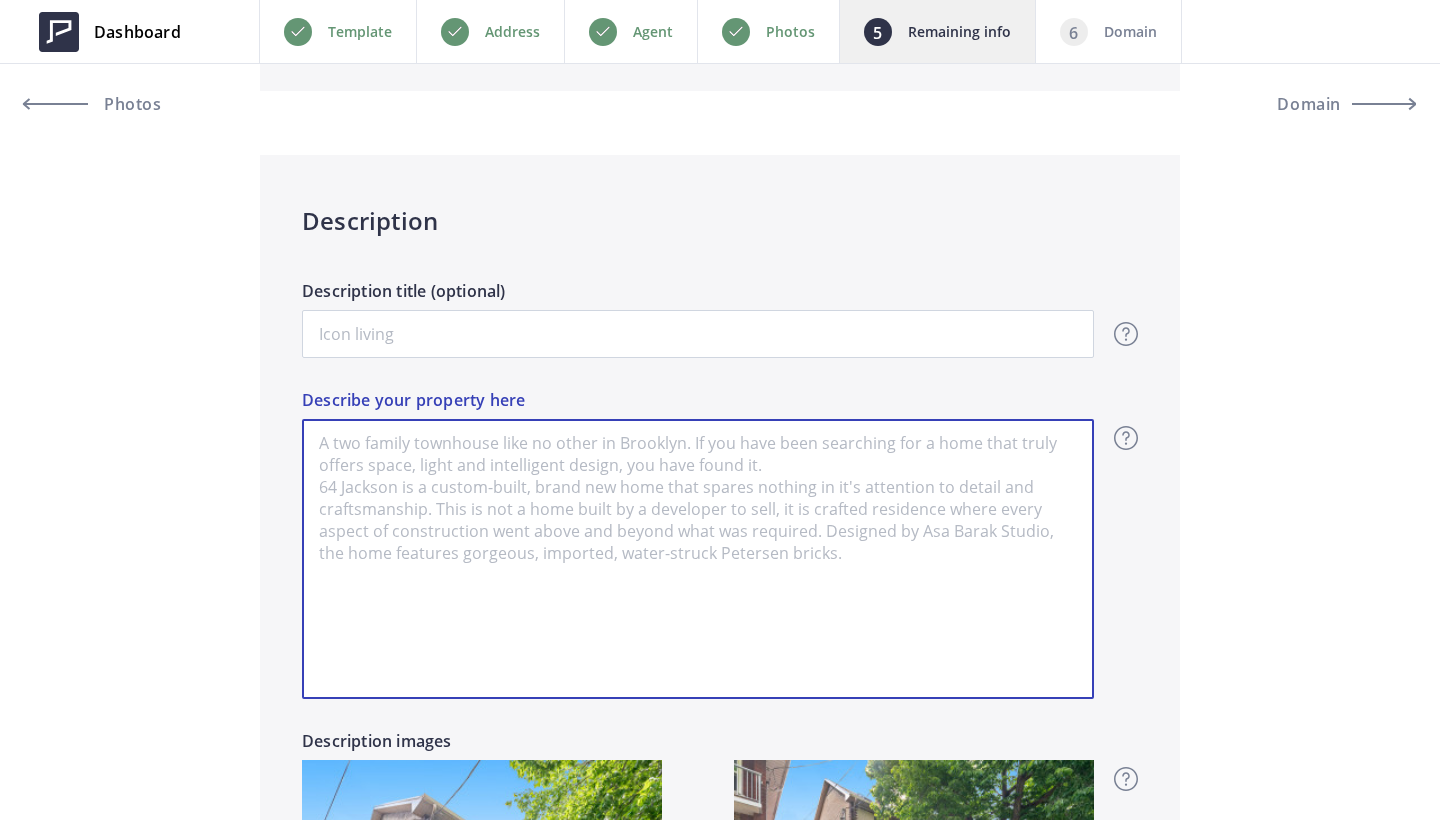 click on "Describe your property here" at bounding box center [698, 559] 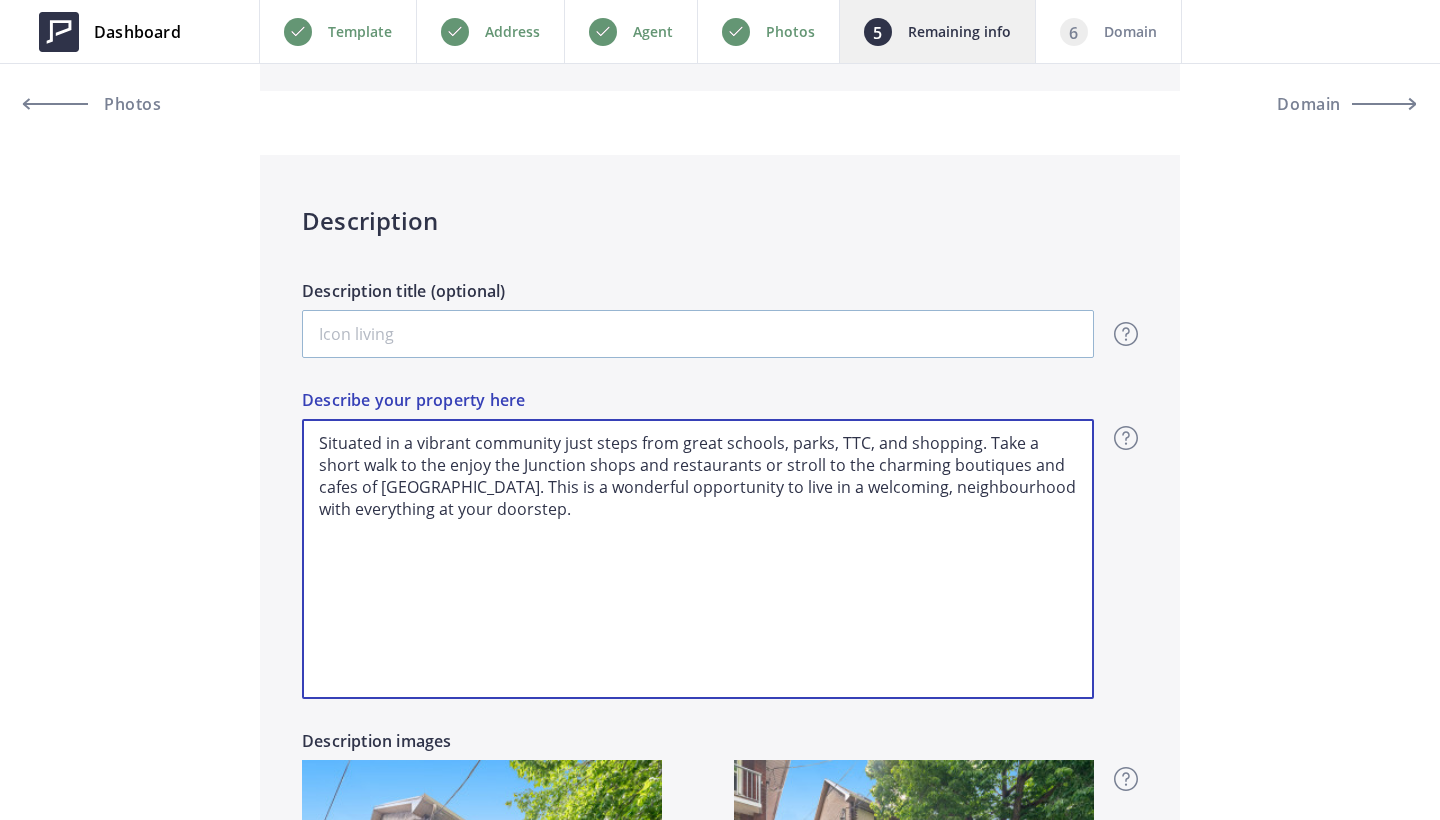 type on "Situated in a vibrant community just steps from great schools, parks, TTC, and shopping. Take a short walk to the enjoy the Junction shops and restaurants or stroll to the charming boutiques and cafes of Bloor West Village. This is a wonderful opportunity to live in a welcoming, neighbourhood with everything at your doorstep." 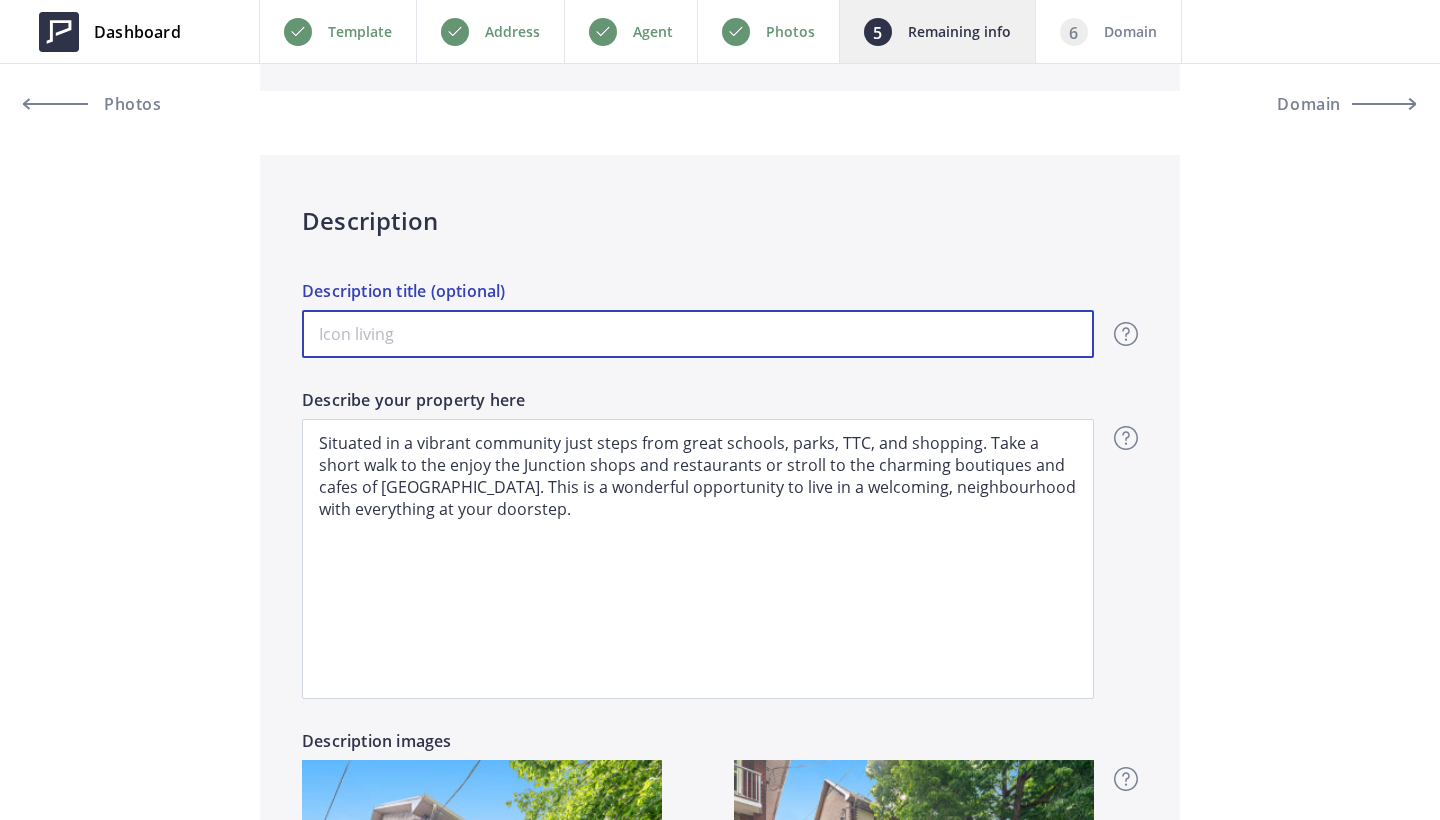 click on "Description title (optional)" at bounding box center [698, 334] 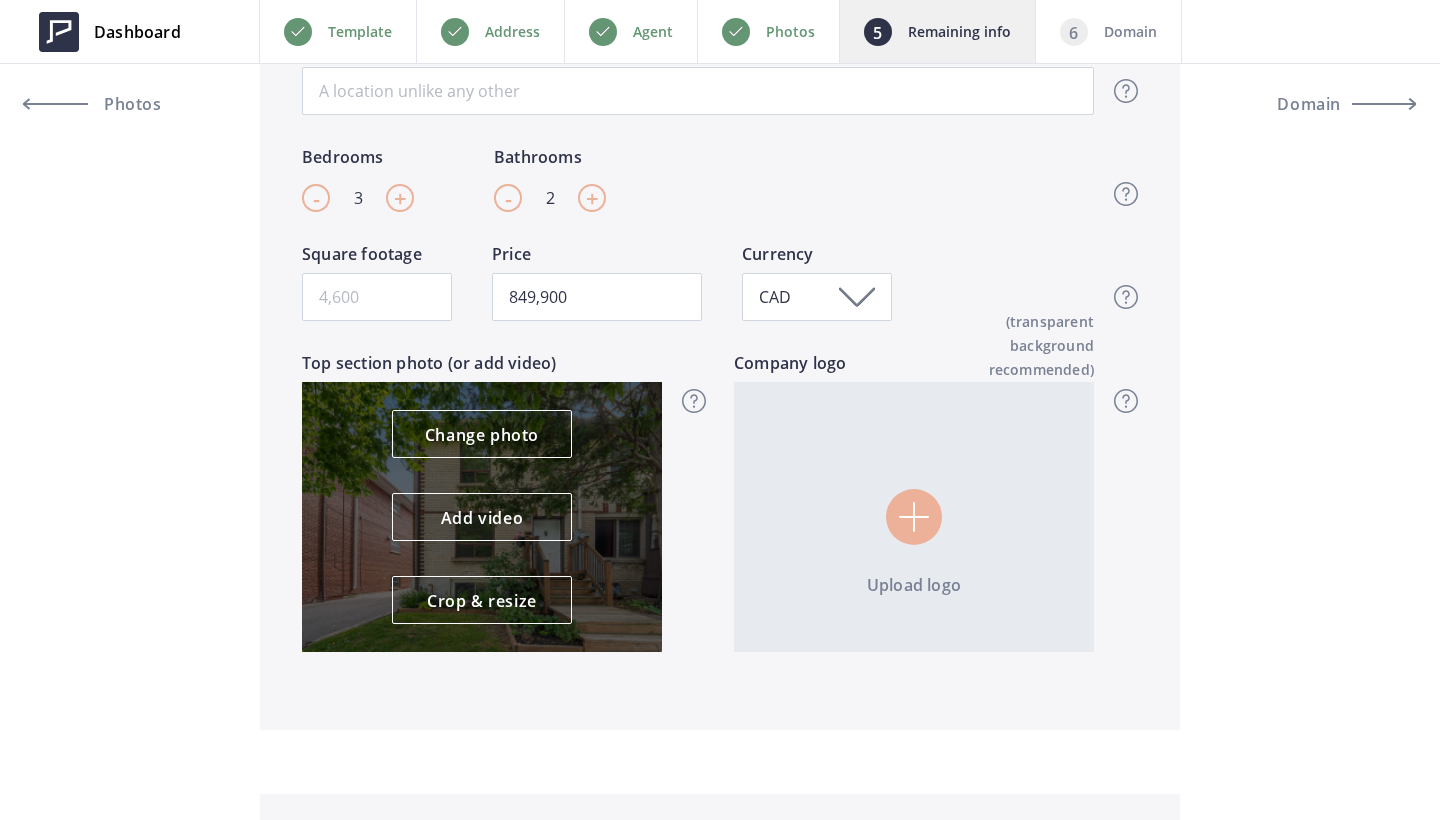 scroll, scrollTop: 159, scrollLeft: 0, axis: vertical 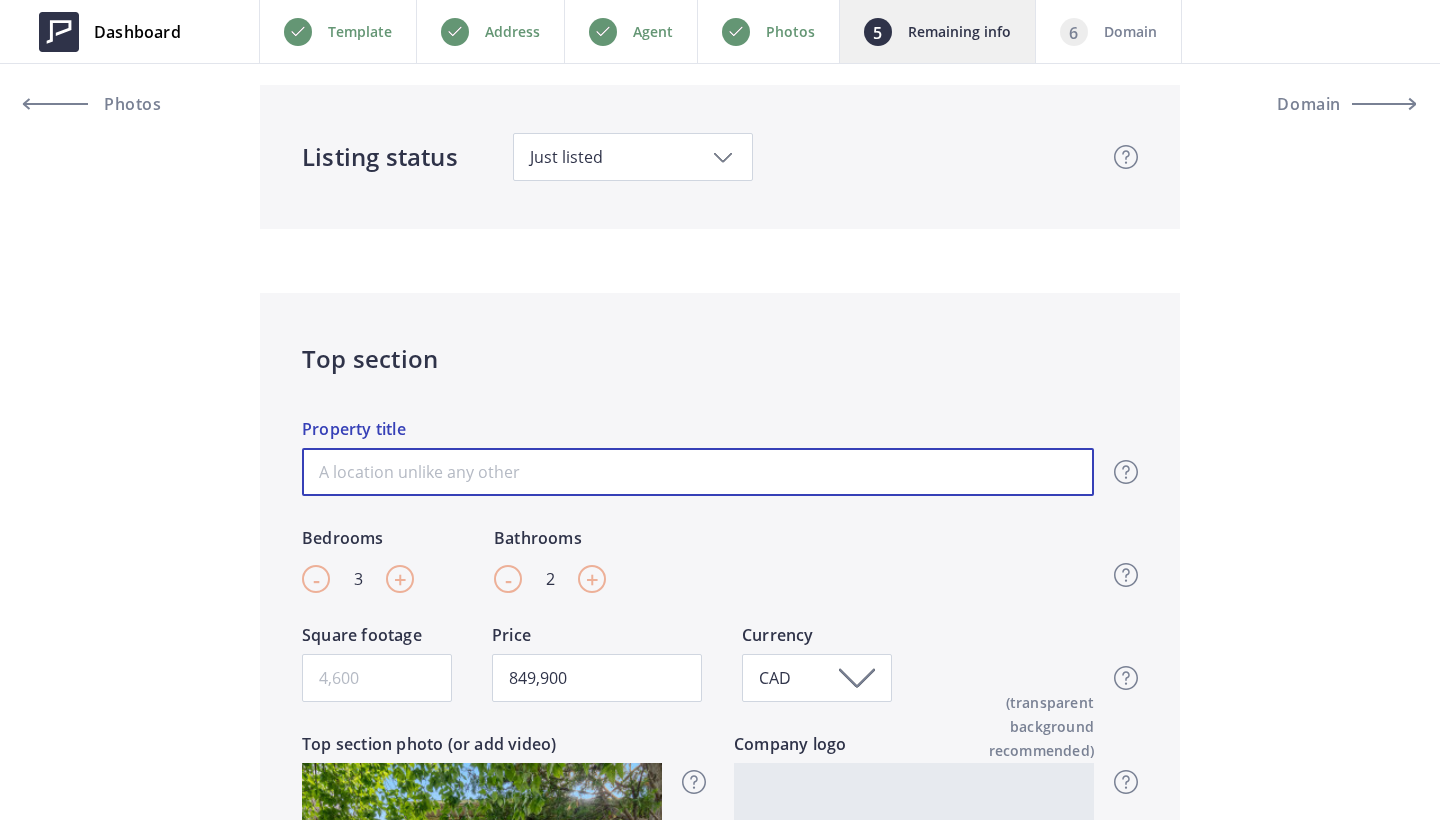 click on "Property title" at bounding box center (698, 472) 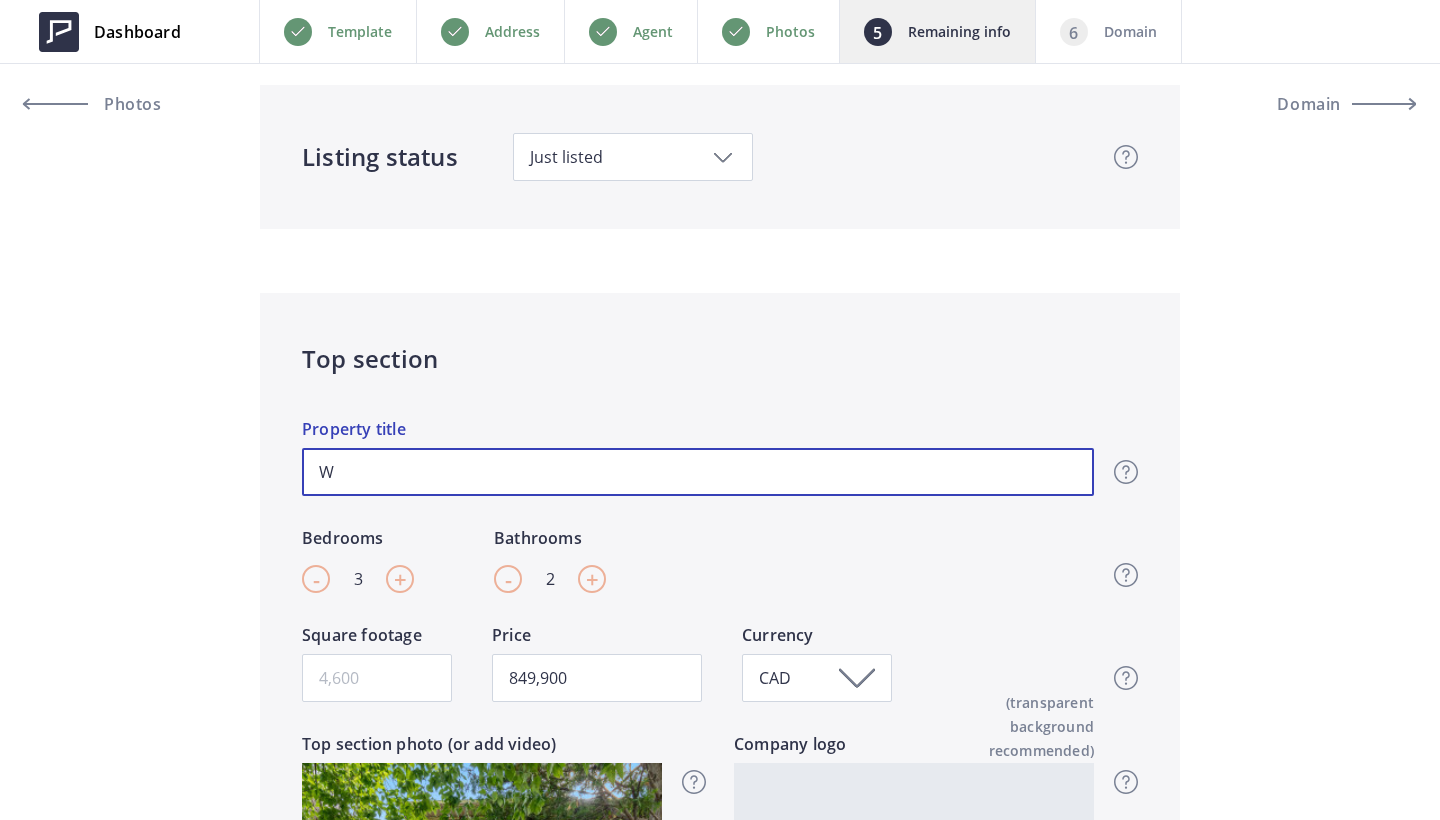 type 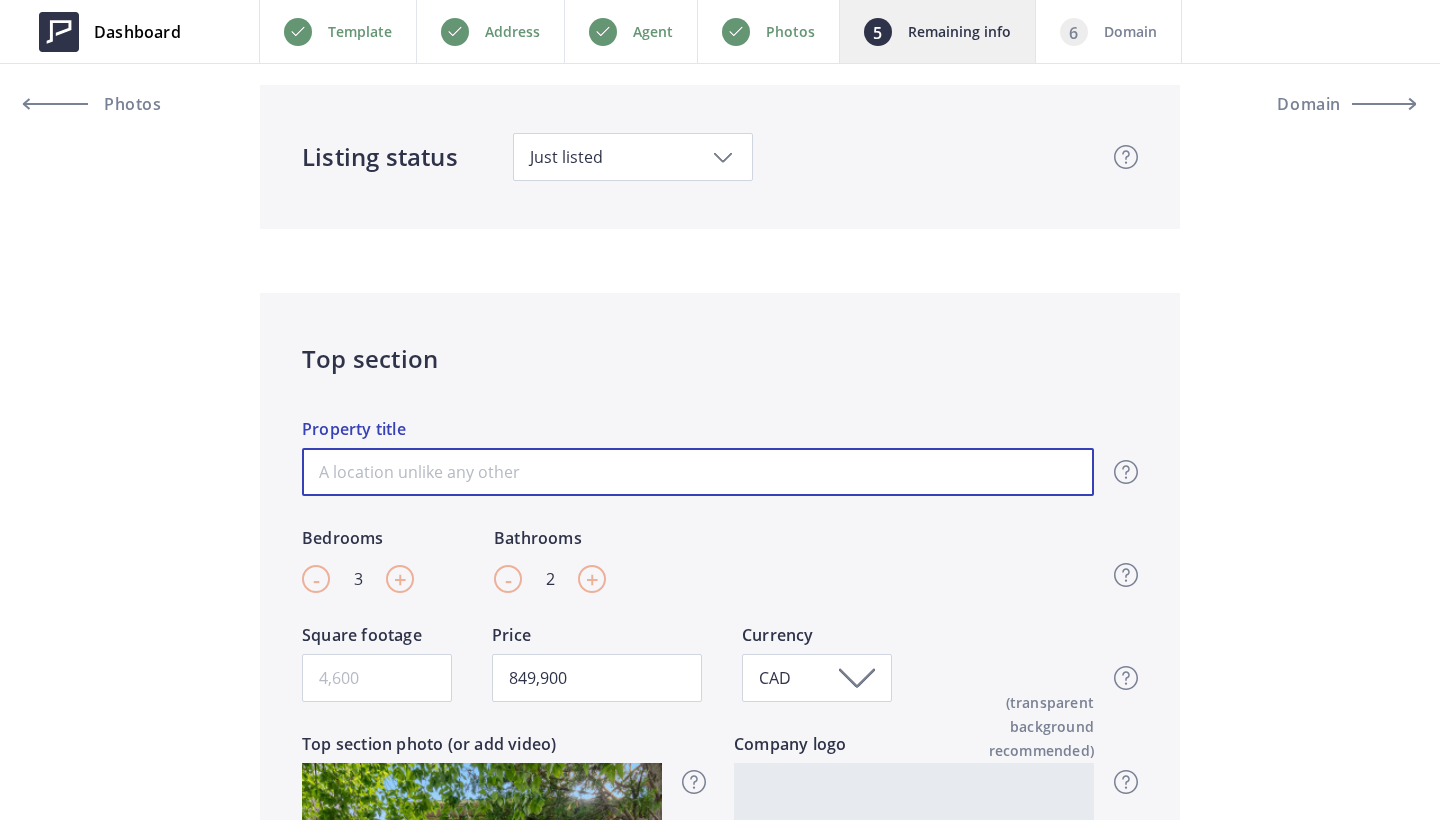 type on "W" 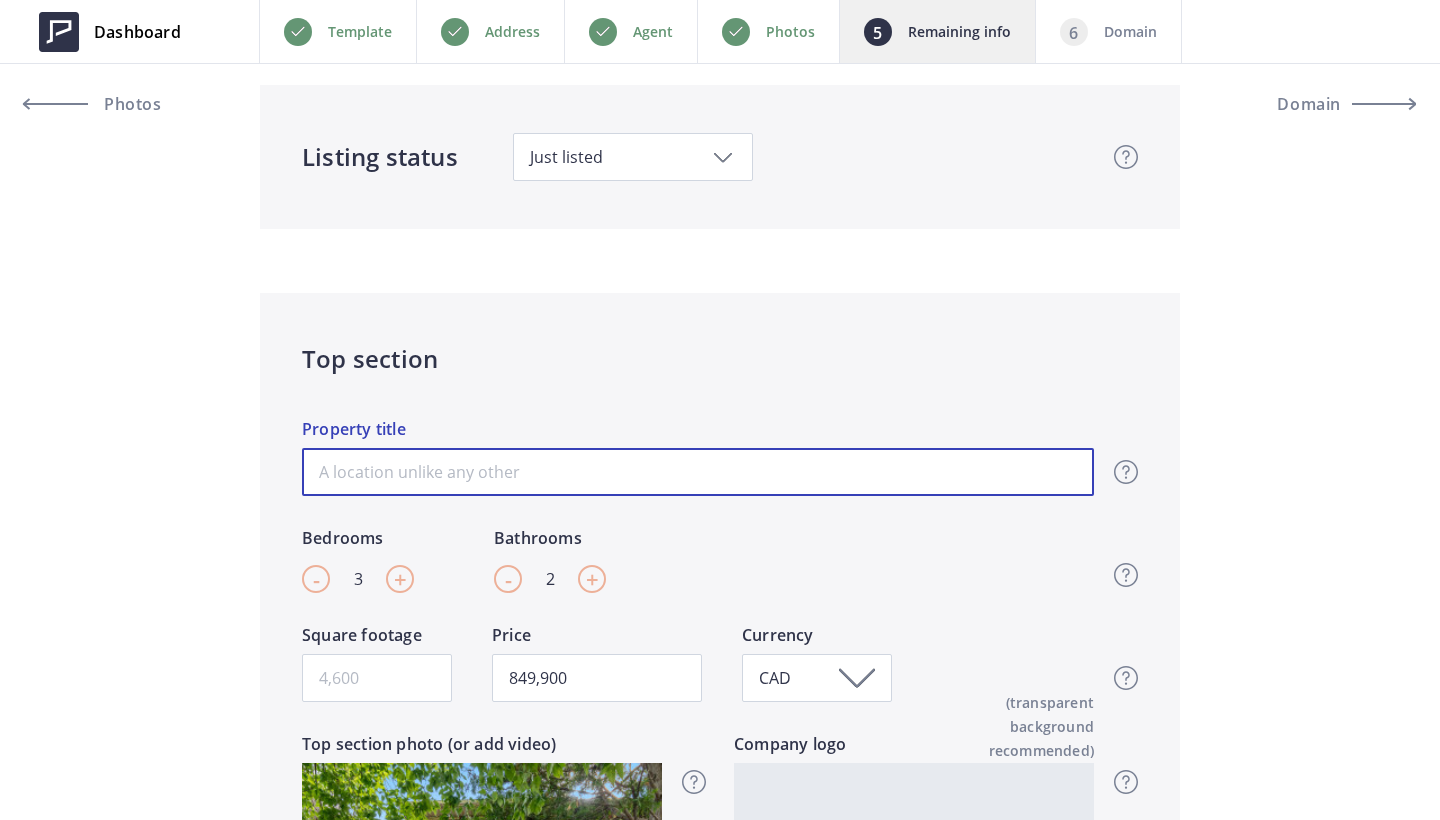 type on "849,900" 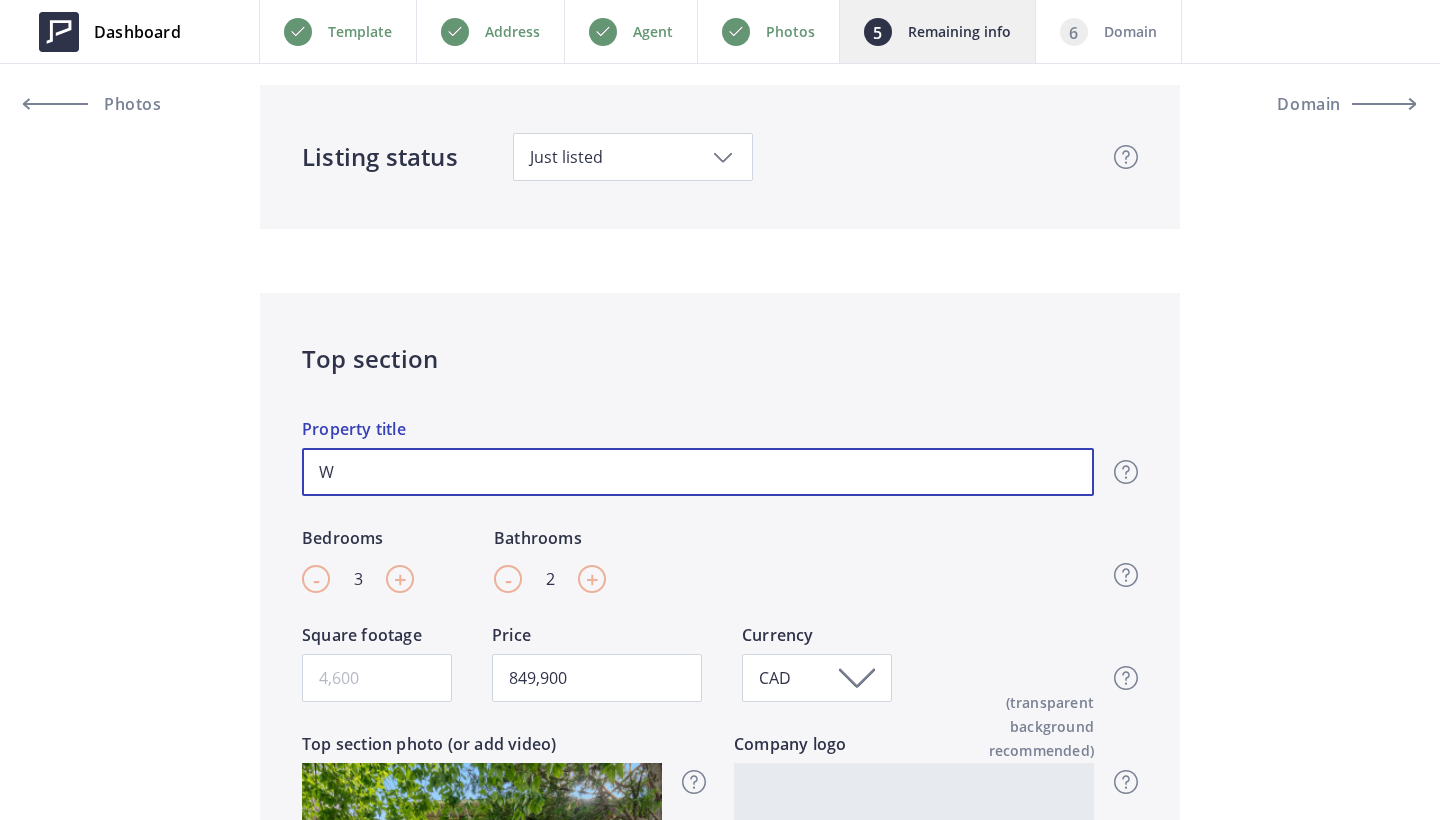 type on "We" 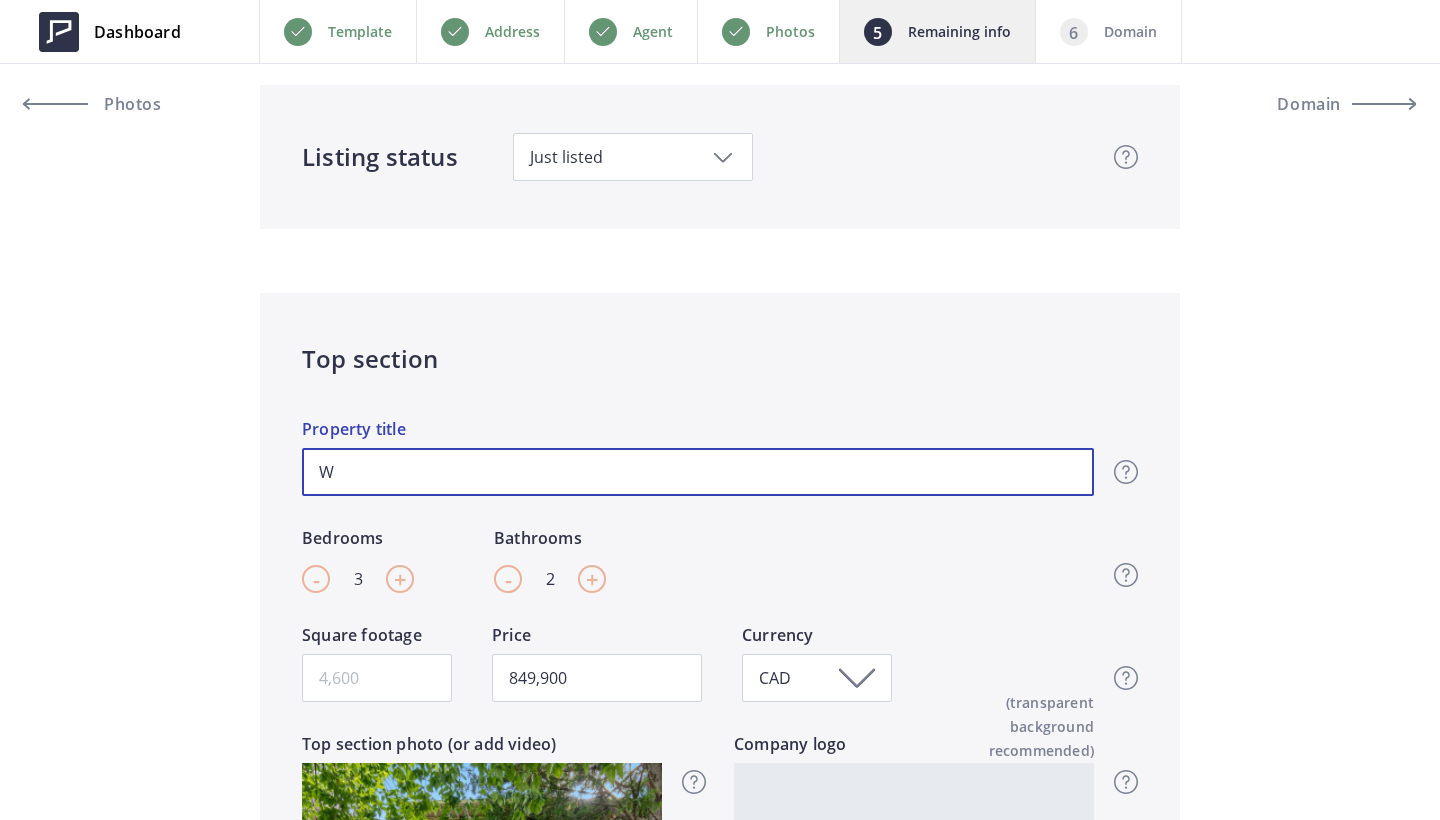 type on "849,900" 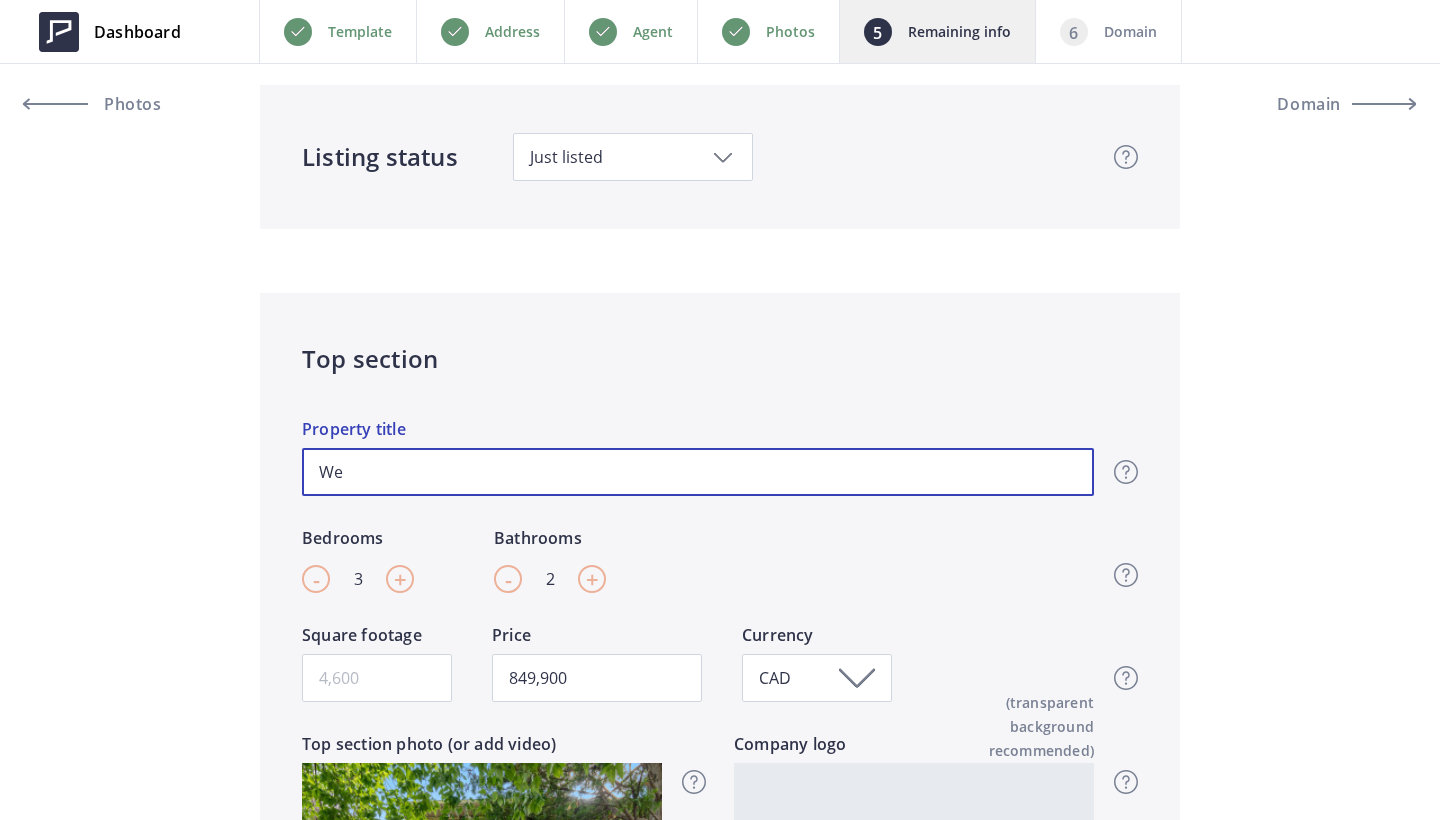 type on "Wel" 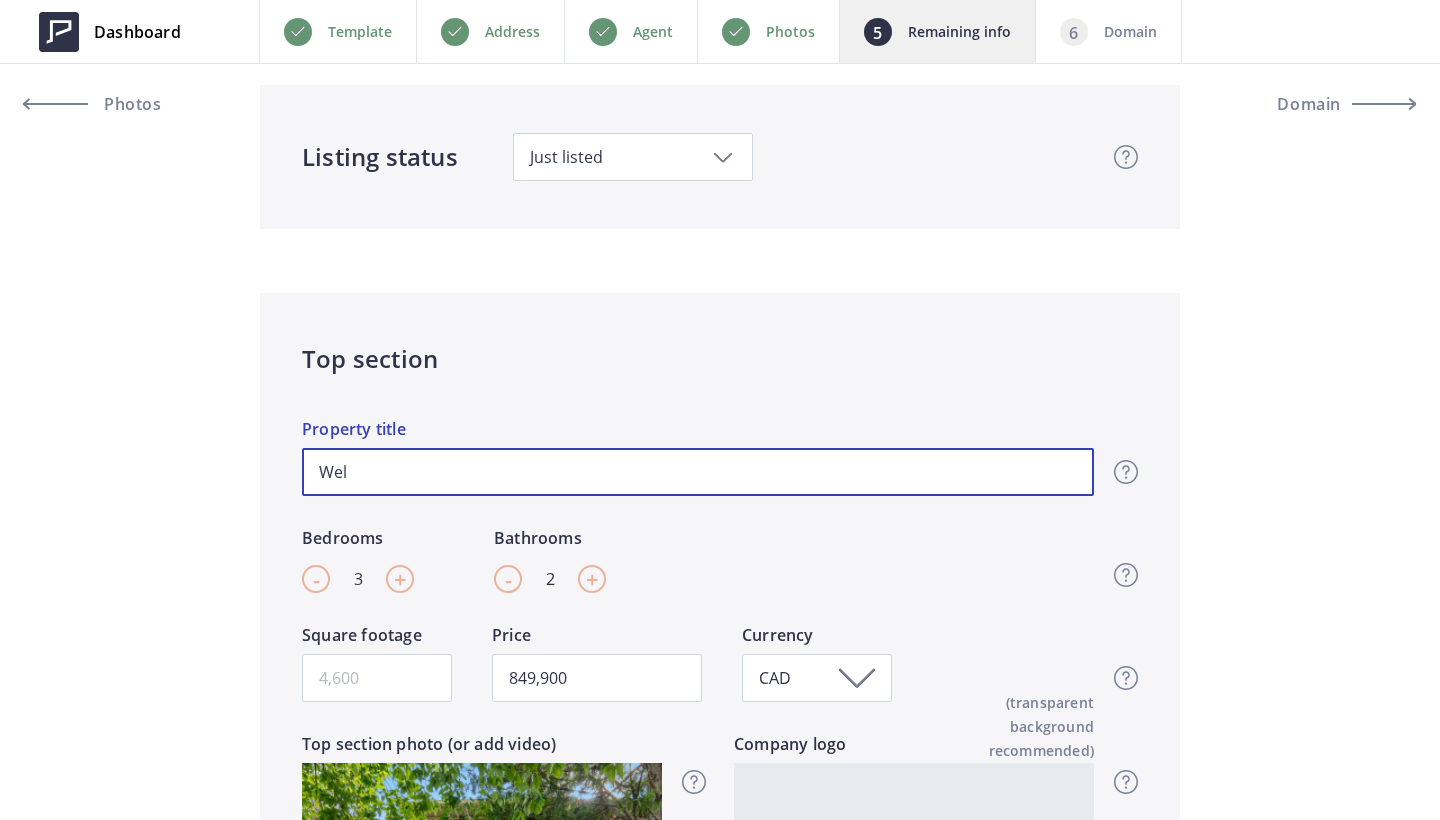 type on "Welc" 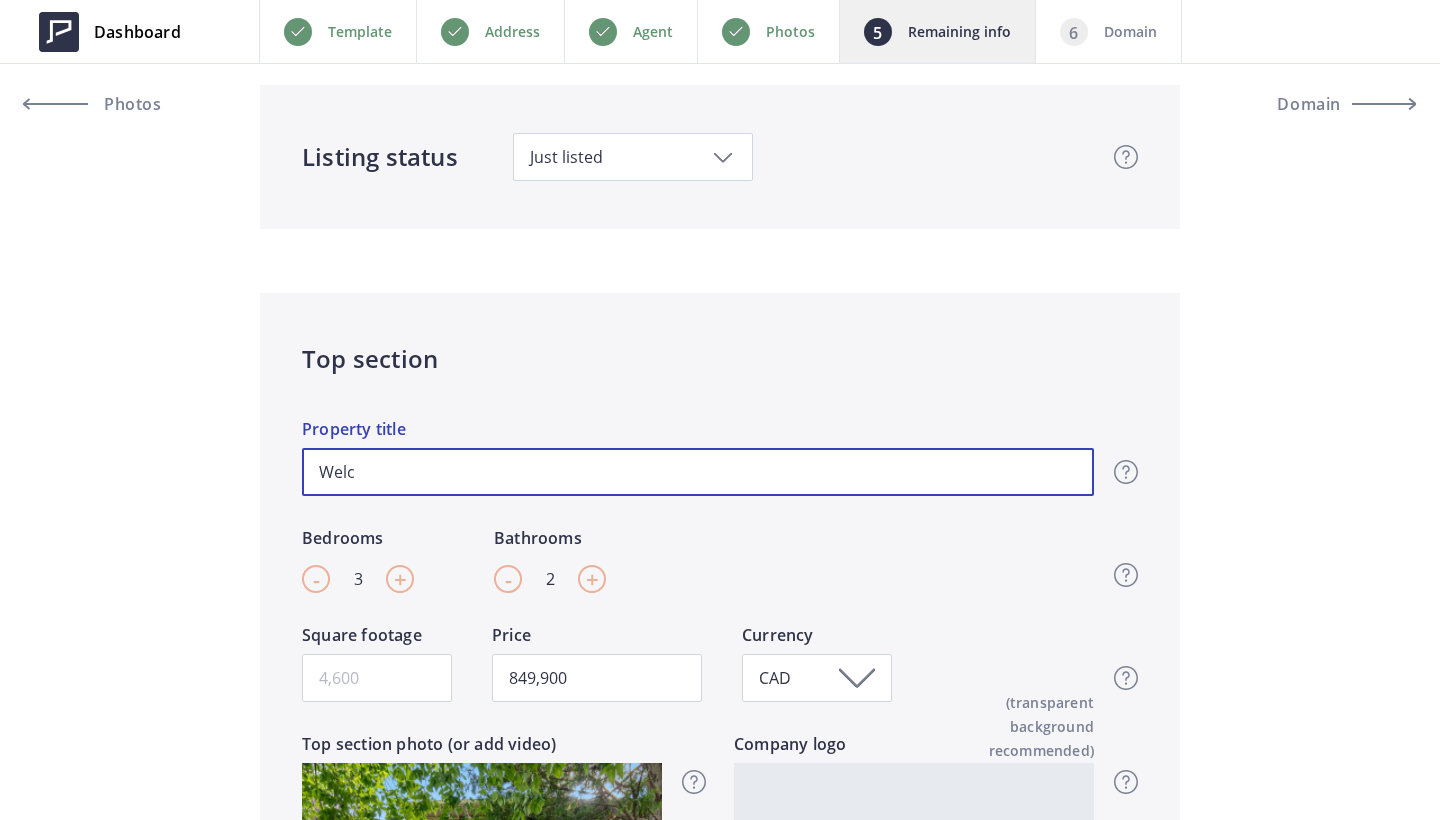 type on "Welco" 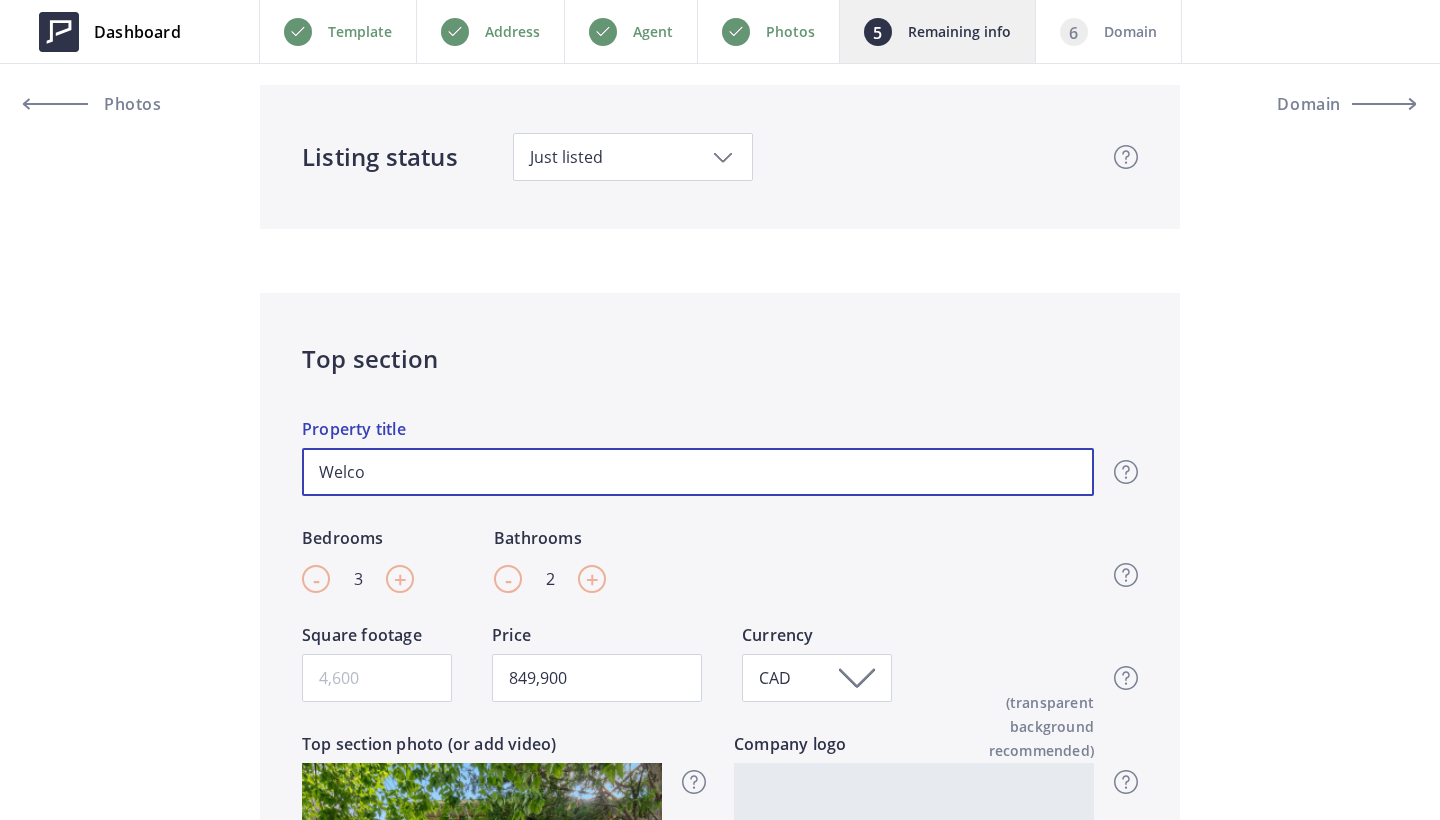 type on "Welcom" 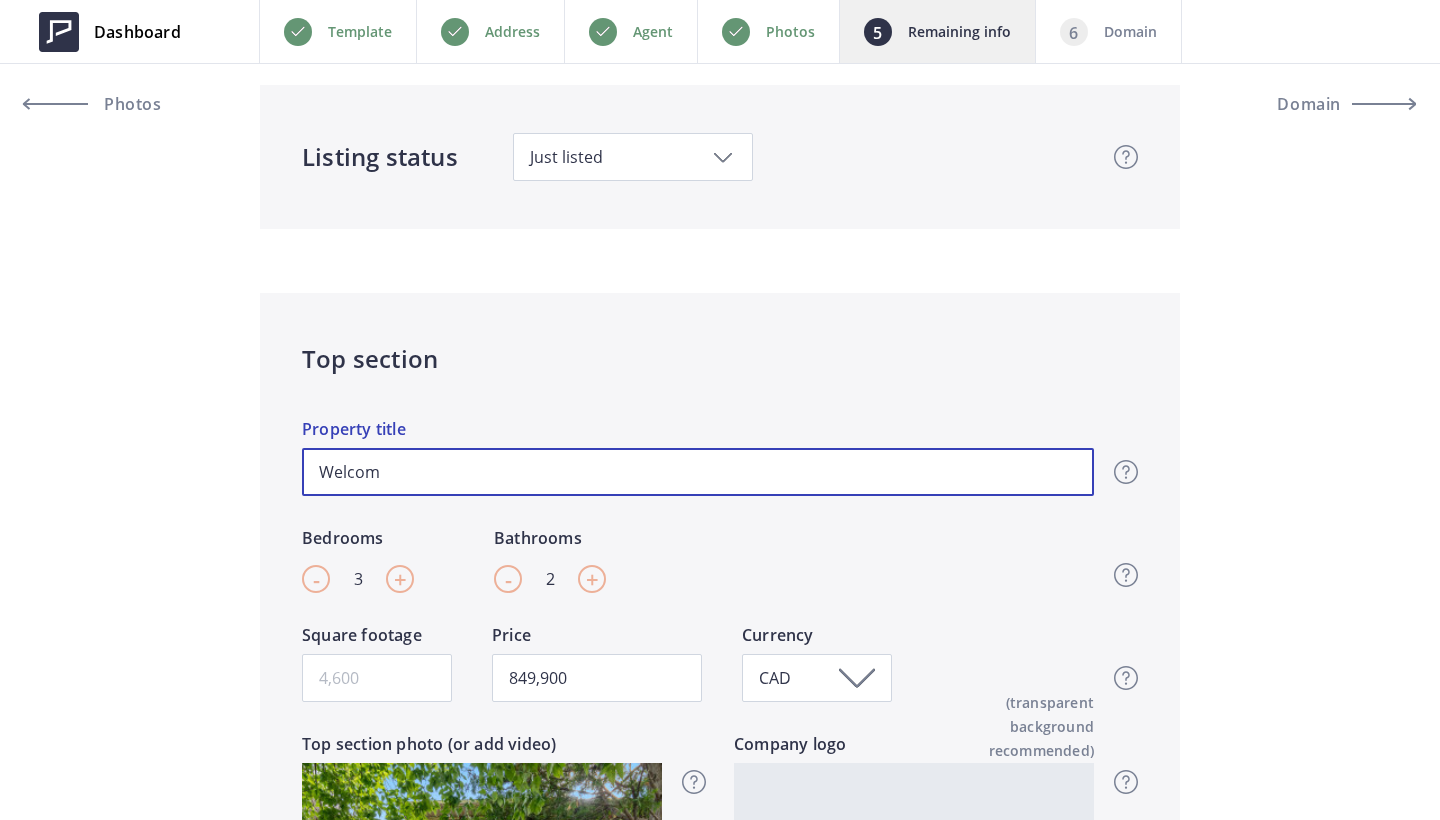 type on "Welcome" 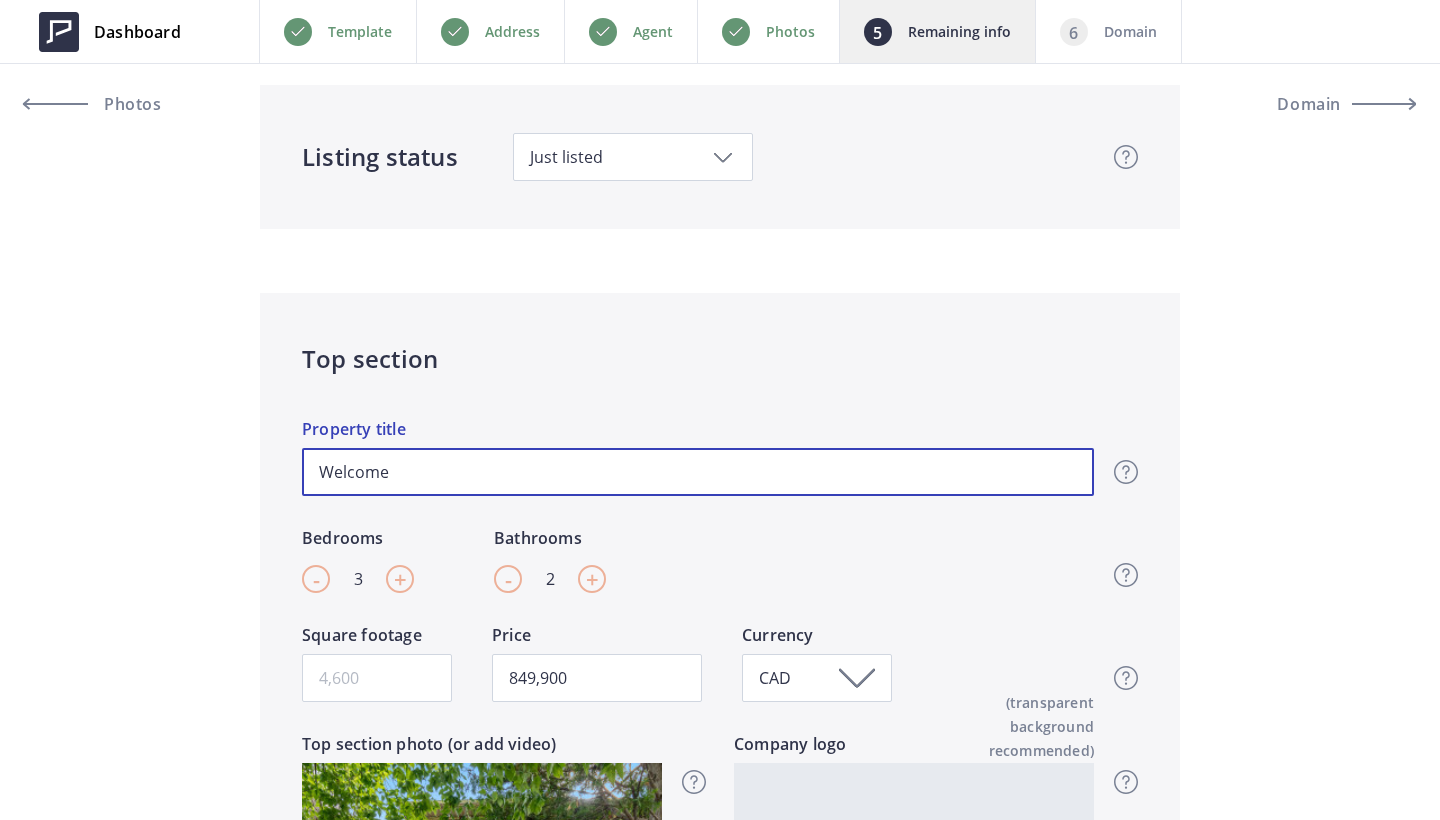 type on "Welcome" 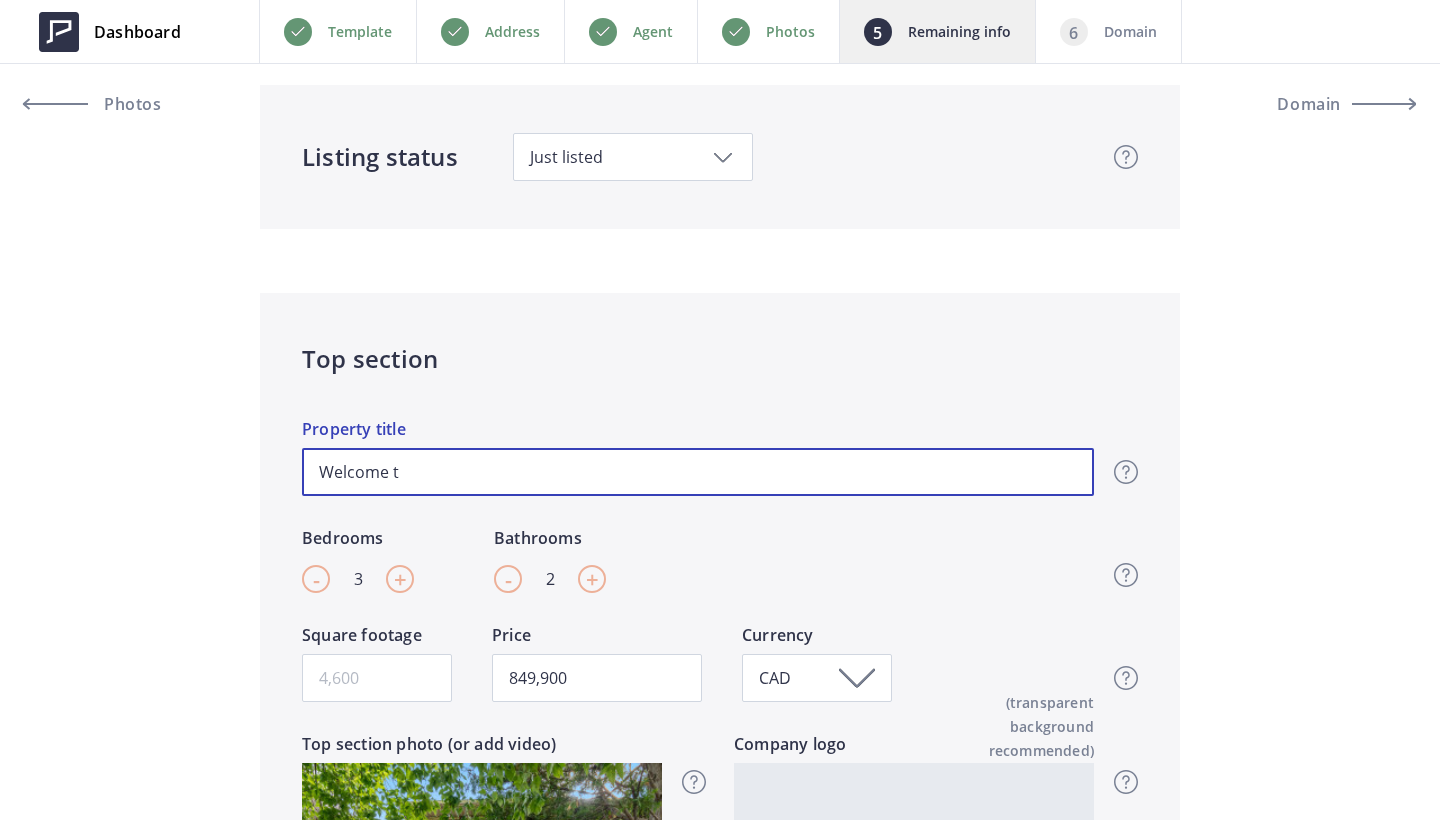 type on "Welcome to" 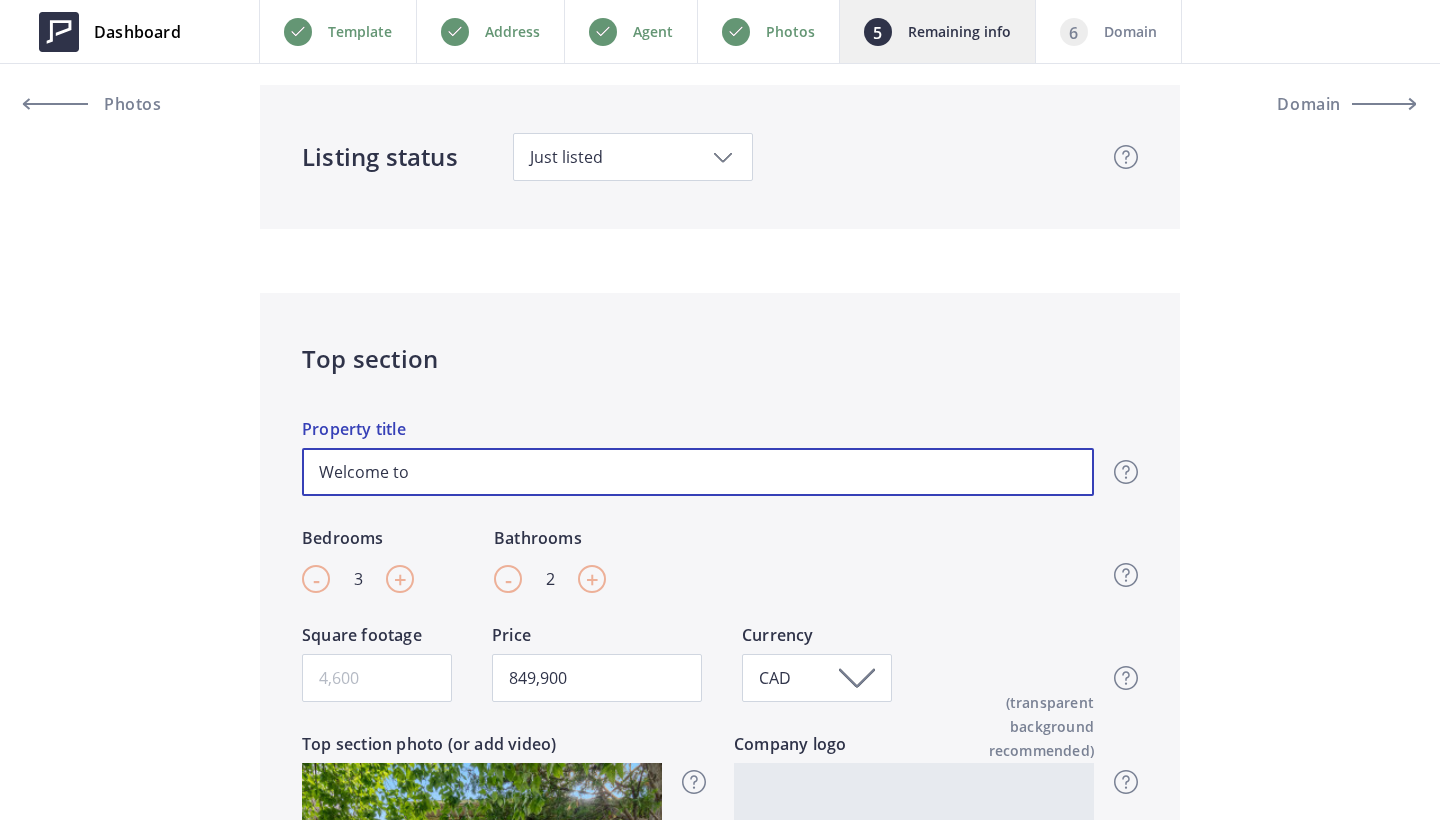 type on "Welcome to" 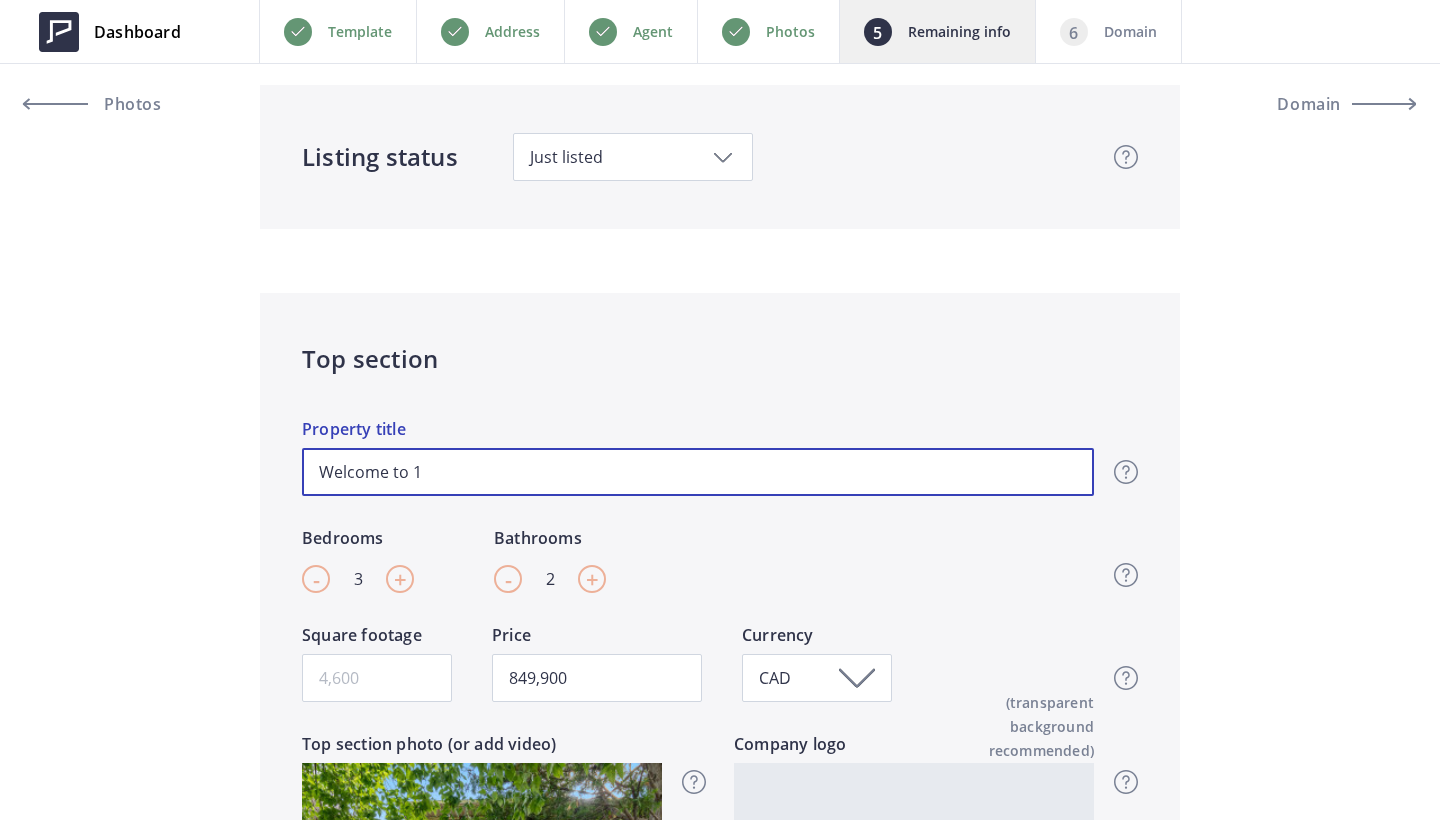 type on "Welcome to 18" 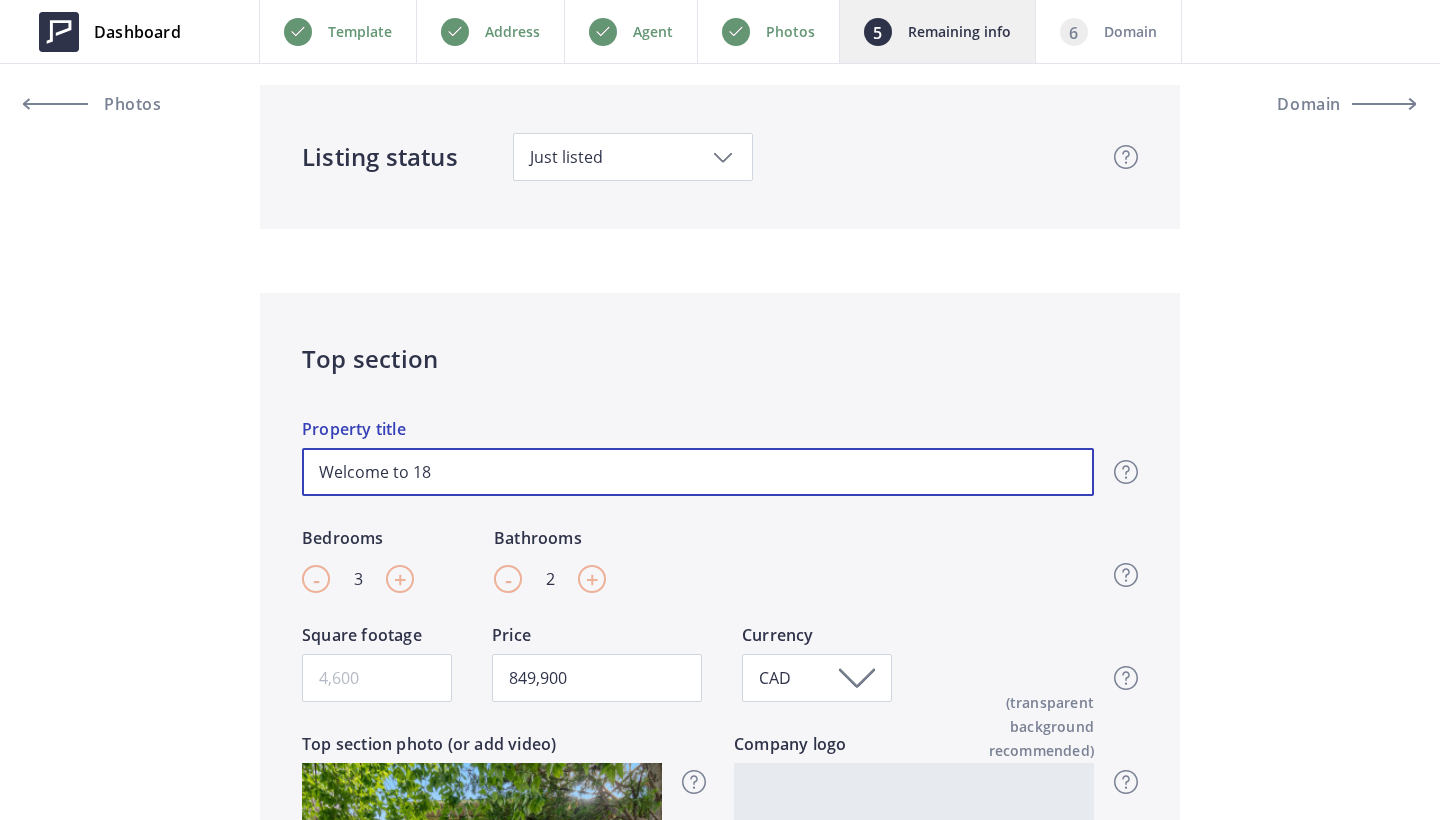 type on "Welcome to 18" 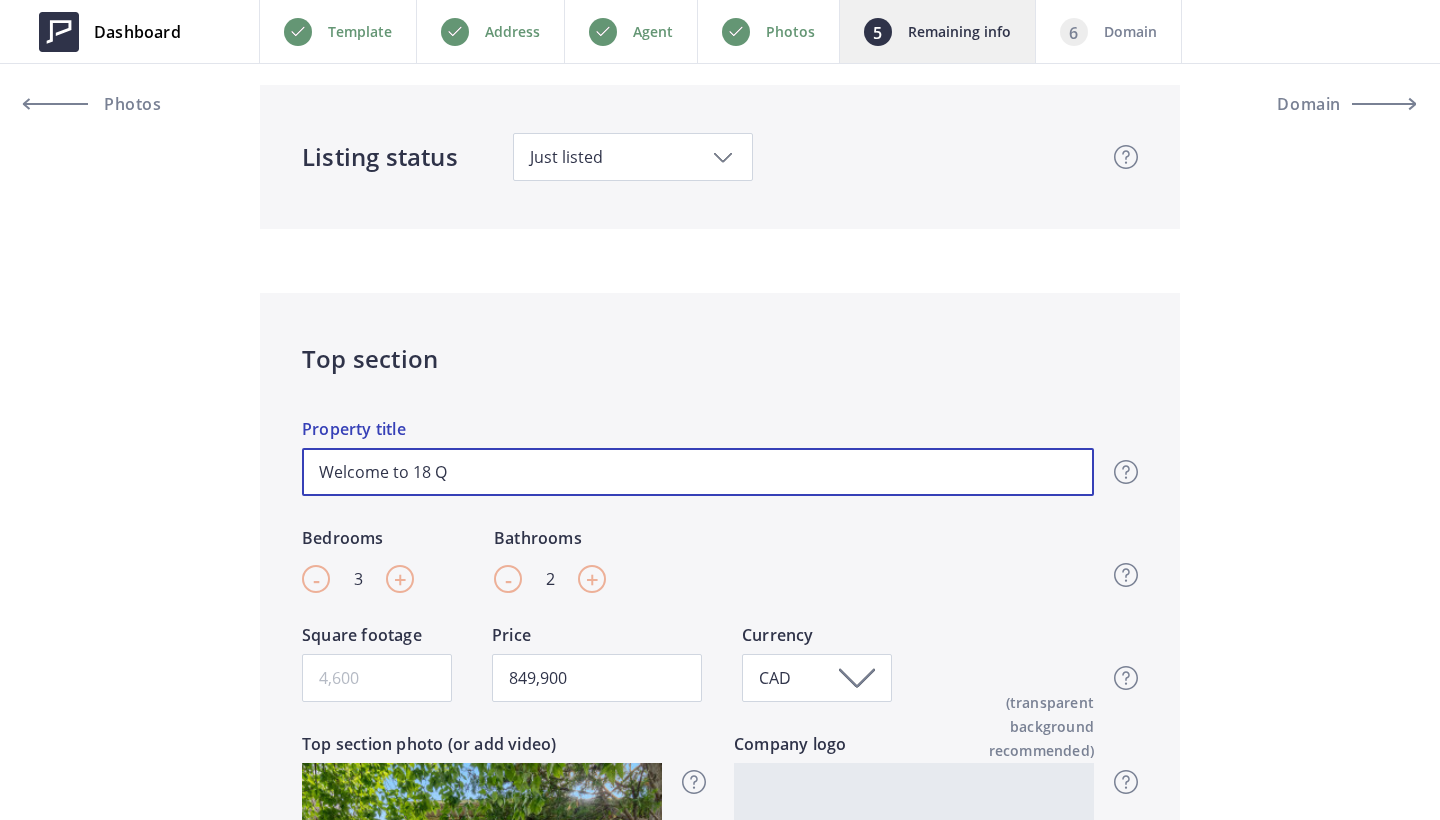 type on "Welcome to 18 Qw" 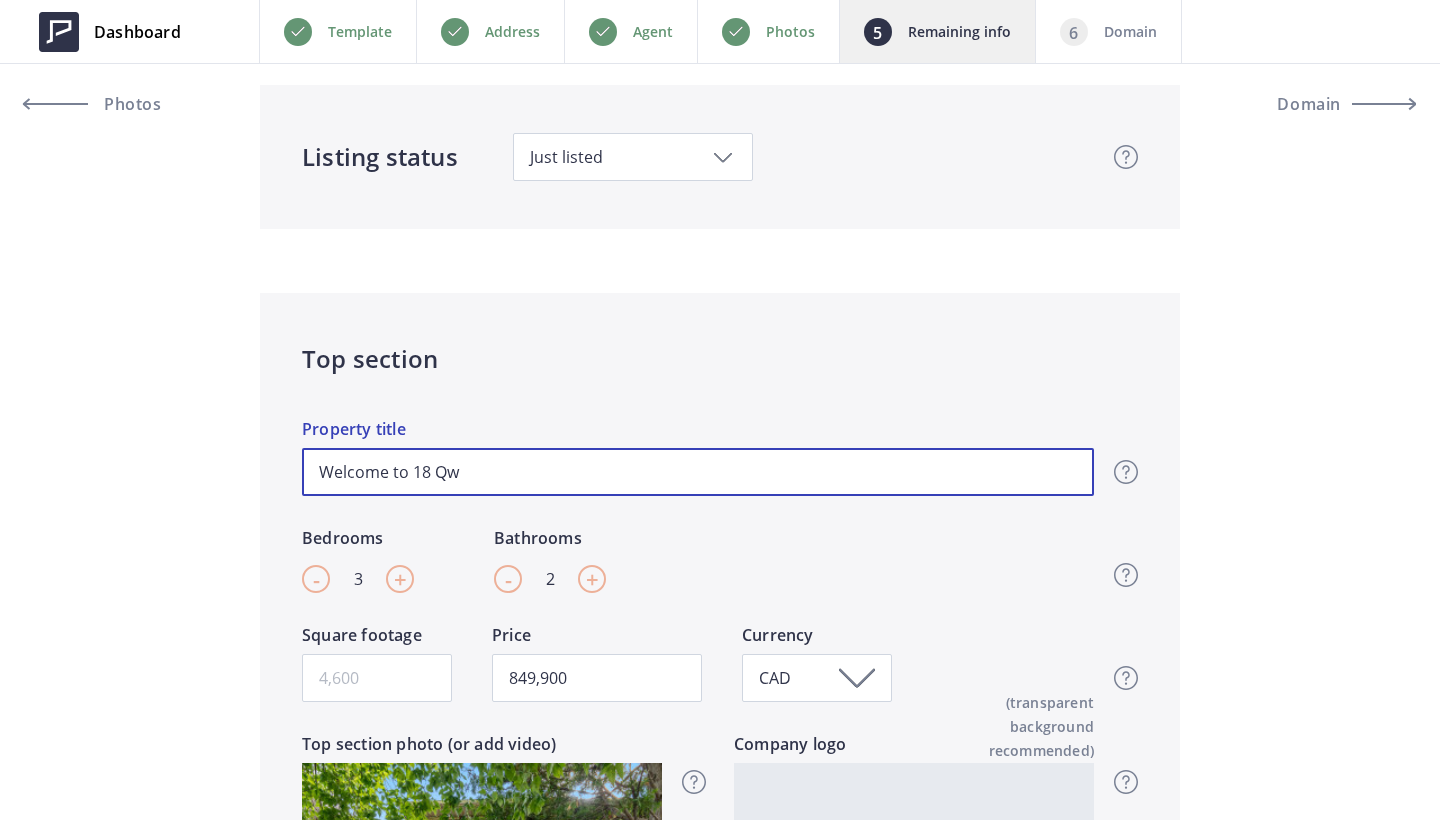 type on "Welcome to 18 Qwi" 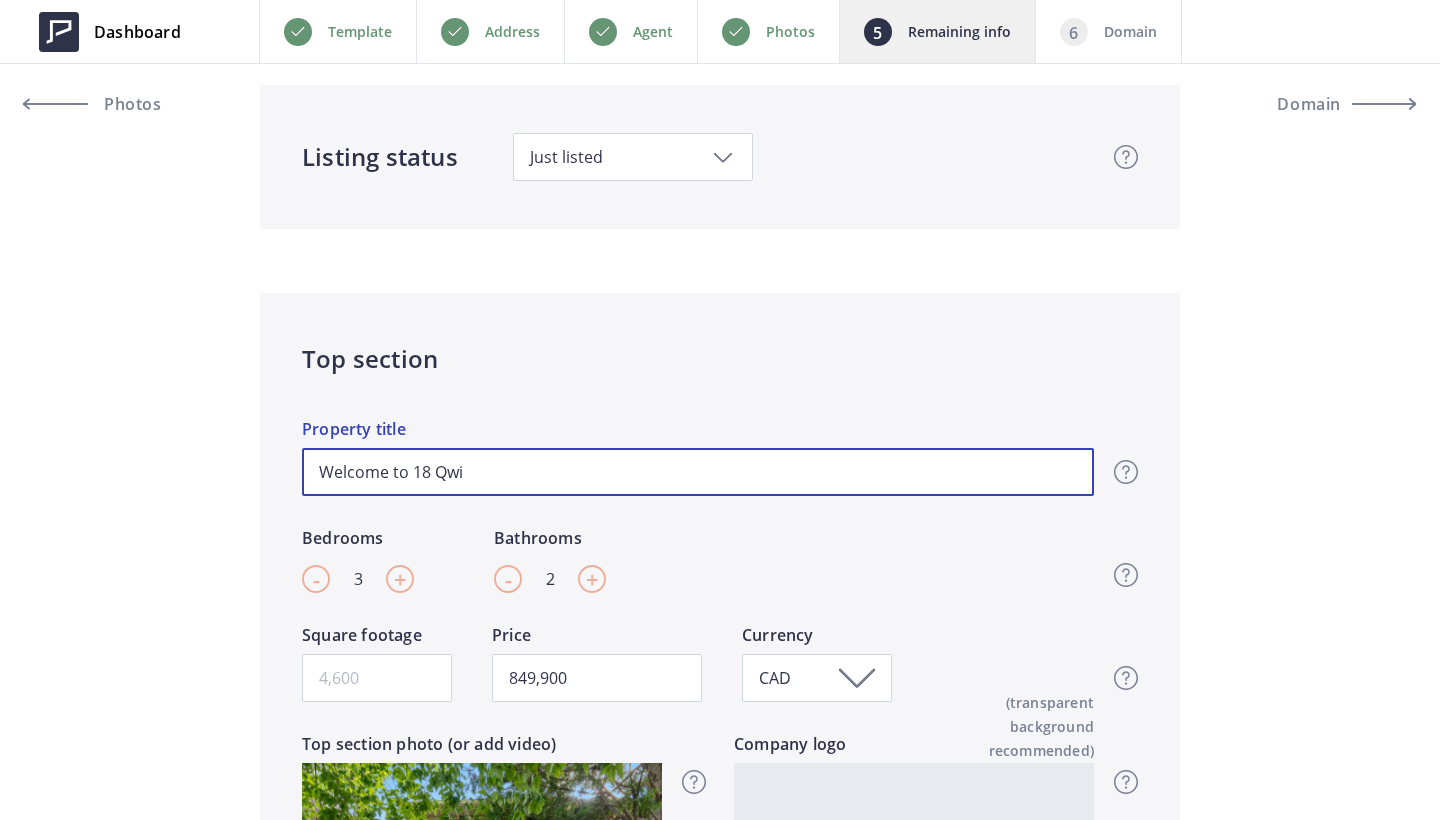 type on "Welcome to 18 Qw" 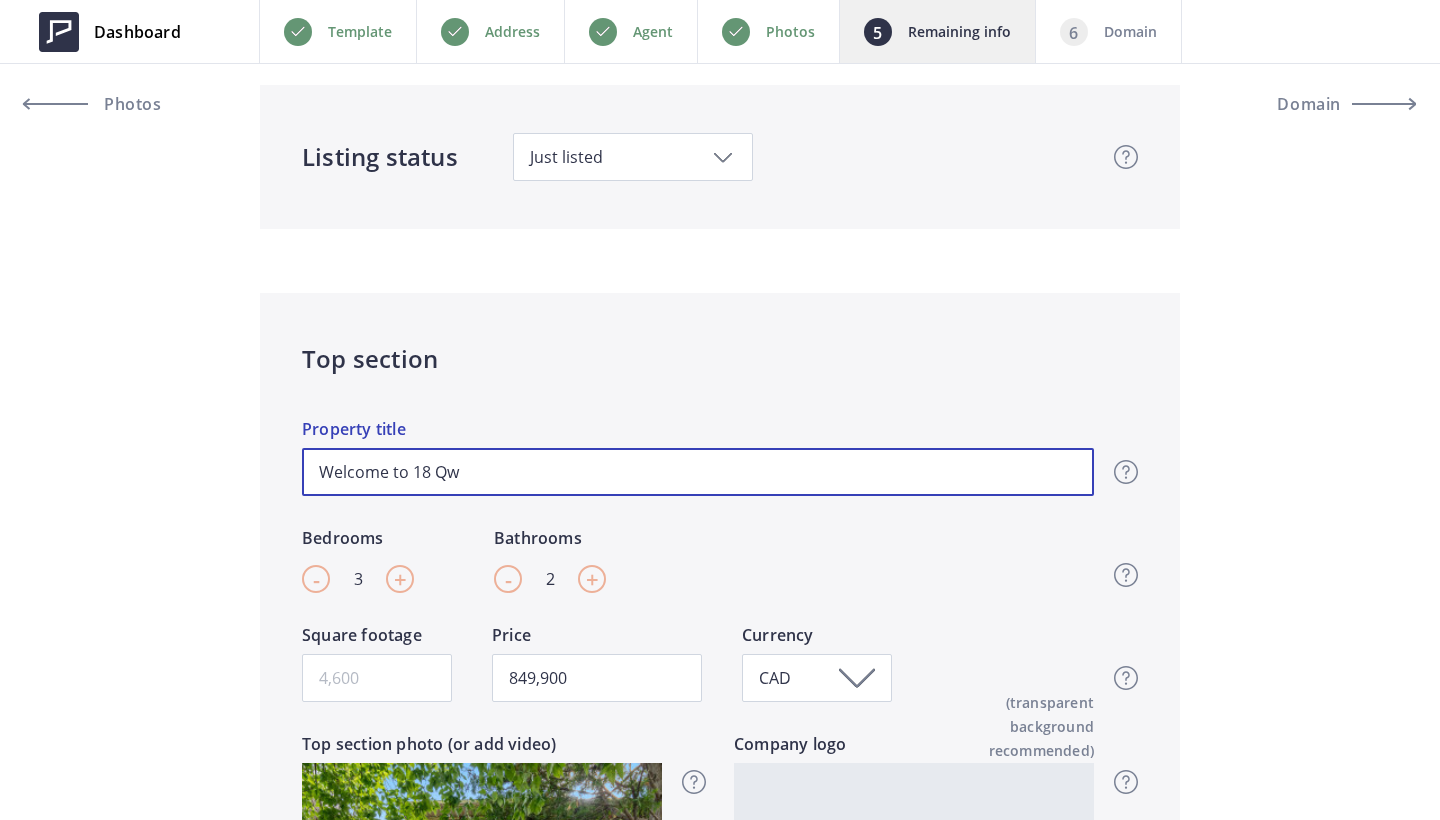 type on "Welcome to 18 Q" 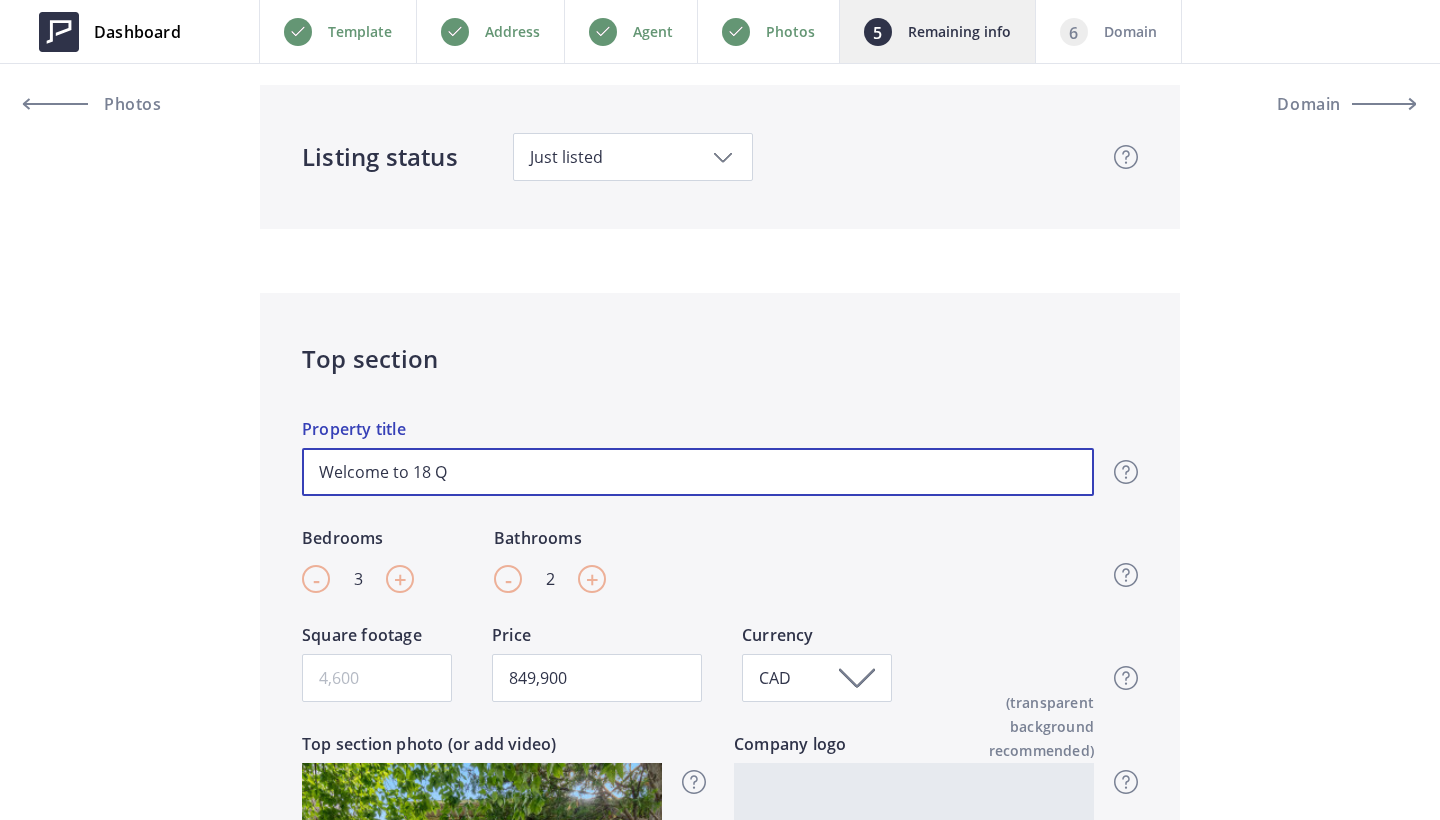type on "Welcome to 18" 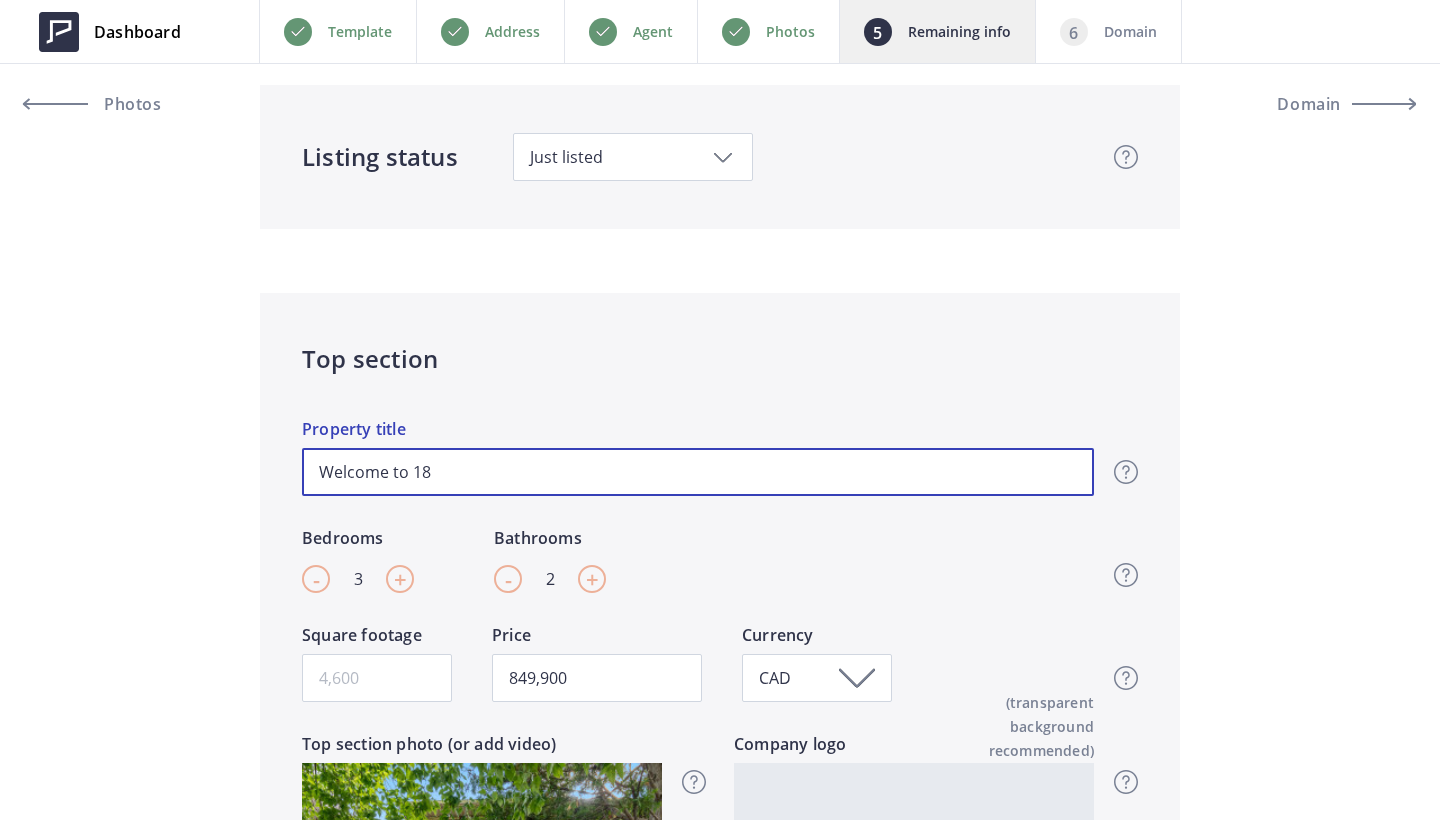 type on "Welcome to 18 W" 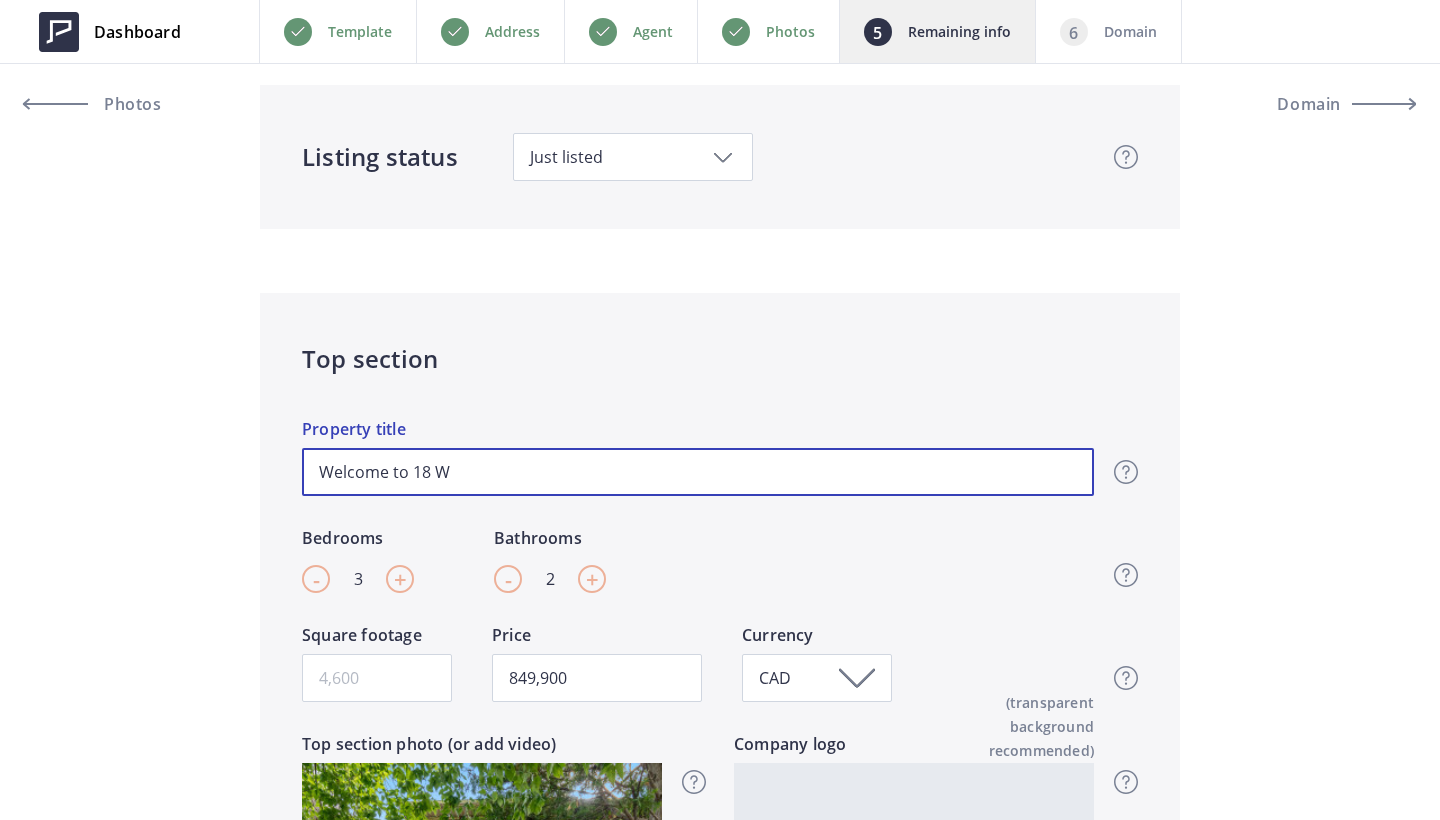 type on "Welcome to 18 Wi" 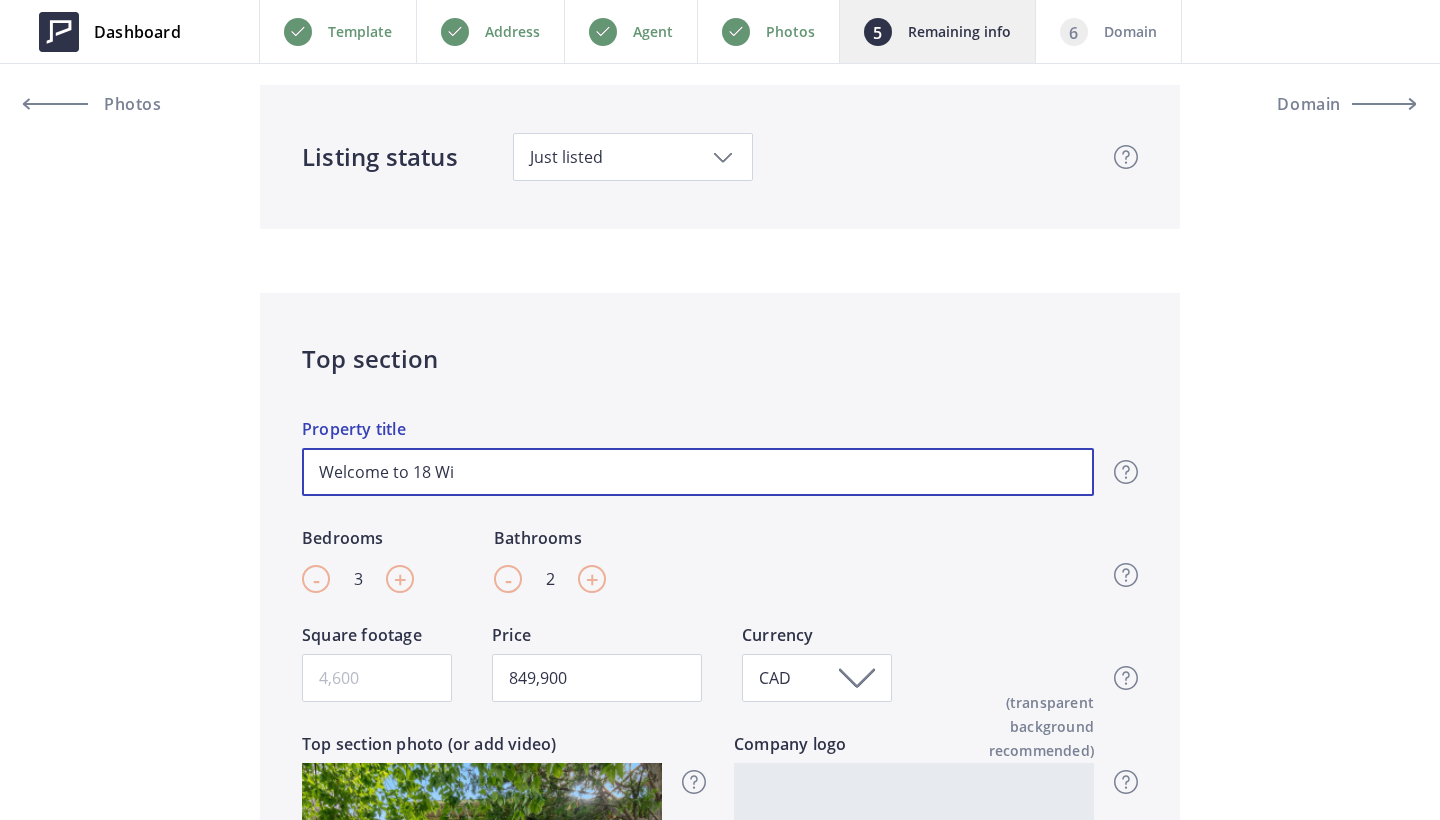 type on "Welcome to 18 Win" 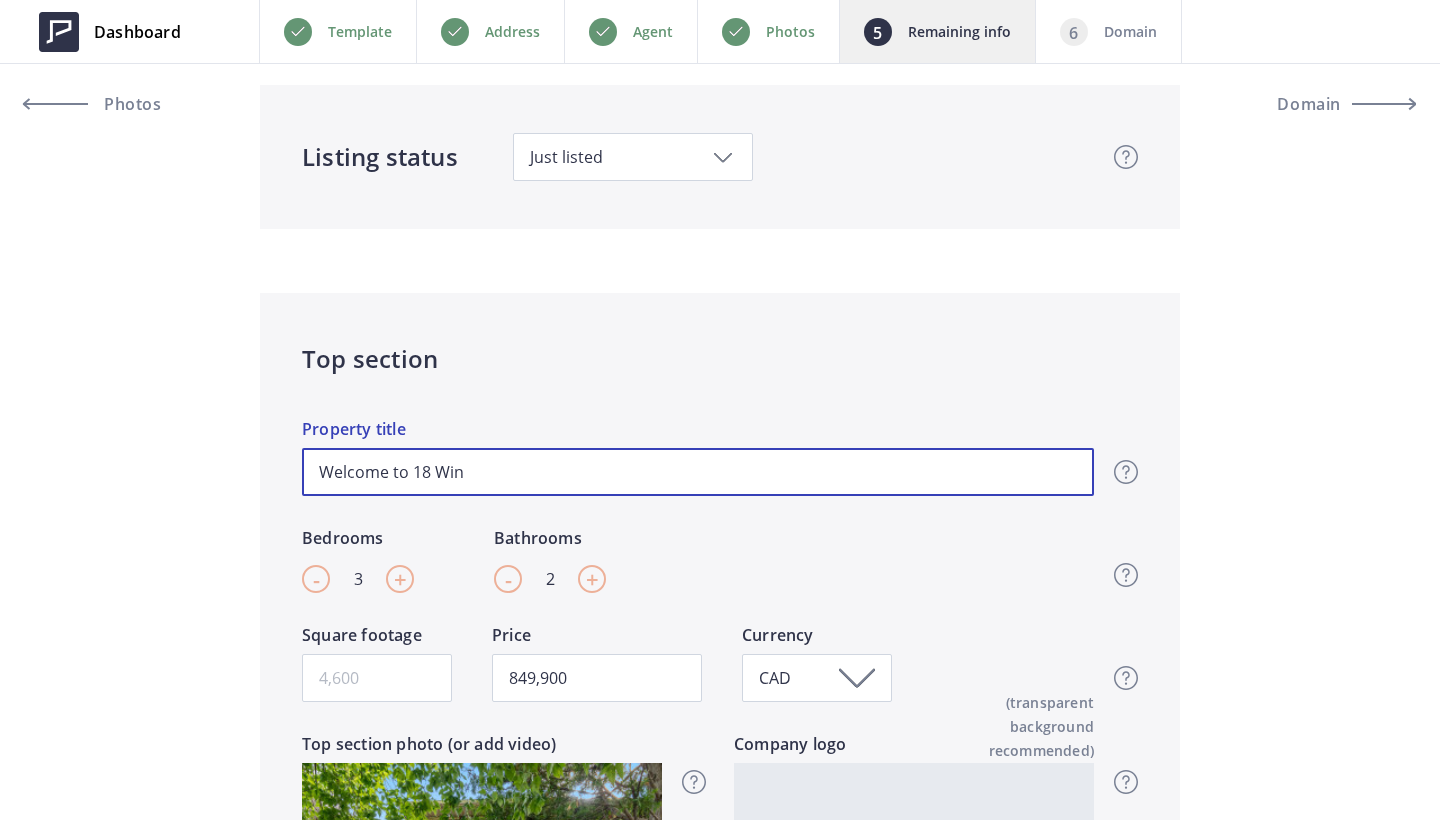 type on "Welcome to 18 Wind" 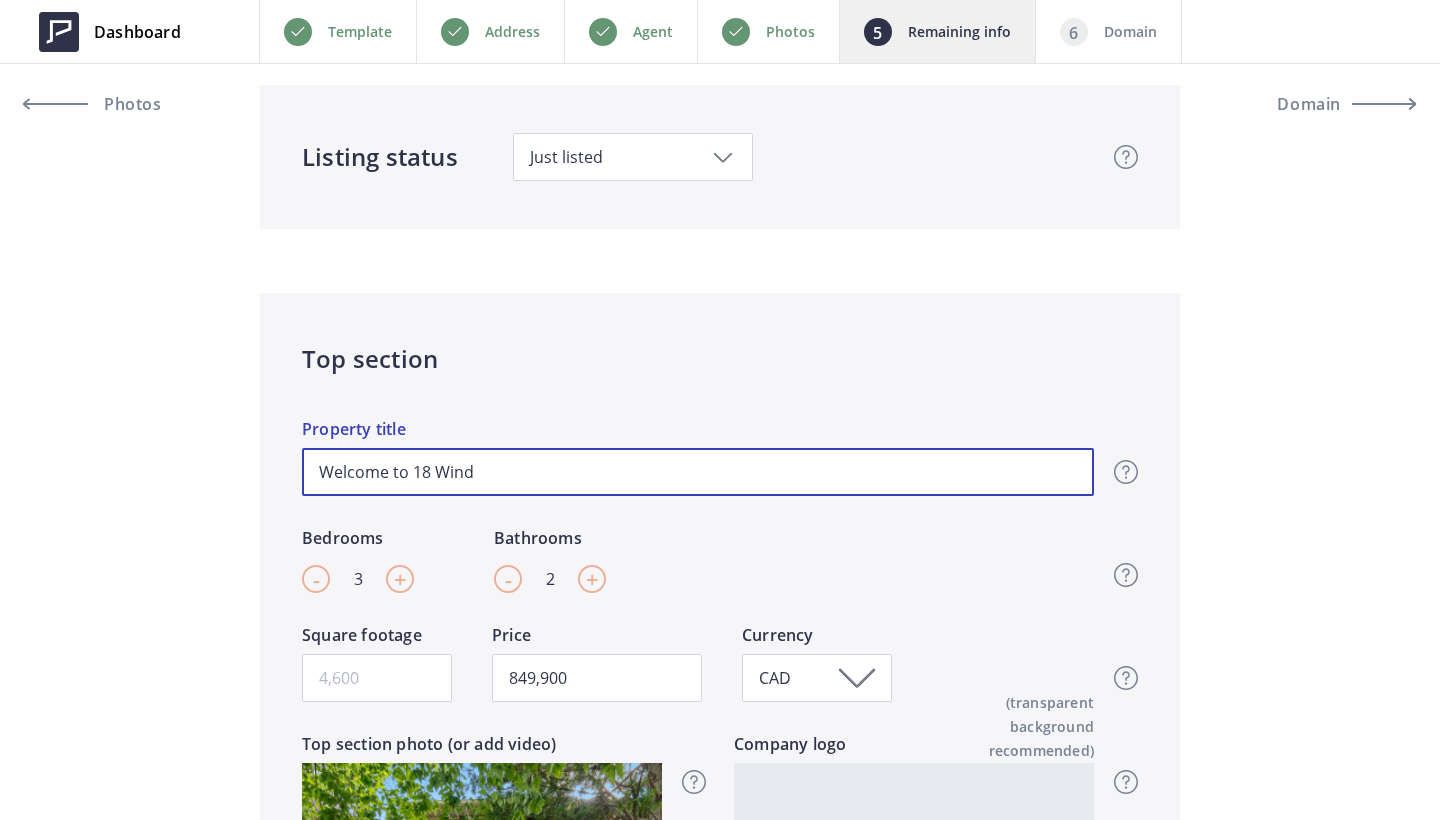 type on "Welcome to 18 Winde" 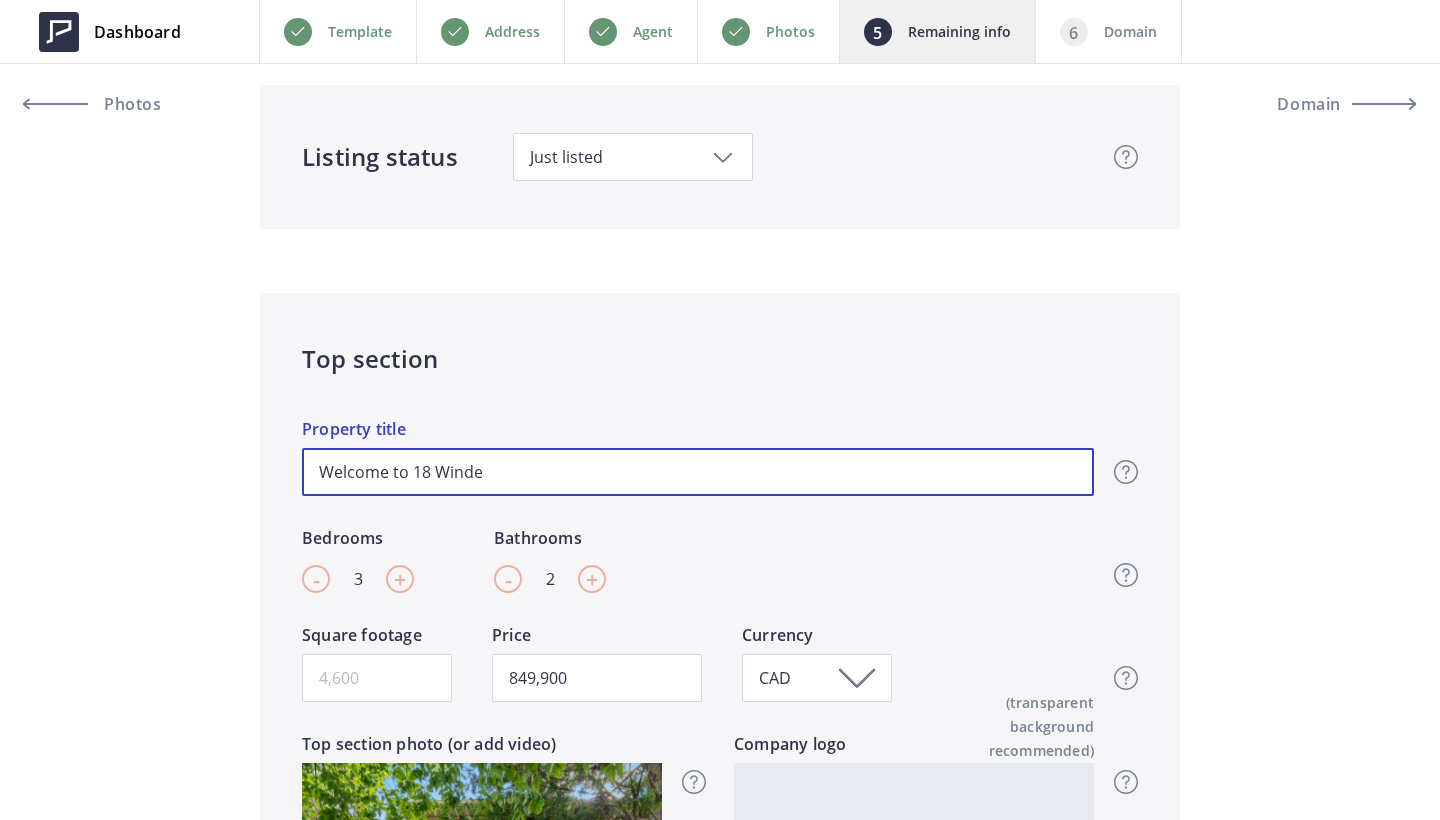 type on "Welcome to 18 Winder" 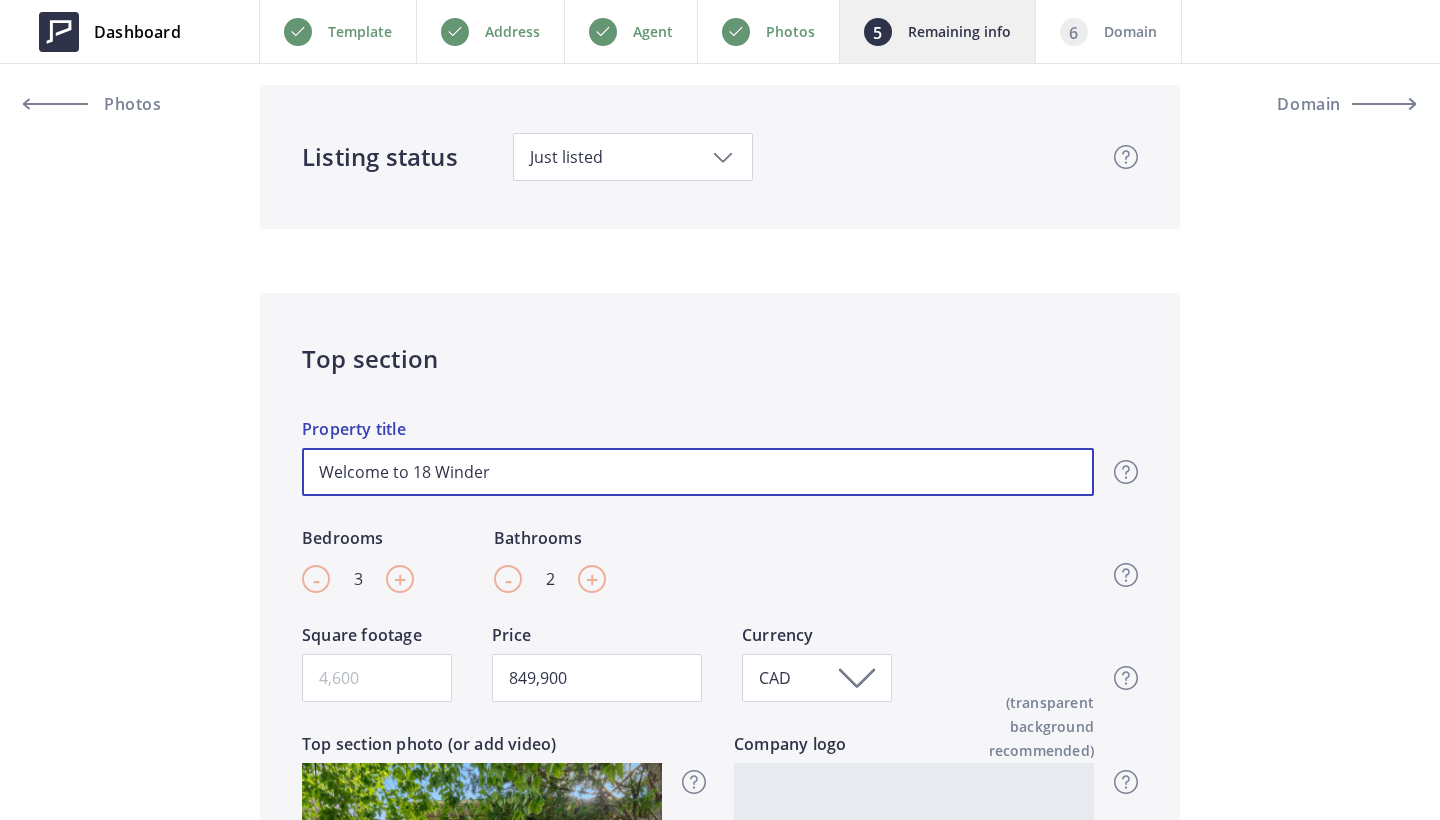 type on "Welcome to 18 Winderm" 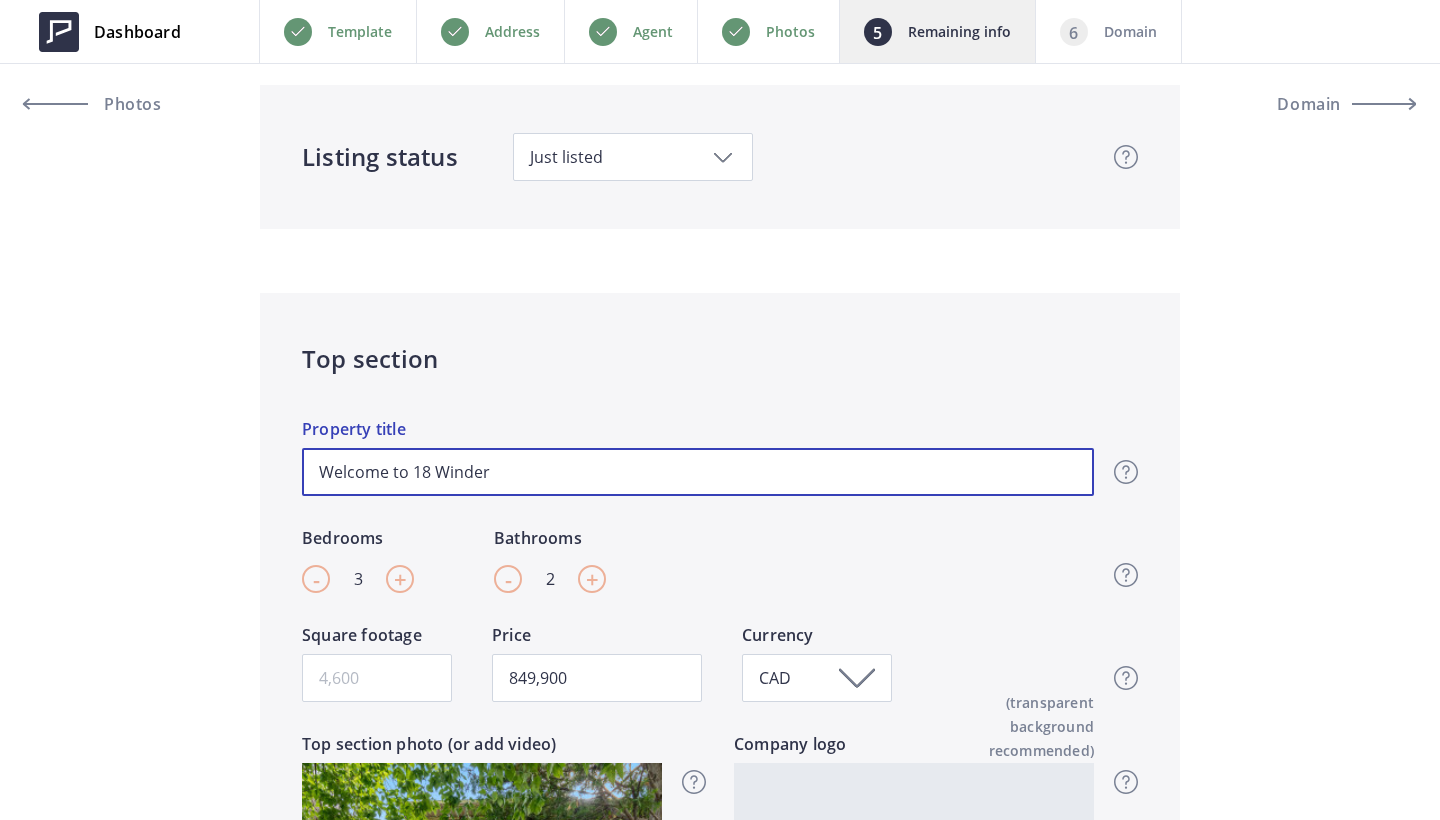 type on "849,900" 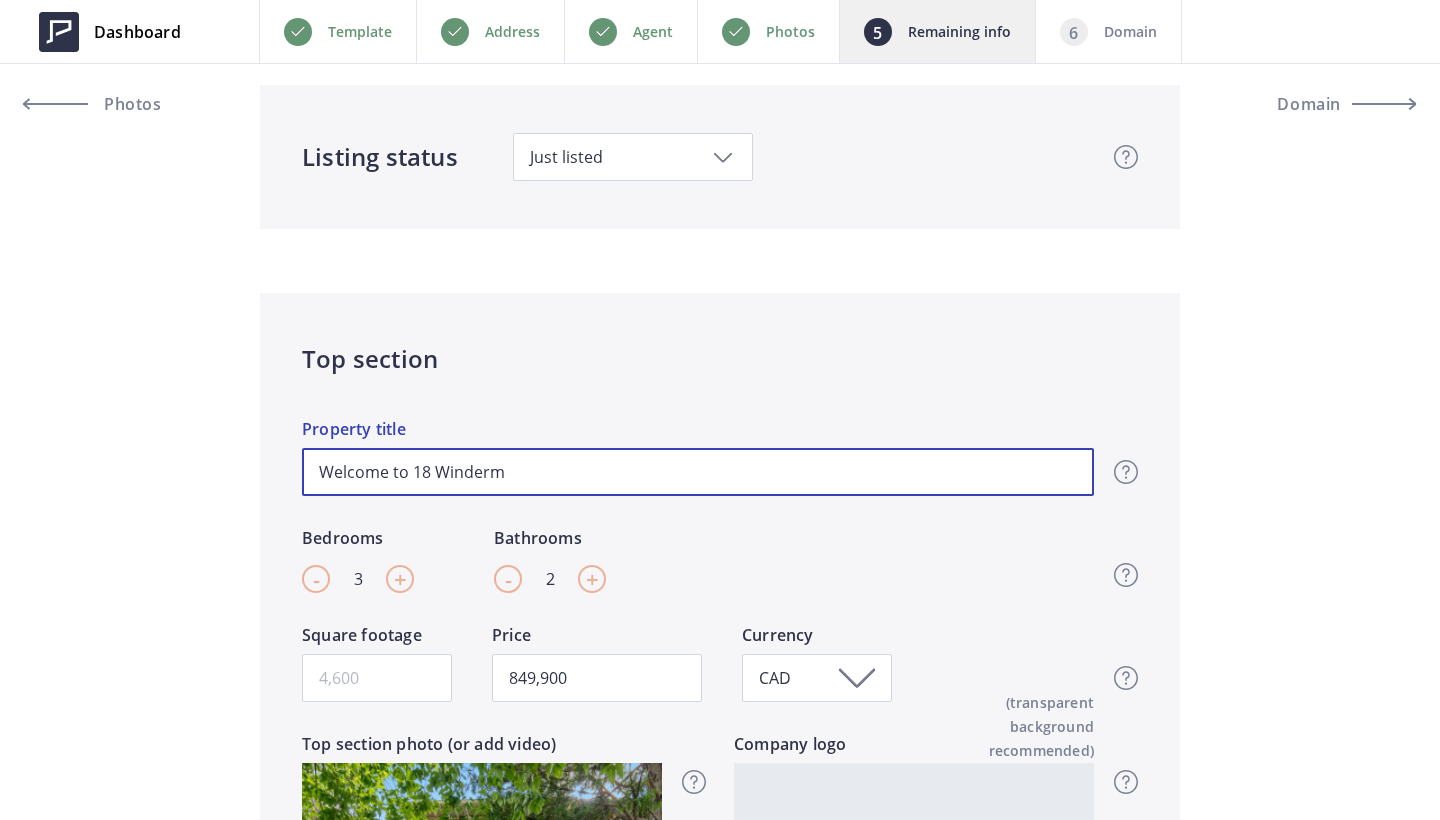 type on "Welcome to 18 Winderme" 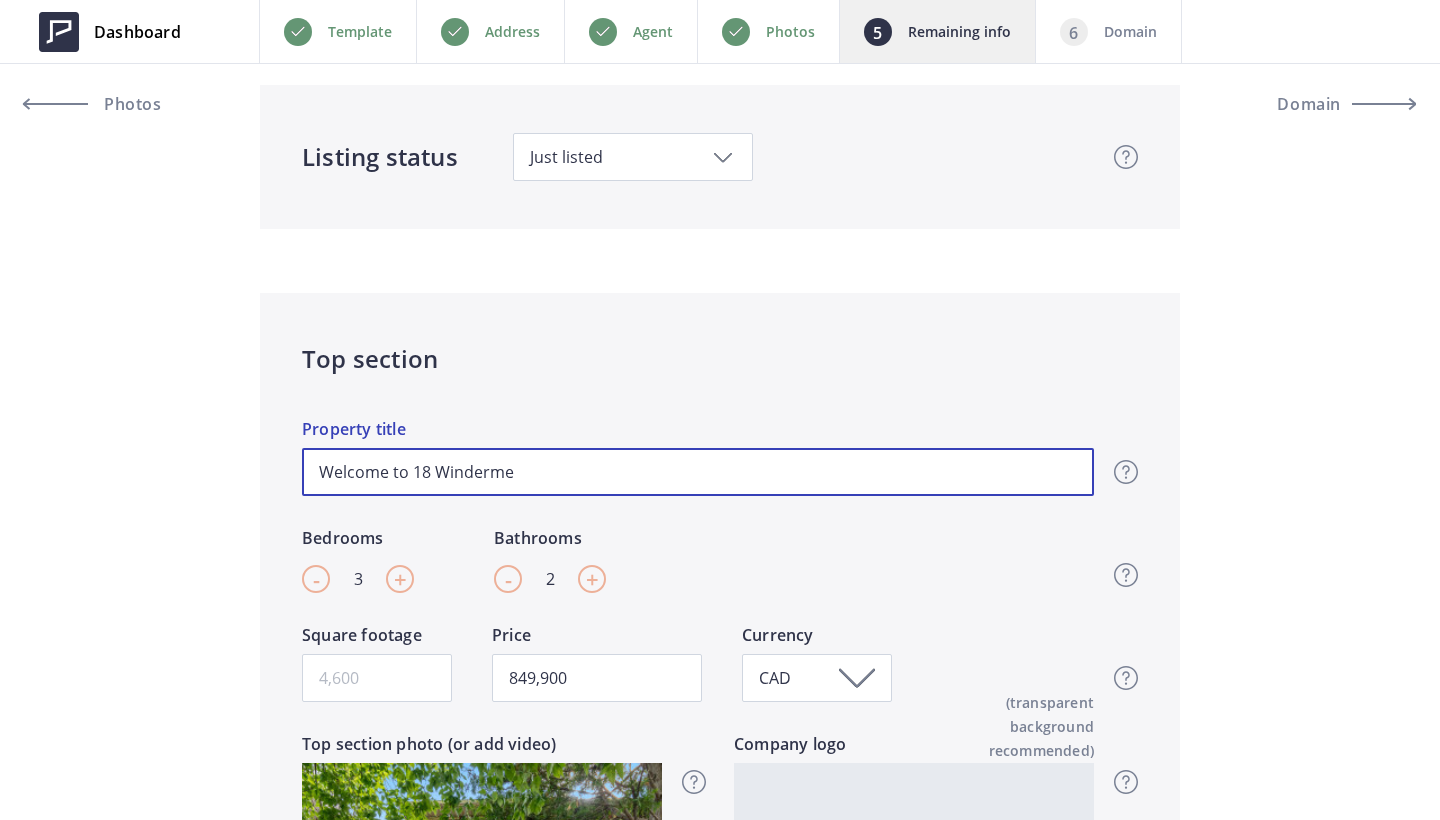 type on "Welcome to 18 Windermer" 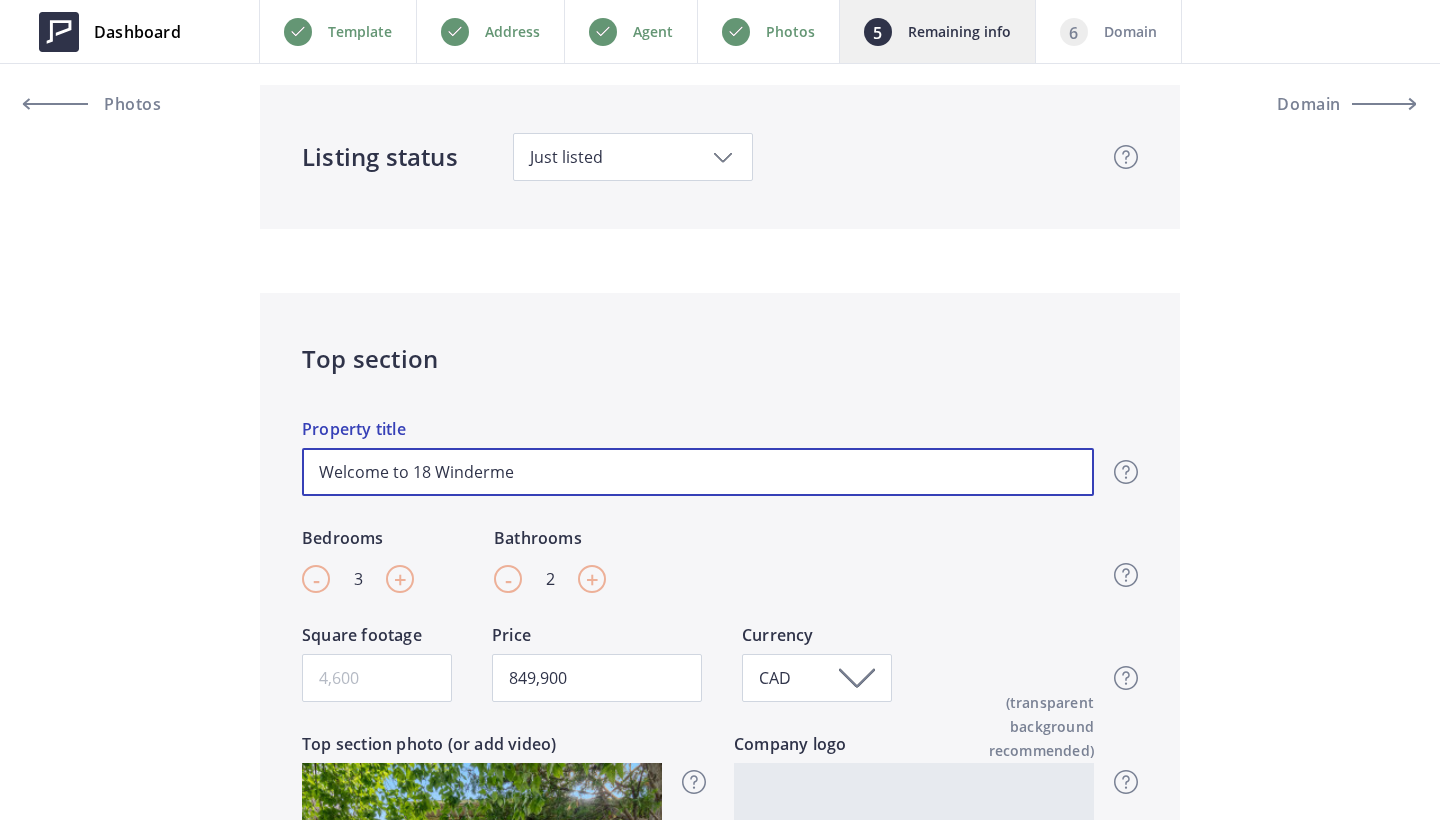 type on "849,900" 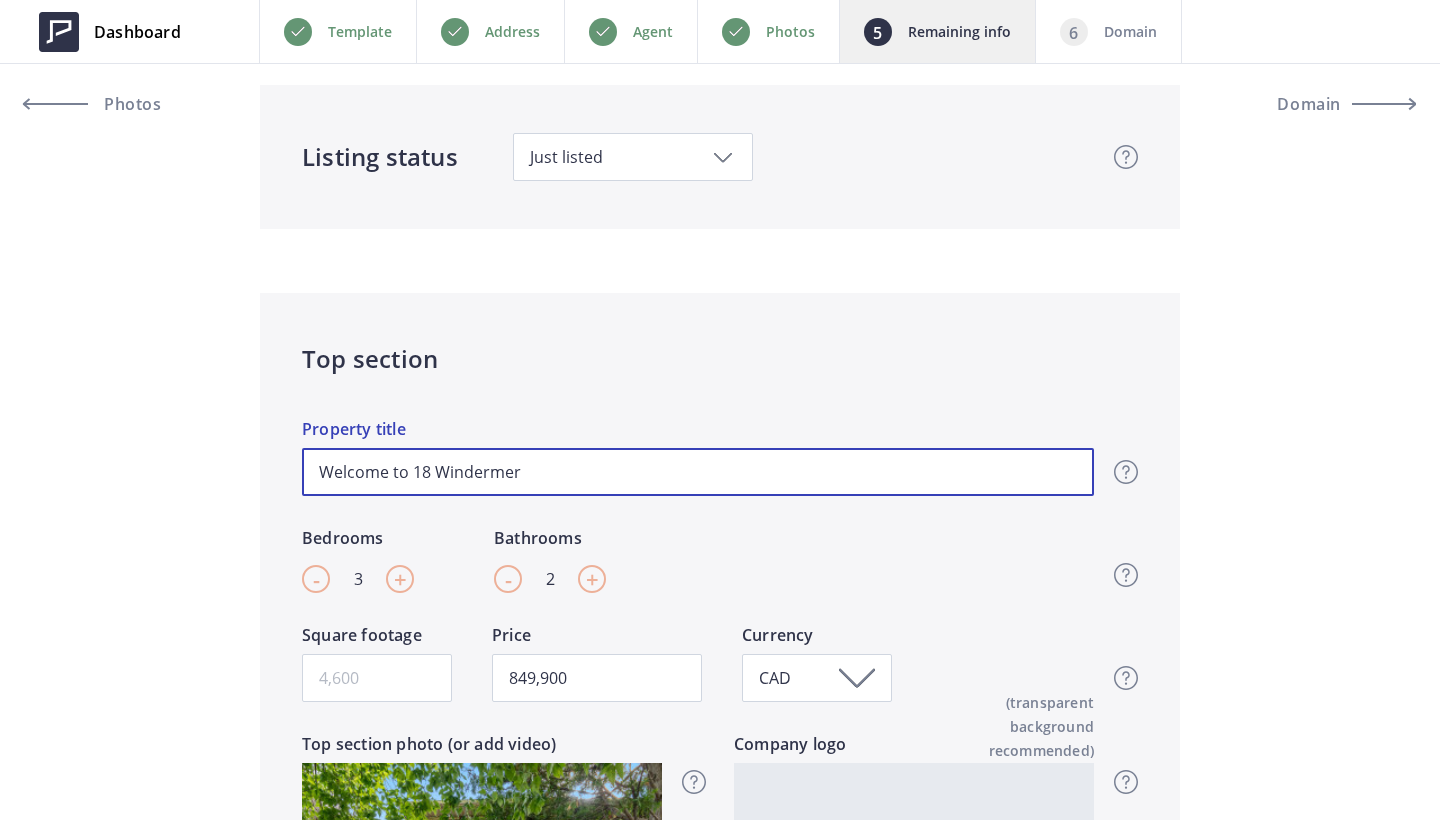 type on "Welcome to 18 Windermere" 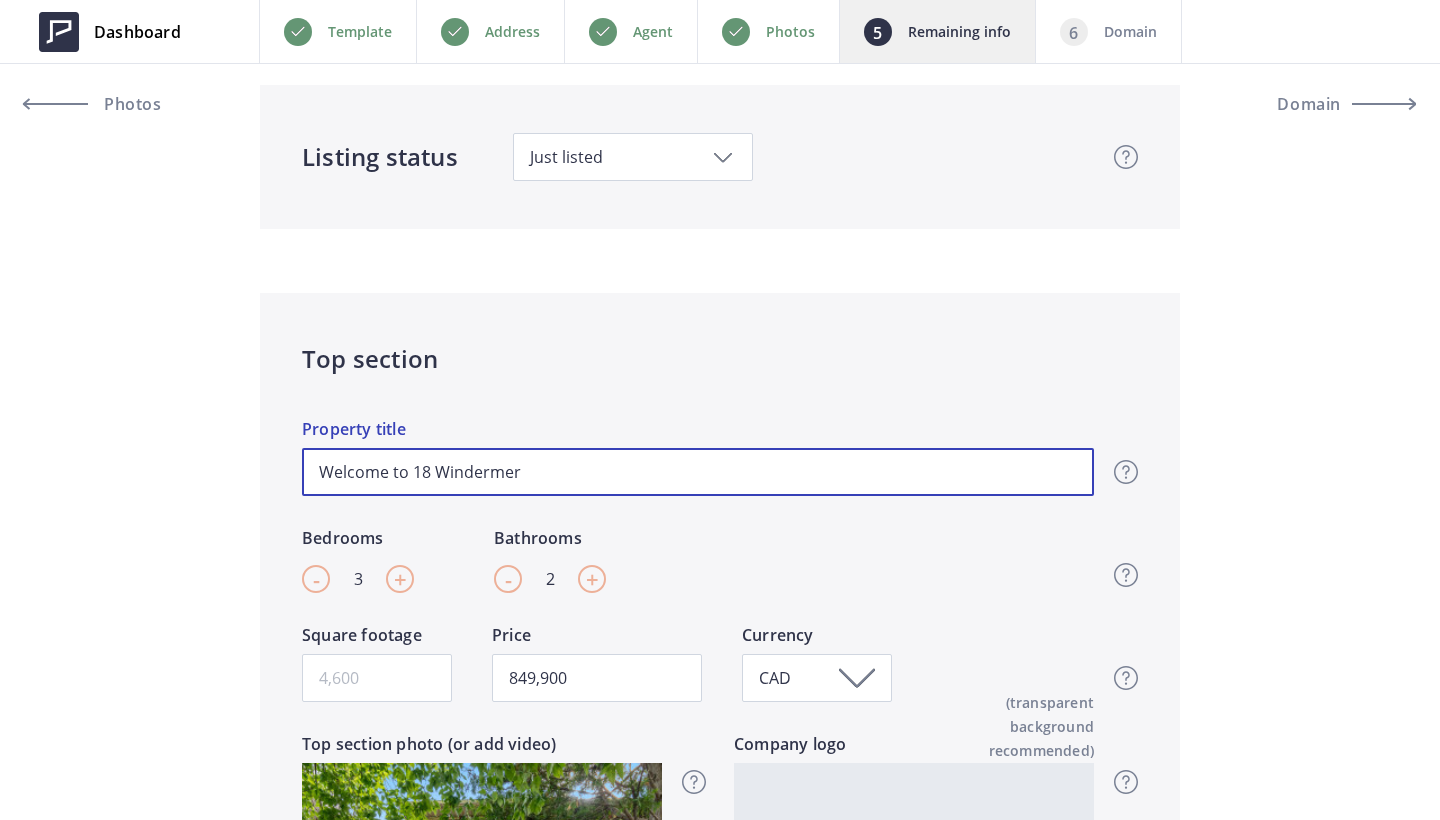 type on "849,900" 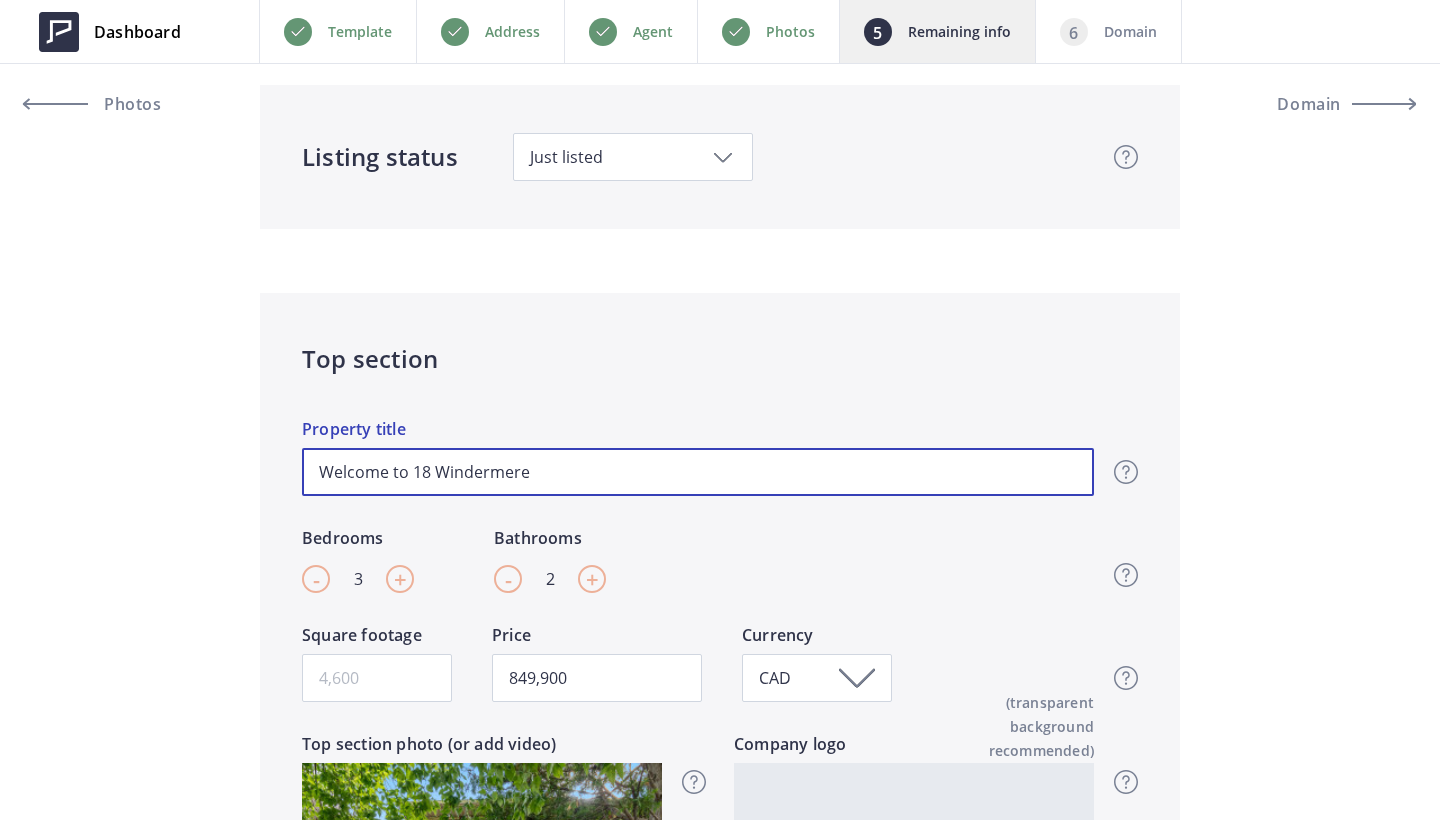 type on "Welcome to 18 Windermere" 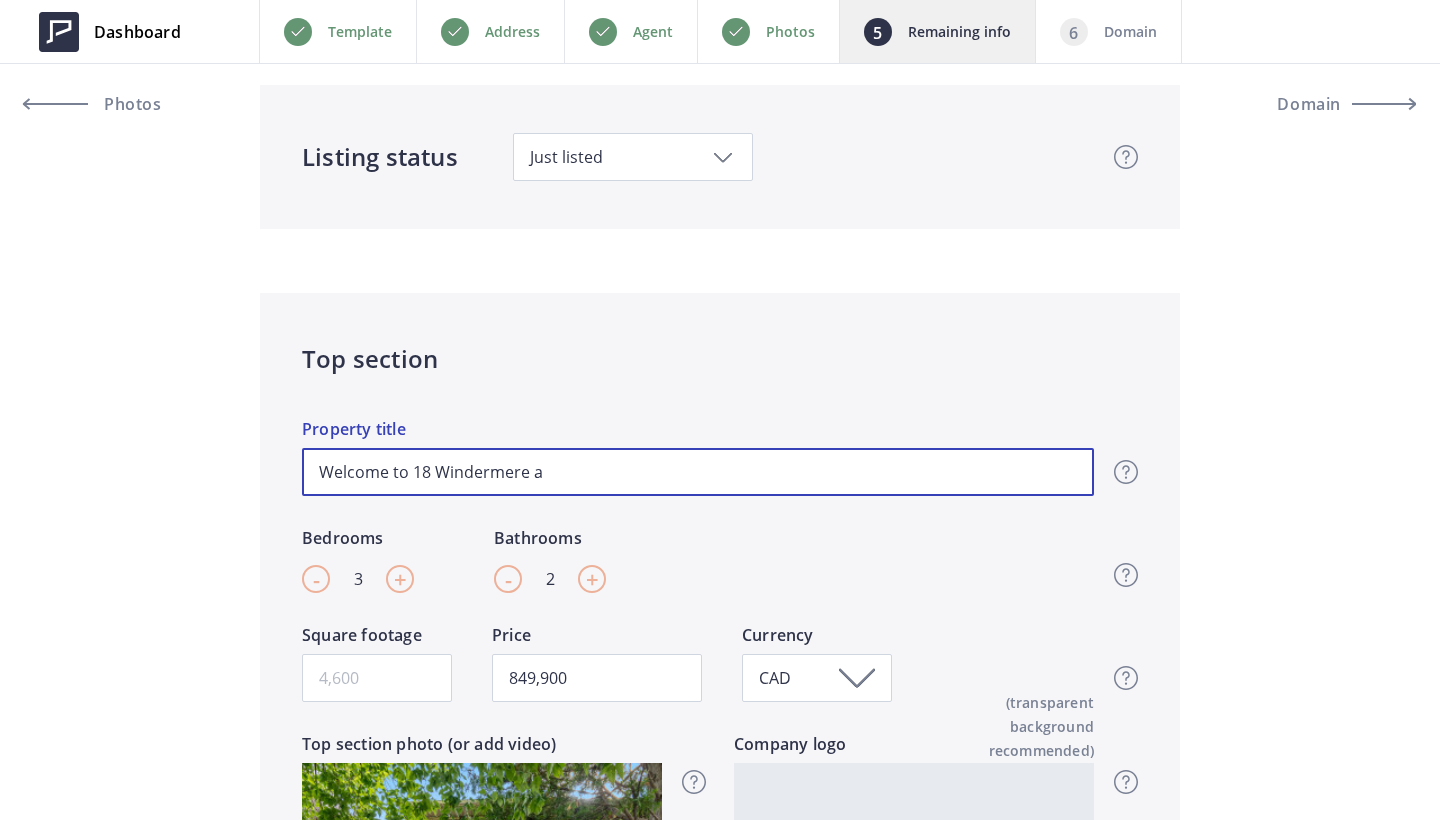 type on "Welcome to 18 Windermere" 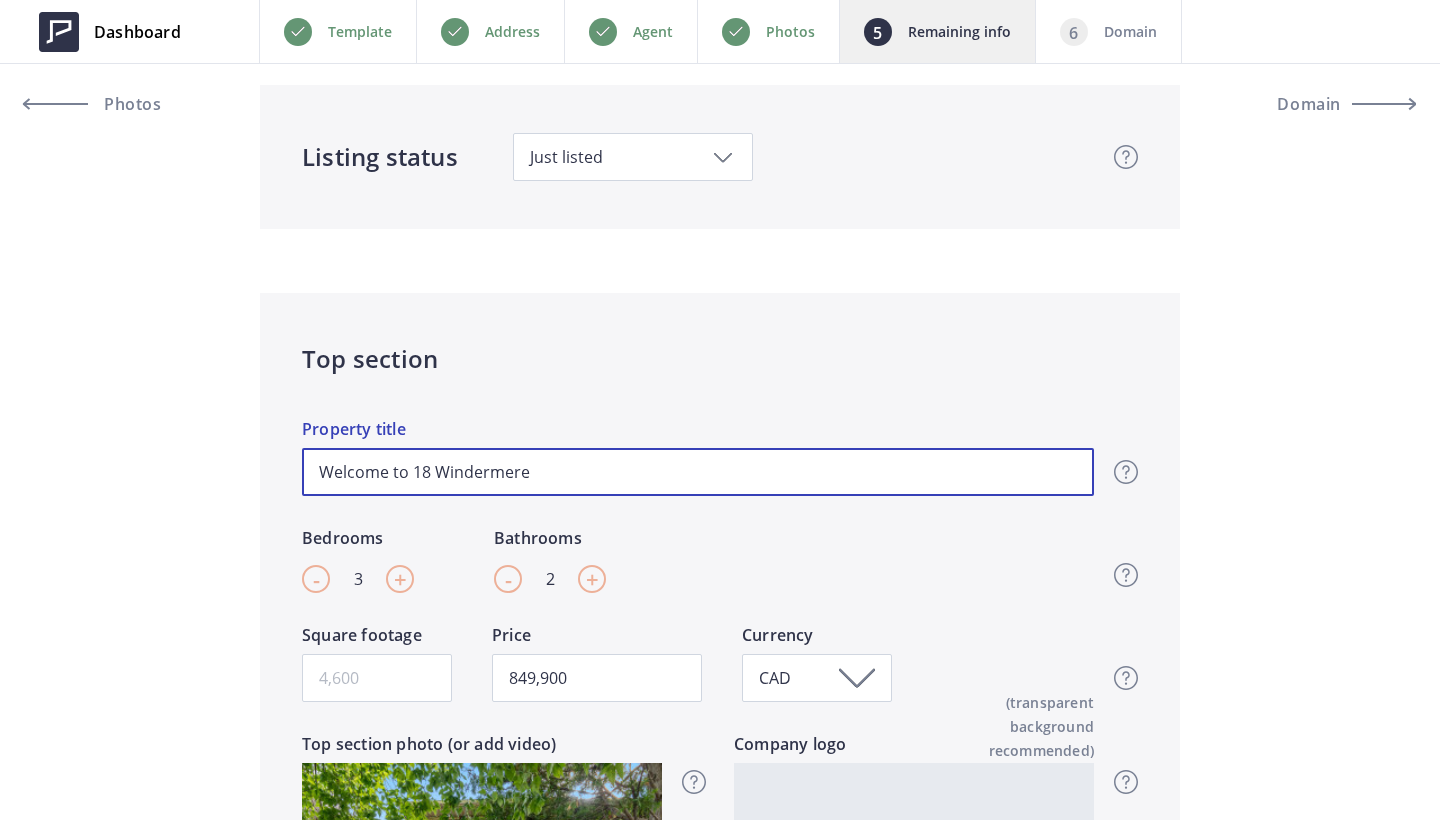 type on "Welcome to 18 Windermere" 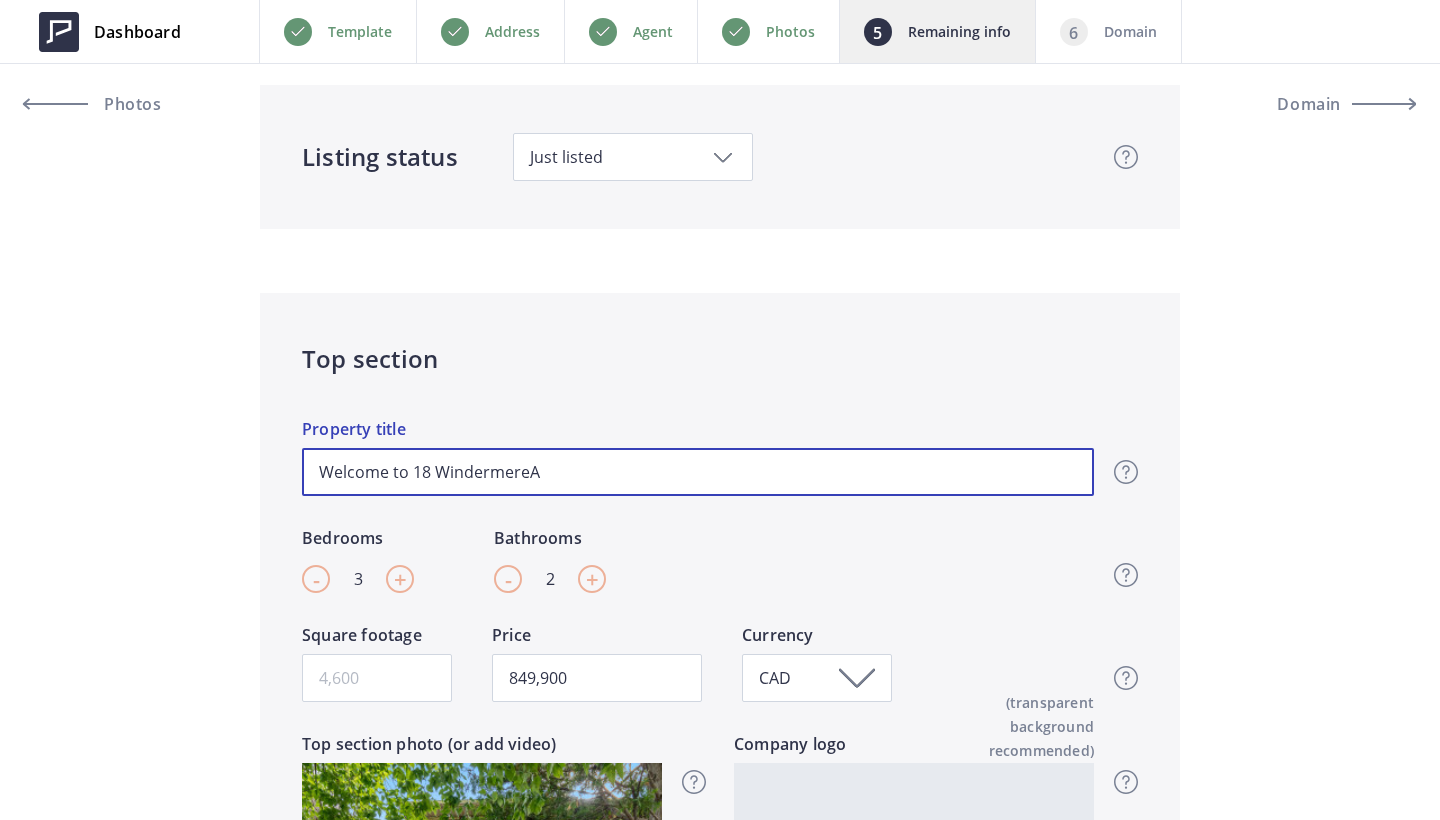 type on "Welcome to 18 WindermereAv" 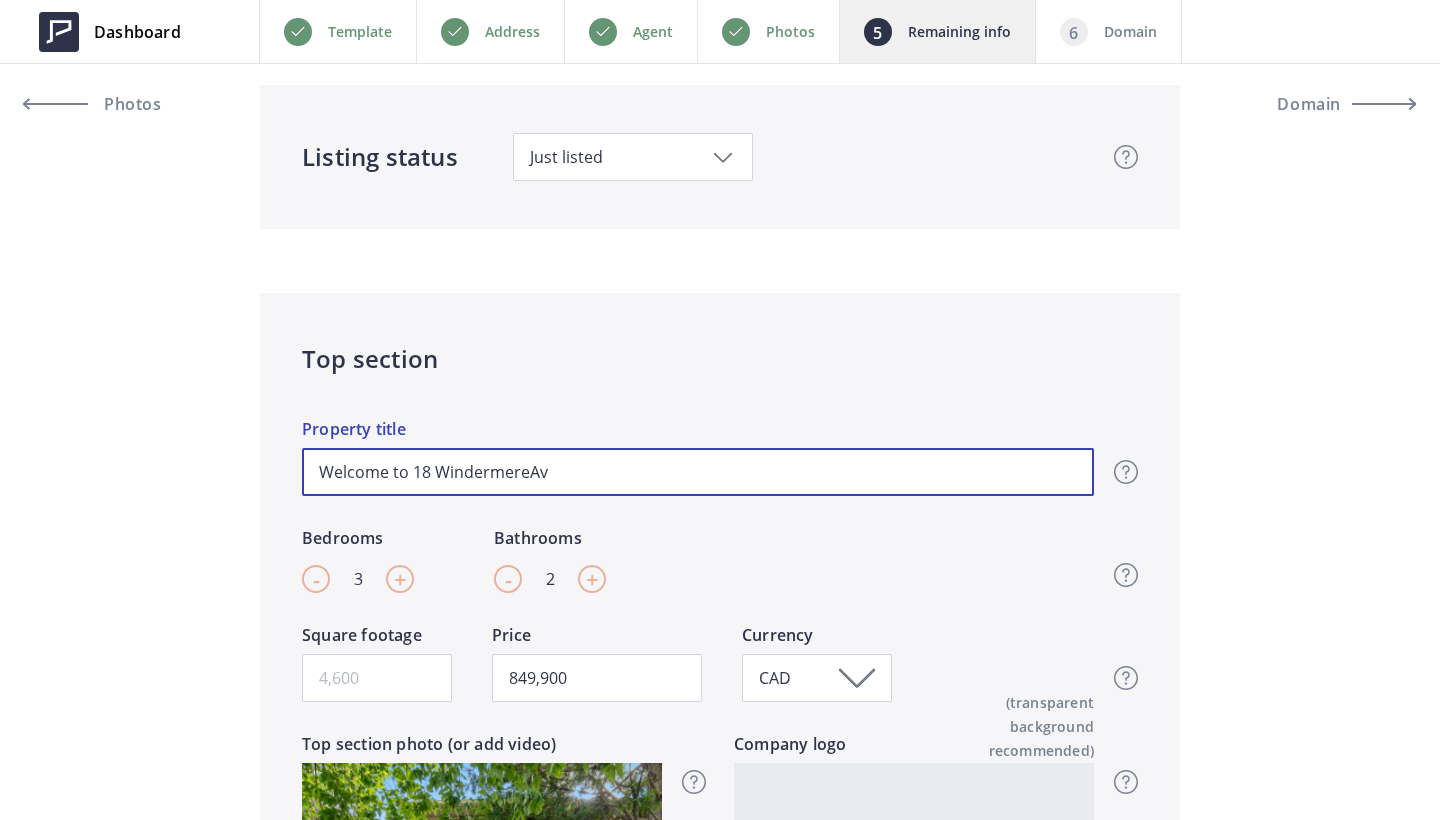 type on "Welcome to 18 WindermereA" 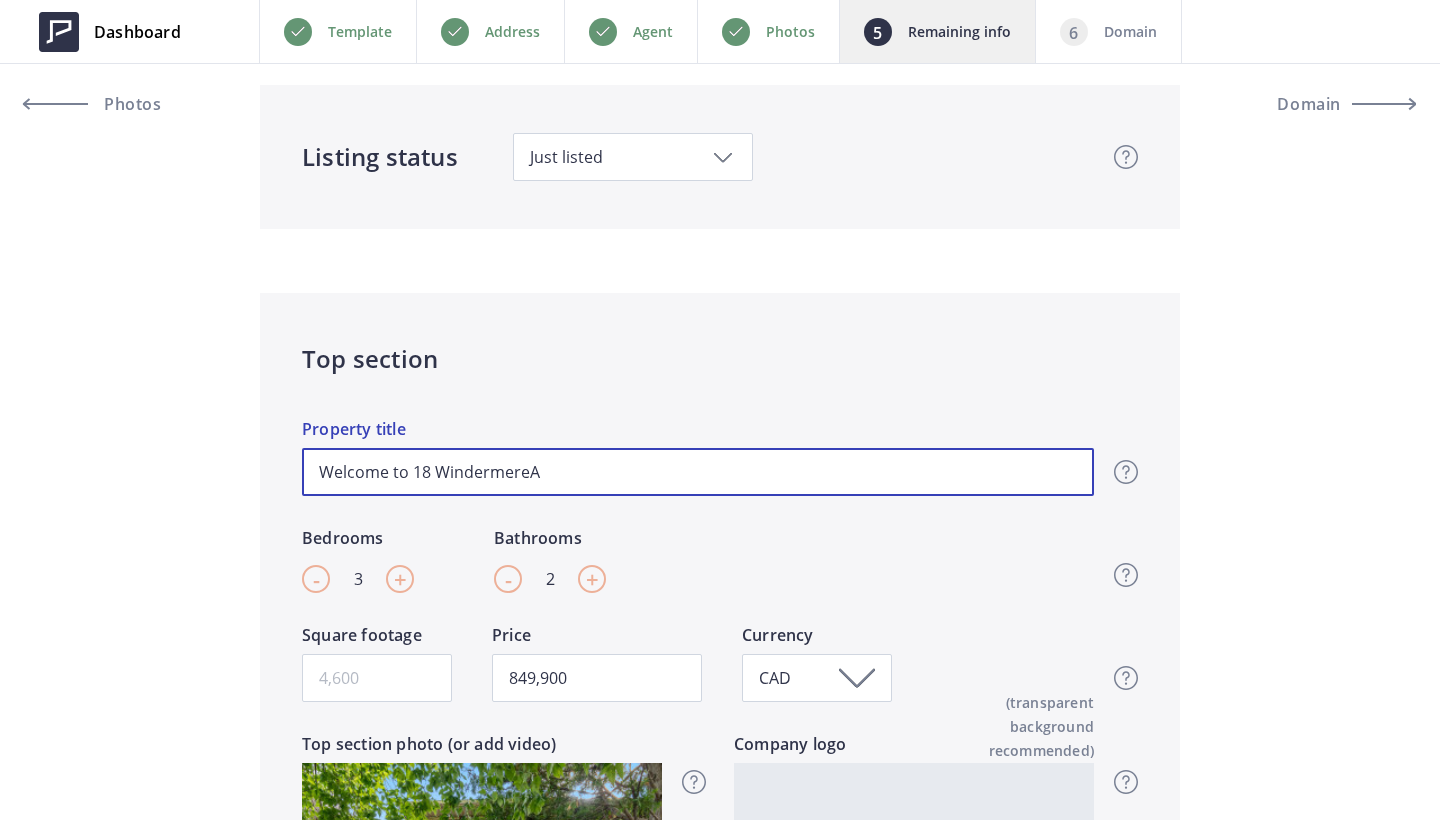 type on "Welcome to 18 Windermere" 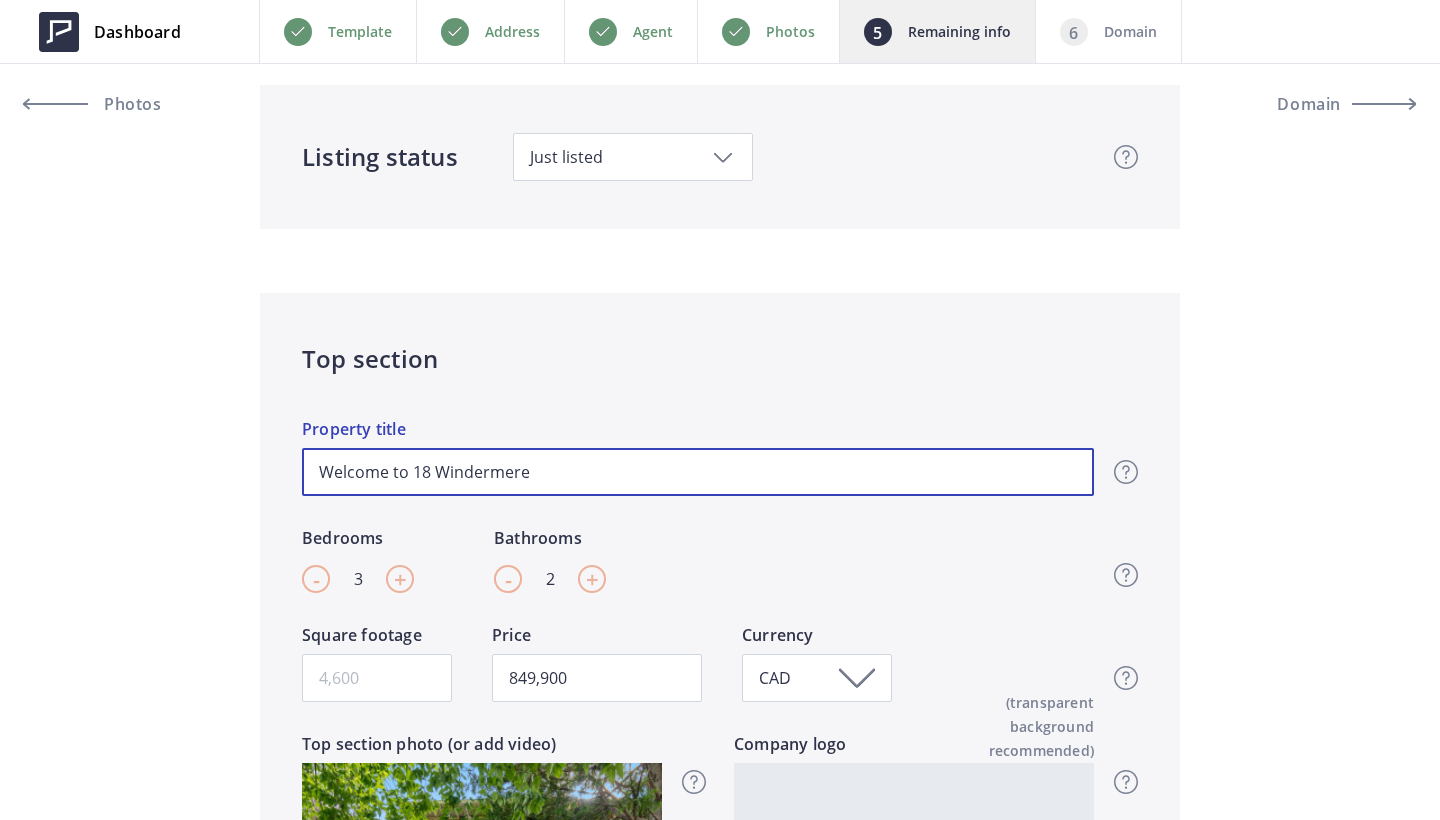type on "Welcome to 18 Windermere" 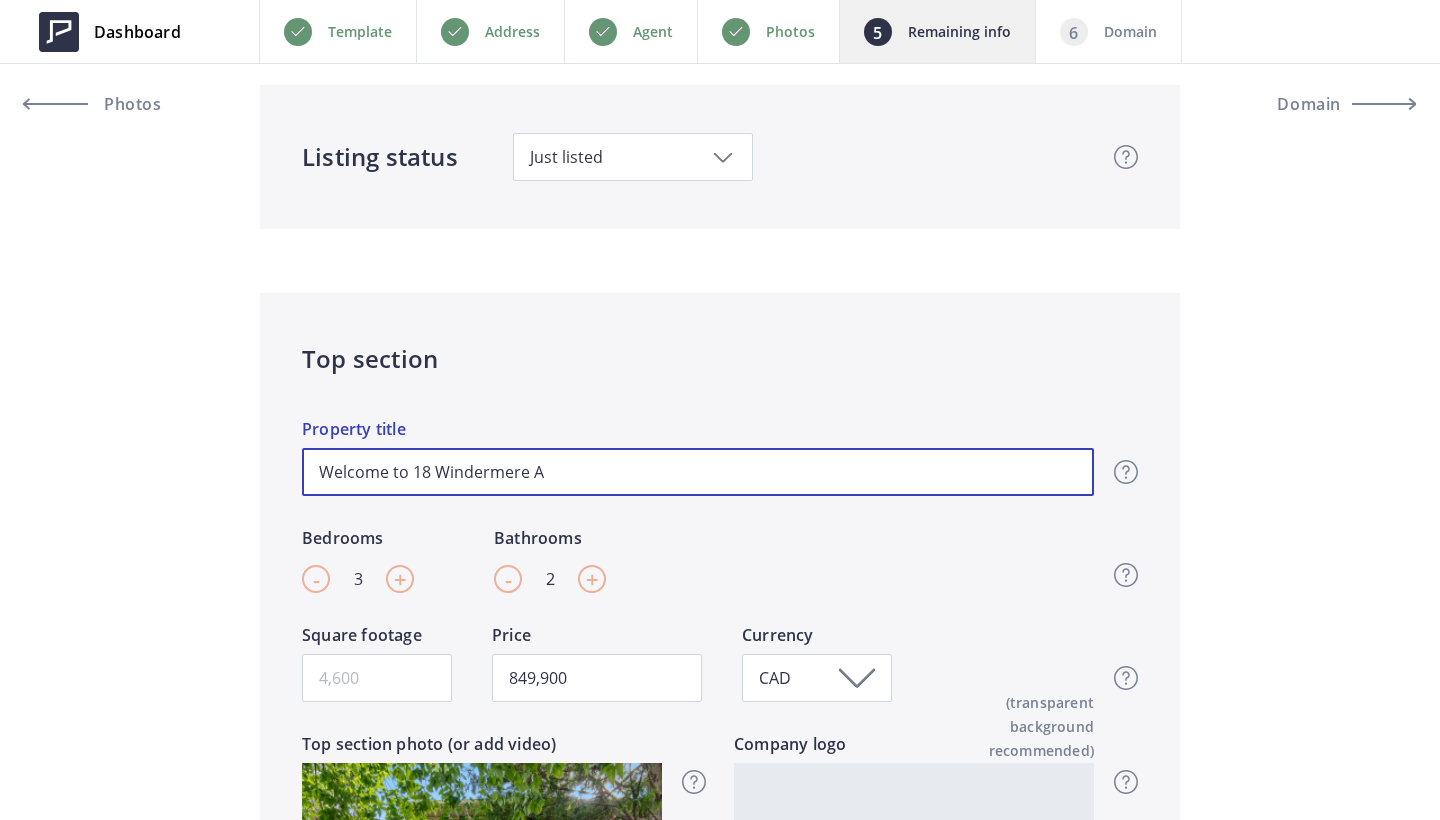 type on "Welcome to 18 Windermere Av" 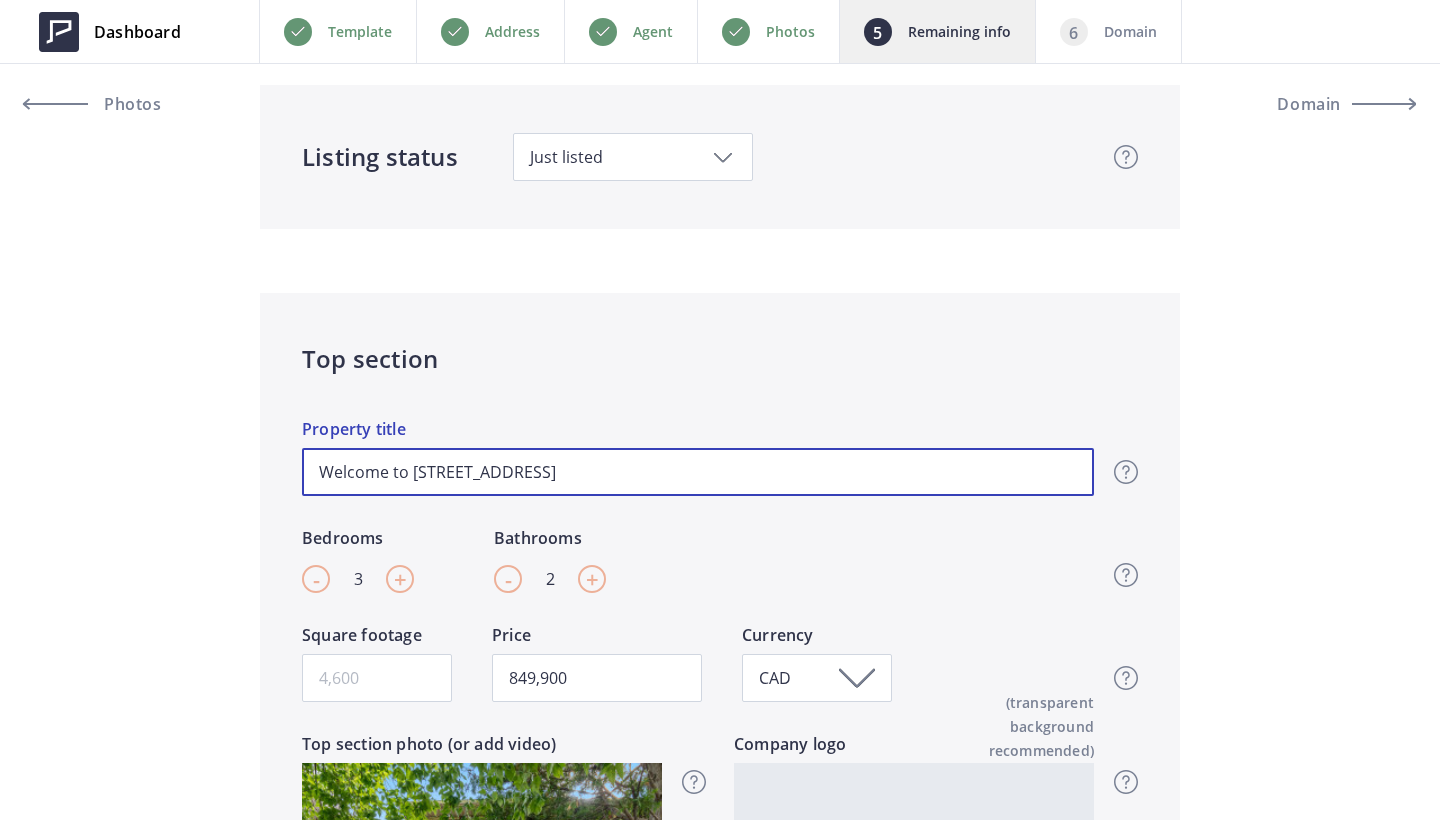 type on "Welcome to 18 Windermere Ave" 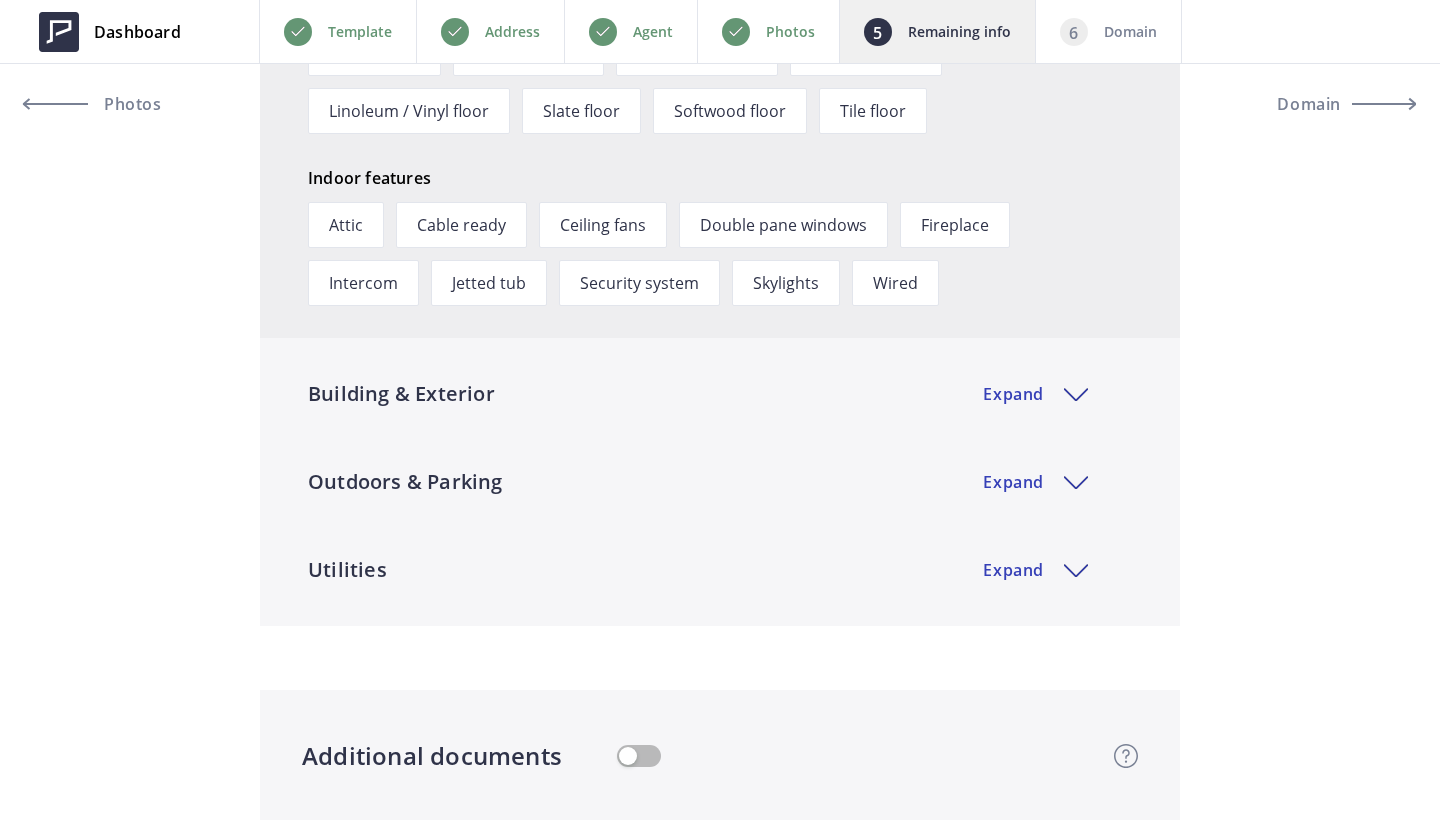 scroll, scrollTop: 2985, scrollLeft: 0, axis: vertical 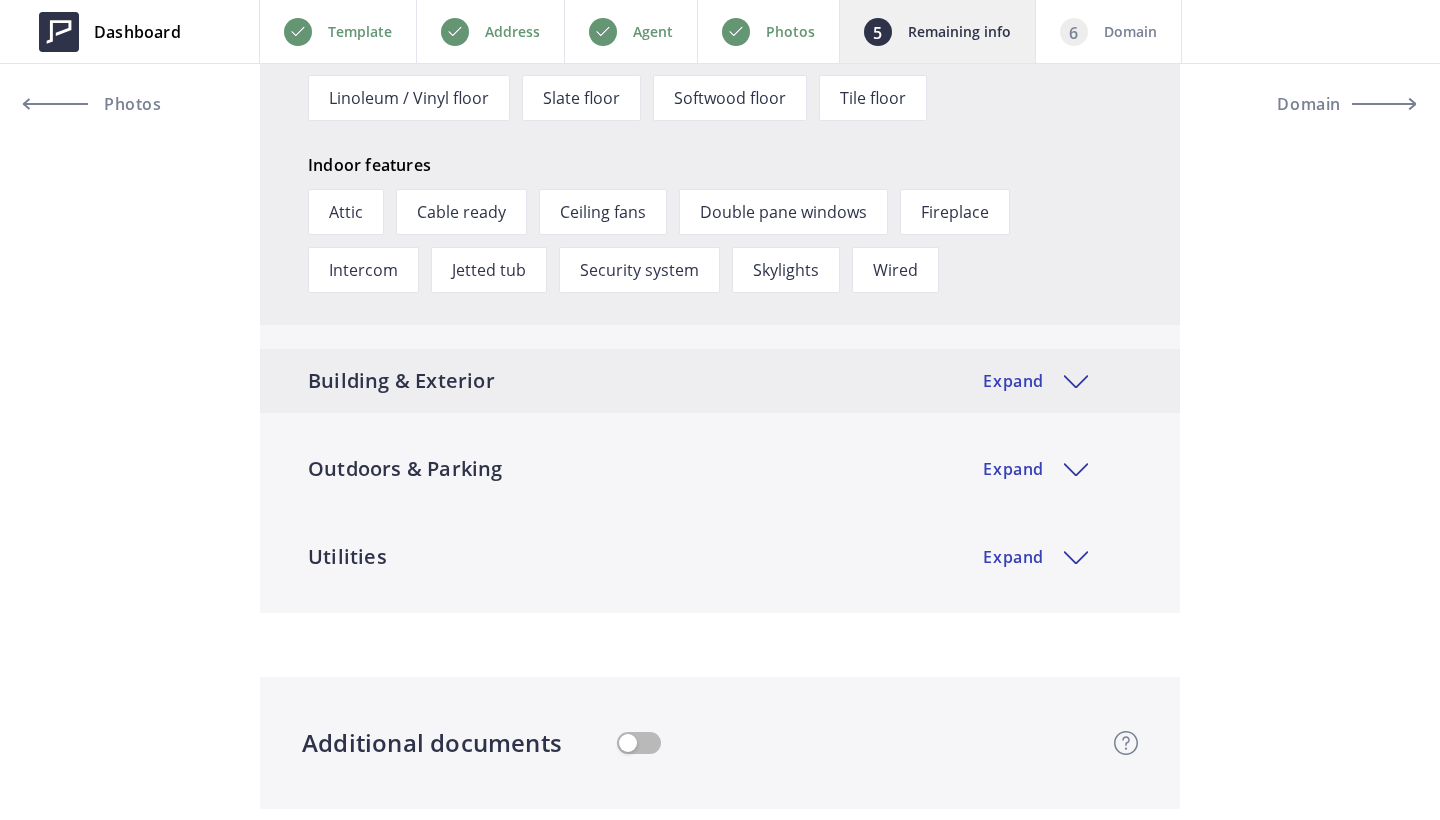 type on "Welcome to 18 Windermere Ave" 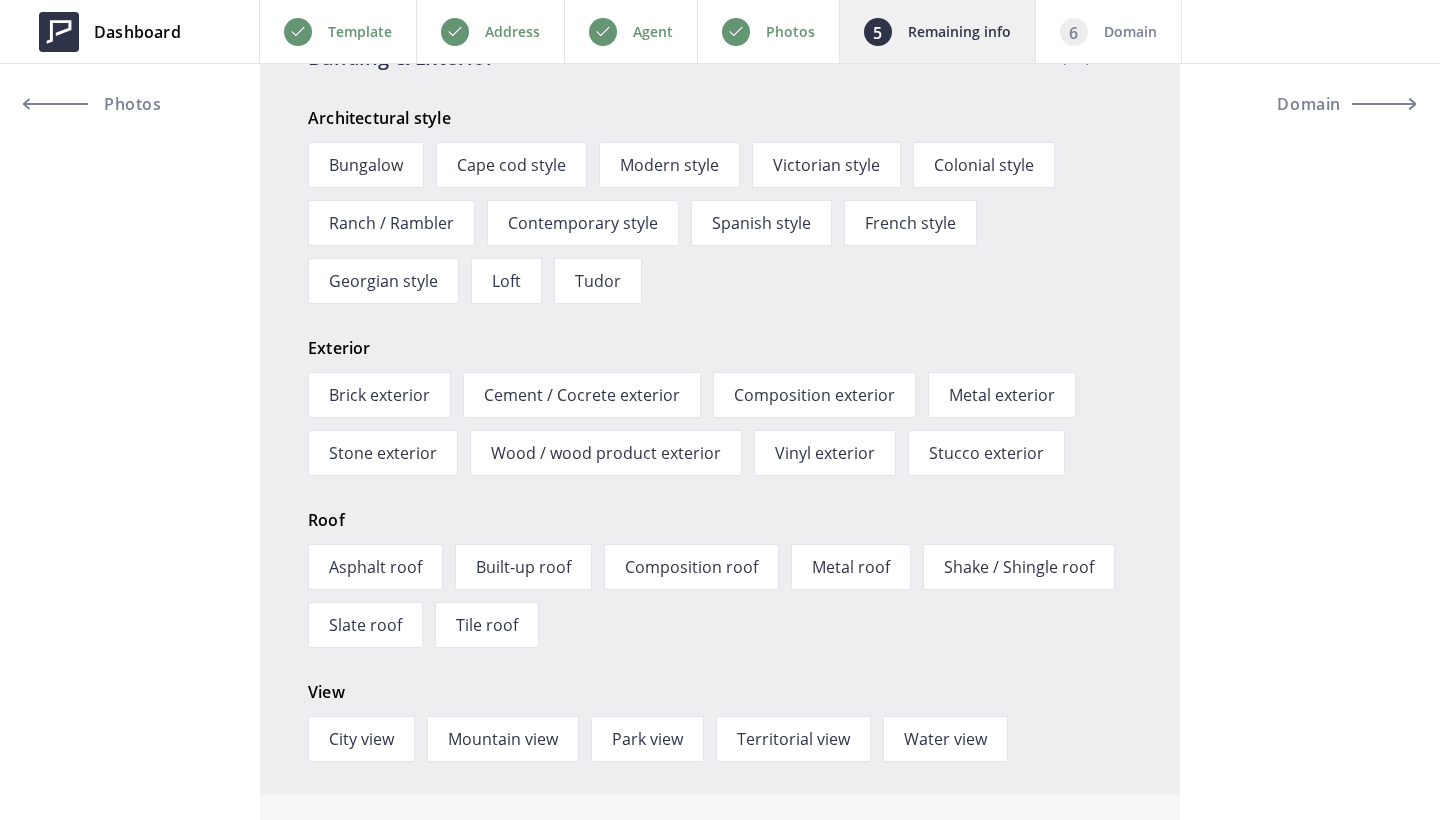 scroll, scrollTop: 3397, scrollLeft: 0, axis: vertical 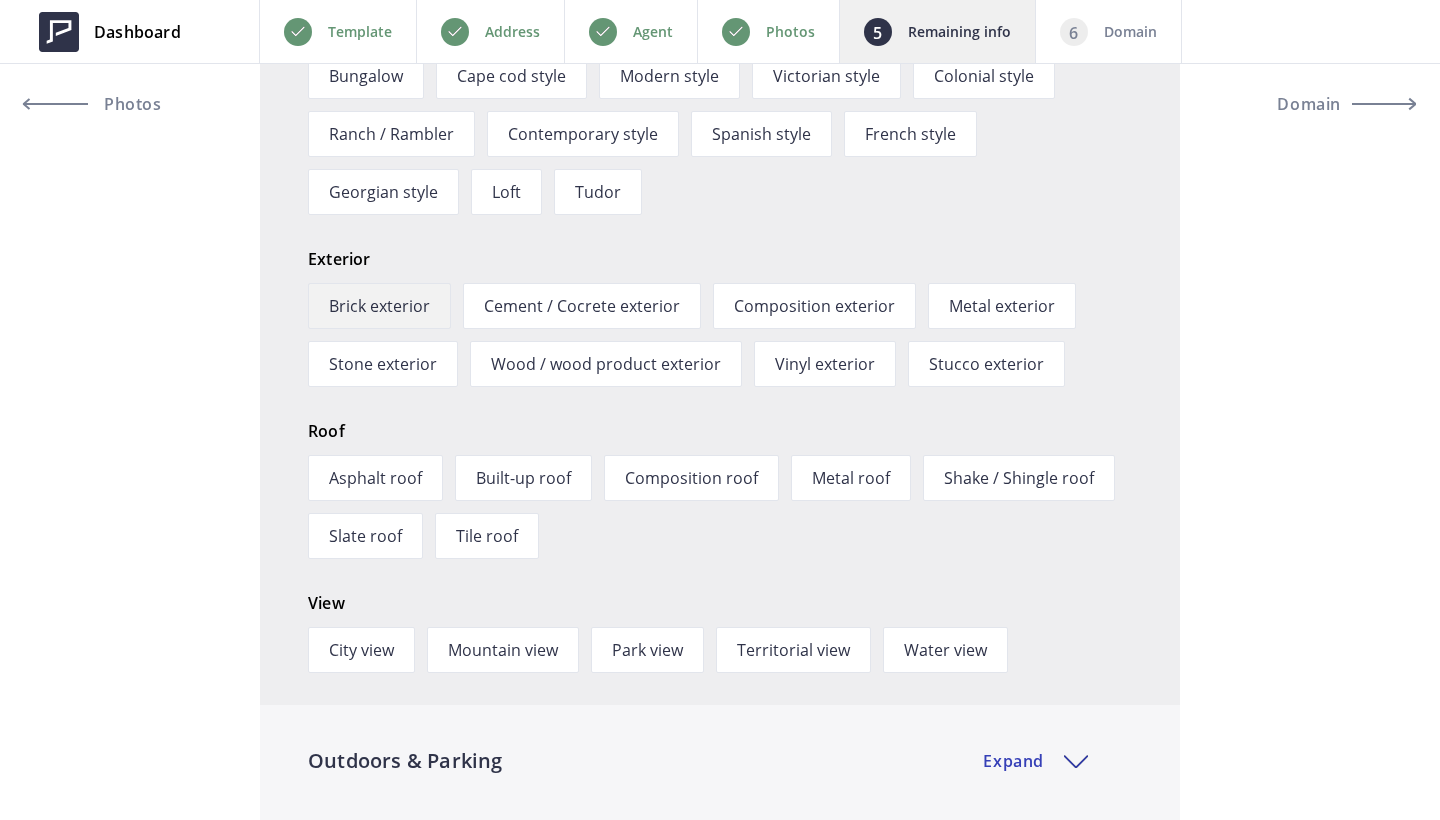 click on "Brick exterior" at bounding box center [379, 306] 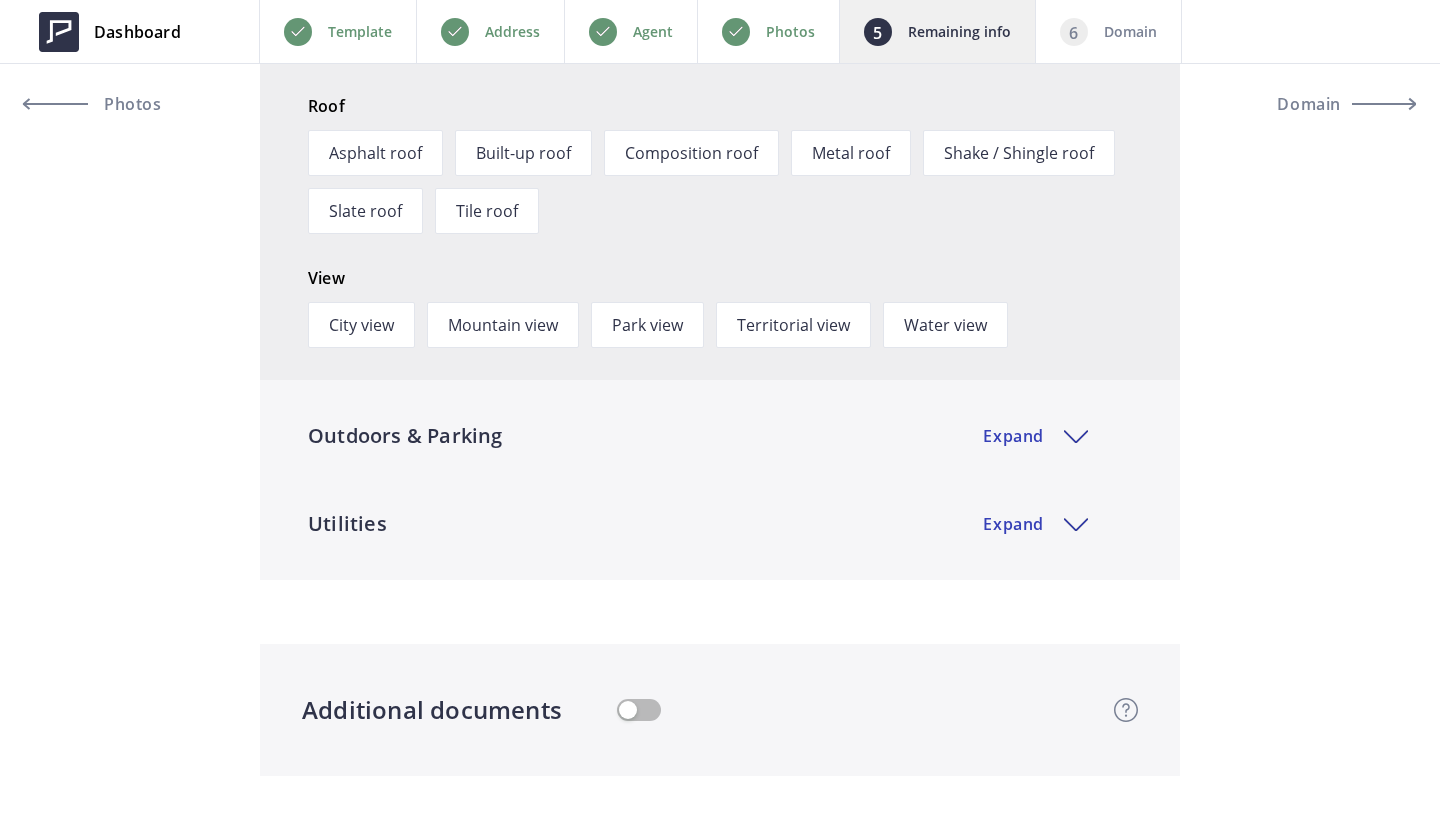 scroll, scrollTop: 3800, scrollLeft: 0, axis: vertical 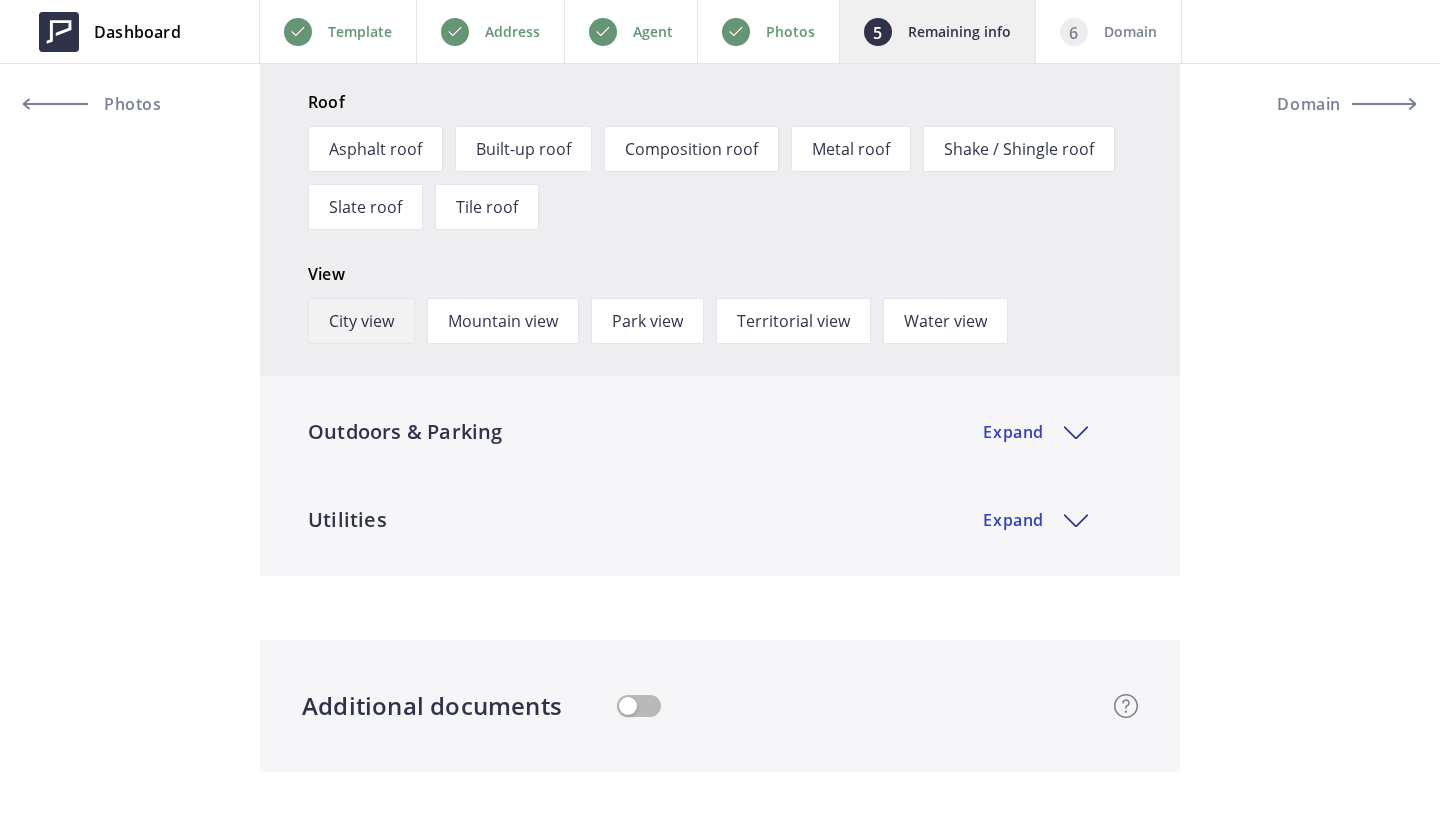 click on "City view" at bounding box center [361, 321] 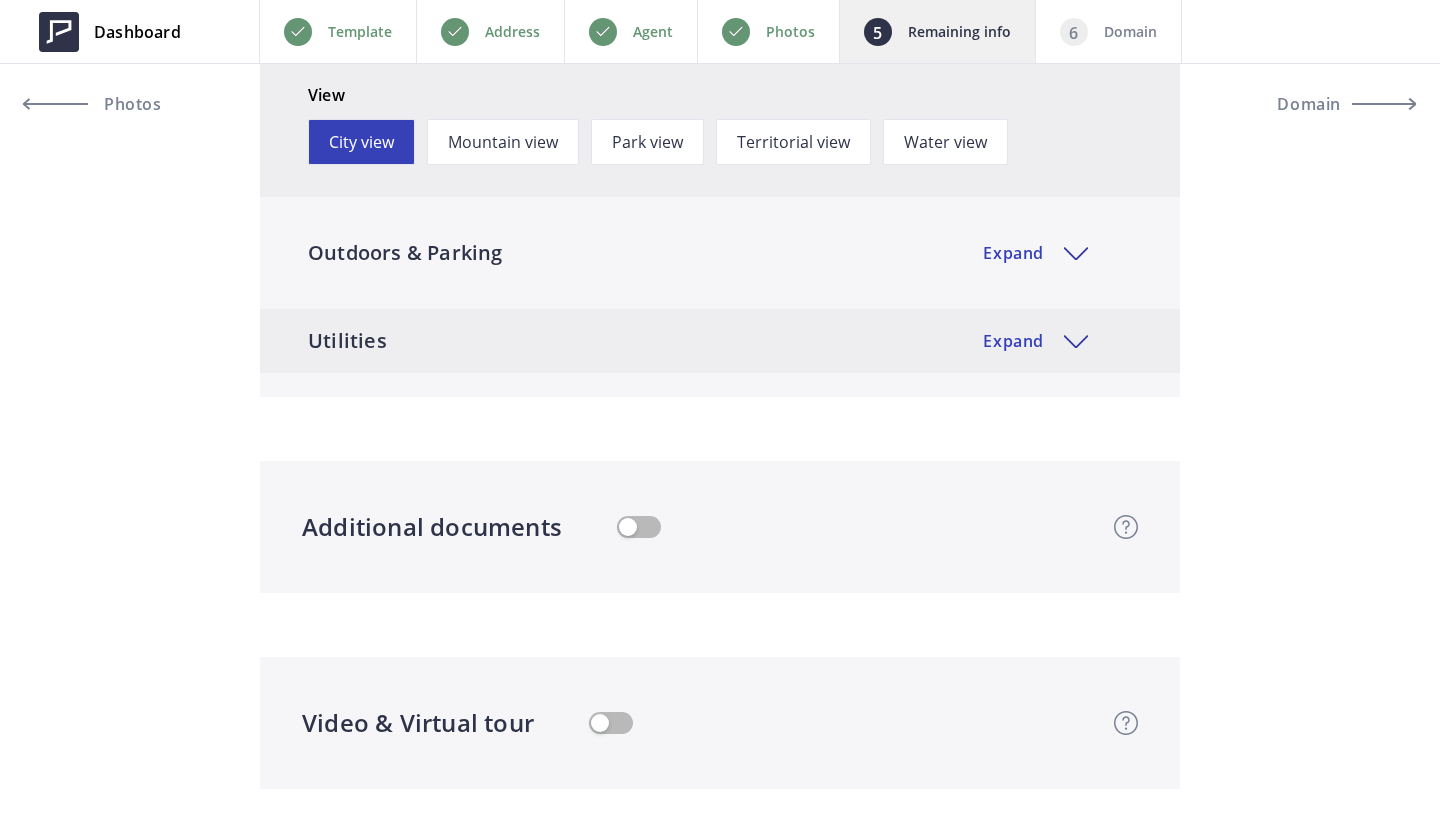 scroll, scrollTop: 3987, scrollLeft: 0, axis: vertical 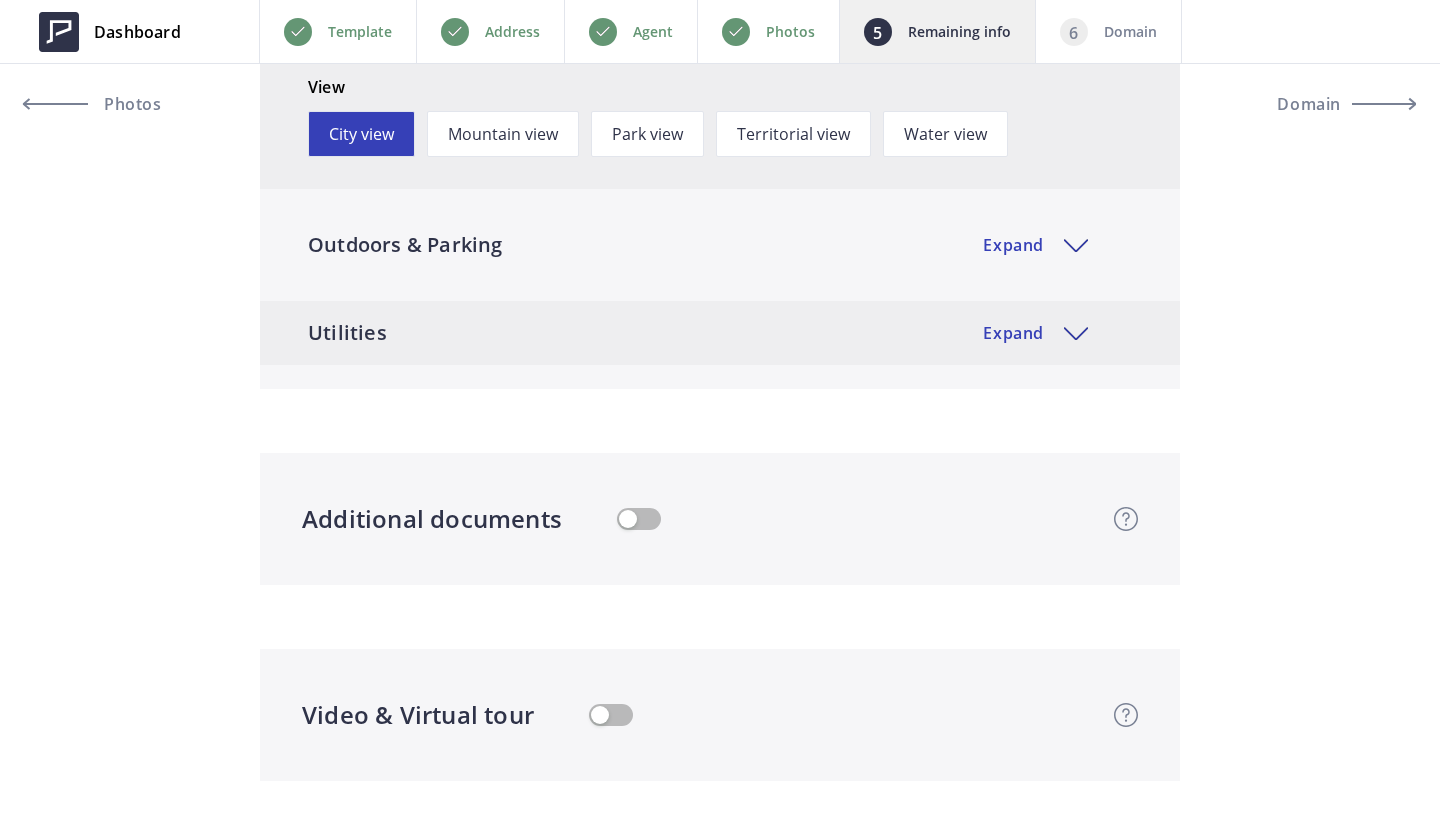 click on "Utilities   Expand" at bounding box center (720, 333) 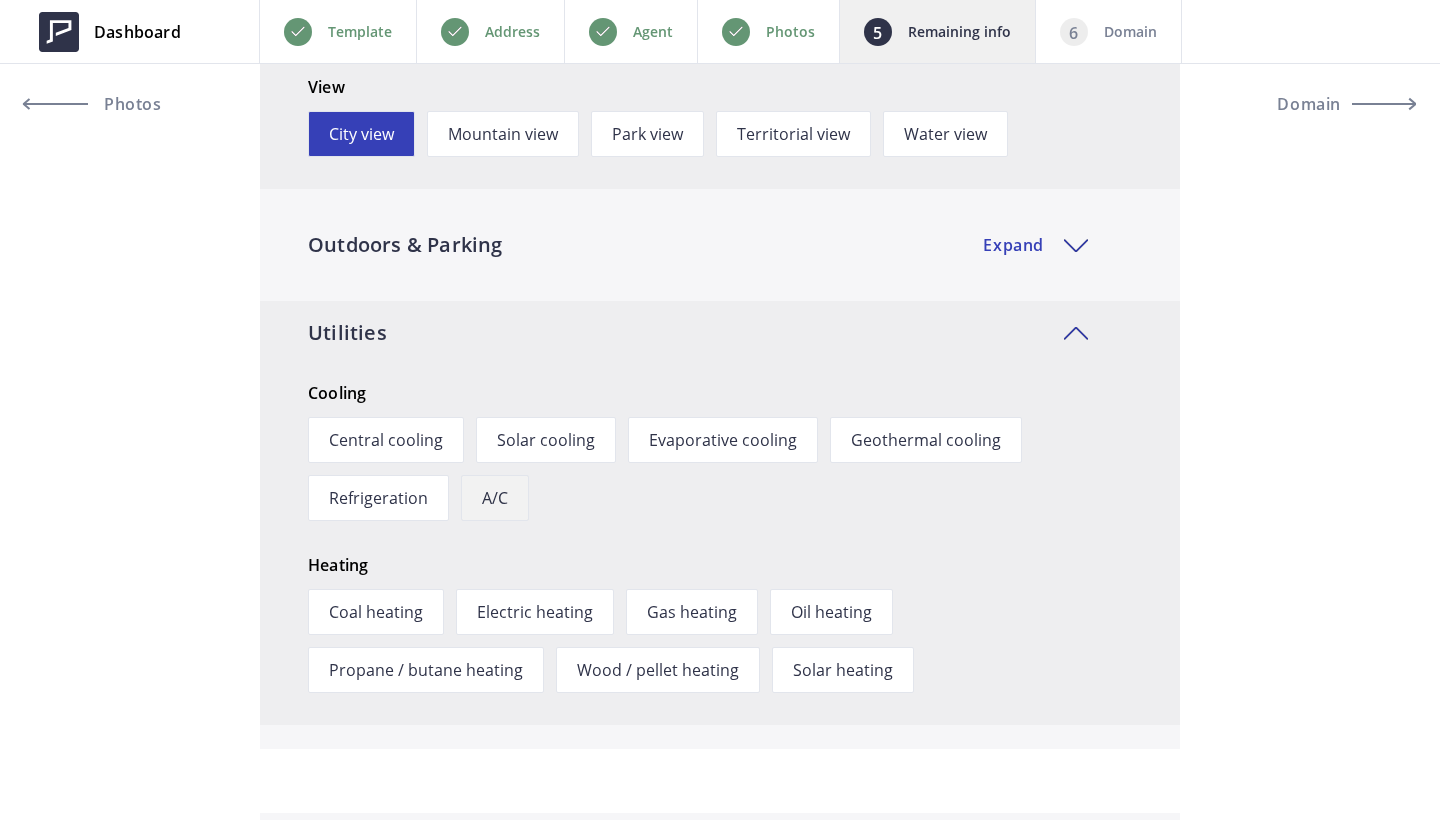 click on "A/C" at bounding box center [495, 498] 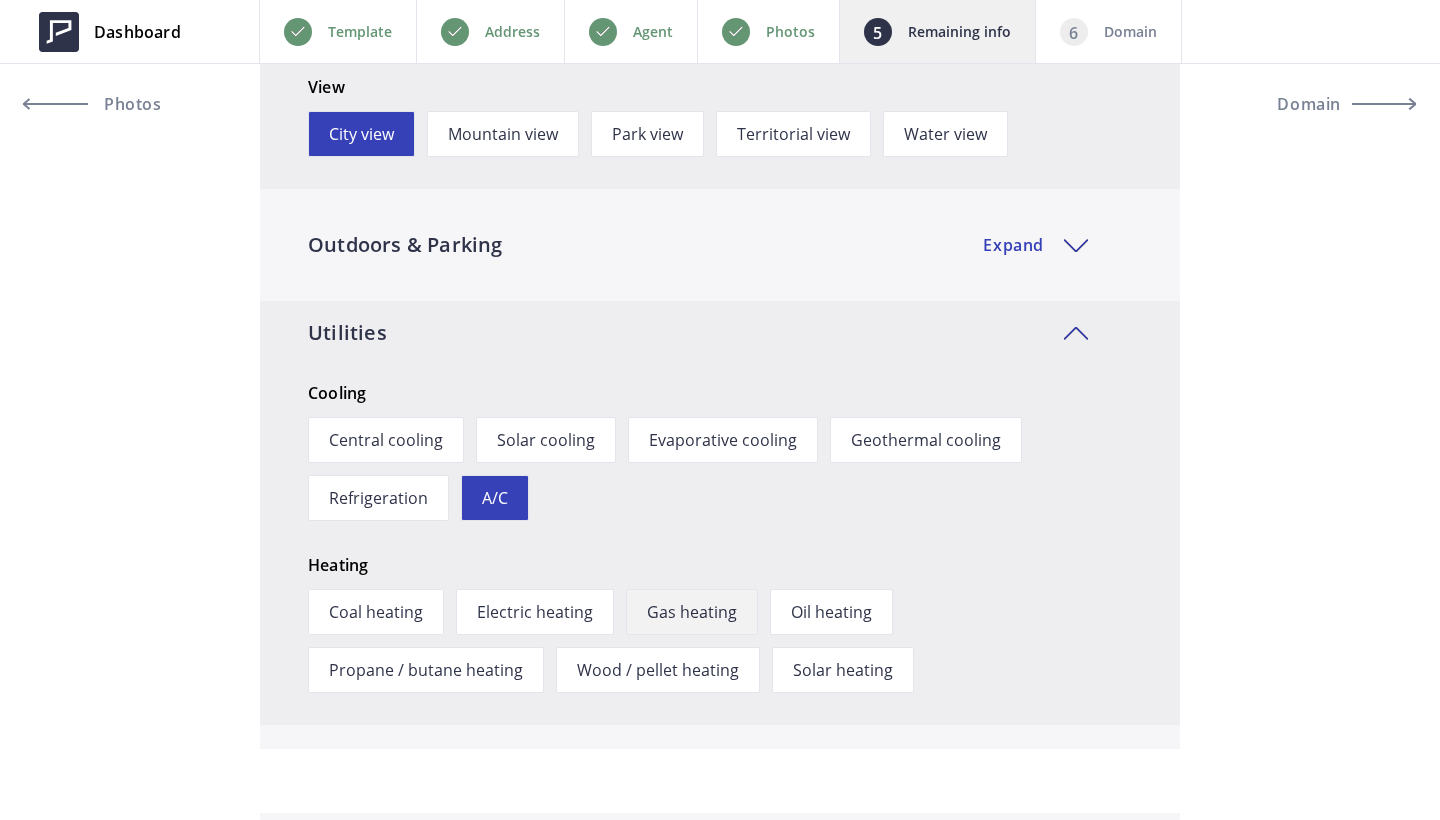 click on "Gas heating" at bounding box center [692, 612] 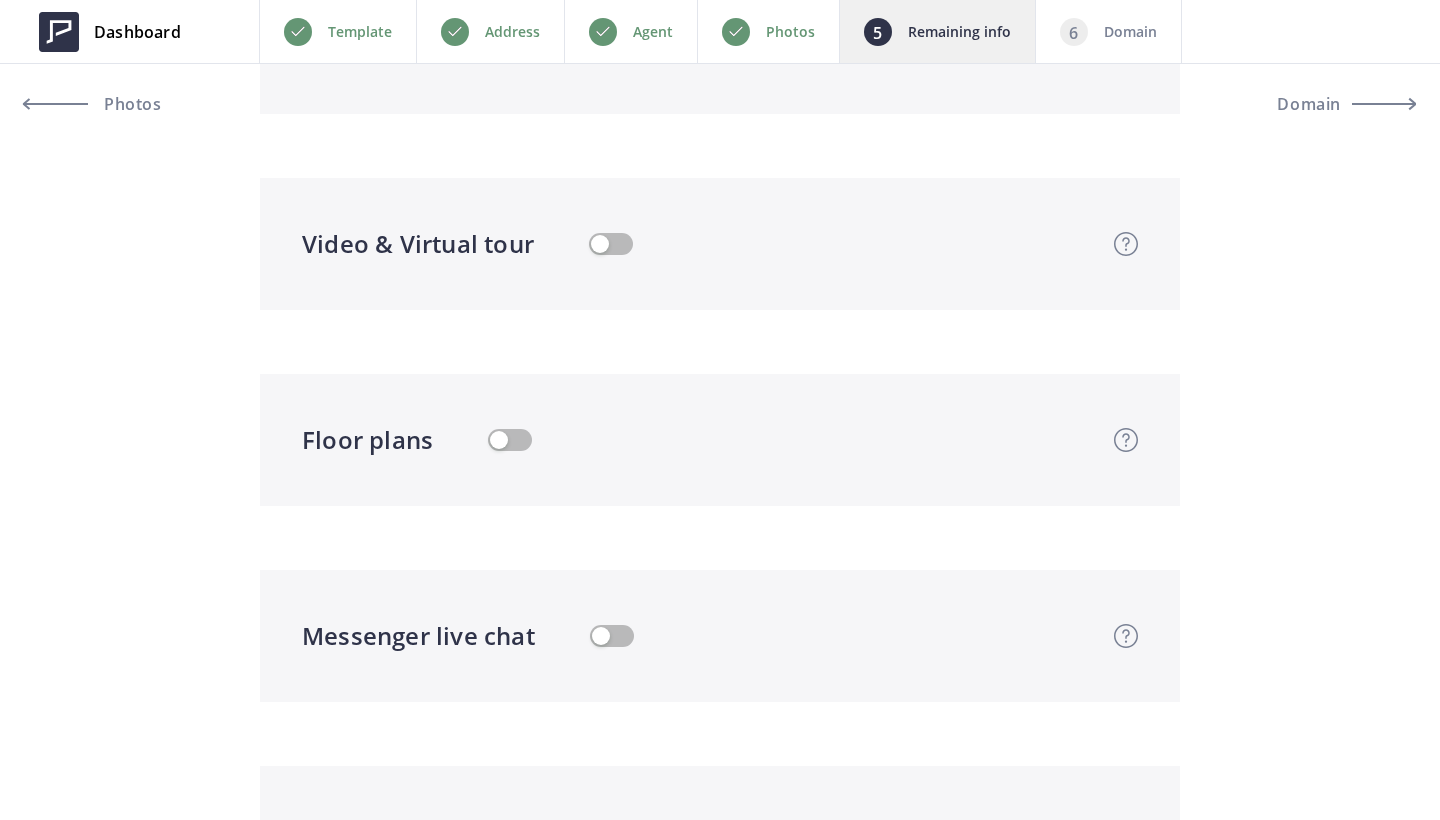 scroll, scrollTop: 4677, scrollLeft: 0, axis: vertical 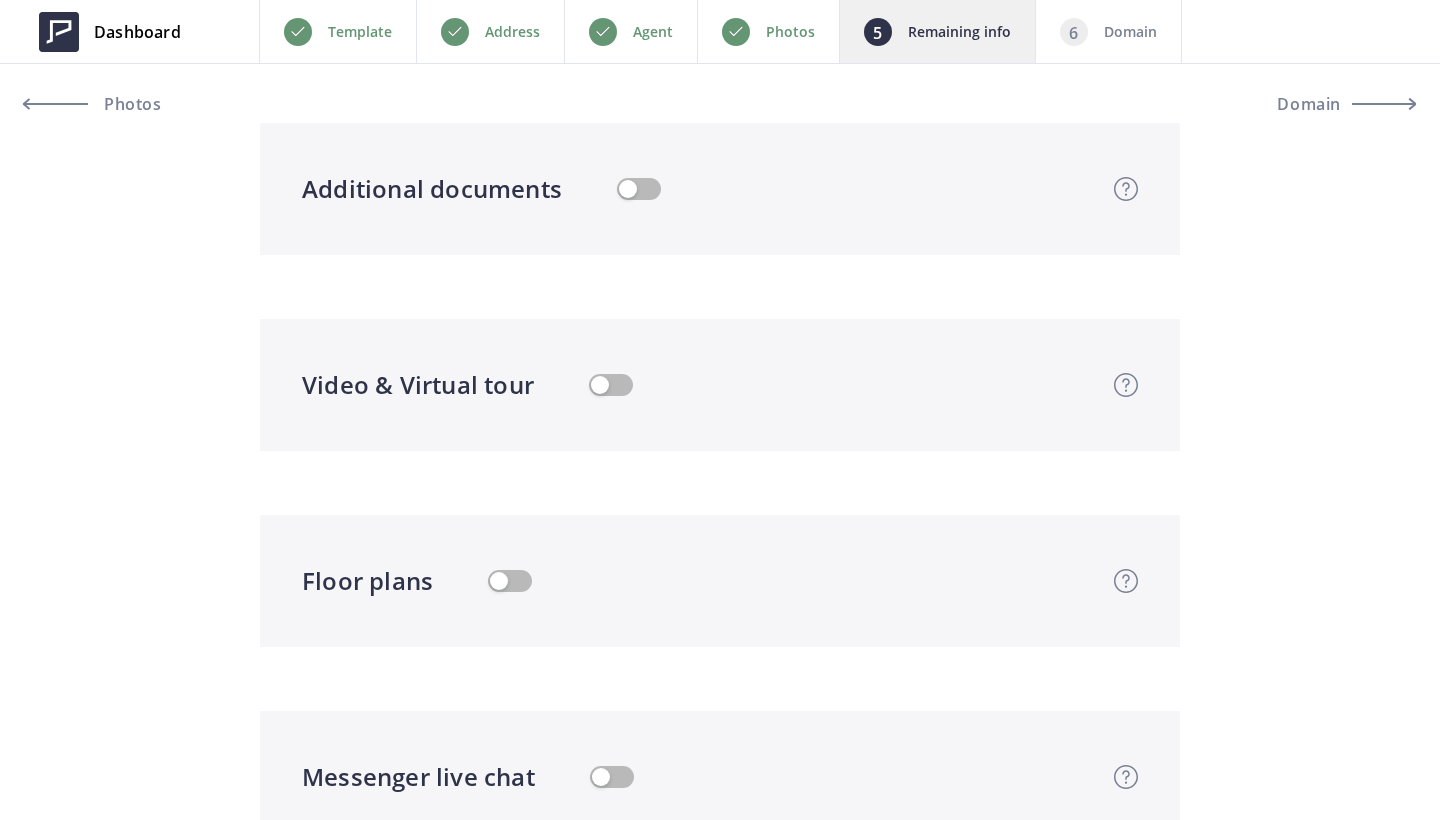 click at bounding box center (611, 385) 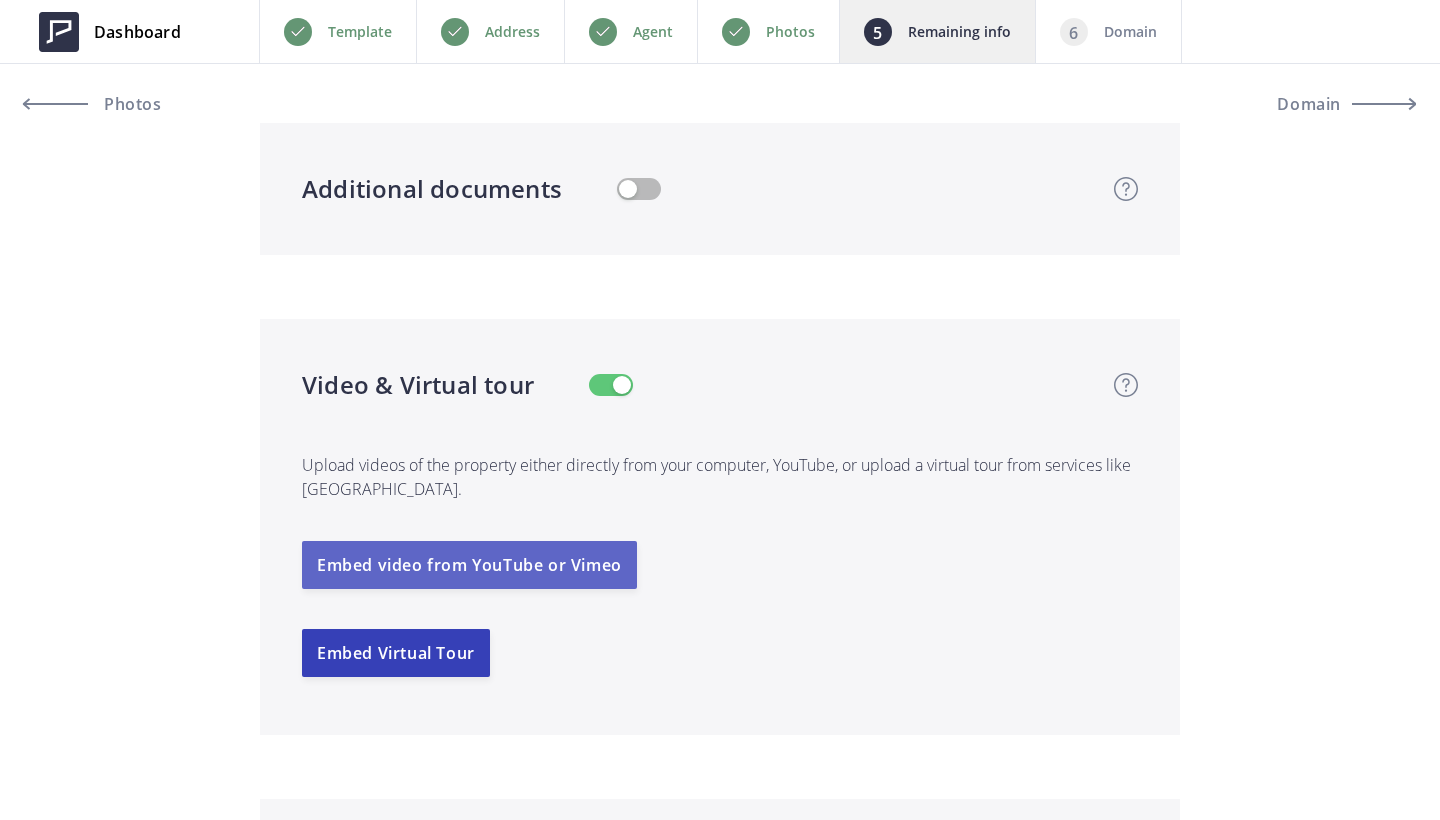 click on "Embed video from YouTube or Vimeo" at bounding box center [469, 565] 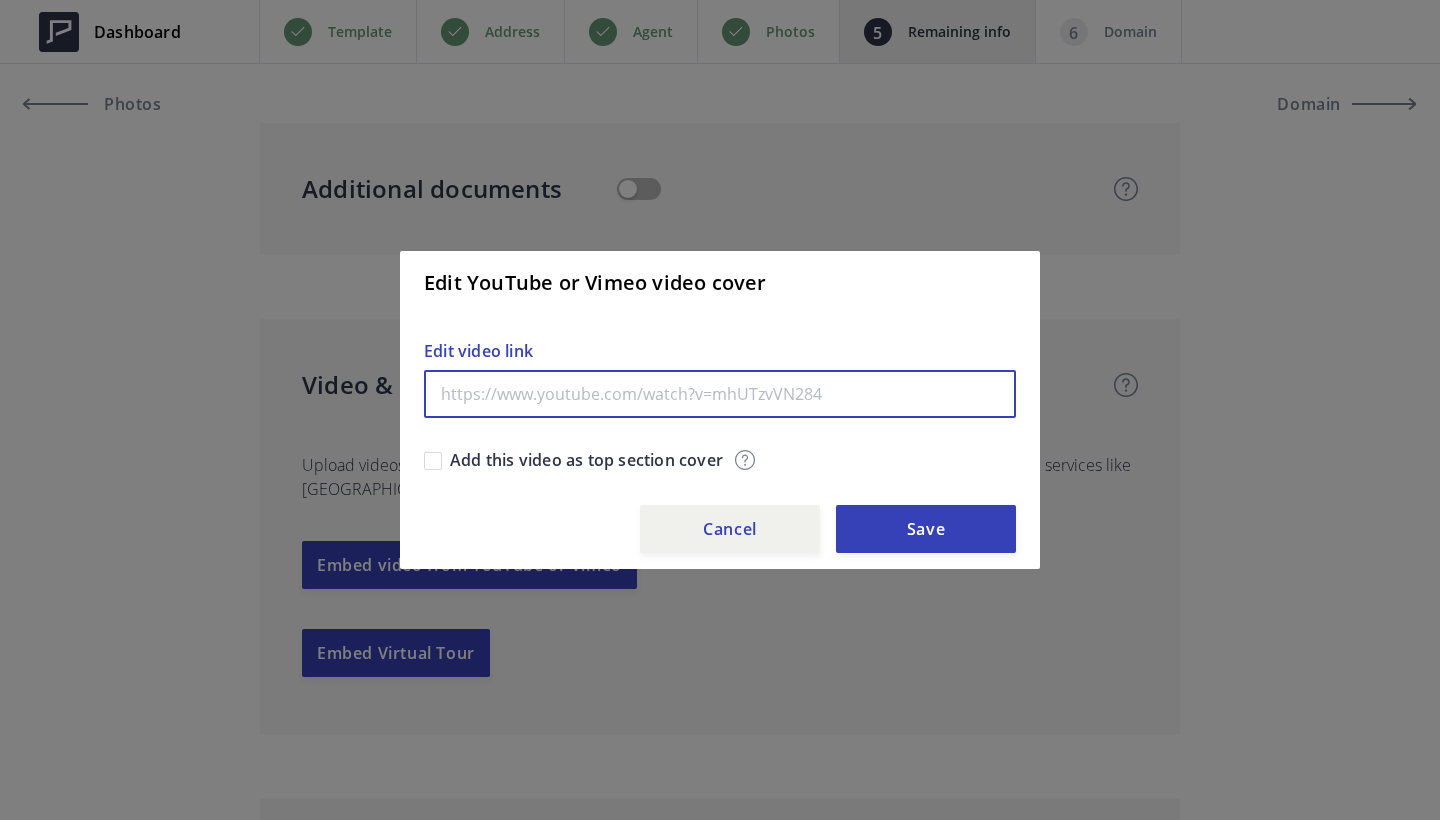 click at bounding box center (720, 394) 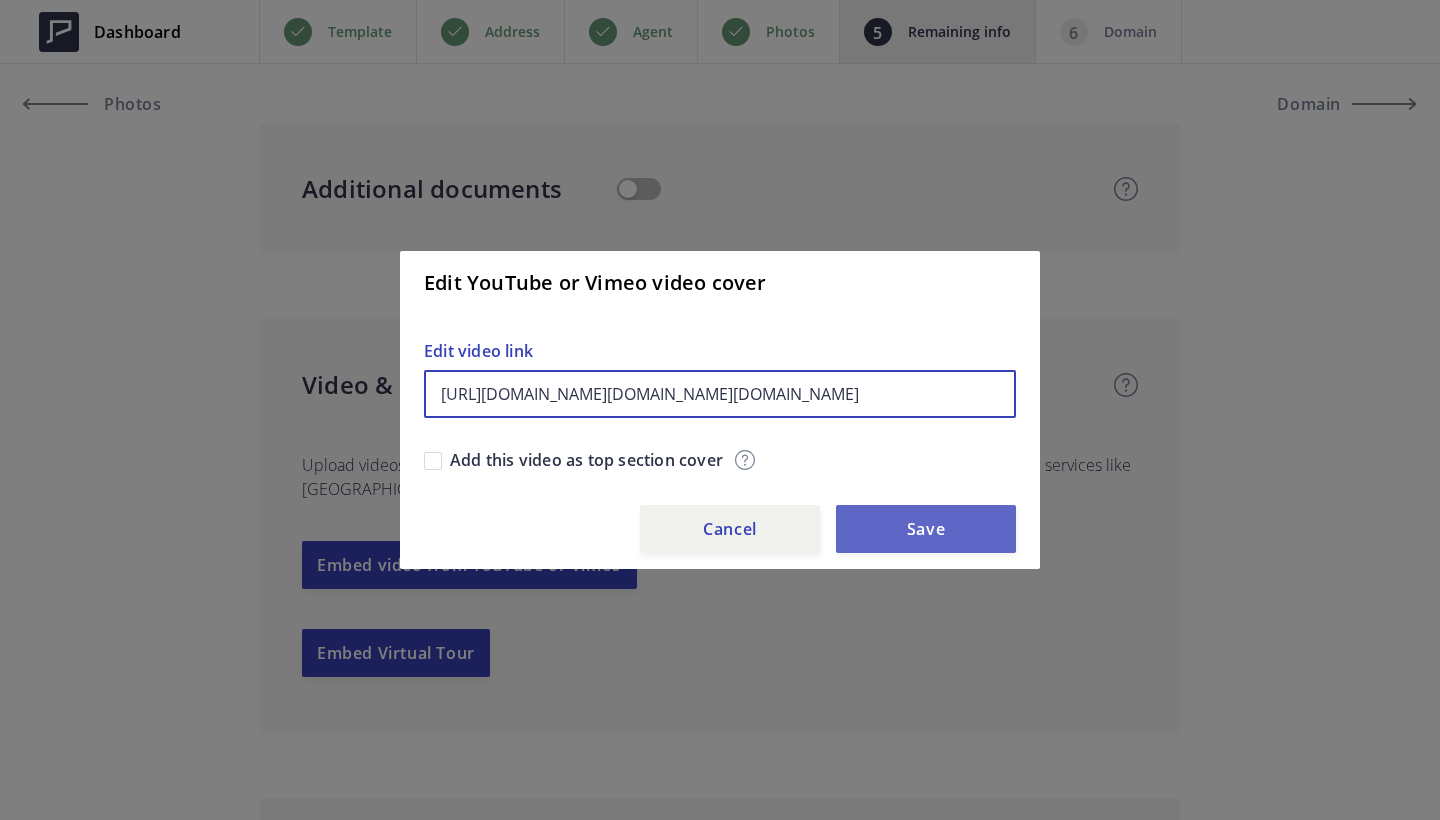 type on "https://www.youtube.com/watch?v=0pYZYJuyzGk&embeds_referring_euri=https%3A%2F%2Fmediatours.ca%2F&embeds_referring_origin=https%3A%2F%2Fmediatours.ca&source_ve_path=OTY3MTQ" 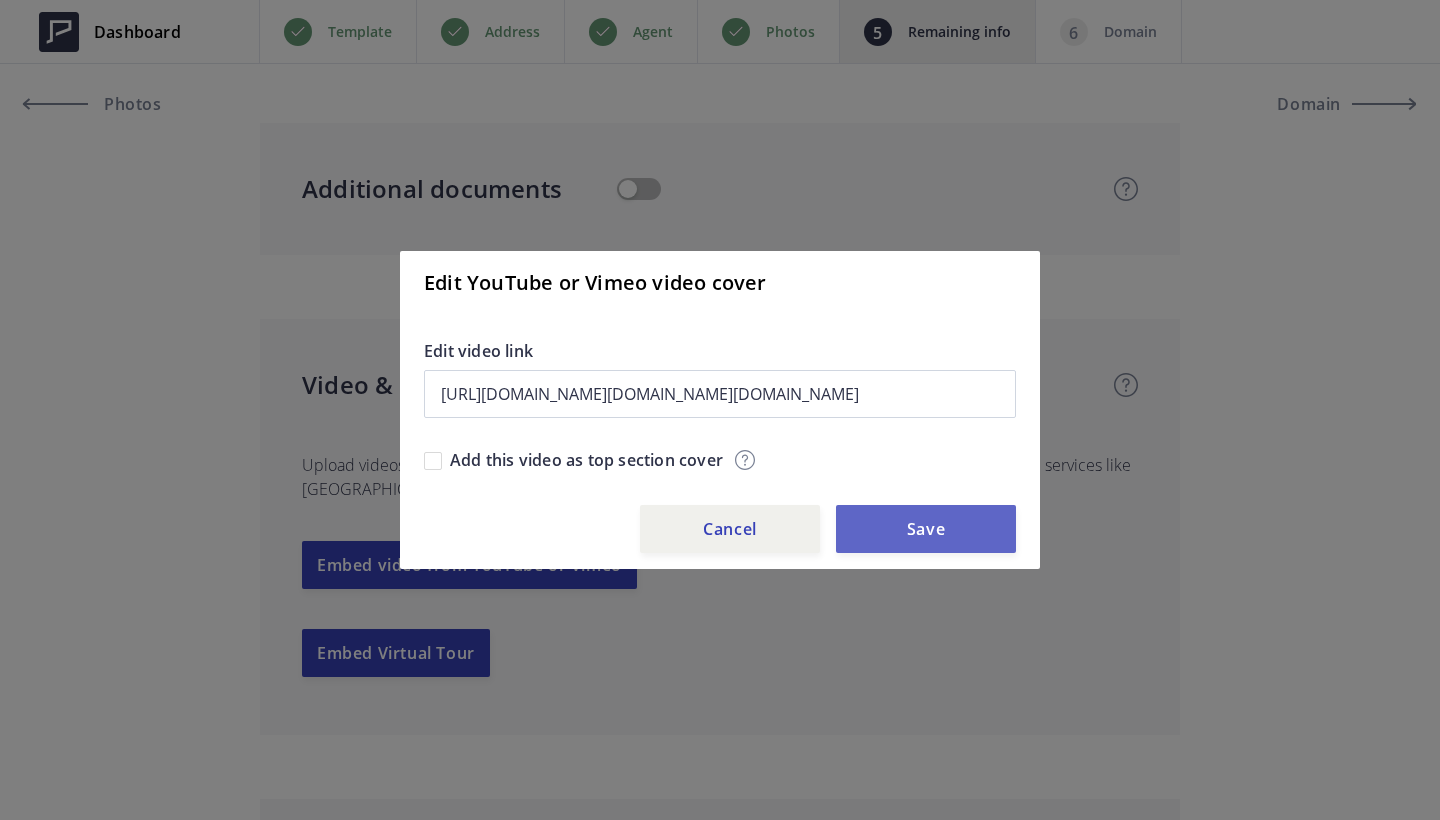 click on "Save" at bounding box center [926, 529] 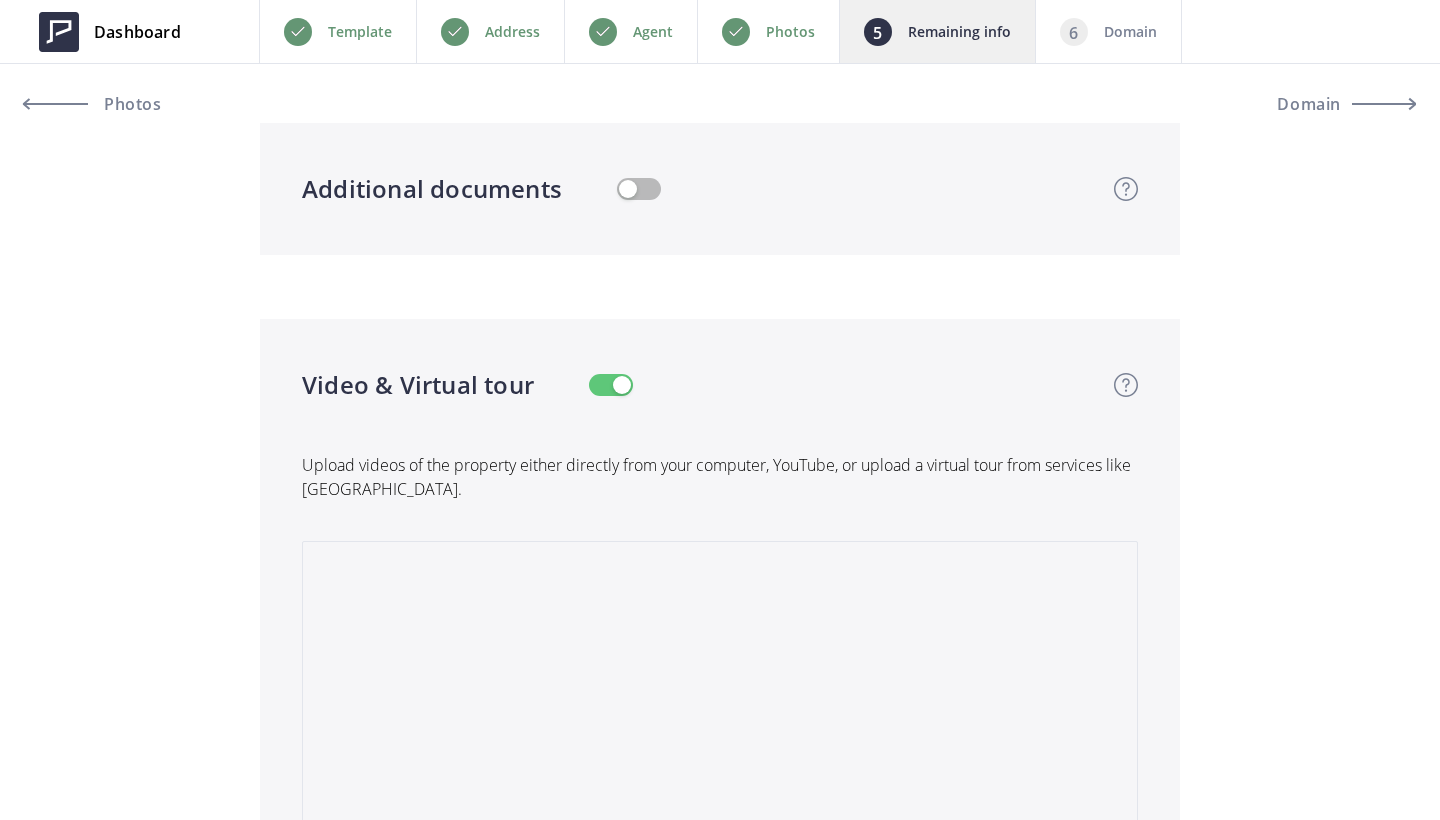 type on "849,900" 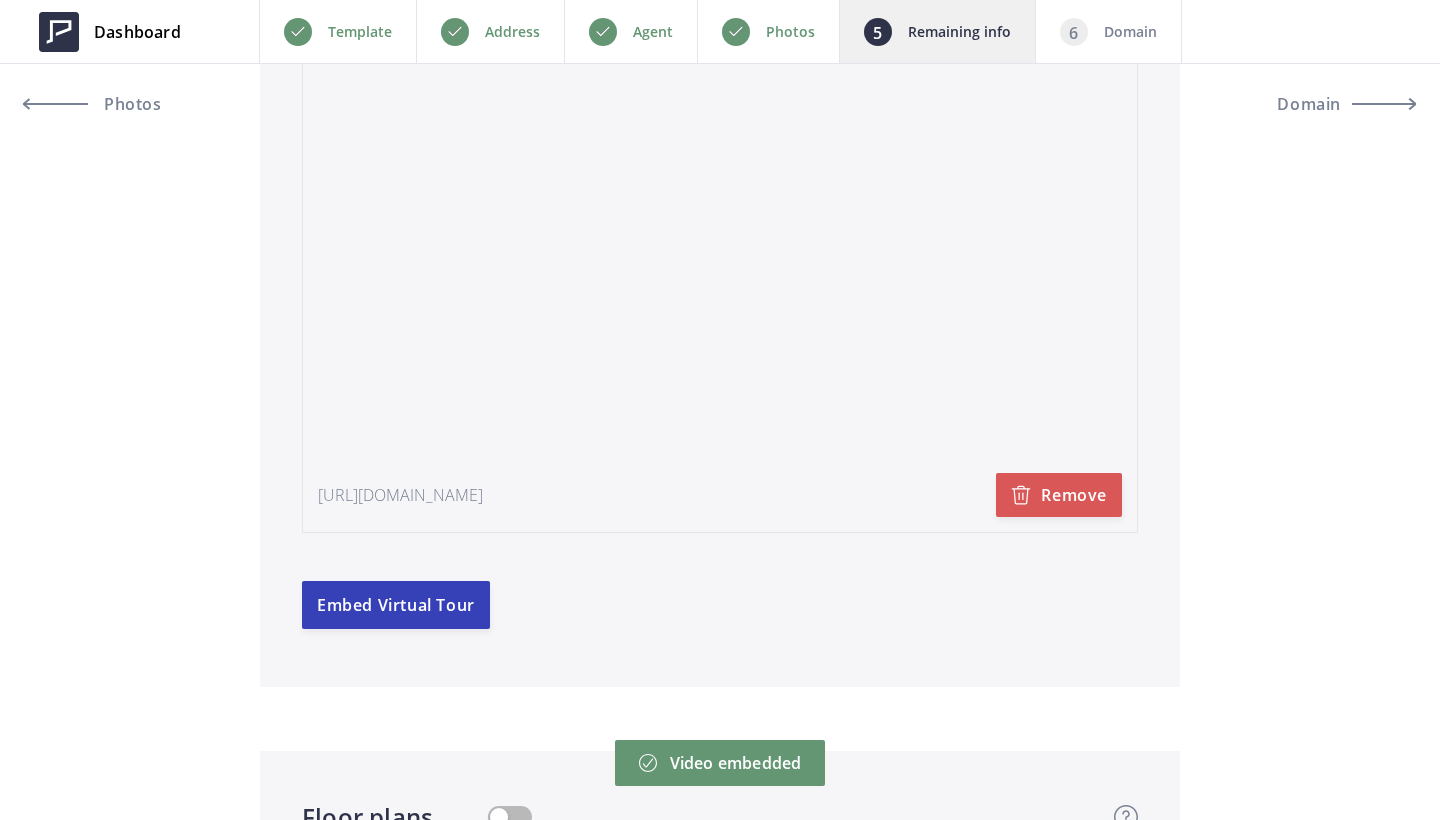 scroll, scrollTop: 5484, scrollLeft: 0, axis: vertical 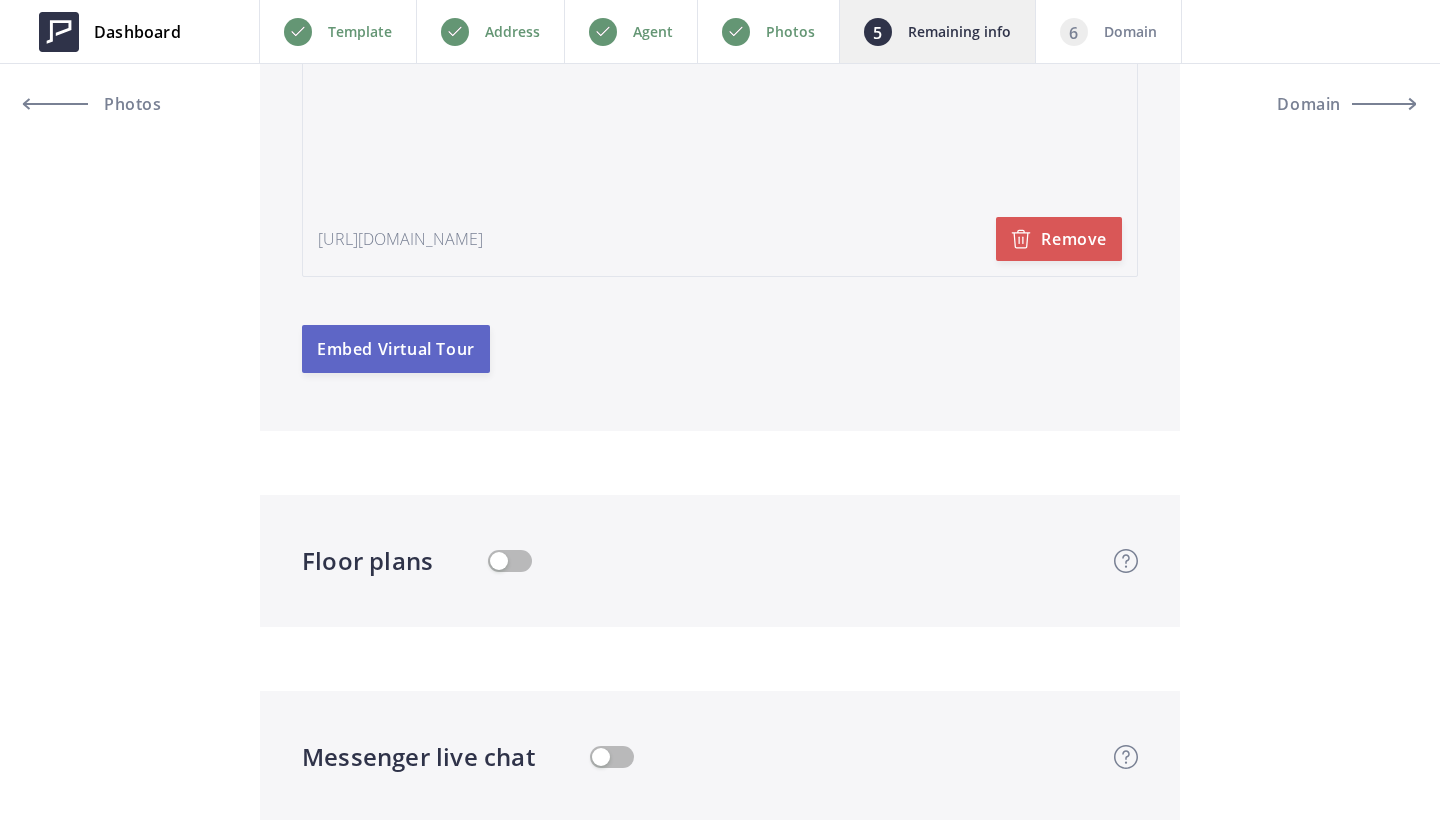 click on "Embed Virtual Tour" at bounding box center (396, 349) 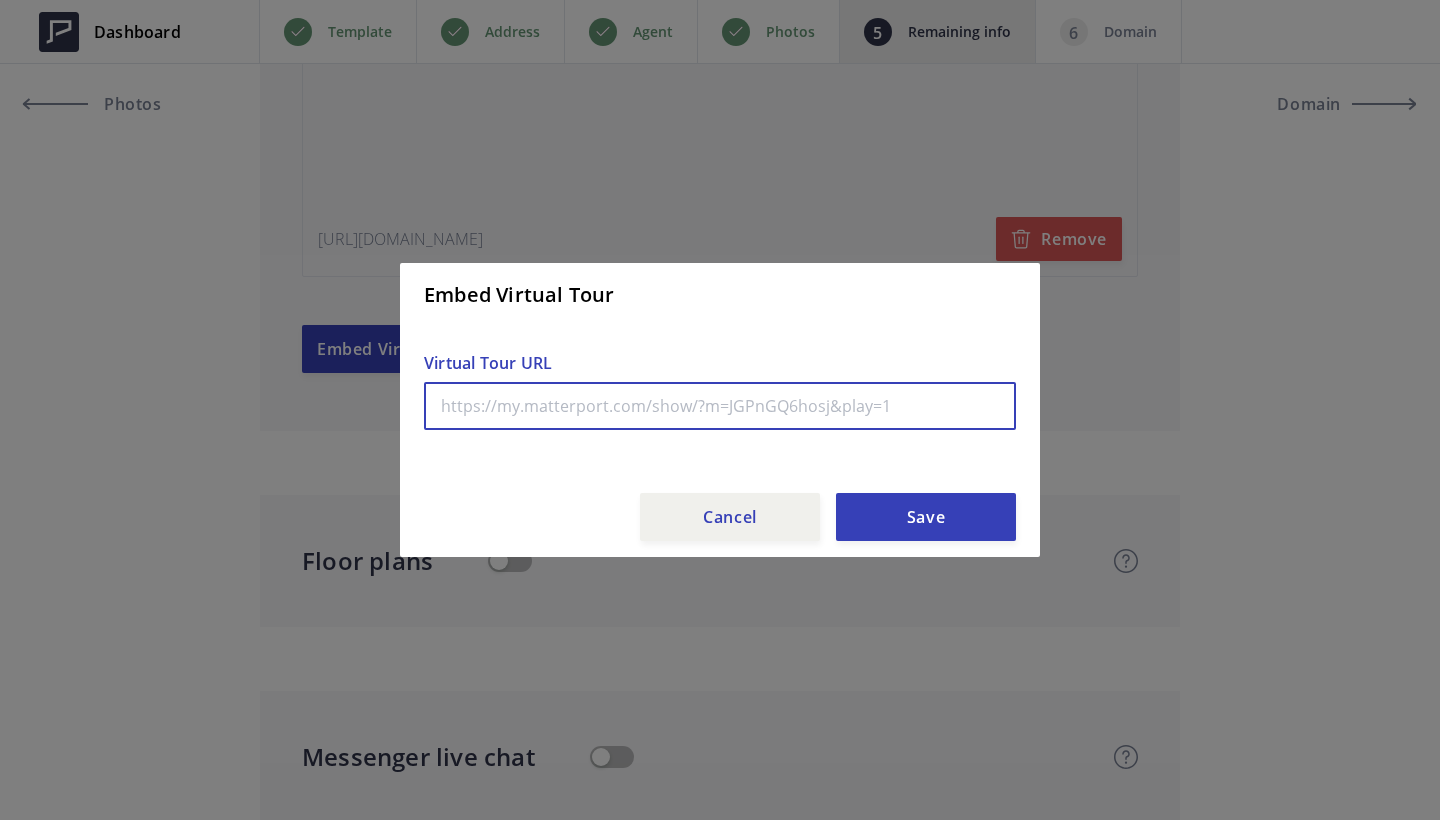 click at bounding box center (720, 406) 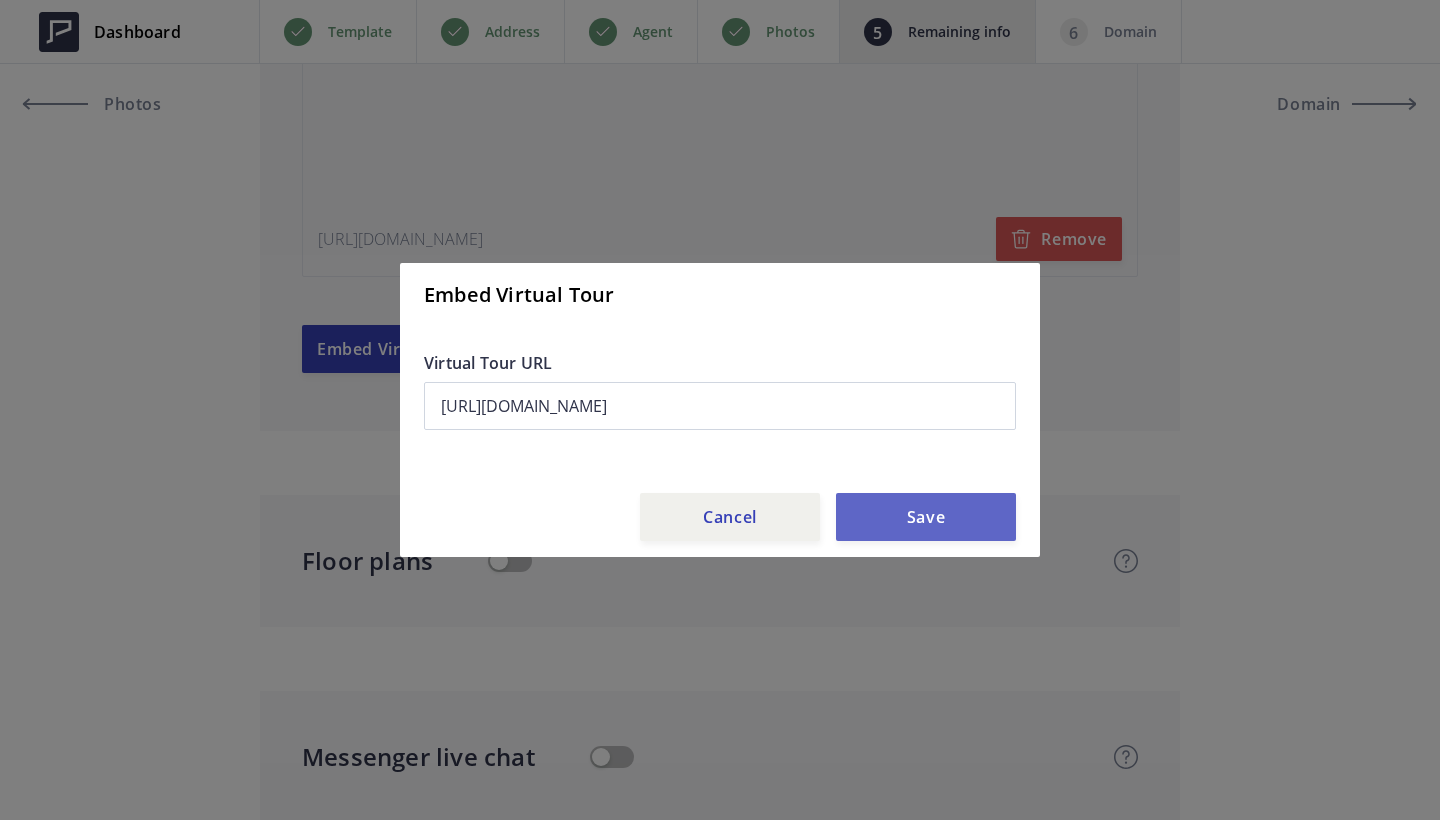 click on "Save" at bounding box center [926, 517] 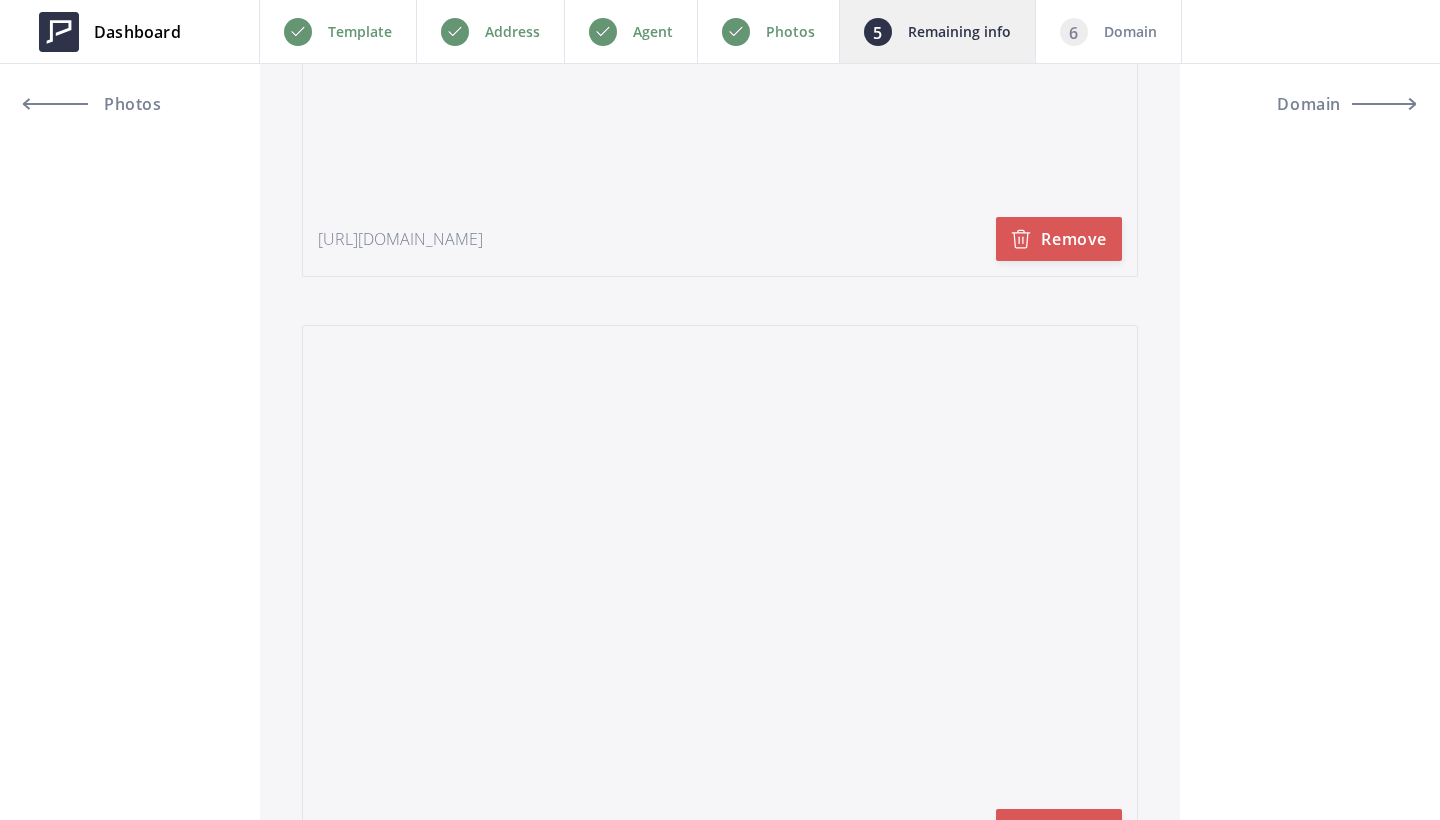 type on "849,900" 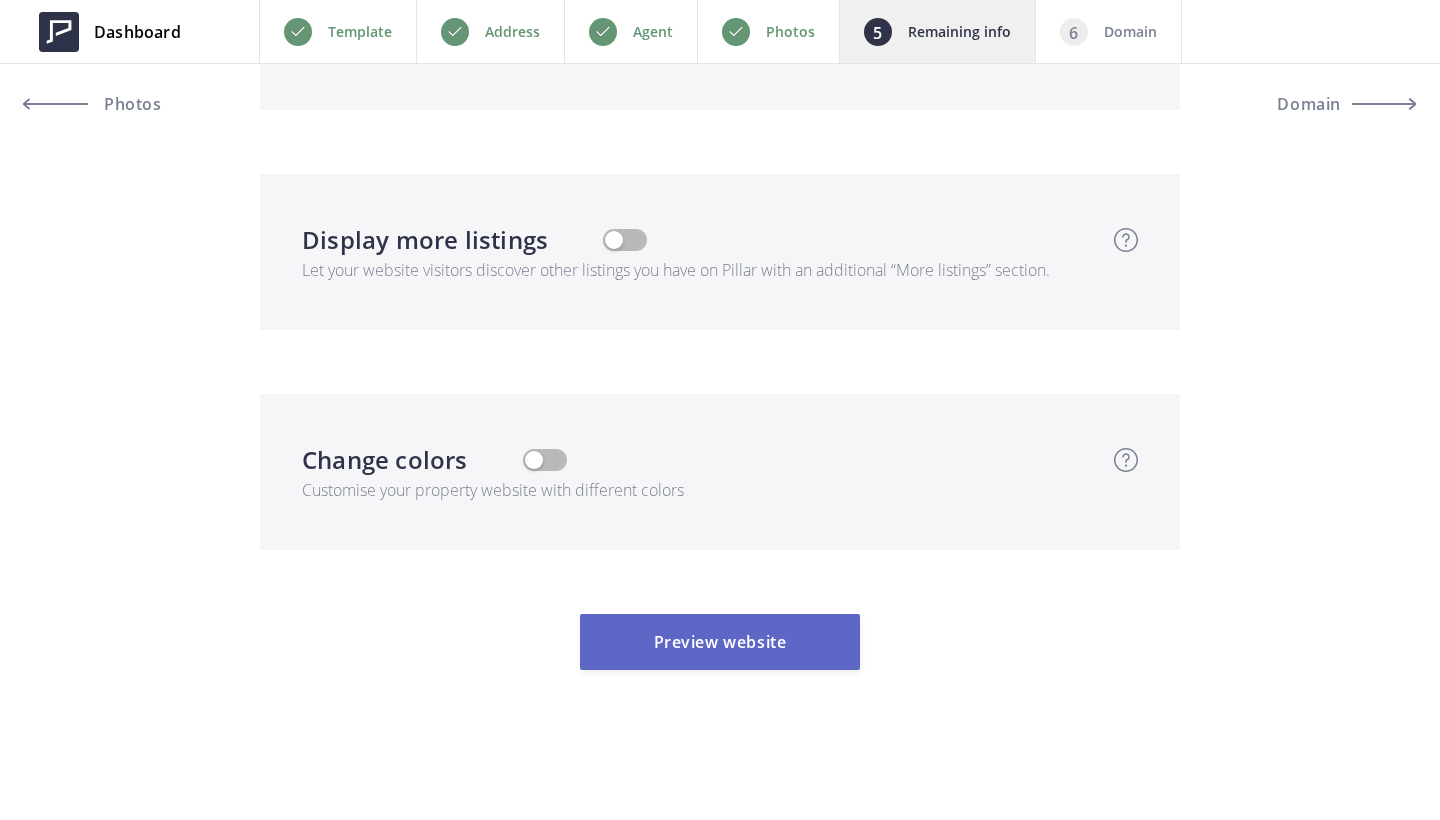 scroll, scrollTop: 7093, scrollLeft: 0, axis: vertical 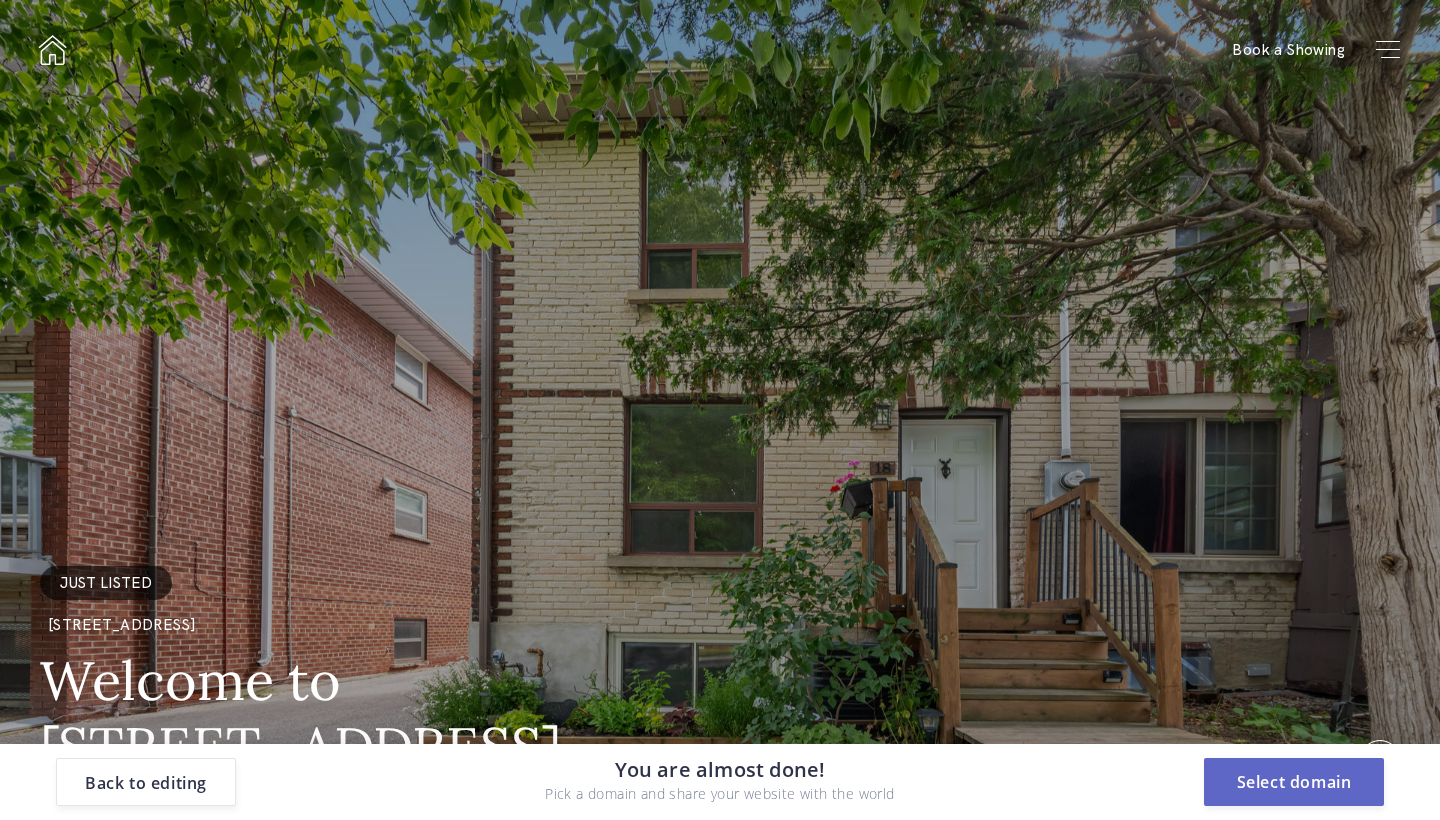 click on "Select domain" at bounding box center (1294, 782) 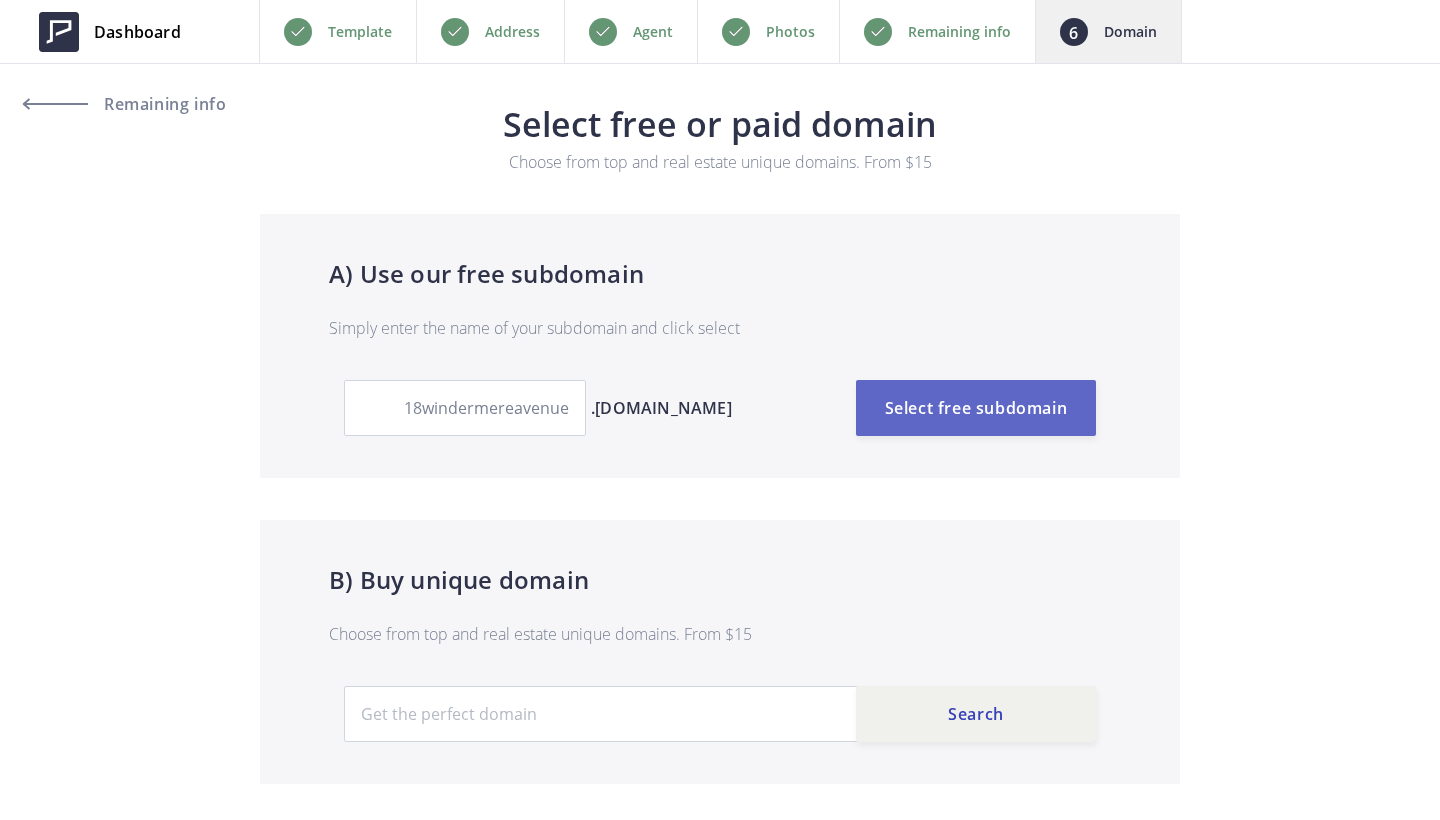 scroll, scrollTop: 0, scrollLeft: 0, axis: both 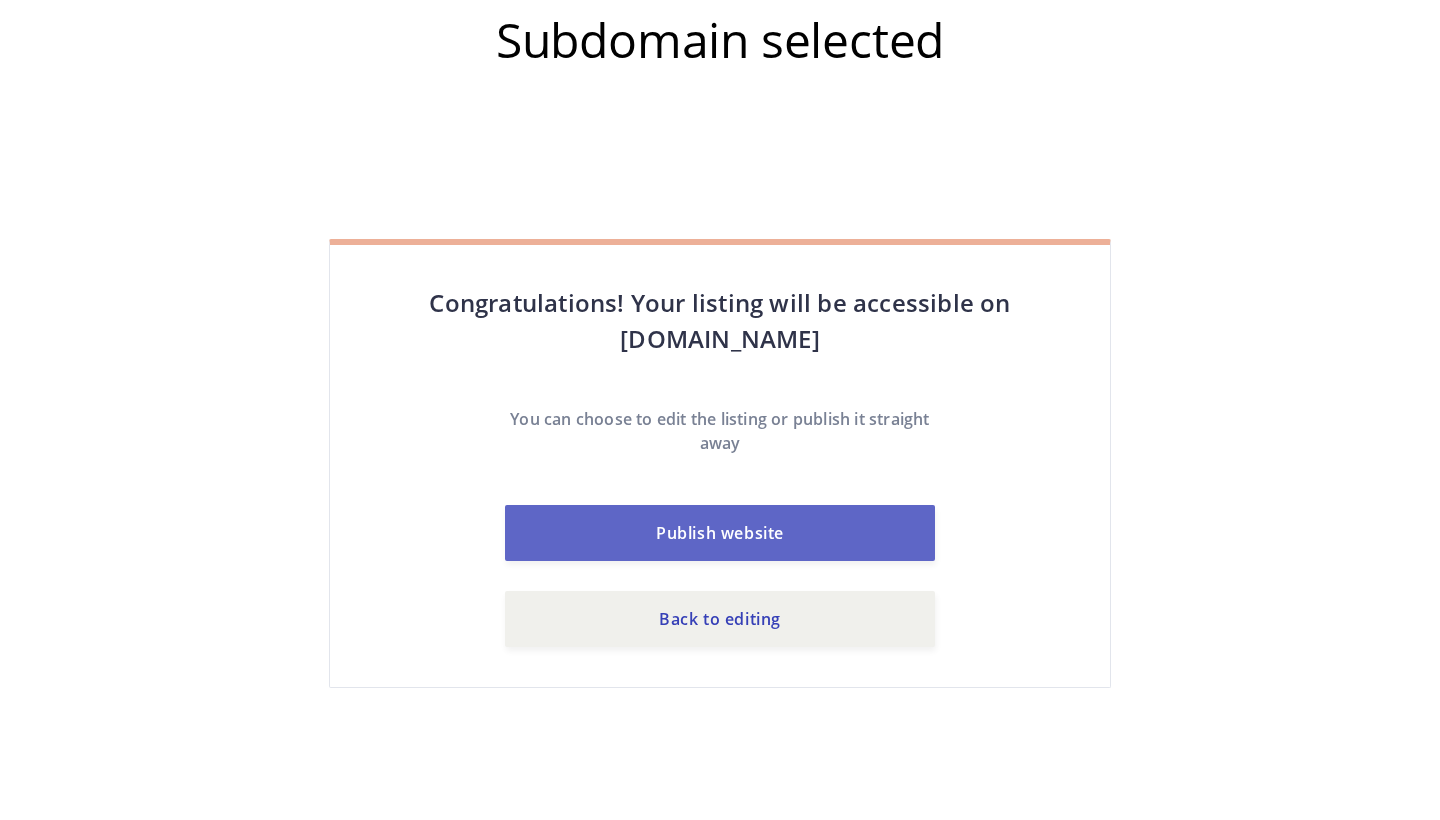 click on "Publish website" at bounding box center [720, 533] 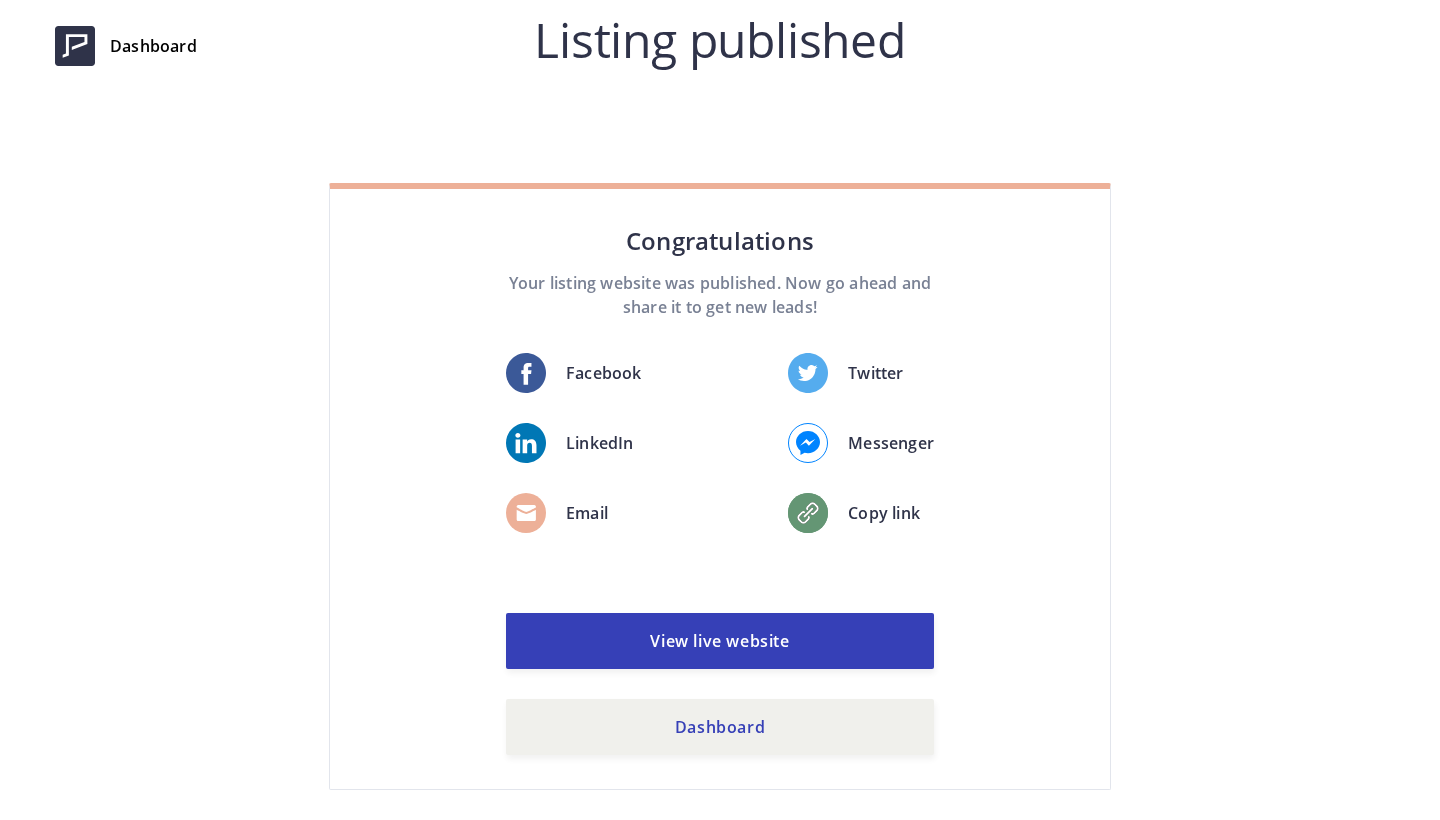 scroll, scrollTop: 0, scrollLeft: 0, axis: both 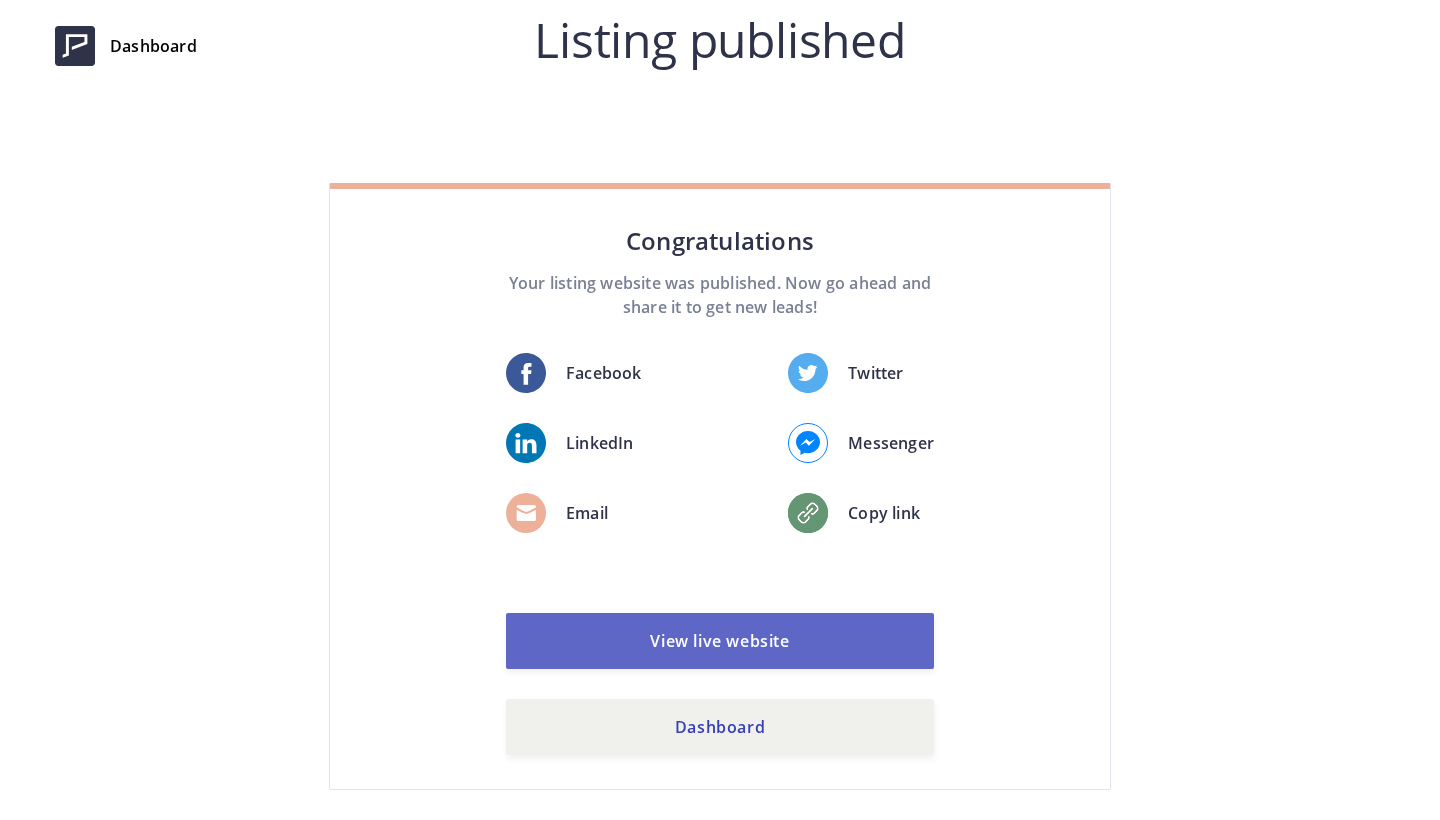click on "View live website" at bounding box center (720, 641) 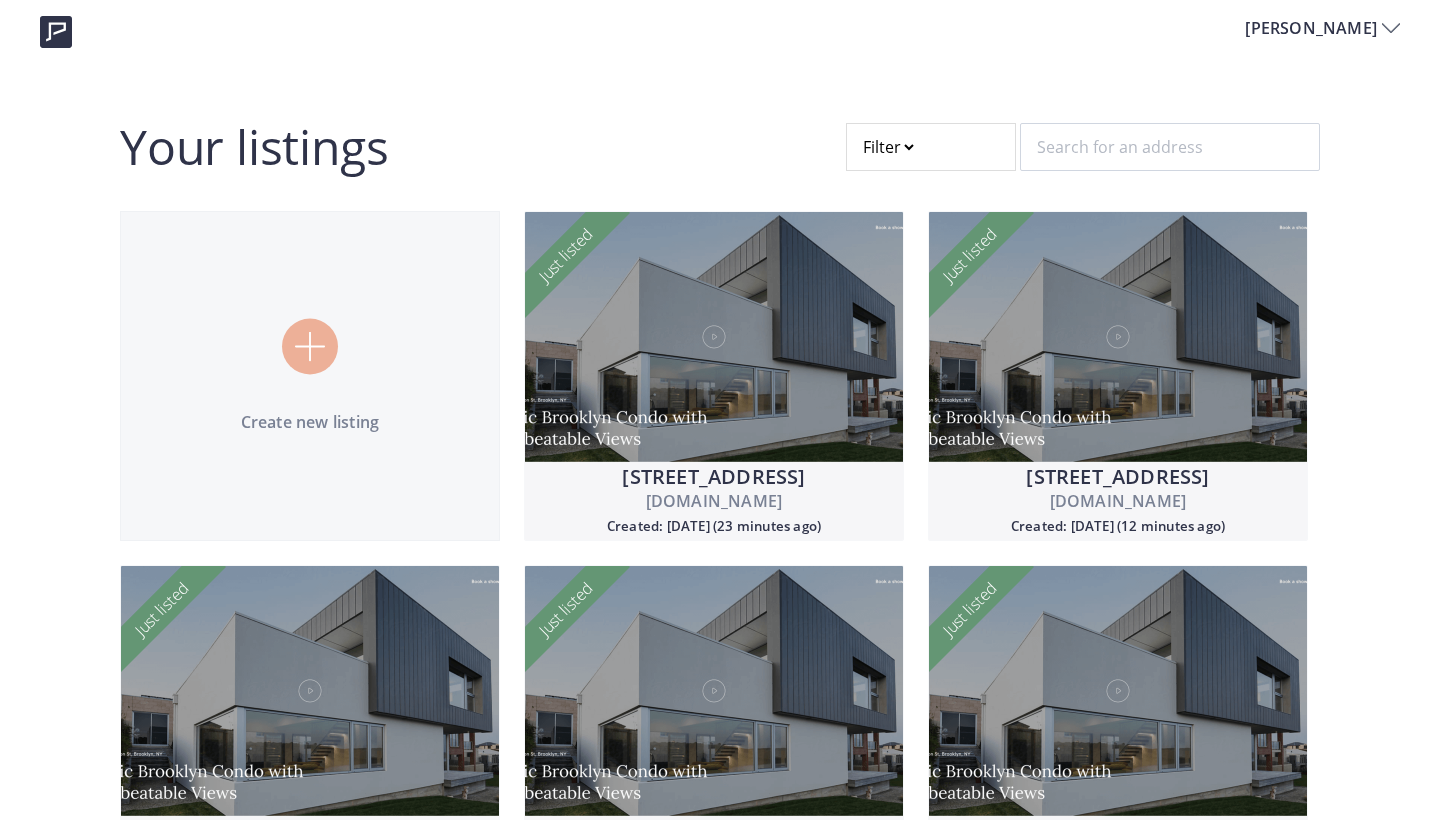 scroll, scrollTop: 0, scrollLeft: 0, axis: both 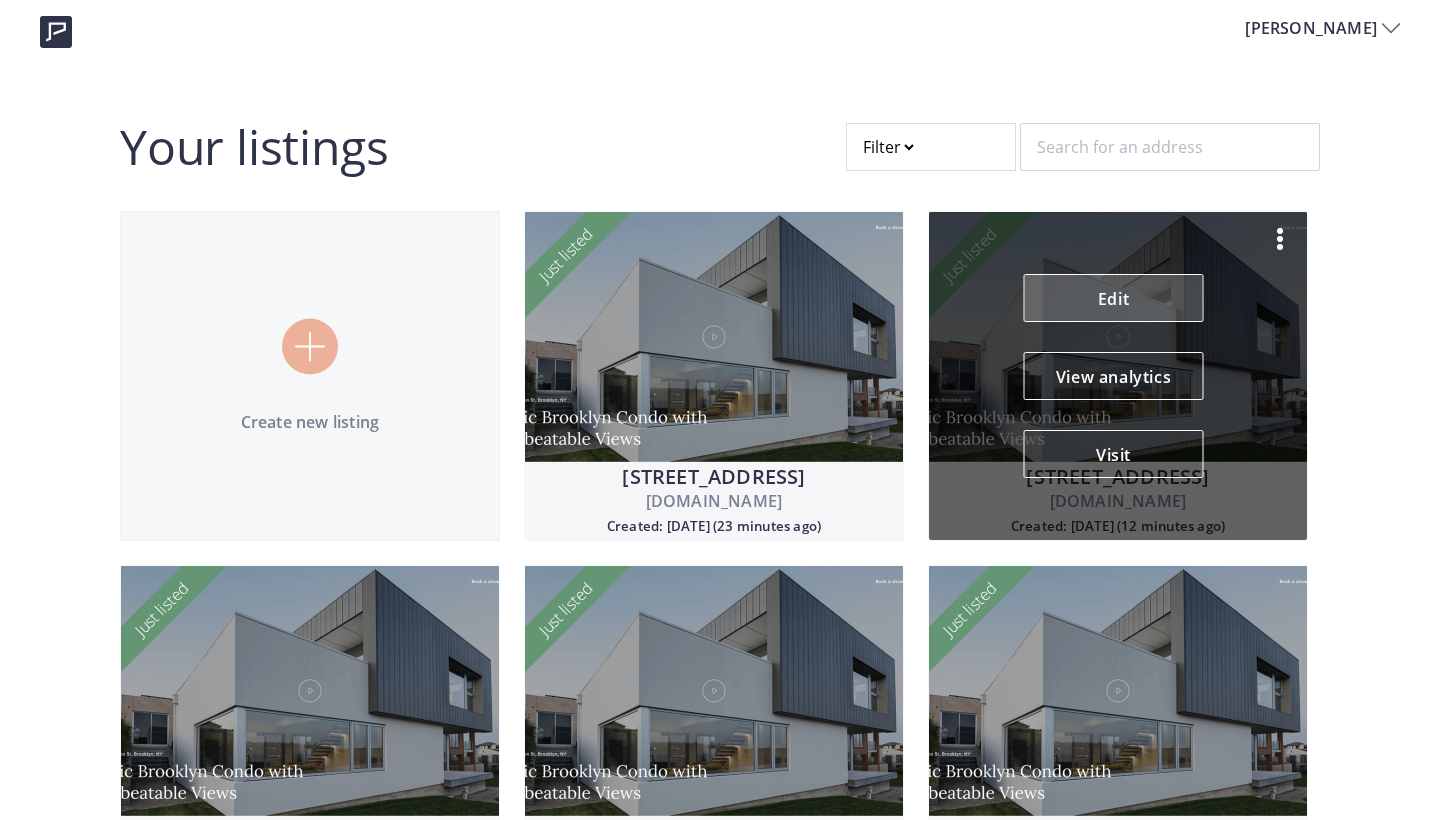 click on "Edit" at bounding box center [1114, 298] 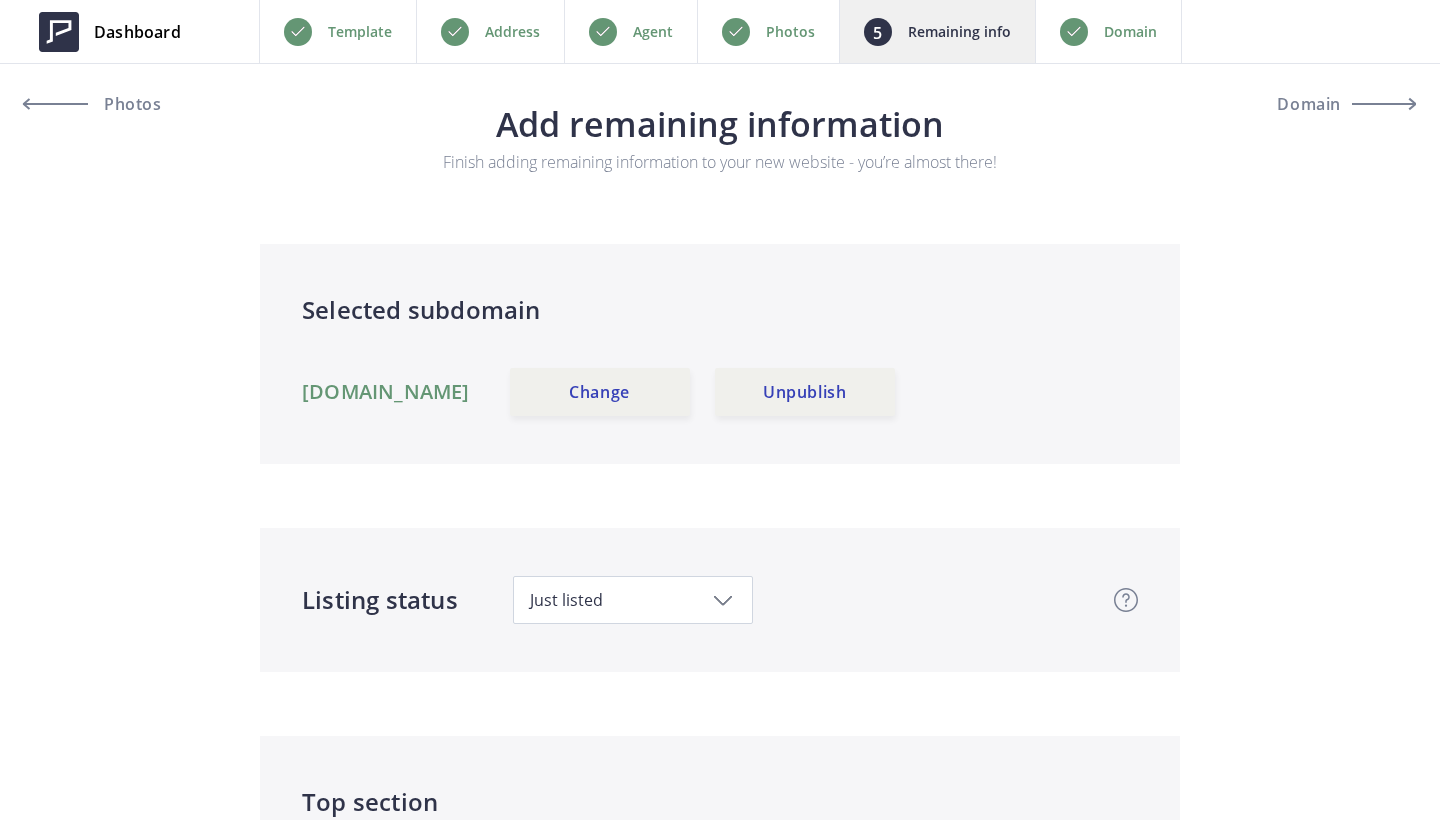 scroll, scrollTop: 0, scrollLeft: 0, axis: both 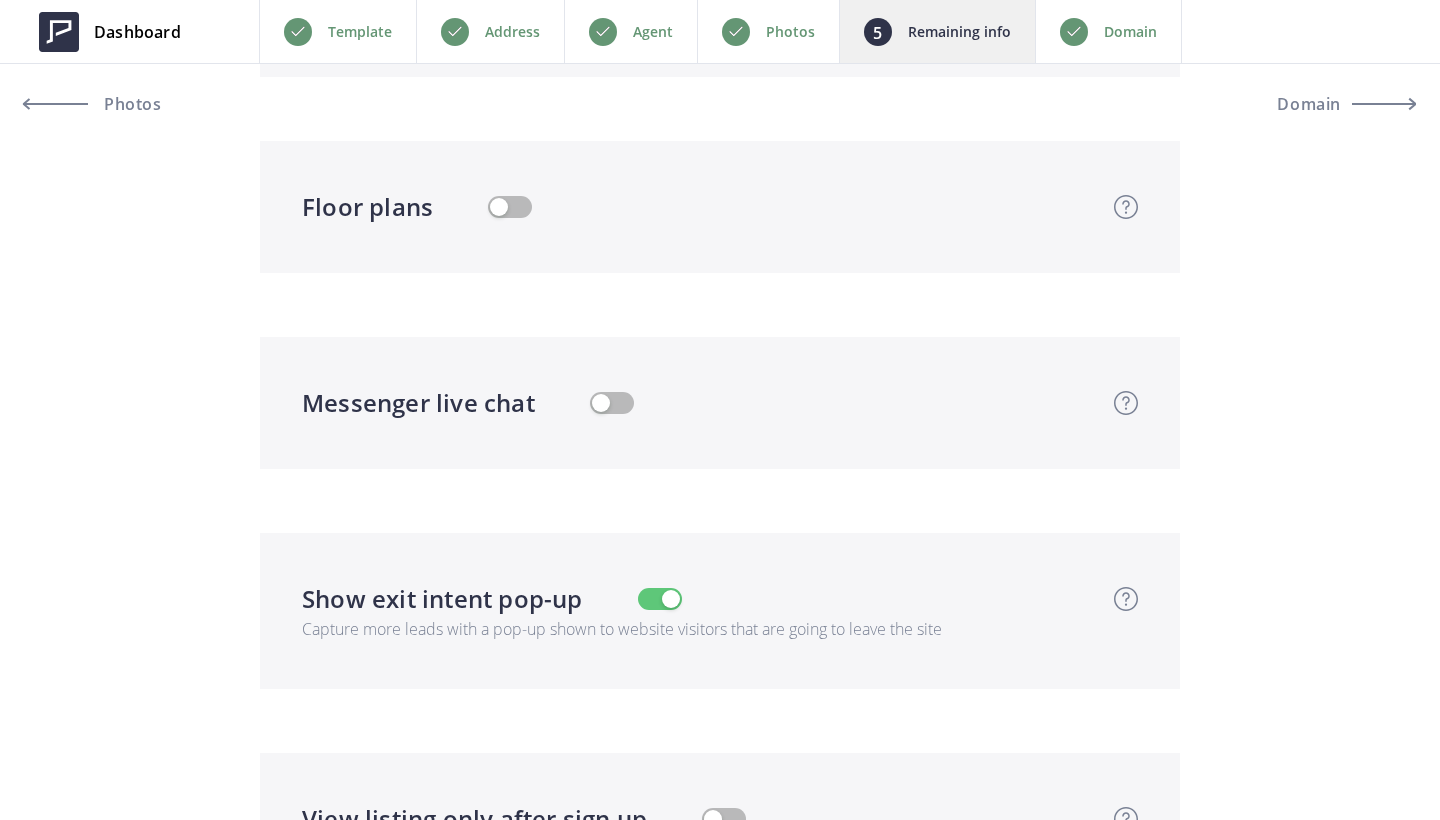 click at bounding box center [510, 207] 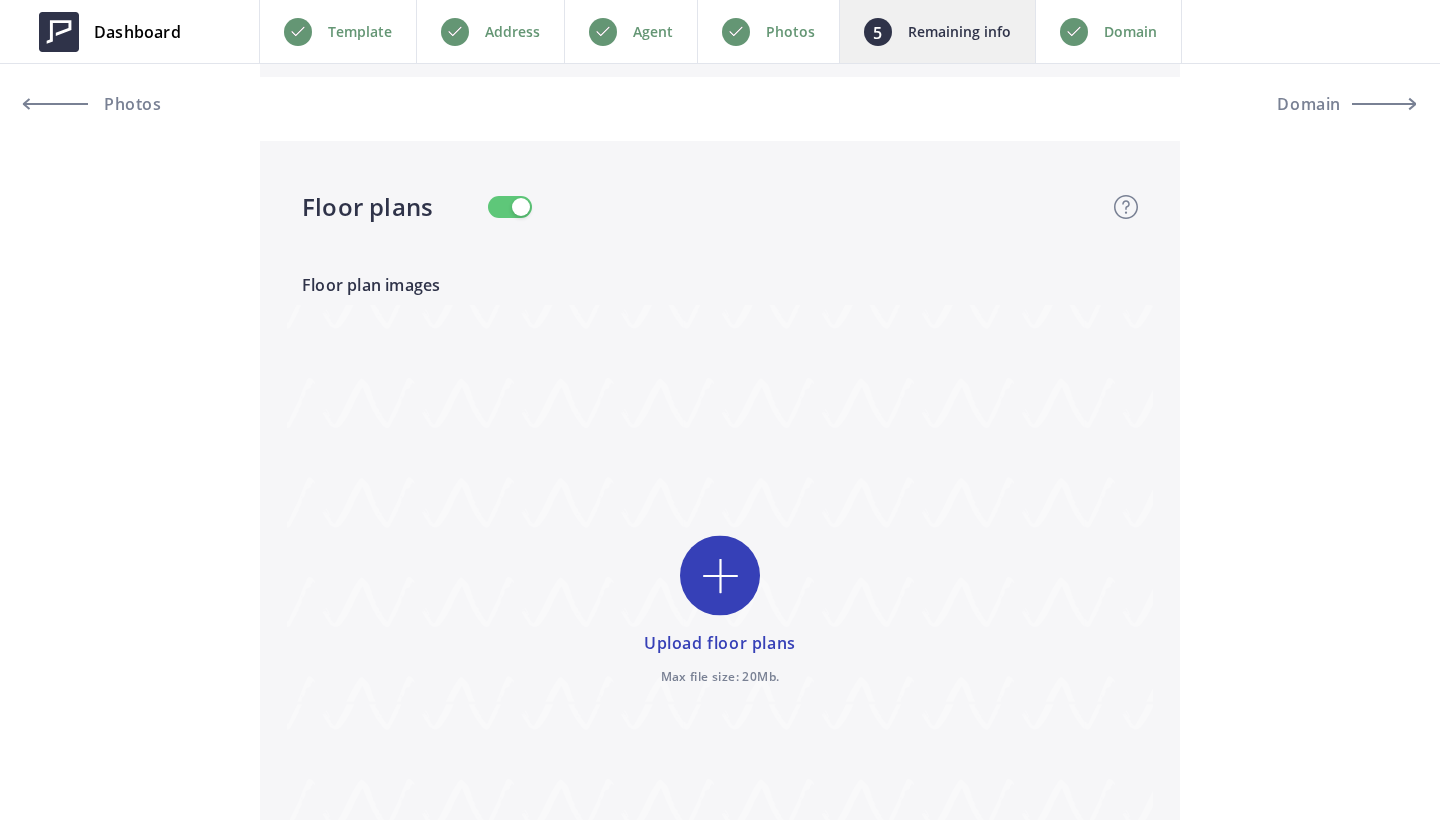 type on "849,900" 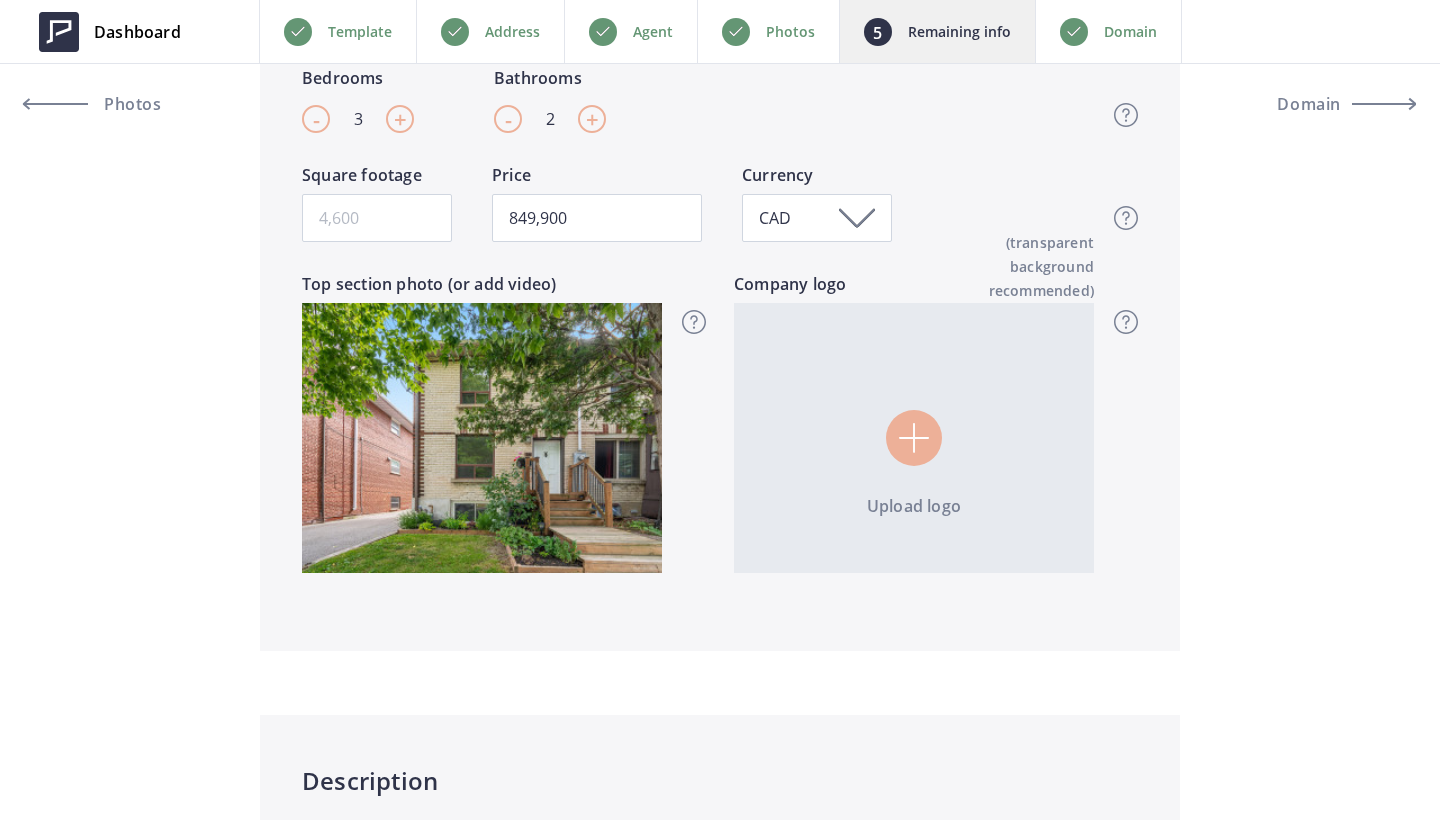 scroll, scrollTop: 903, scrollLeft: 0, axis: vertical 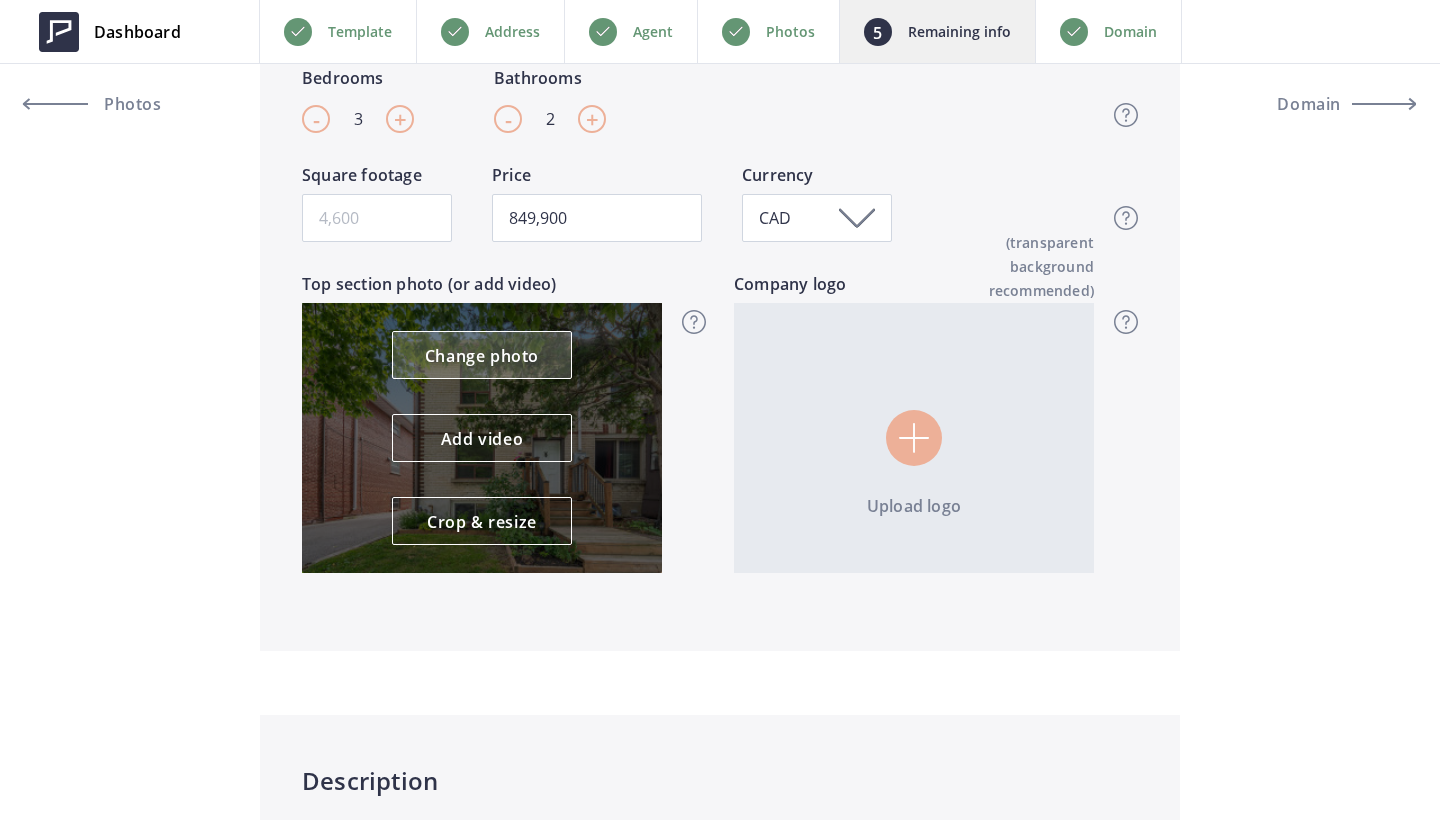click on "Change photo" at bounding box center (482, 355) 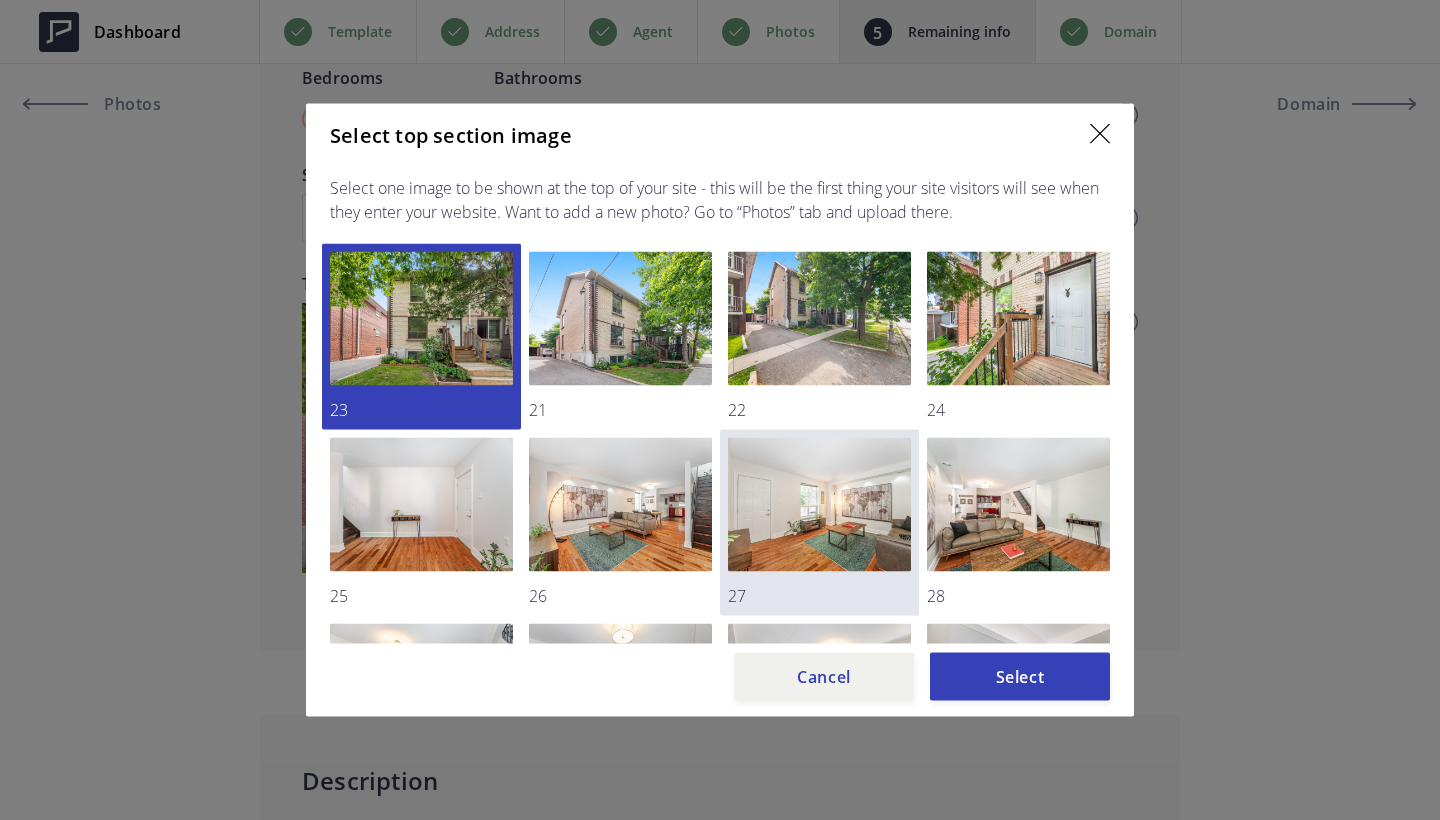 scroll, scrollTop: 3, scrollLeft: 0, axis: vertical 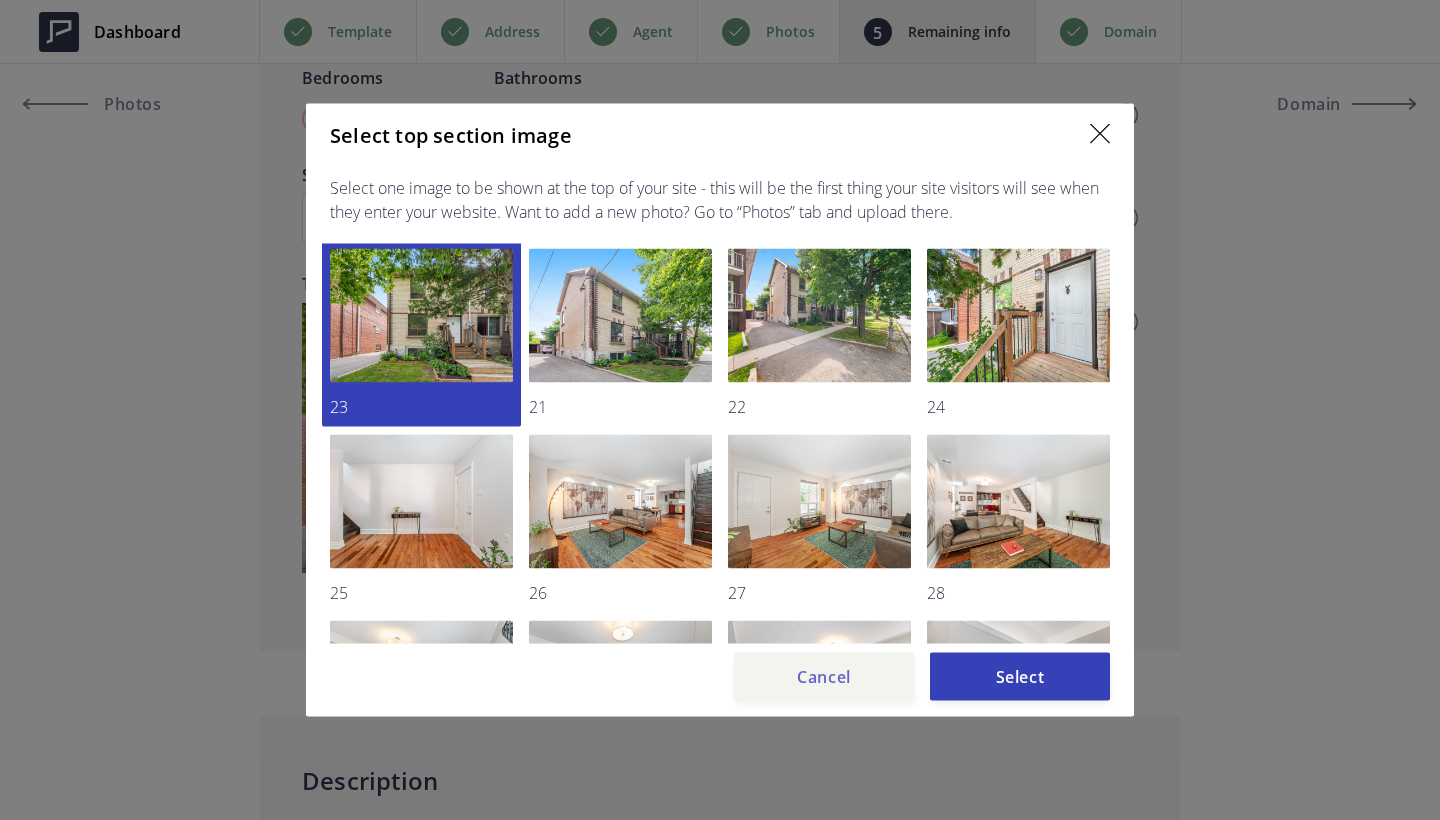 click on "Cancel" at bounding box center (824, 677) 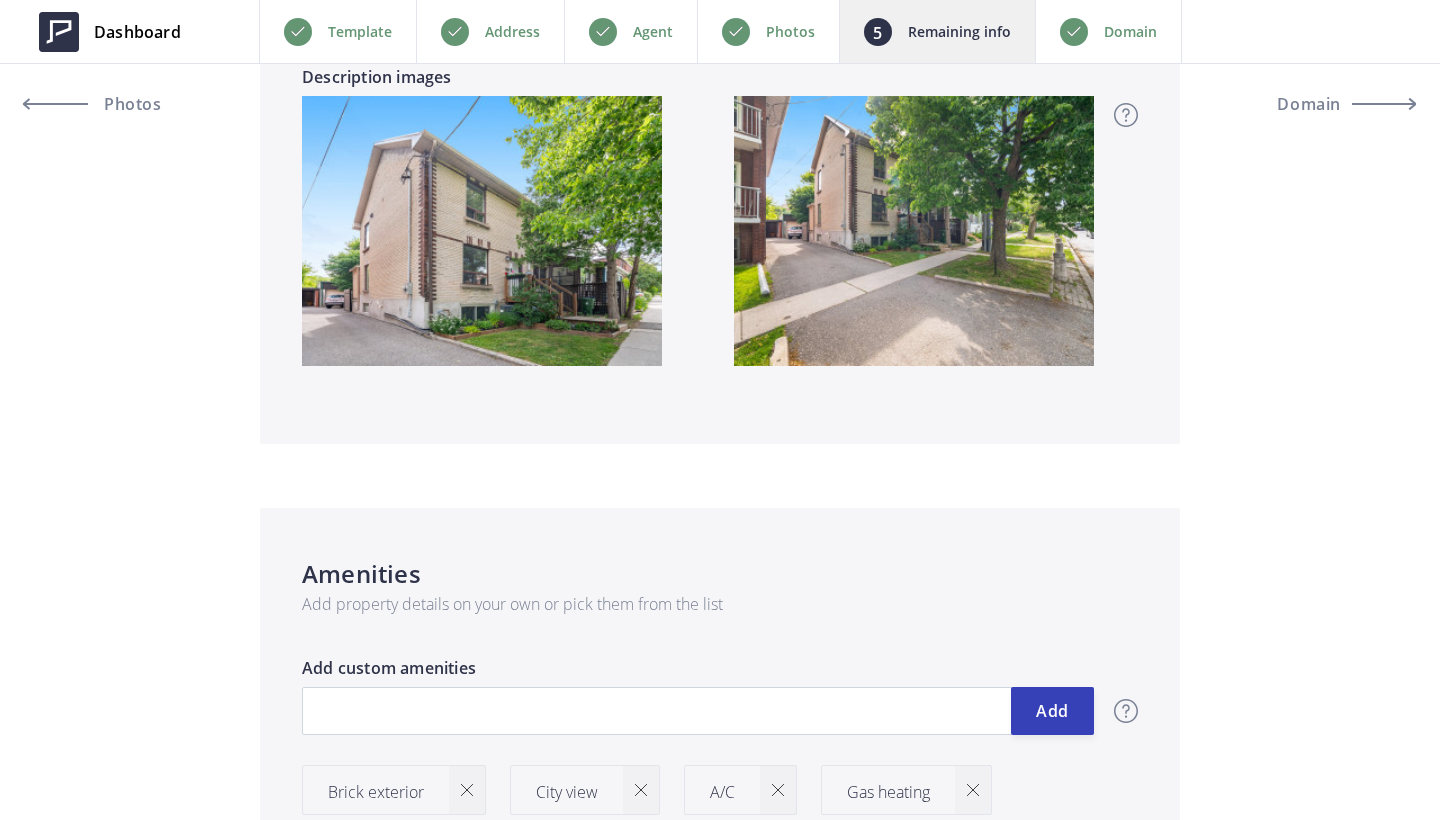 scroll, scrollTop: 1913, scrollLeft: 0, axis: vertical 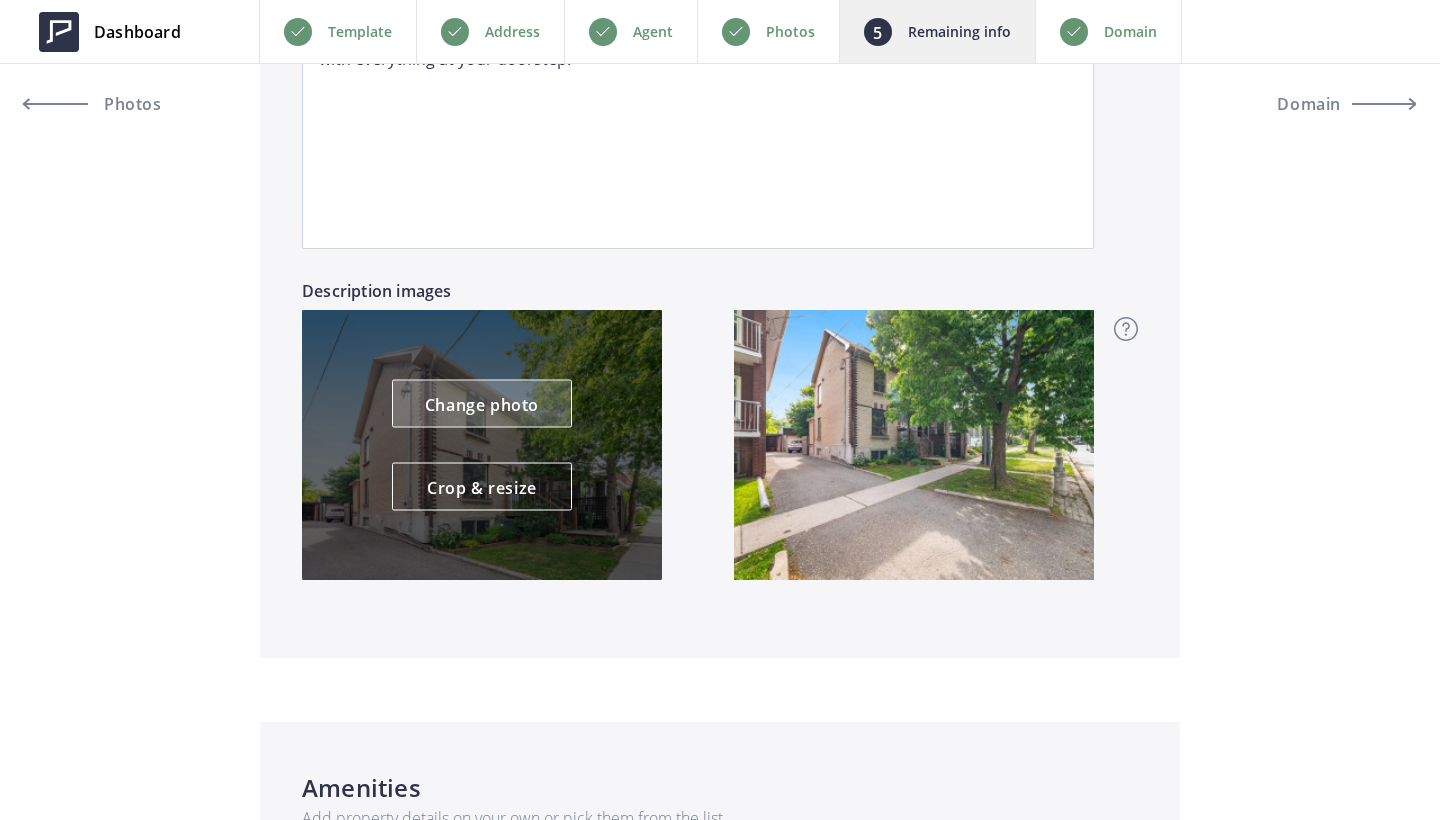 click on "Change photo" at bounding box center (482, 404) 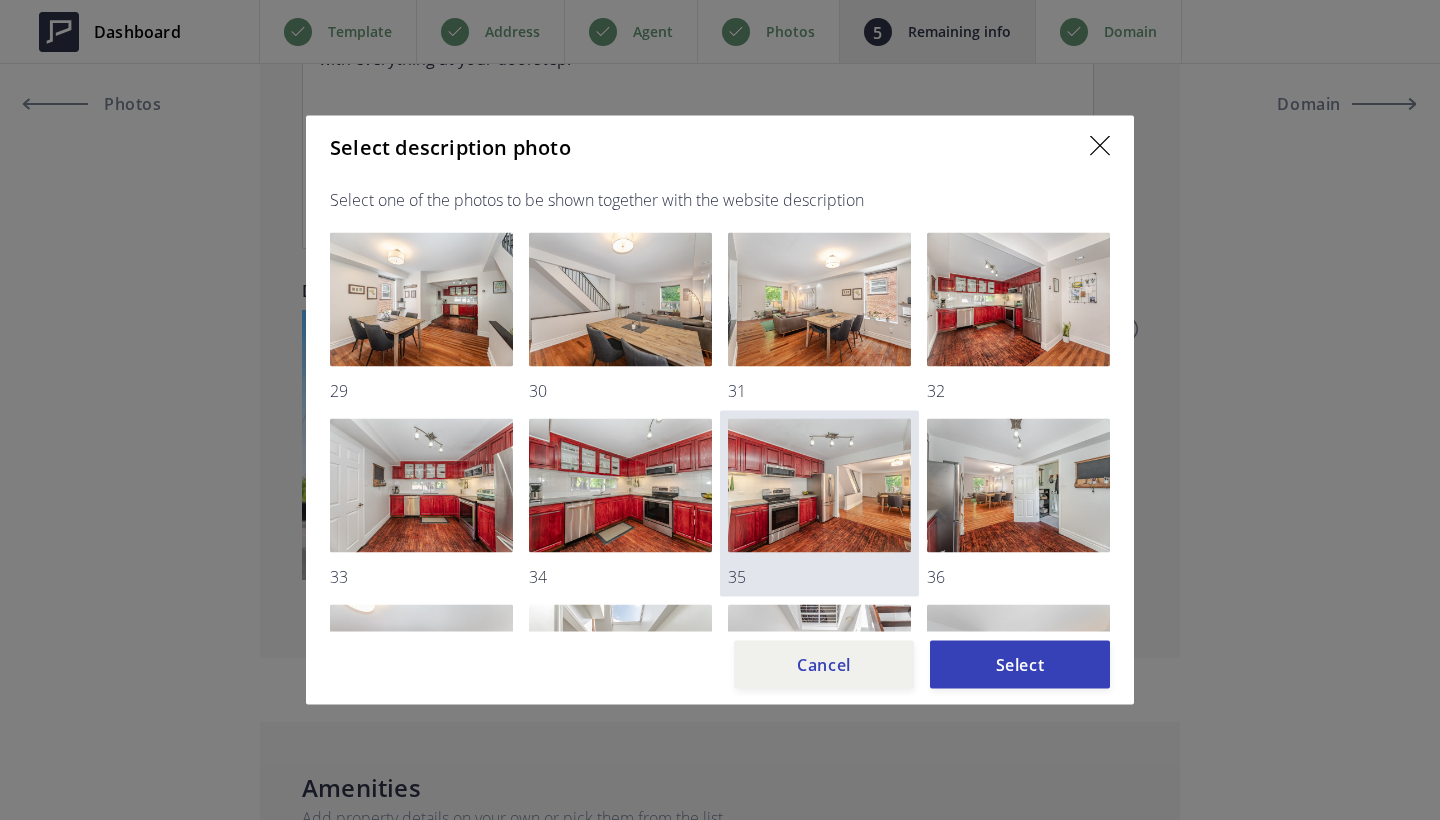 scroll, scrollTop: 382, scrollLeft: 0, axis: vertical 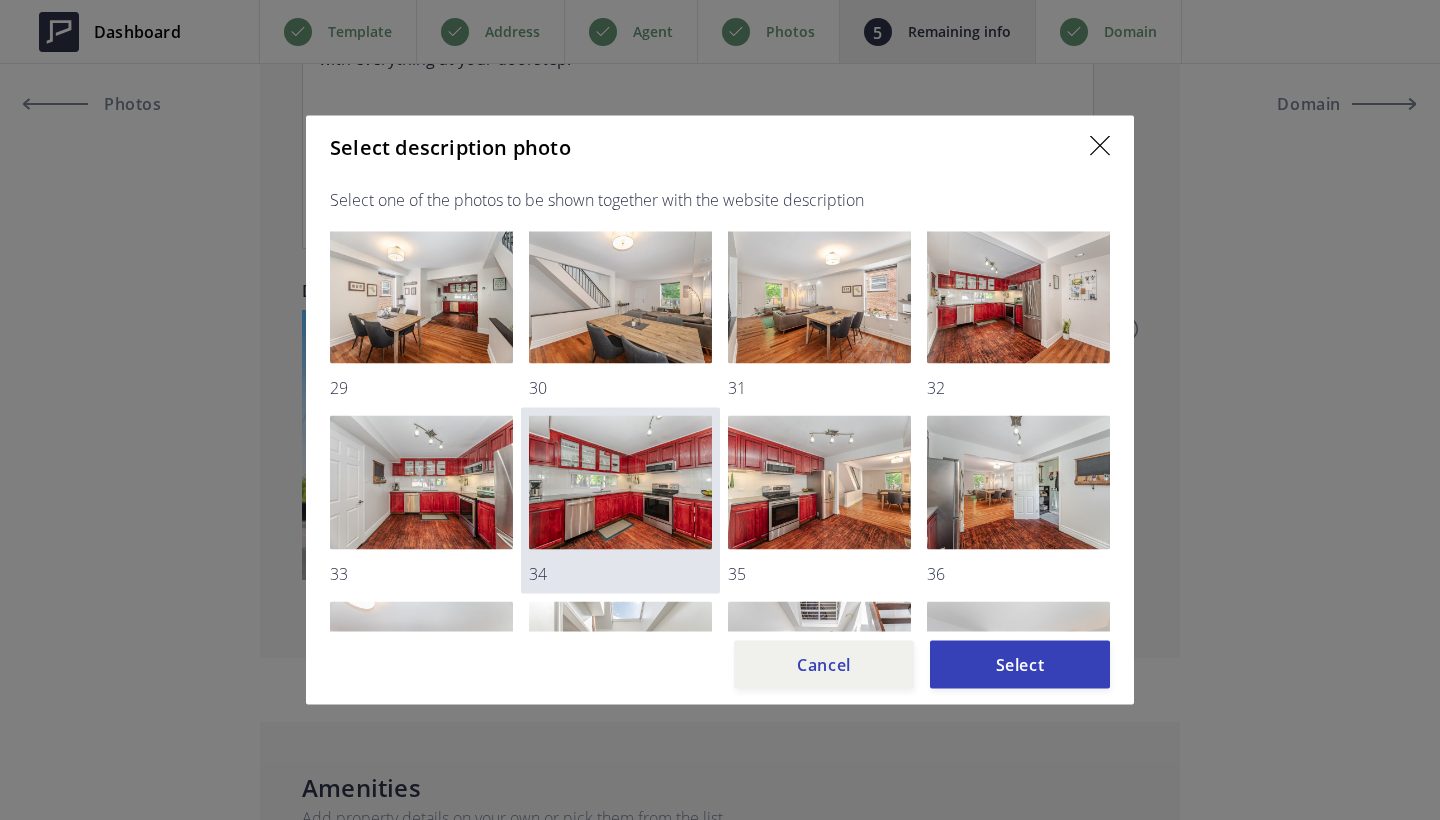 click at bounding box center (620, 483) 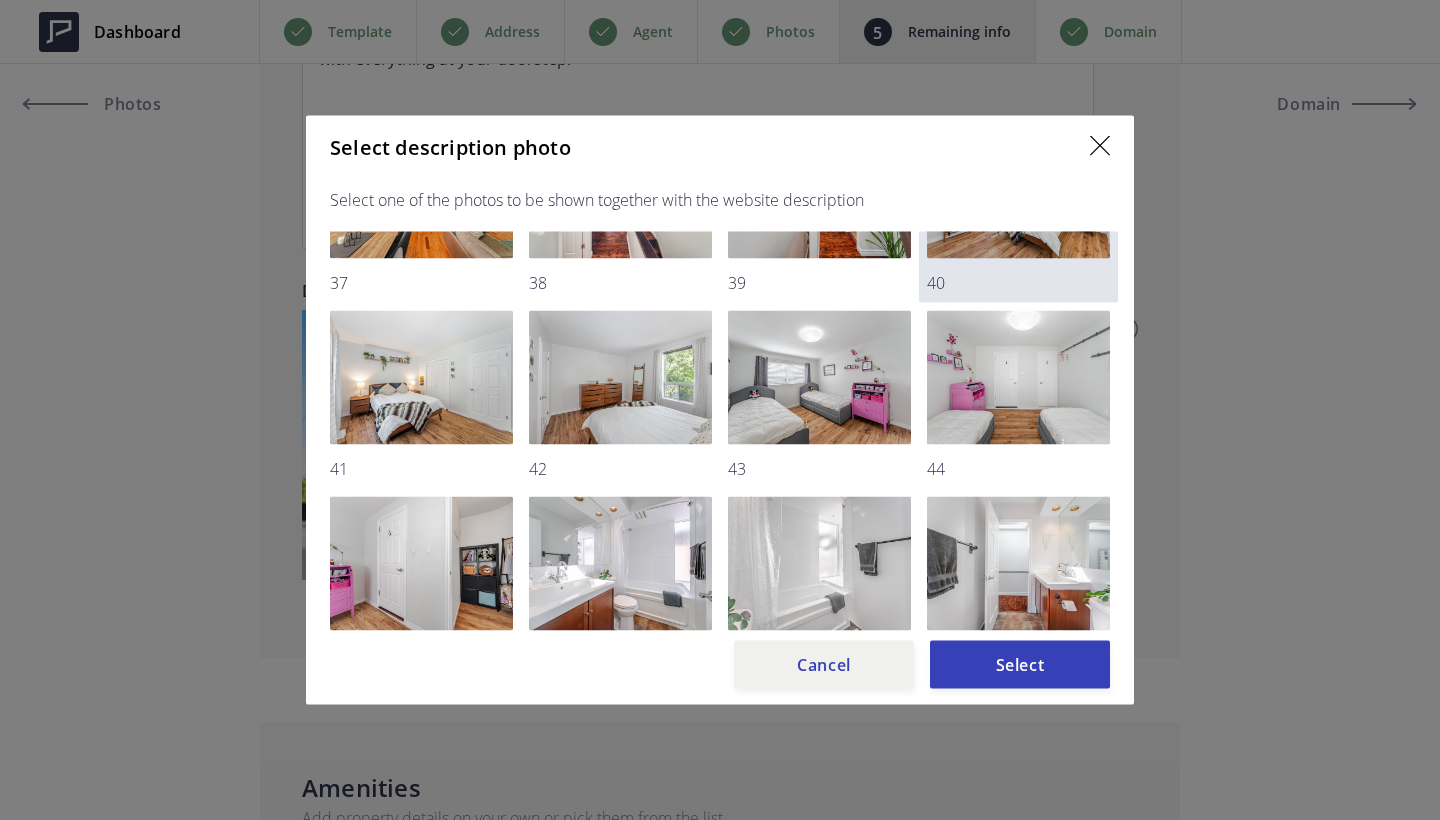 scroll, scrollTop: 1128, scrollLeft: 0, axis: vertical 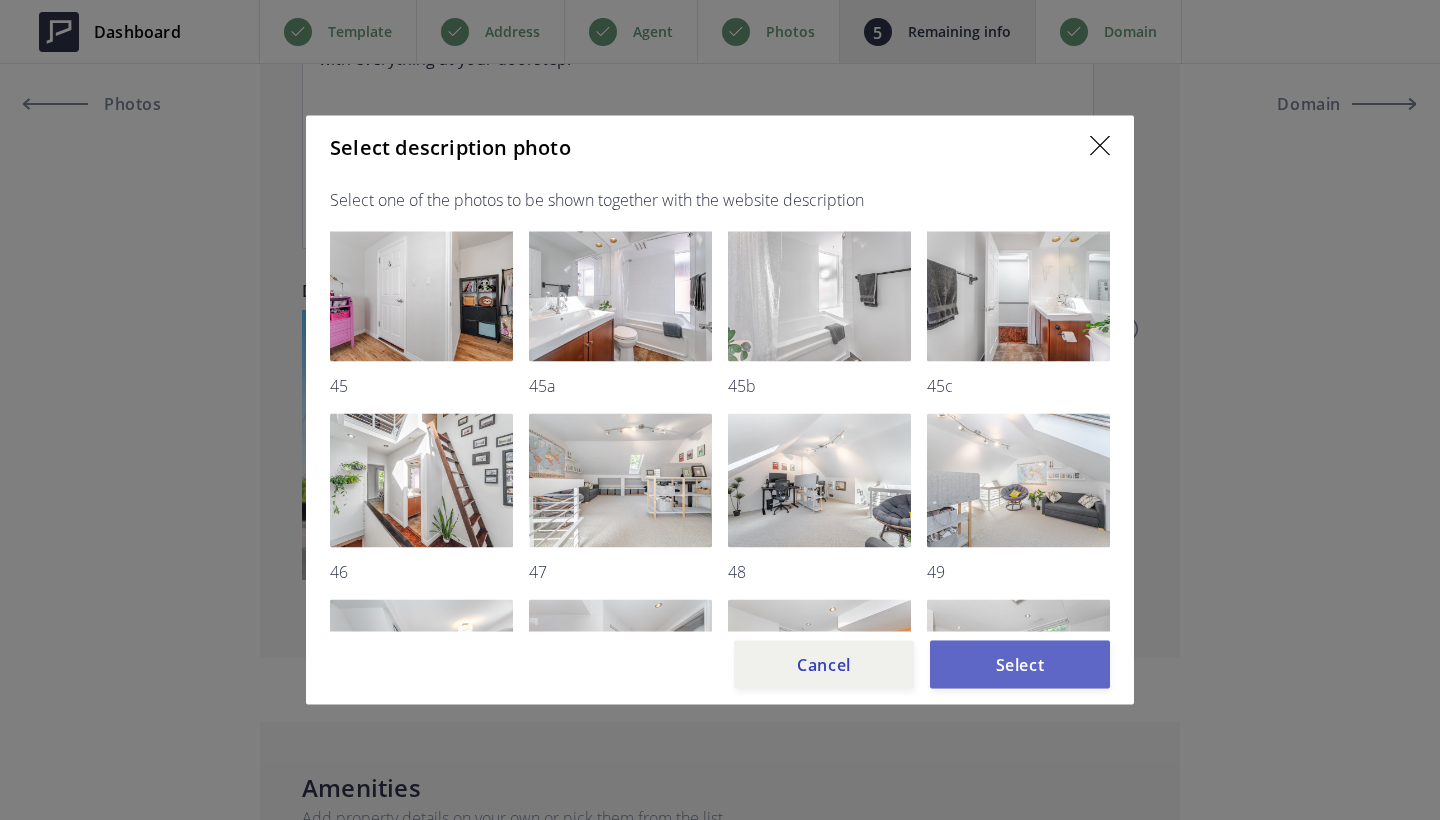 click on "Select" at bounding box center [1020, 665] 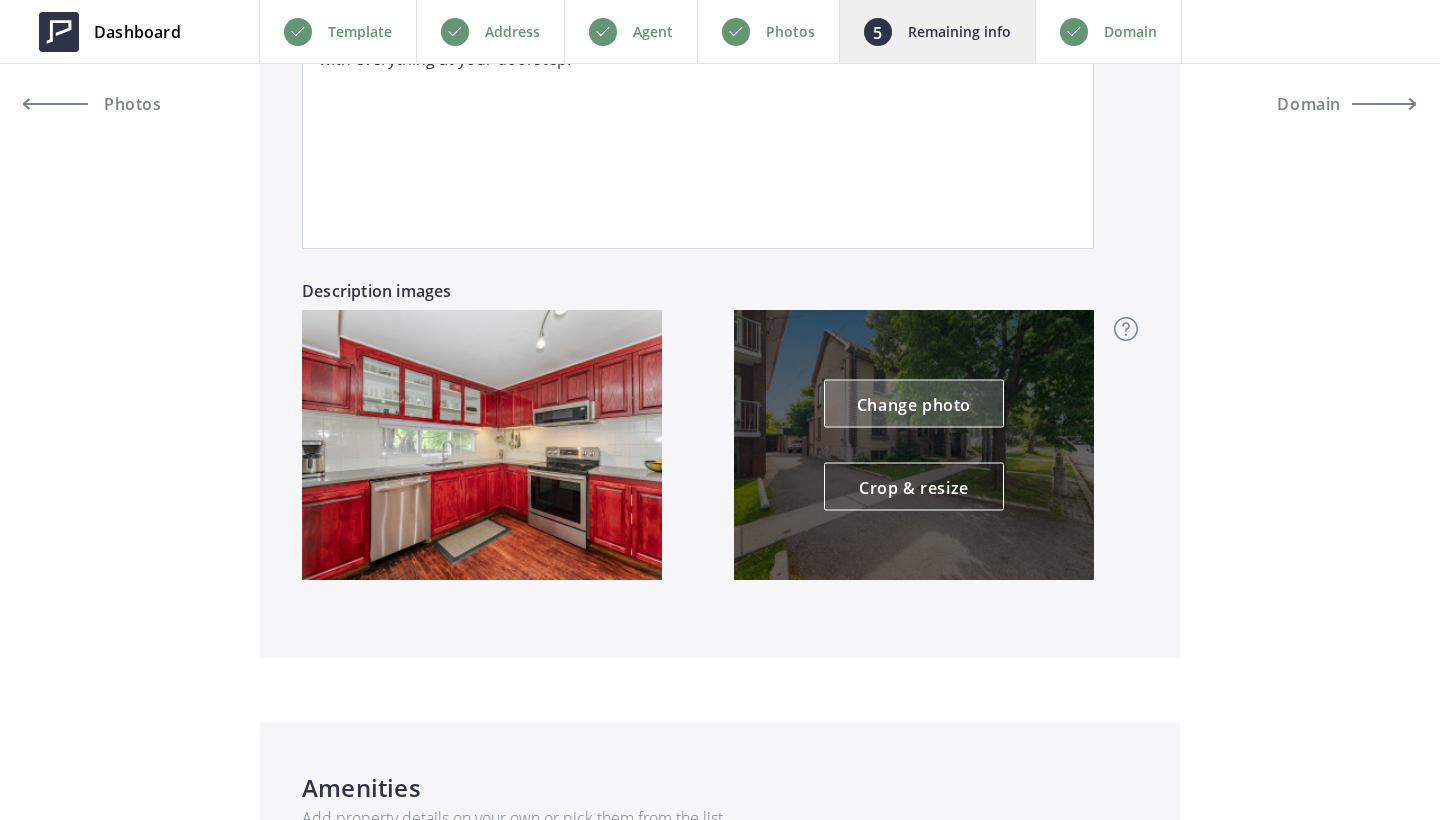 click on "Change photo" at bounding box center (914, 404) 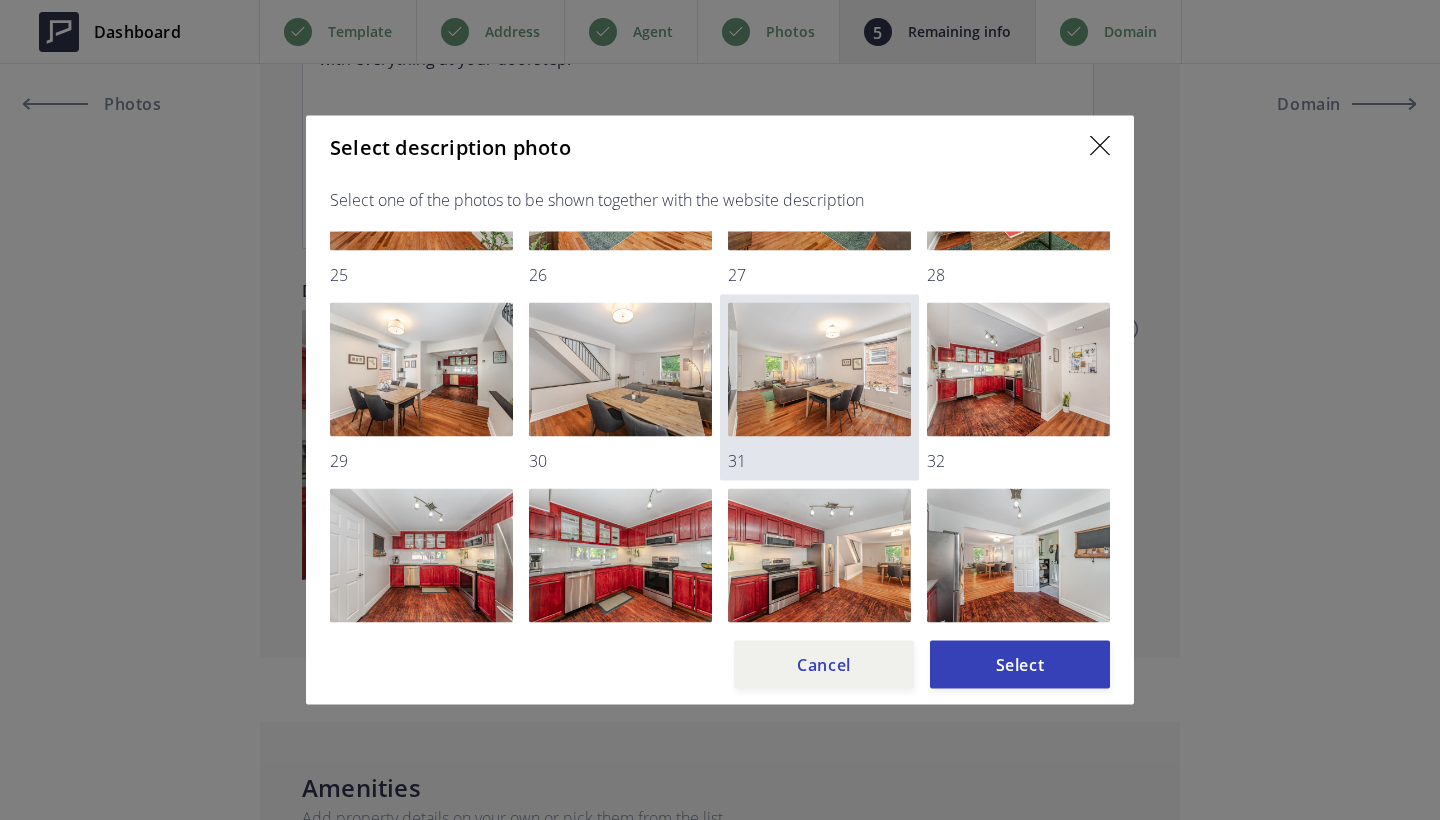 scroll, scrollTop: 311, scrollLeft: 0, axis: vertical 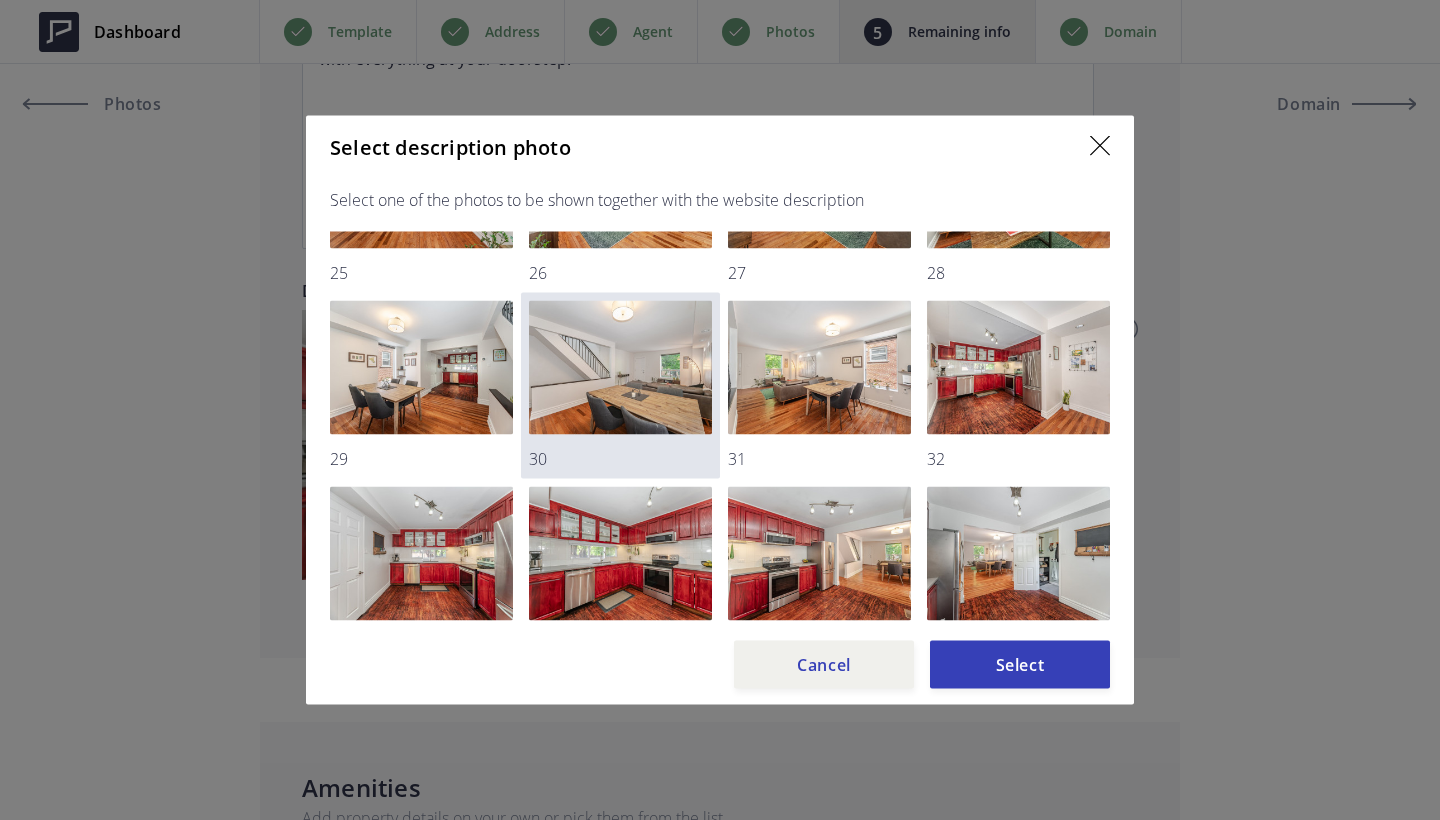 click at bounding box center (620, 368) 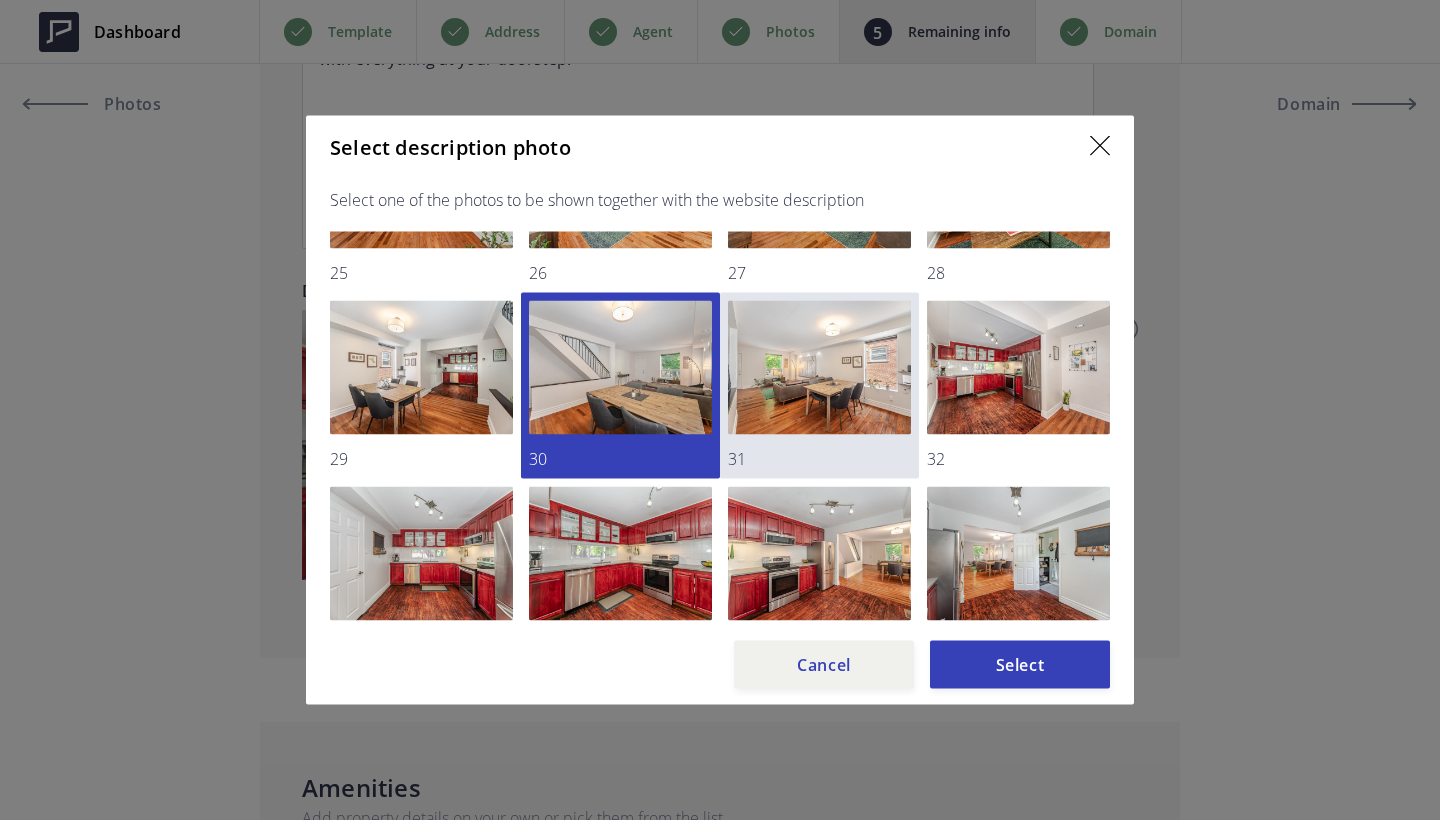 click at bounding box center [819, 368] 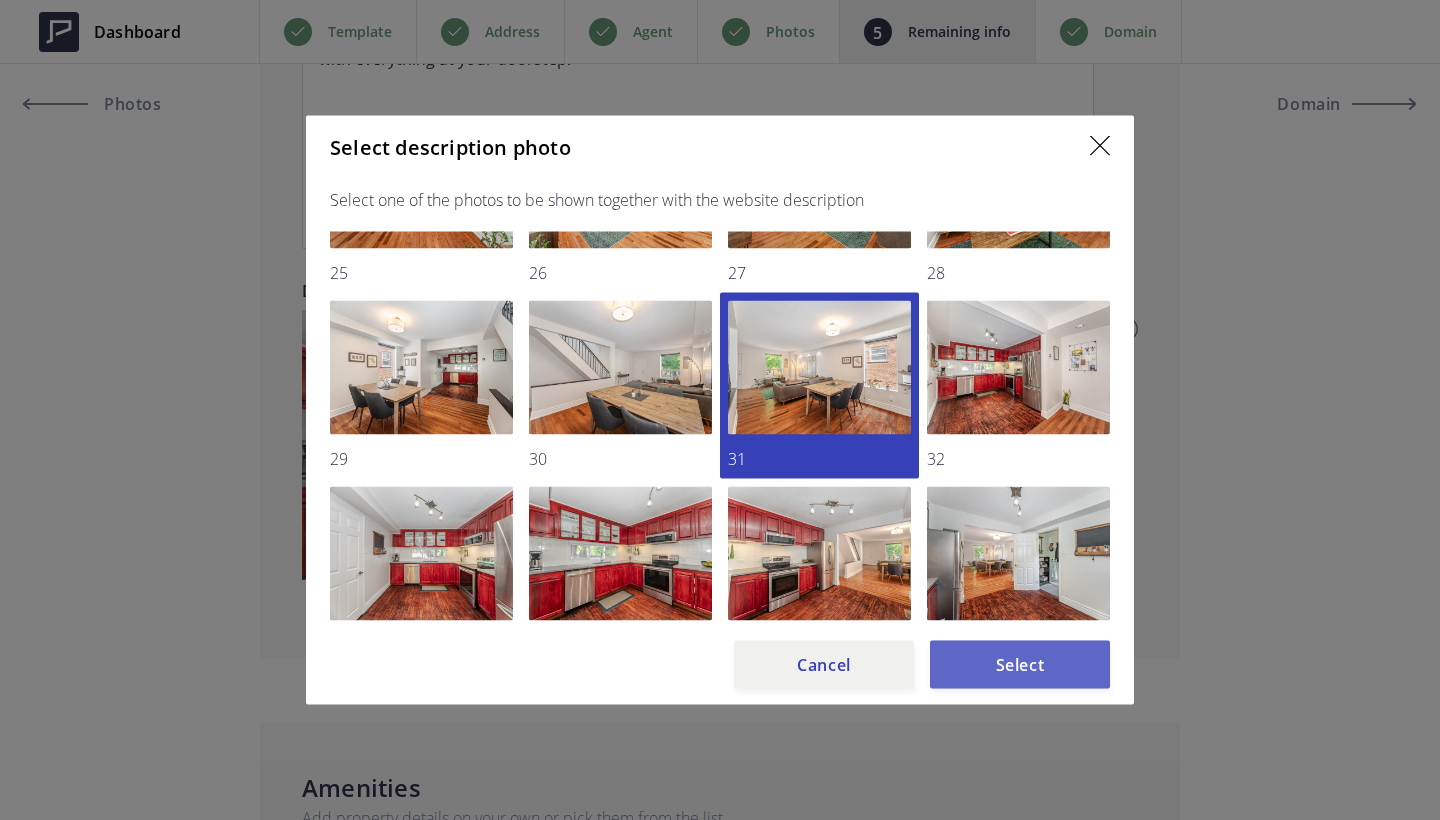 click on "Select" at bounding box center [1020, 665] 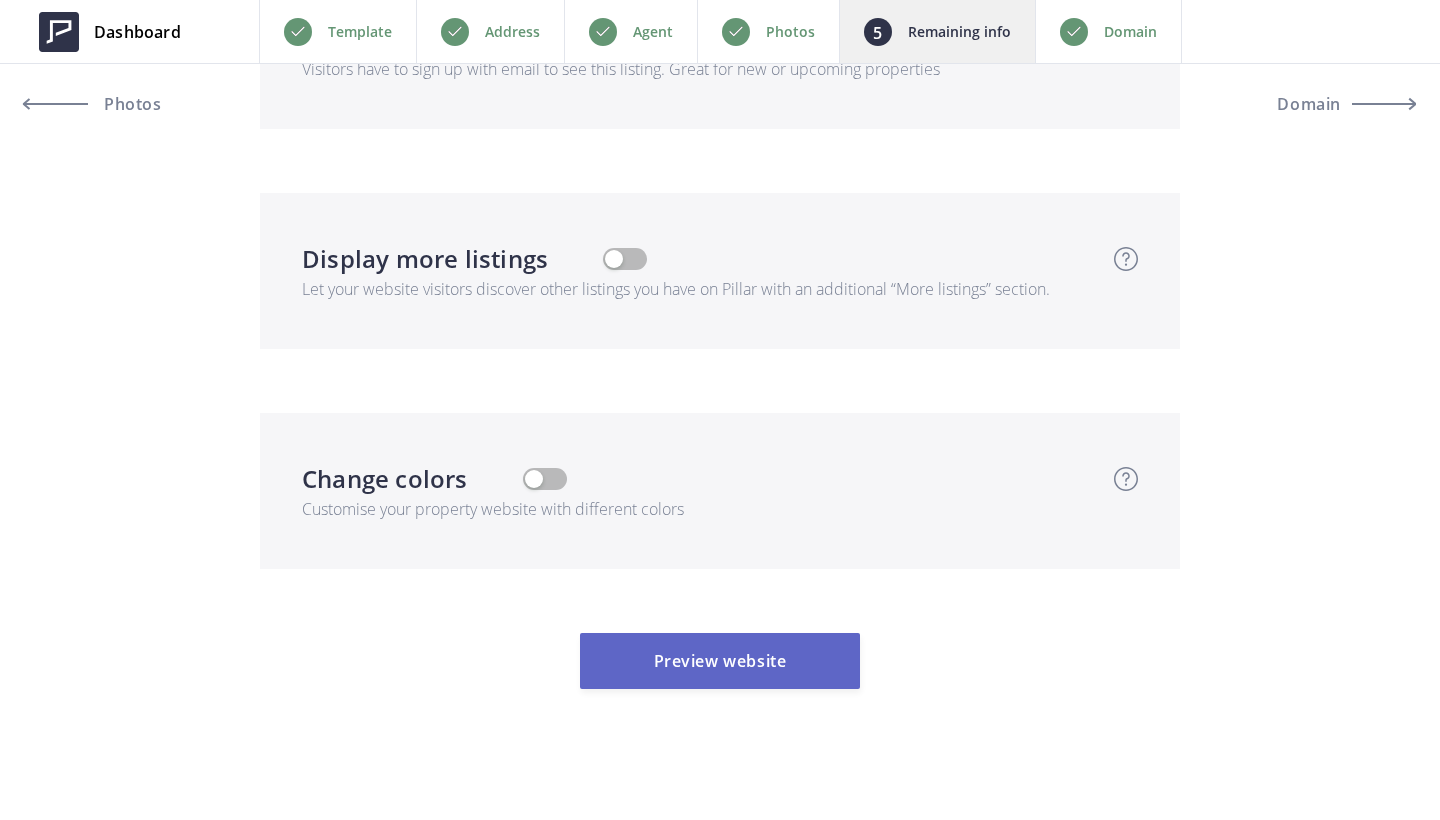 scroll, scrollTop: 6646, scrollLeft: 0, axis: vertical 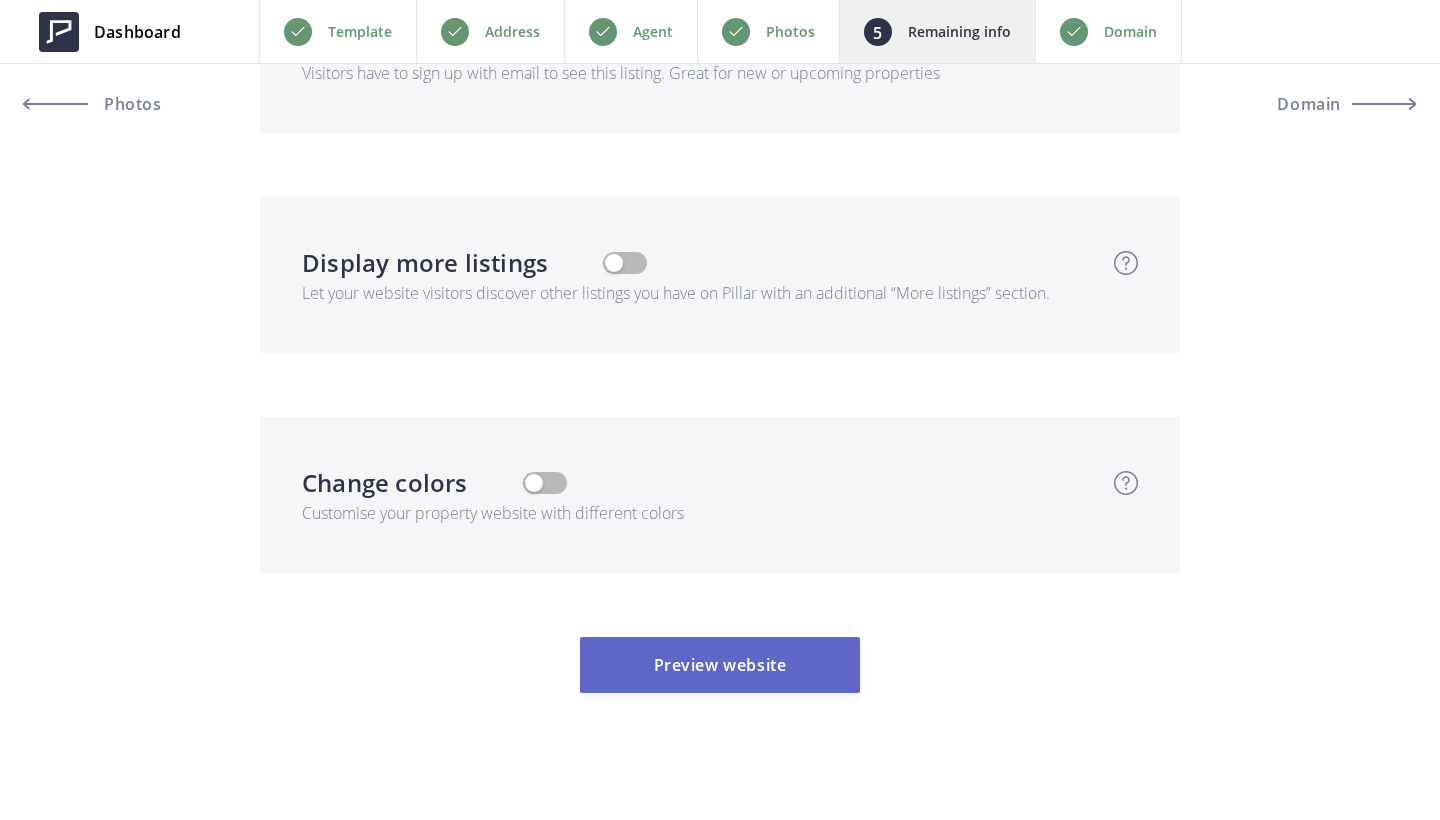 click on "Preview website" at bounding box center [720, 665] 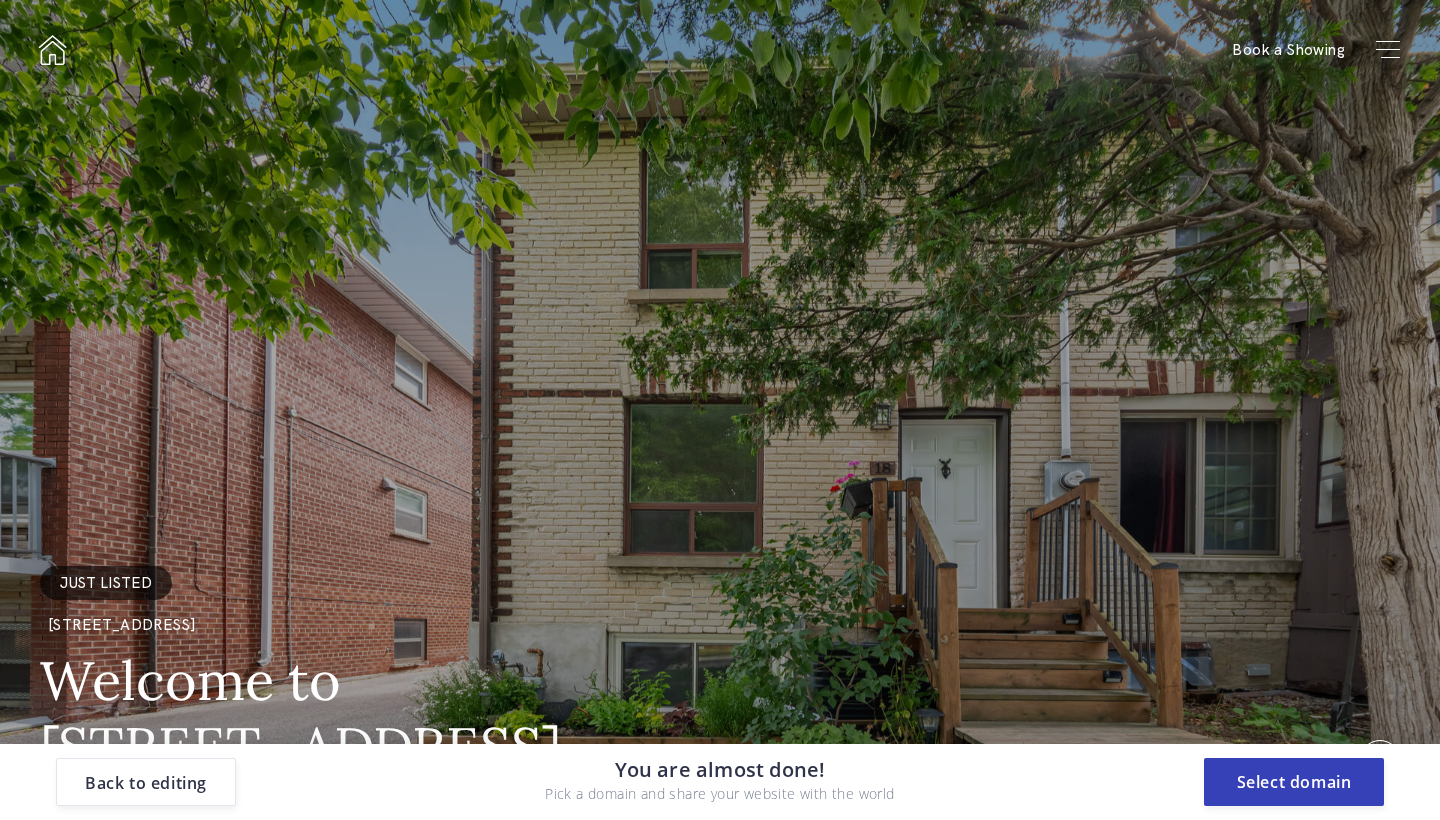 scroll, scrollTop: 0, scrollLeft: 0, axis: both 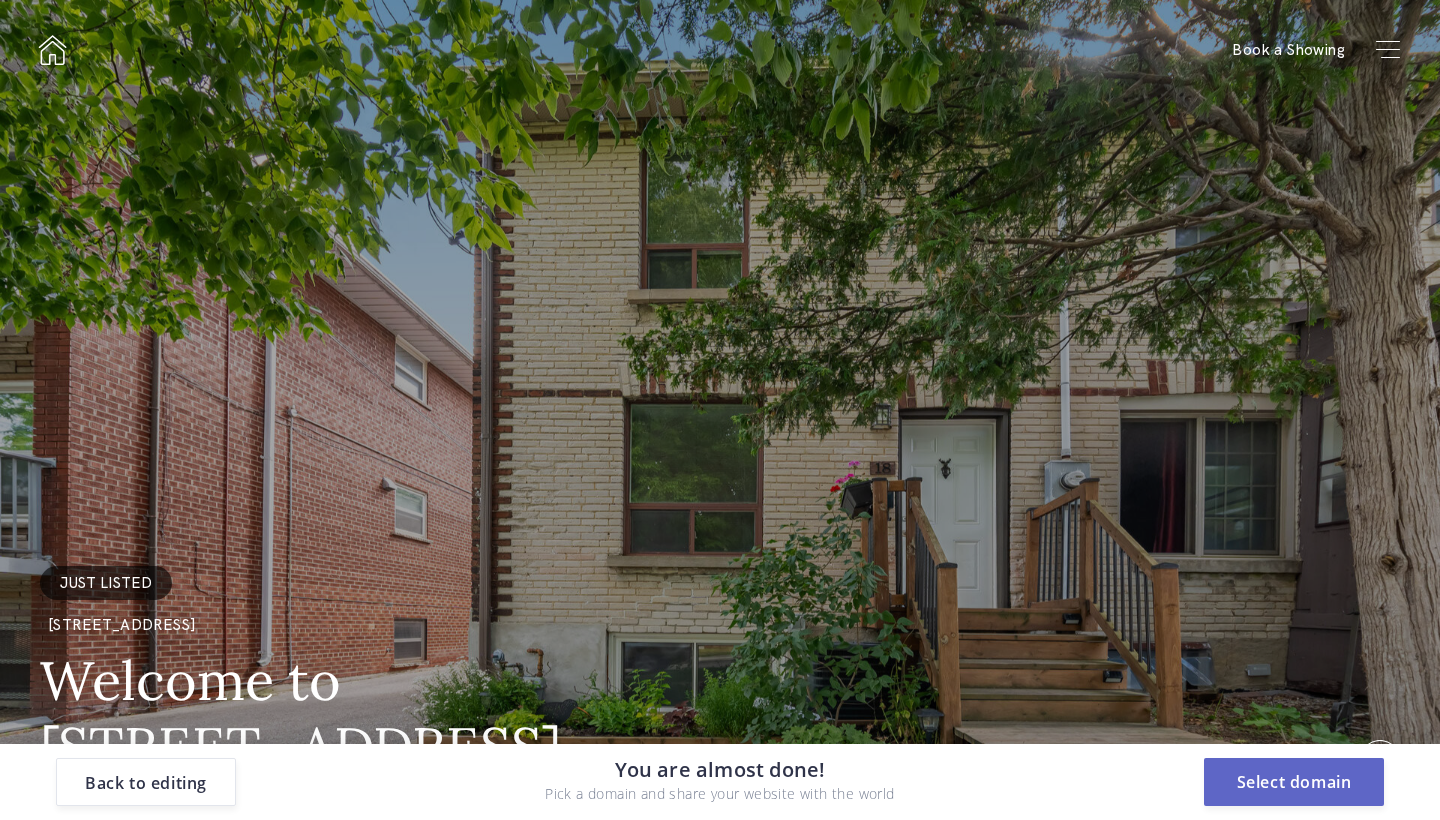 click on "Select domain" at bounding box center (1294, 782) 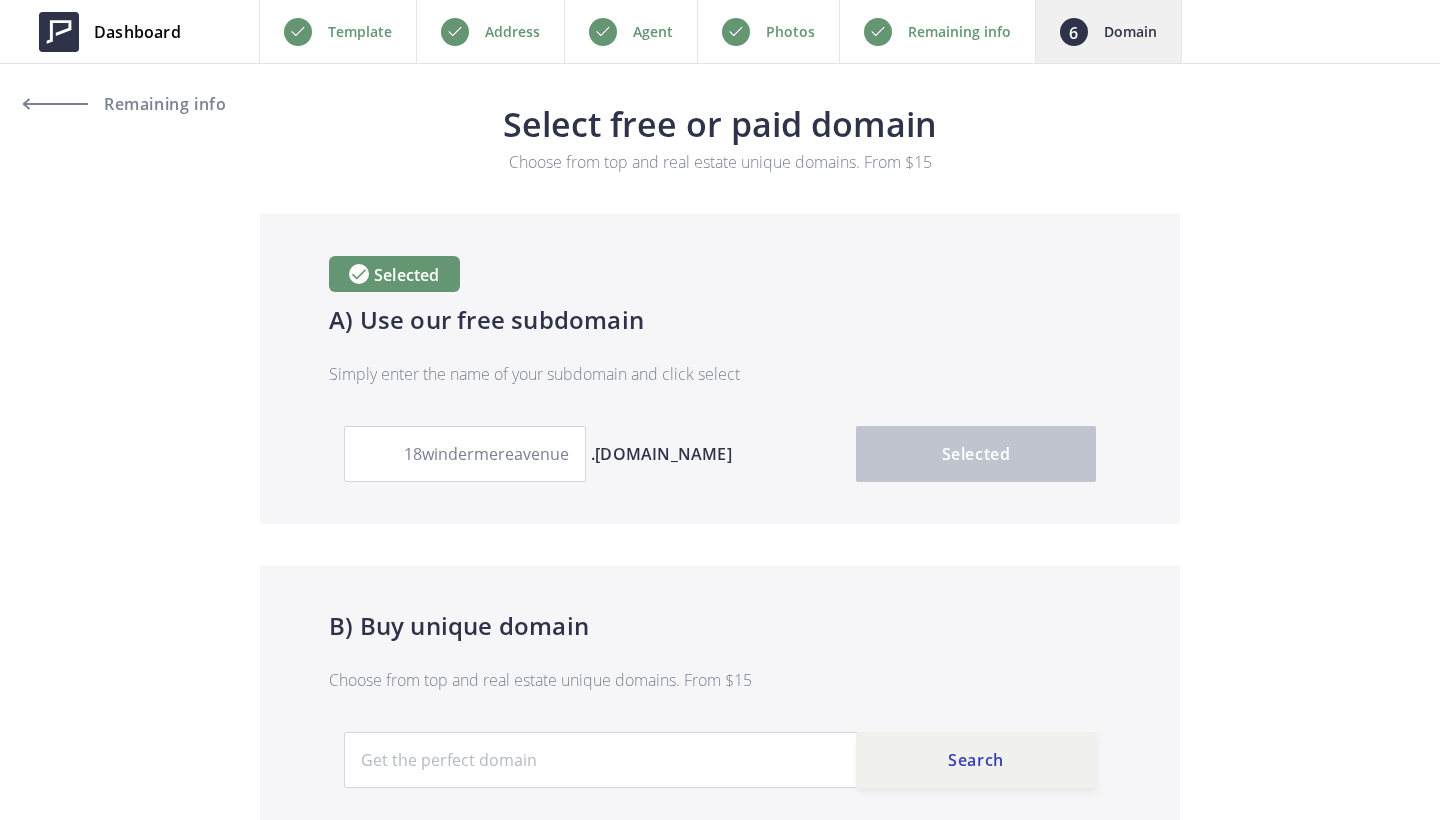 scroll, scrollTop: 0, scrollLeft: 0, axis: both 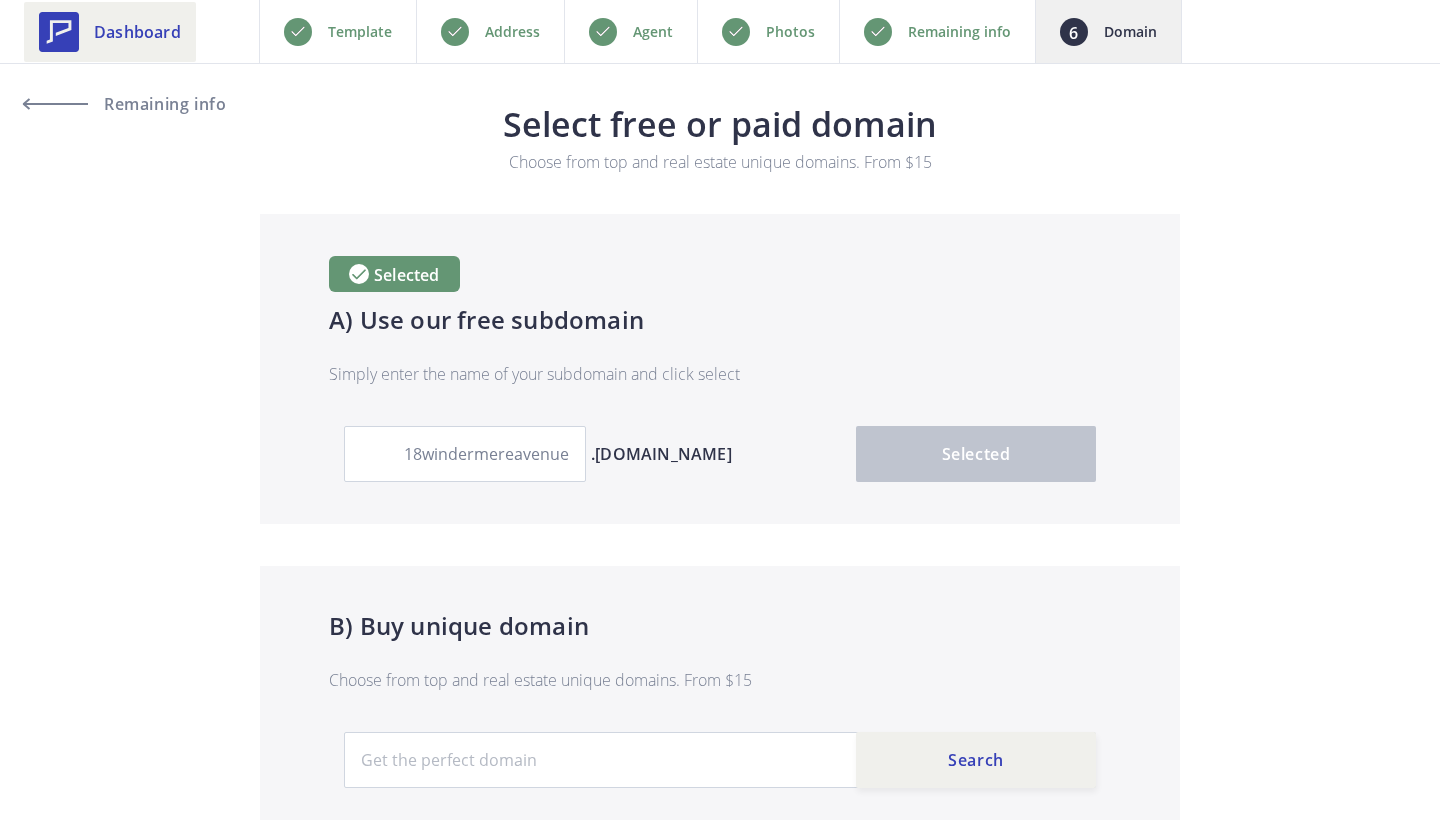 click on "Dashboard" at bounding box center [137, 32] 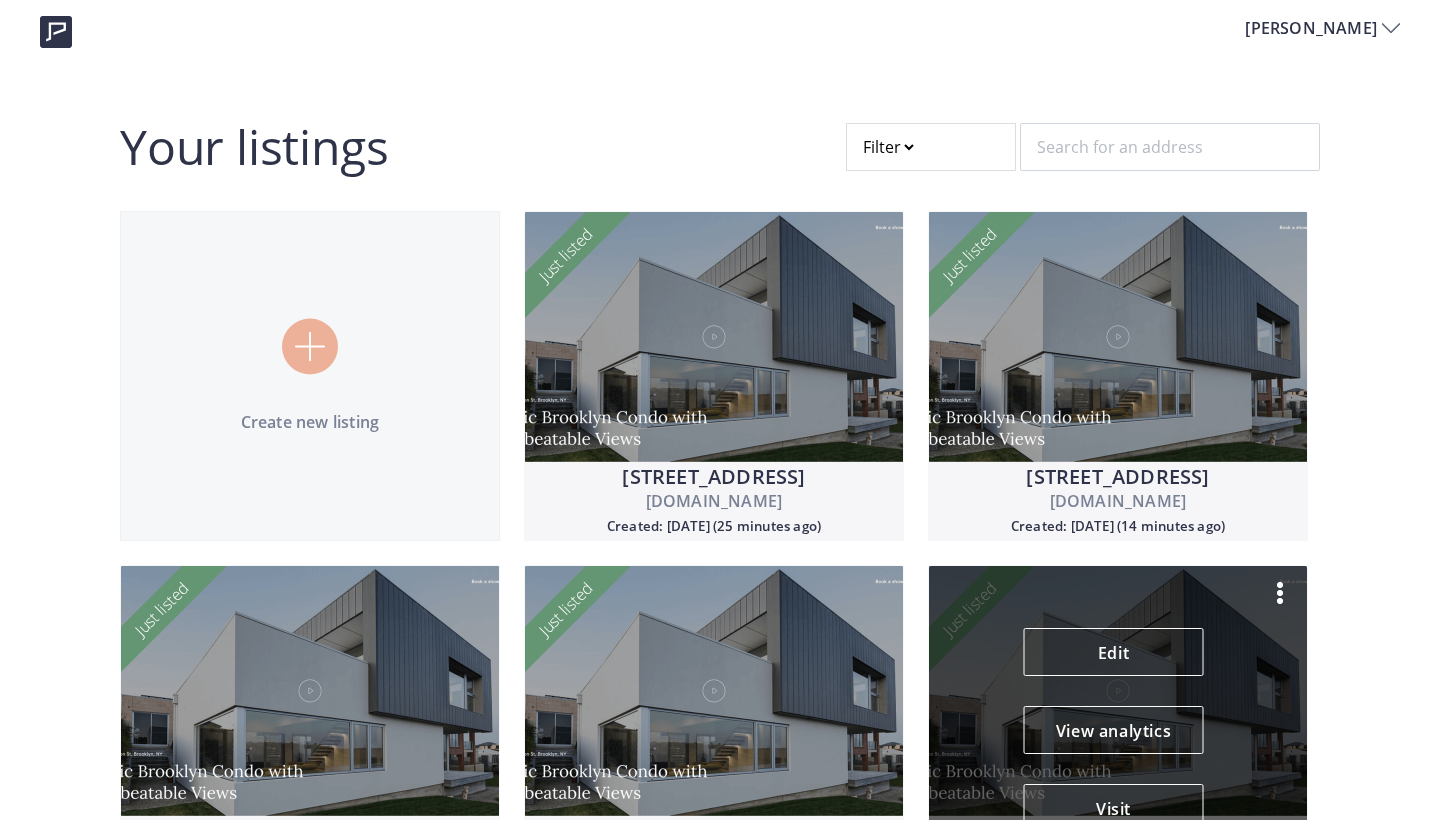 scroll, scrollTop: 0, scrollLeft: 0, axis: both 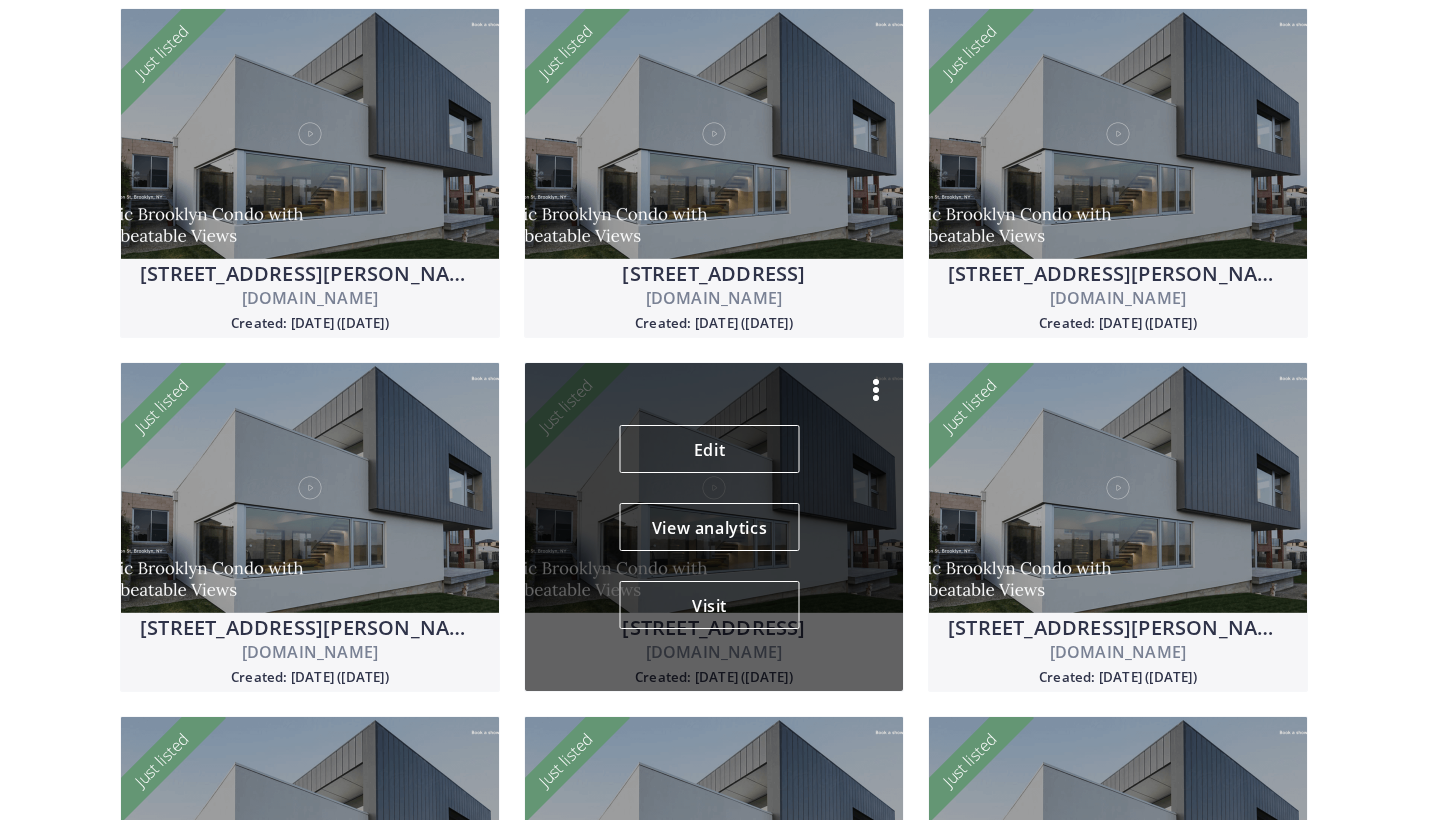 click at bounding box center [876, 390] 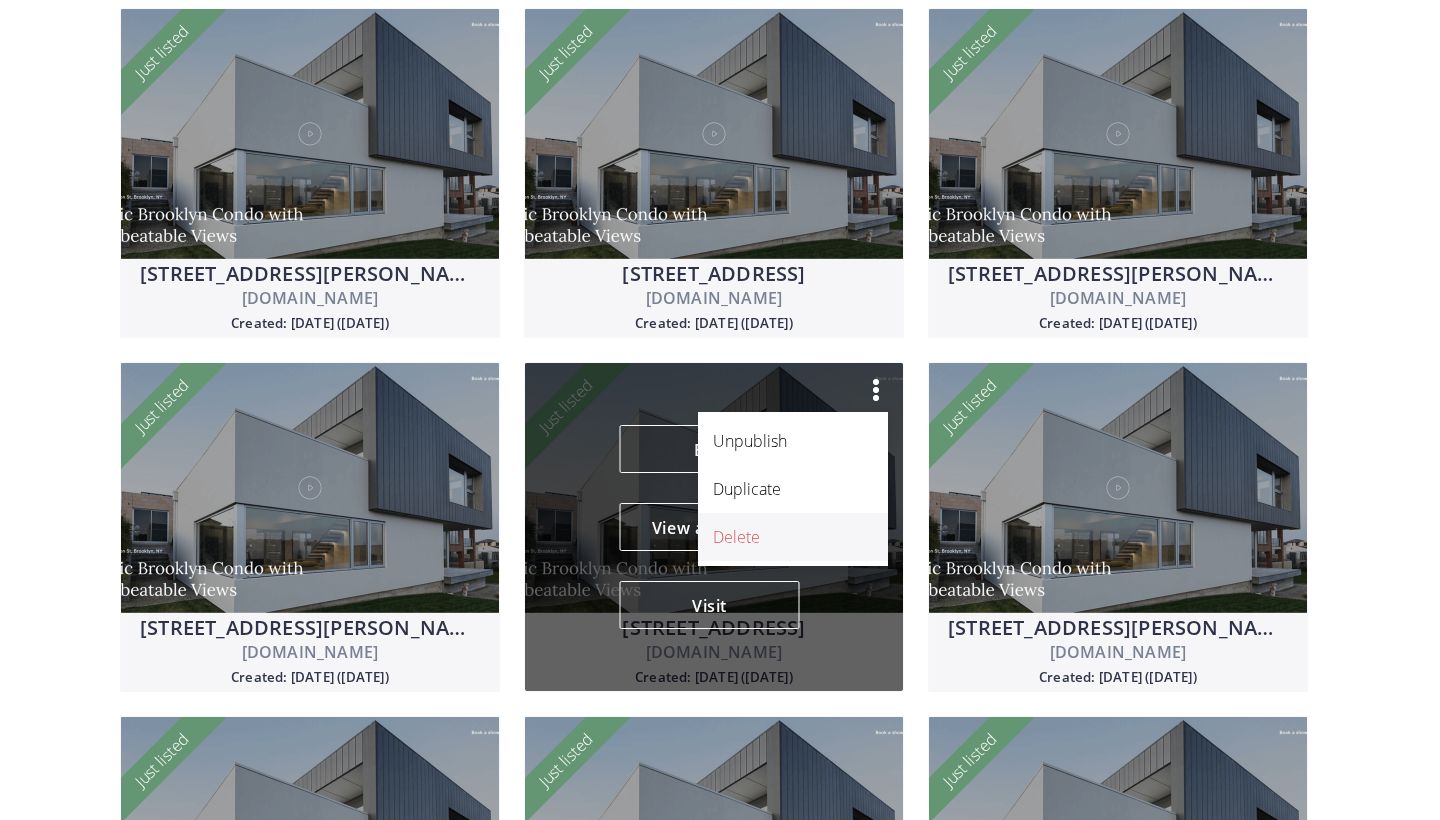 click on "Delete" at bounding box center (782, 537) 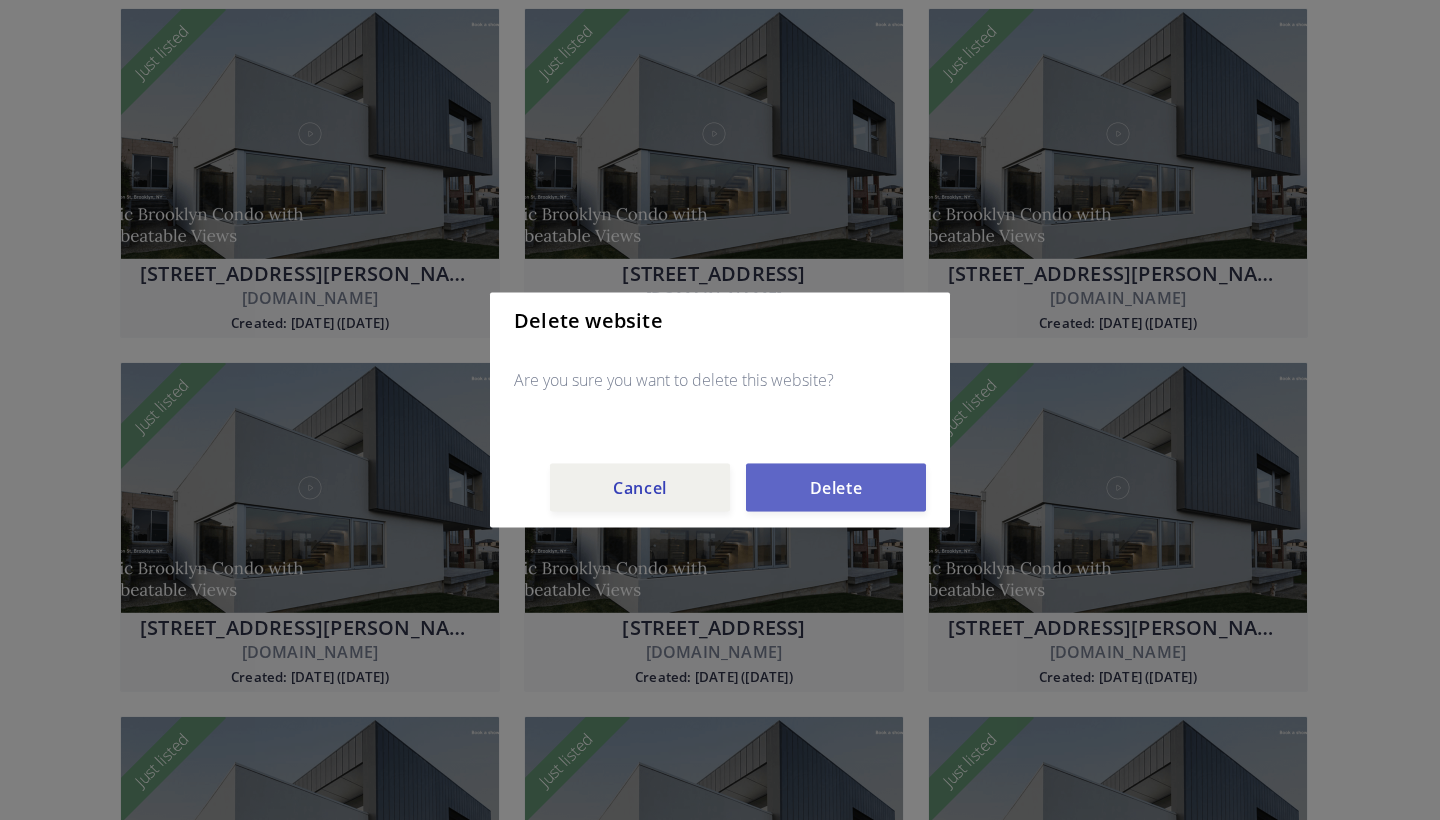click on "Delete" at bounding box center [836, 488] 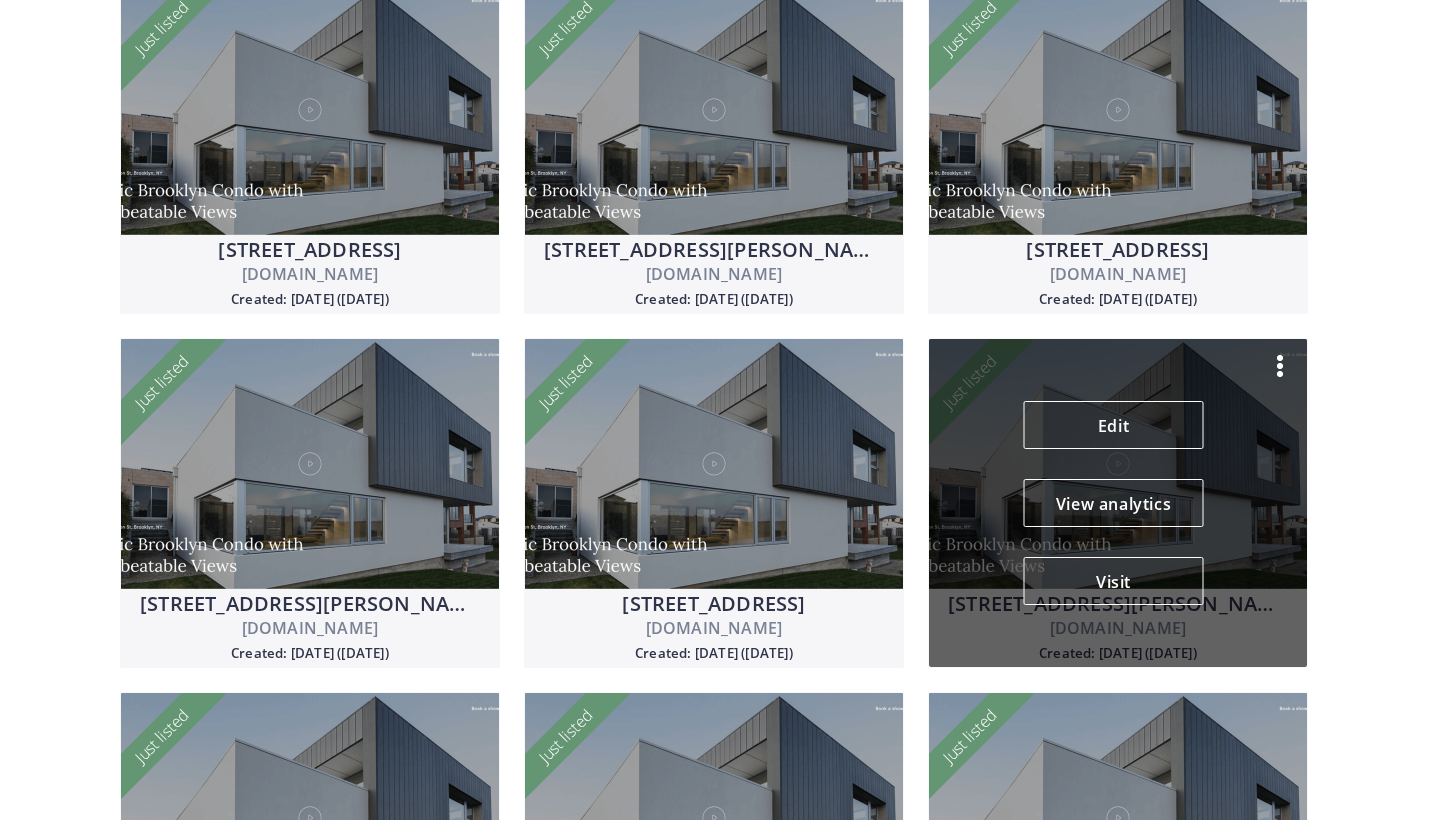 scroll, scrollTop: 1637, scrollLeft: 0, axis: vertical 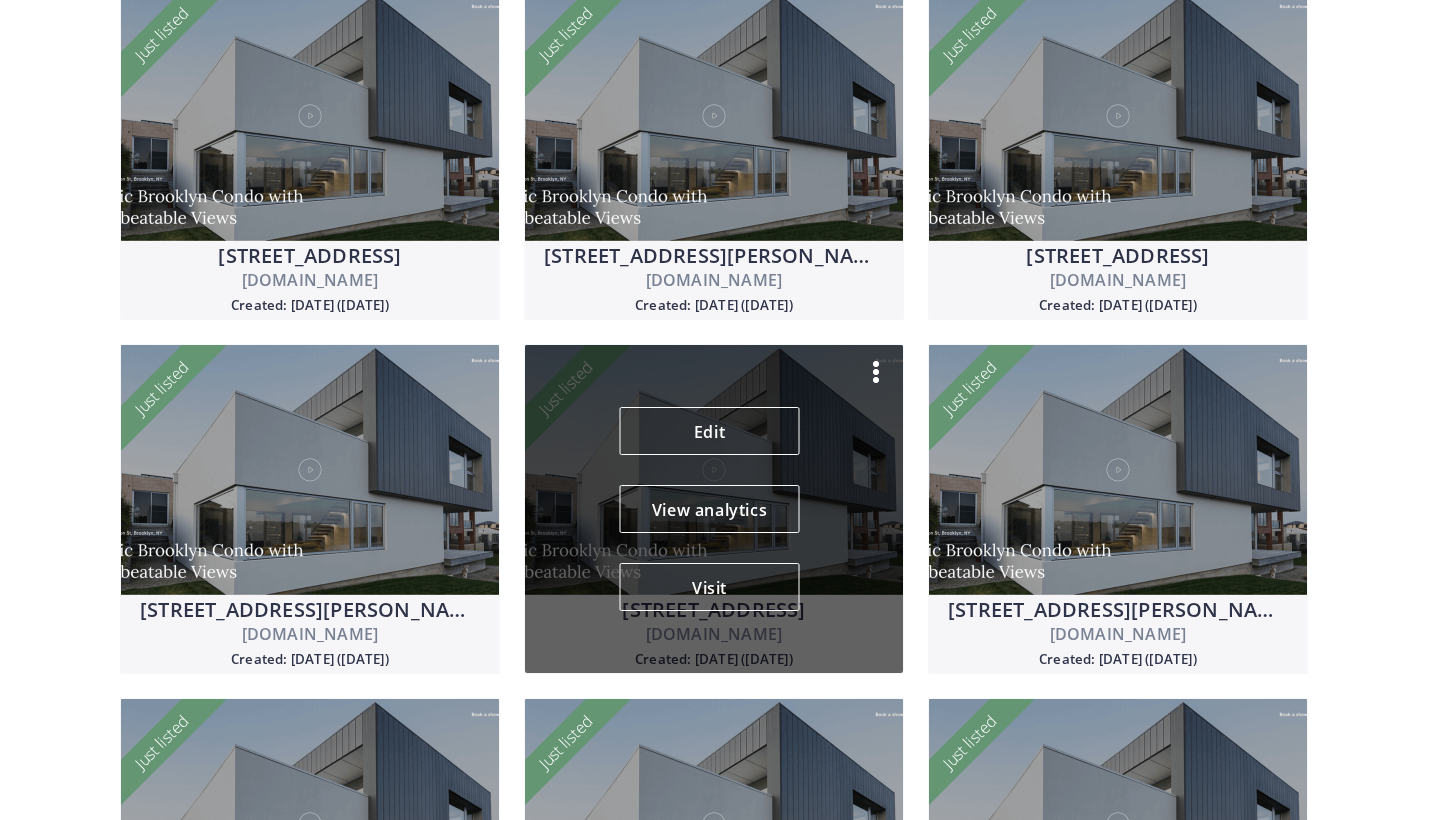 click at bounding box center [876, 372] 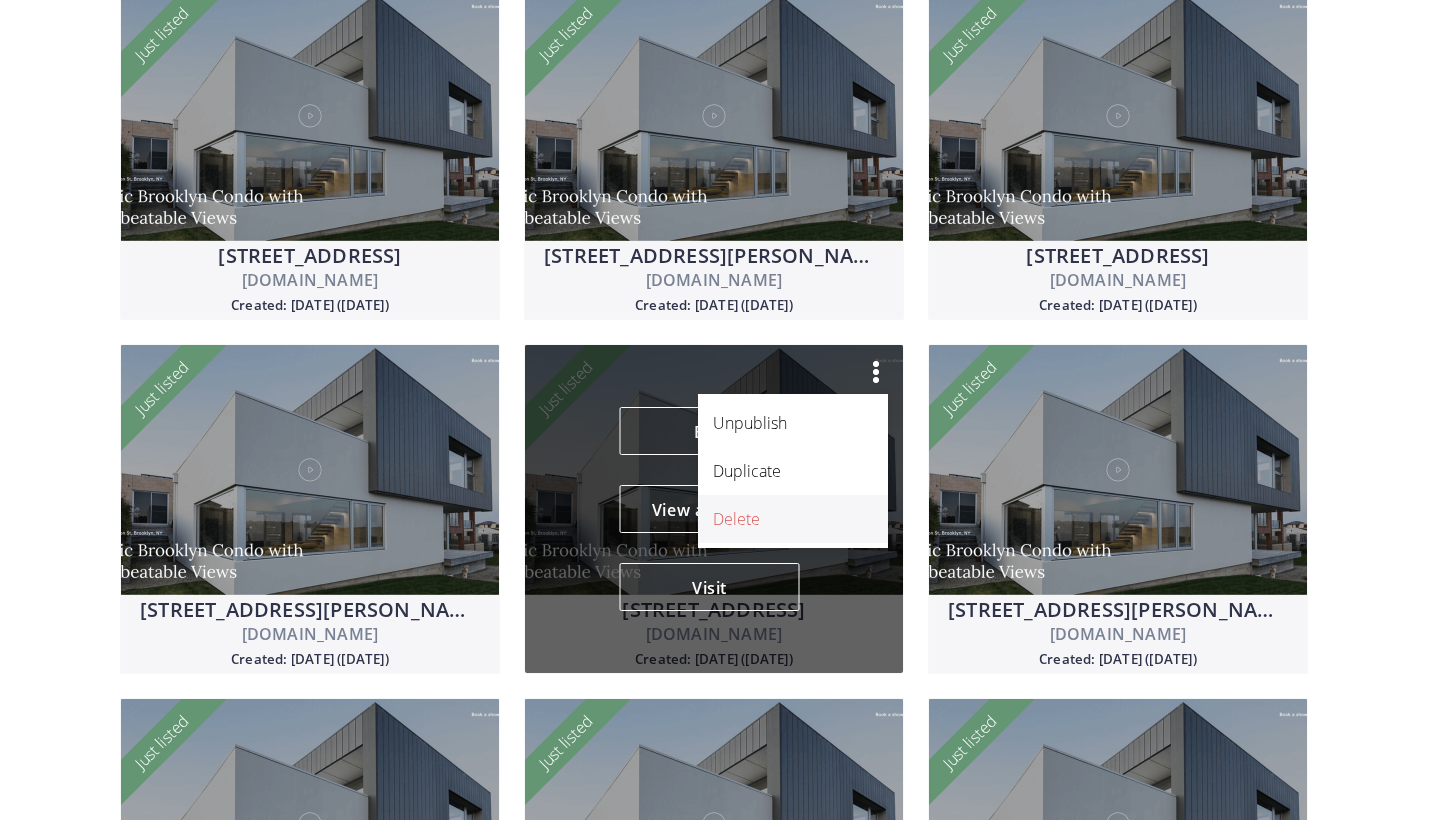 click on "Delete" at bounding box center [782, 519] 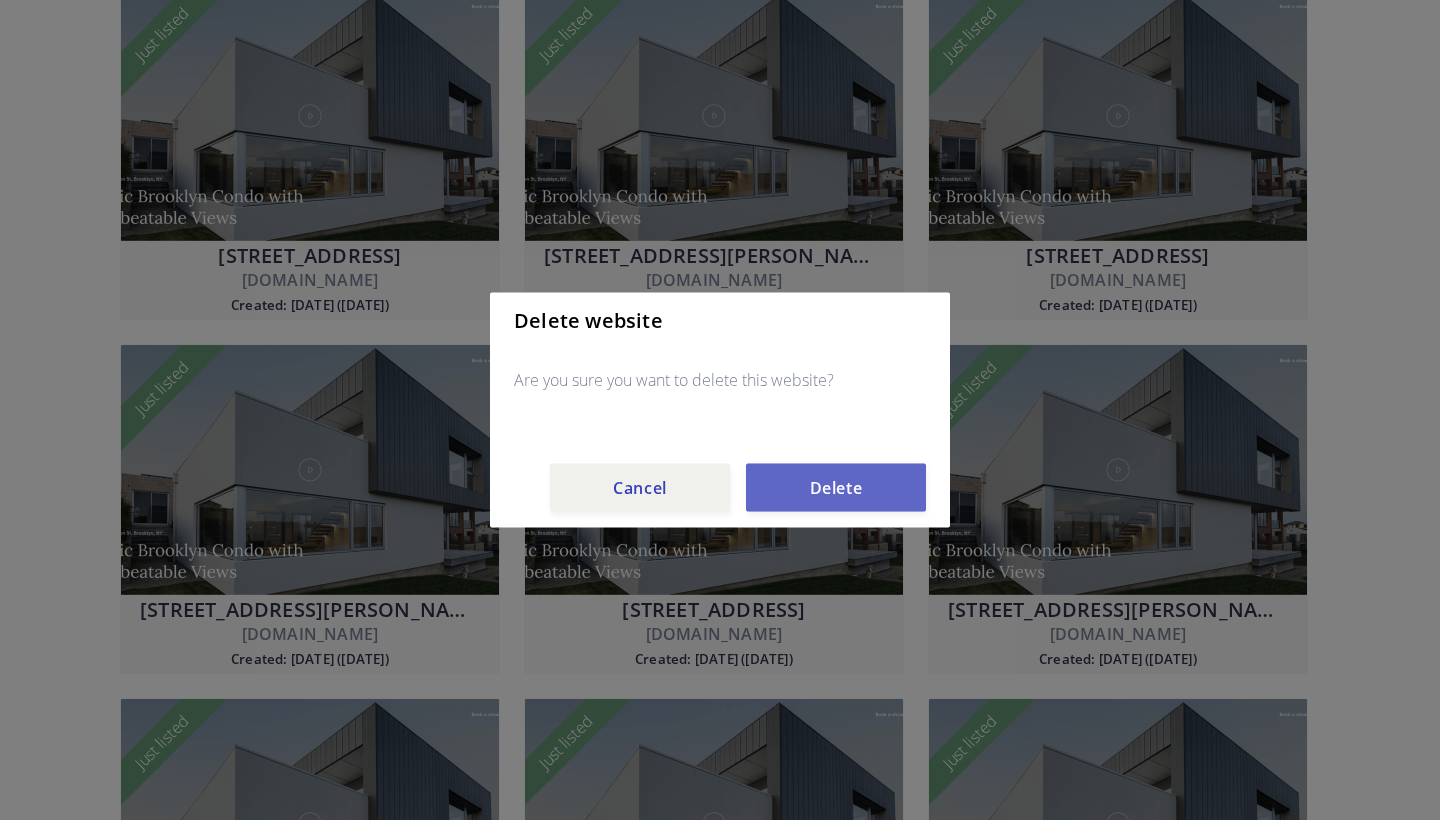 click on "Delete" at bounding box center (836, 488) 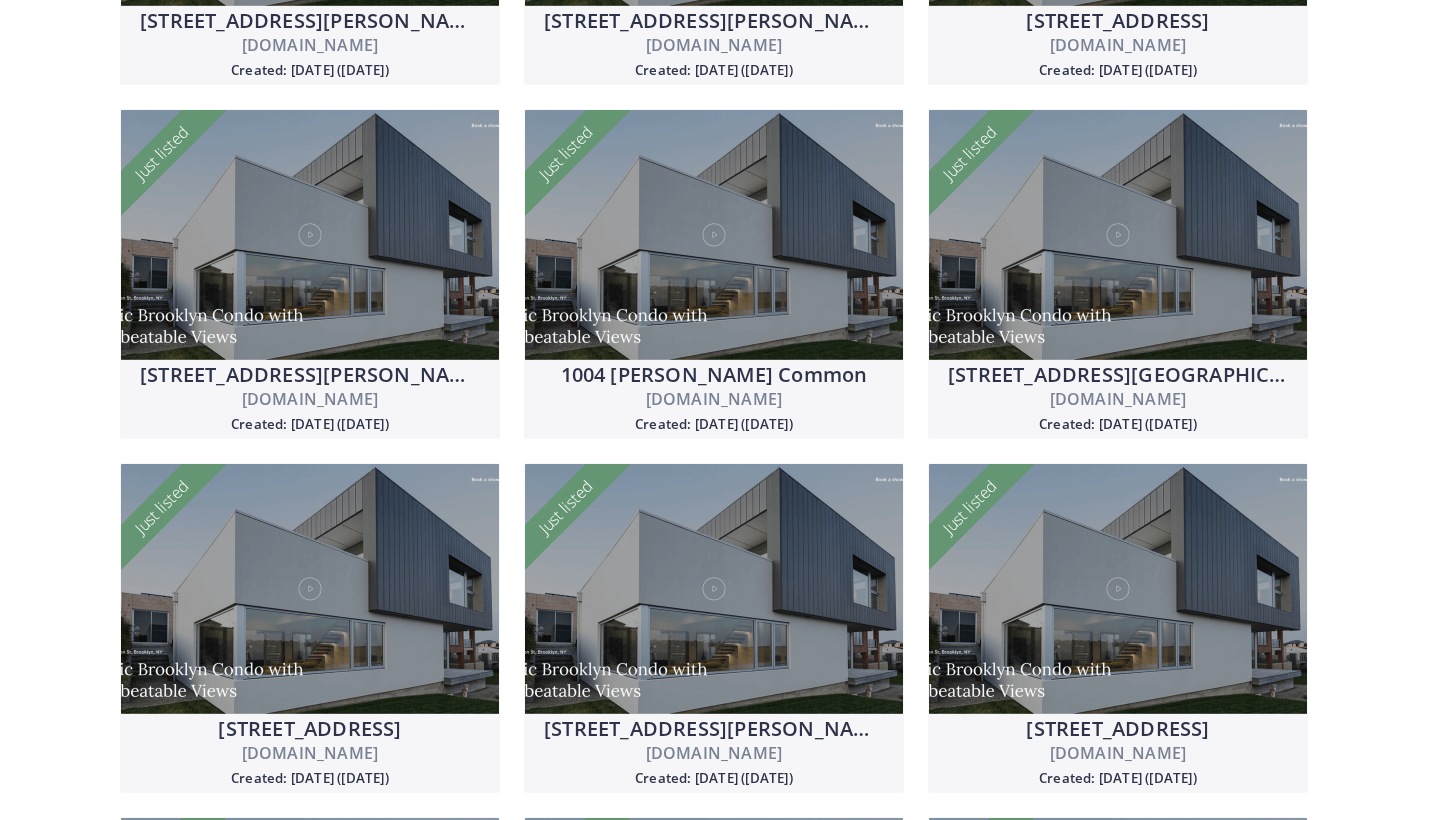 scroll, scrollTop: 1159, scrollLeft: 0, axis: vertical 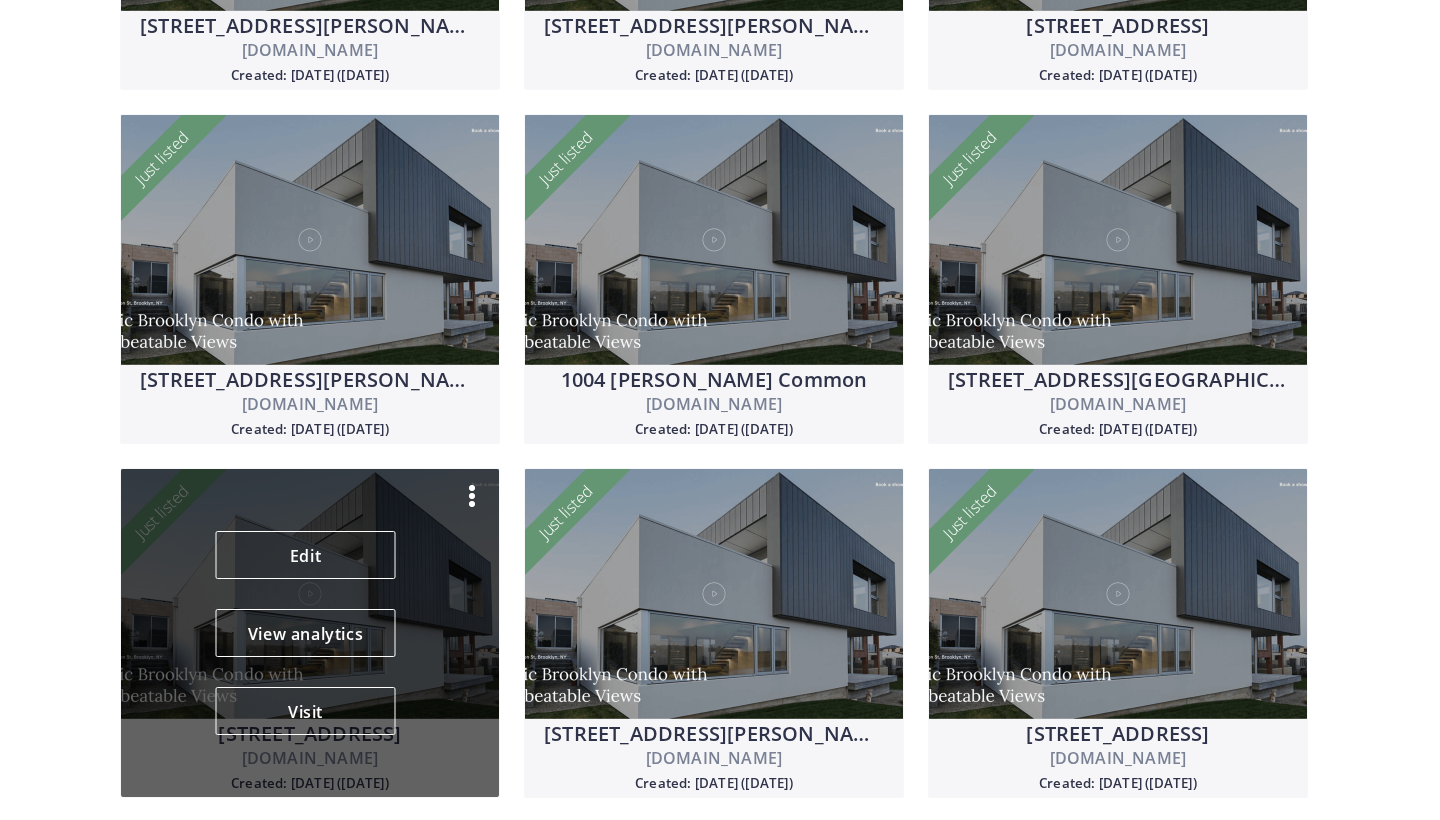 click at bounding box center (472, 496) 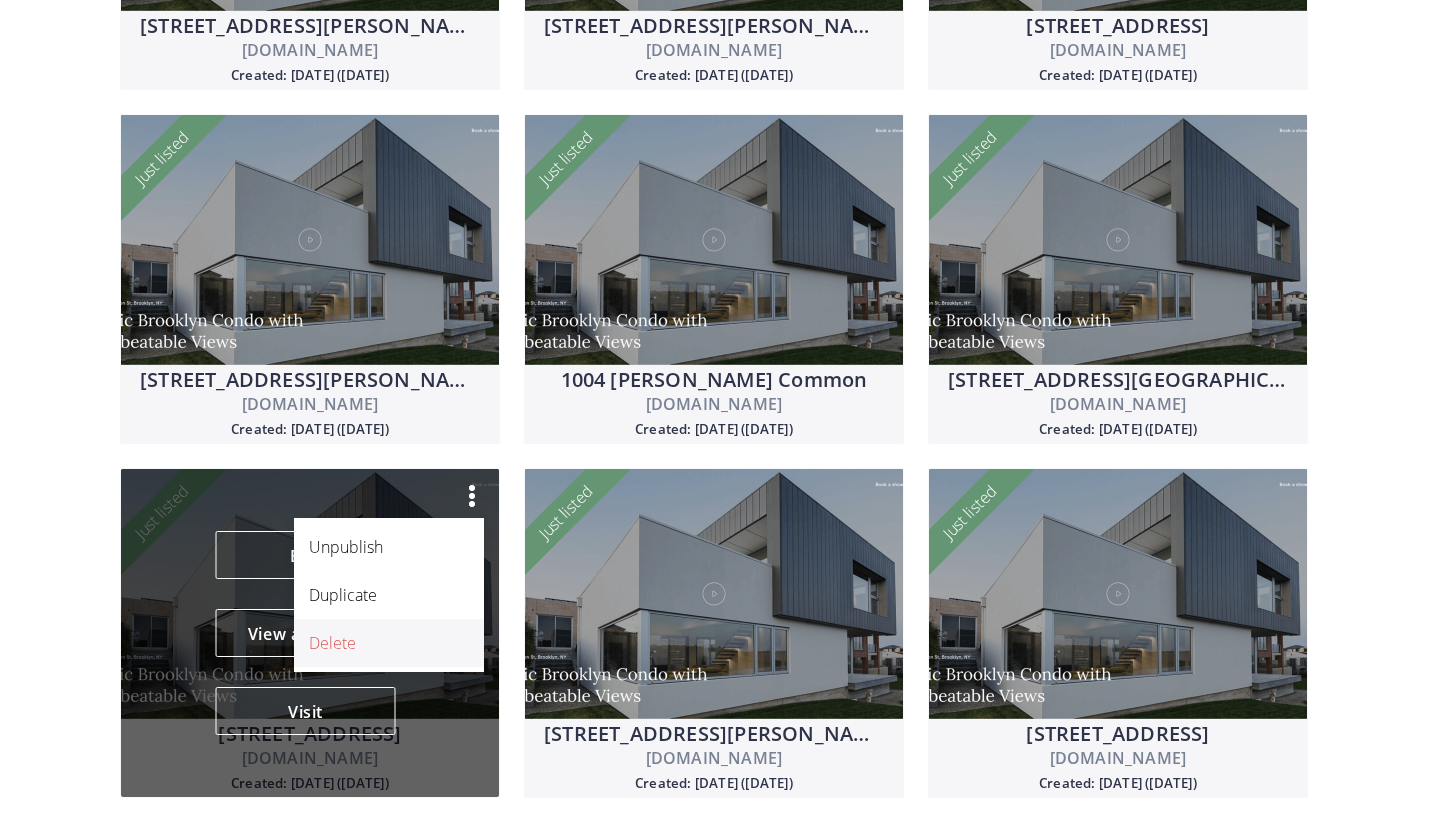 click on "Delete" at bounding box center [378, 643] 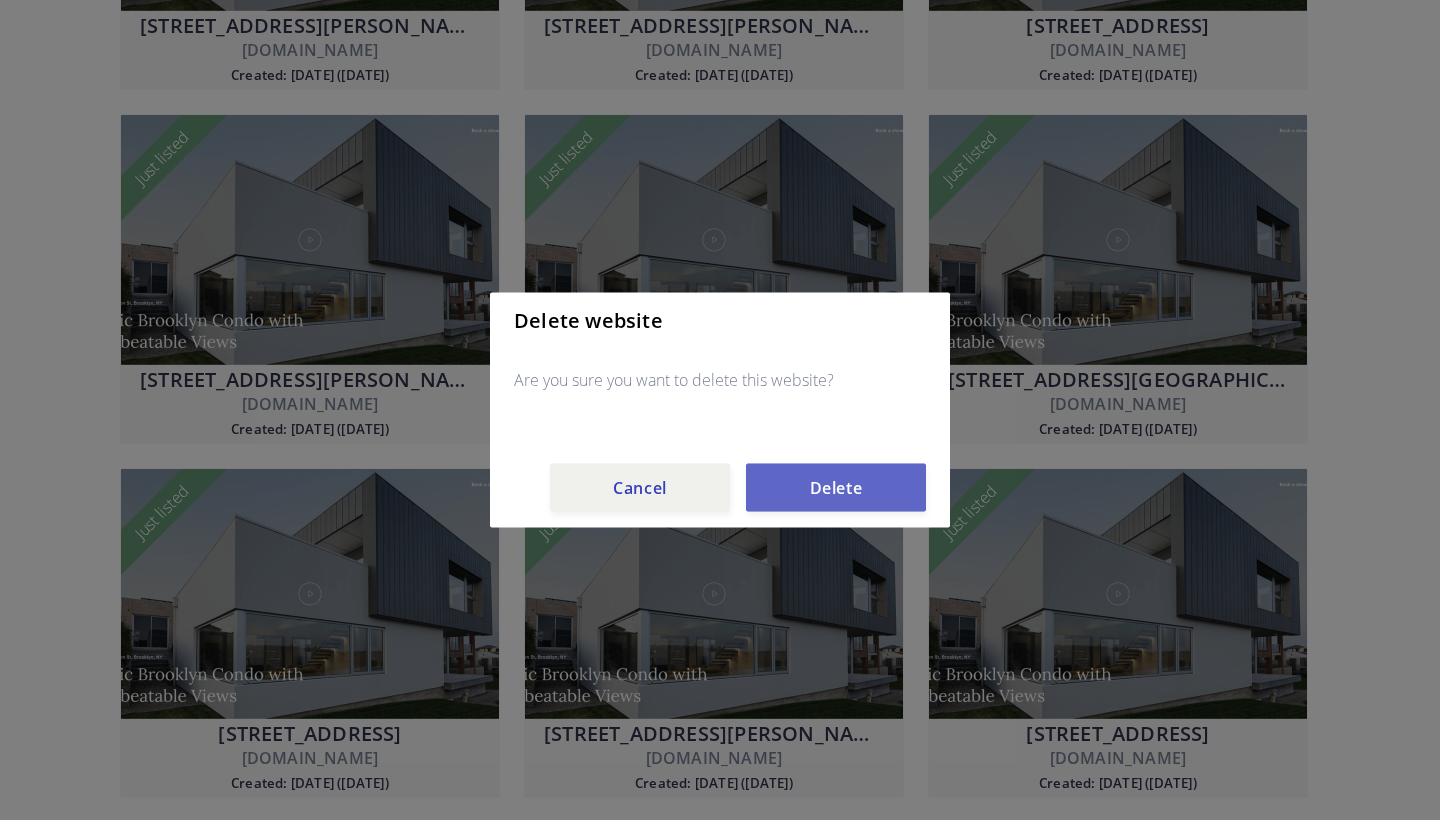click on "Delete" at bounding box center (836, 488) 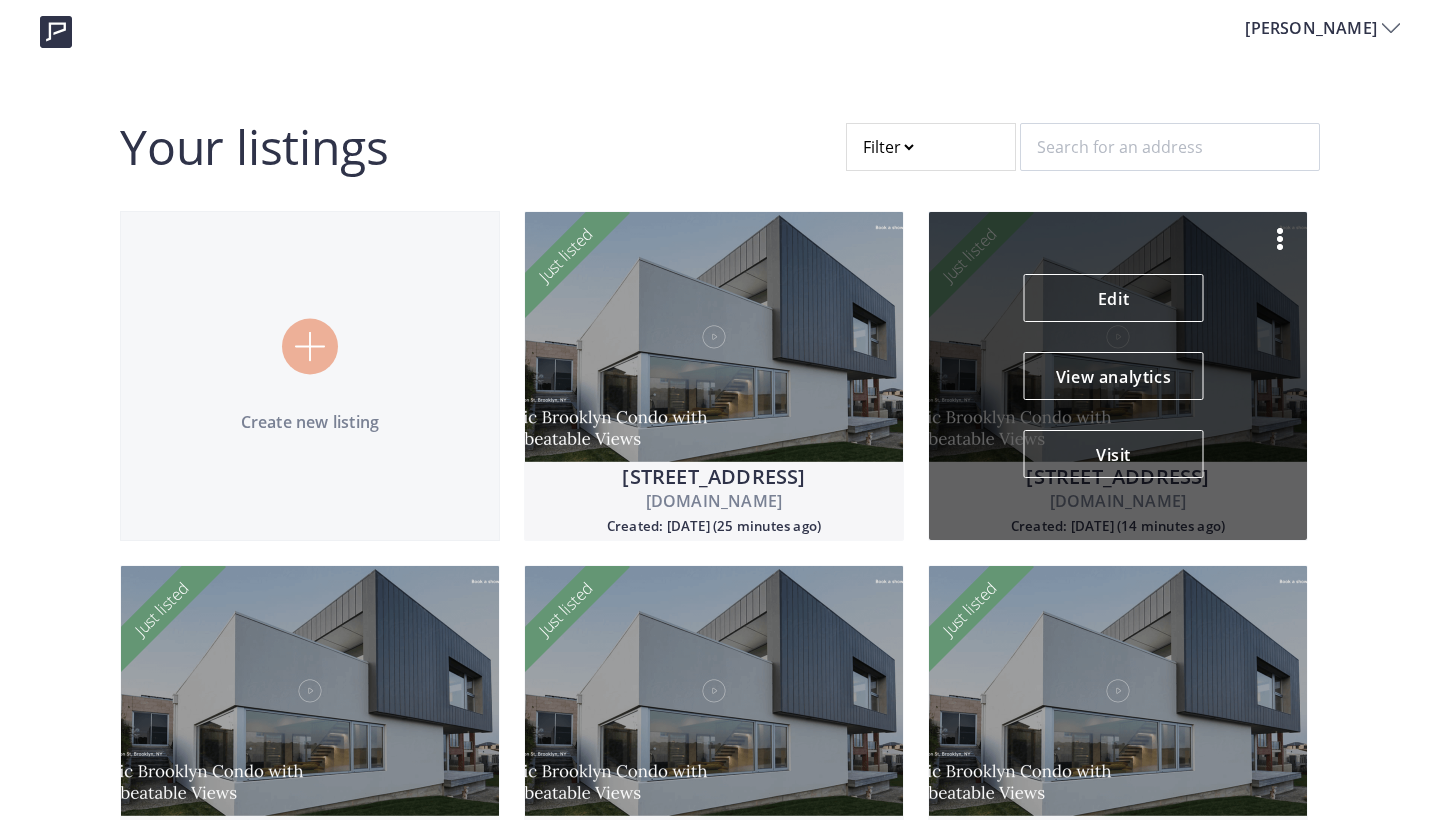 scroll, scrollTop: 0, scrollLeft: 0, axis: both 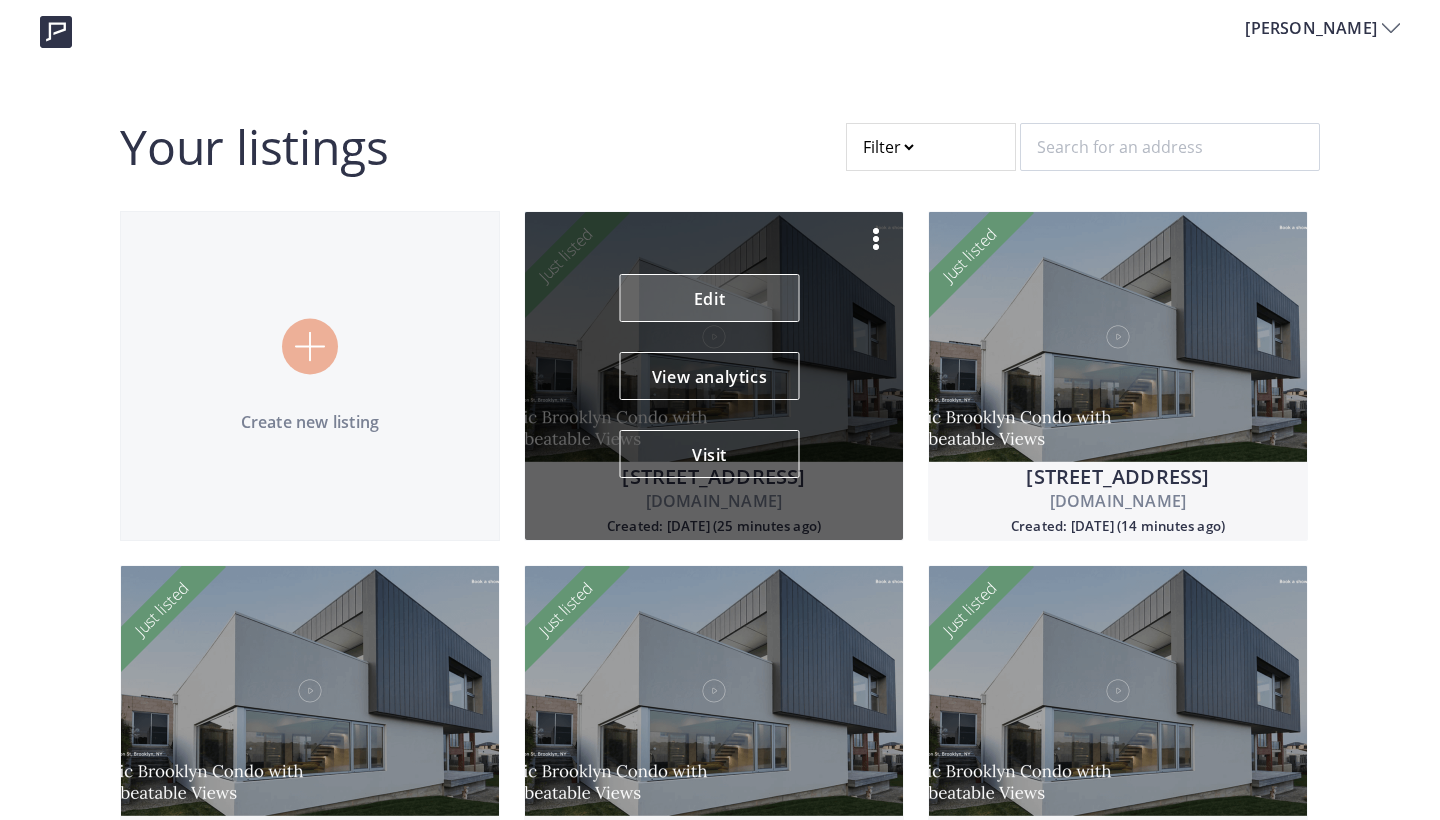 click on "Edit" at bounding box center (710, 298) 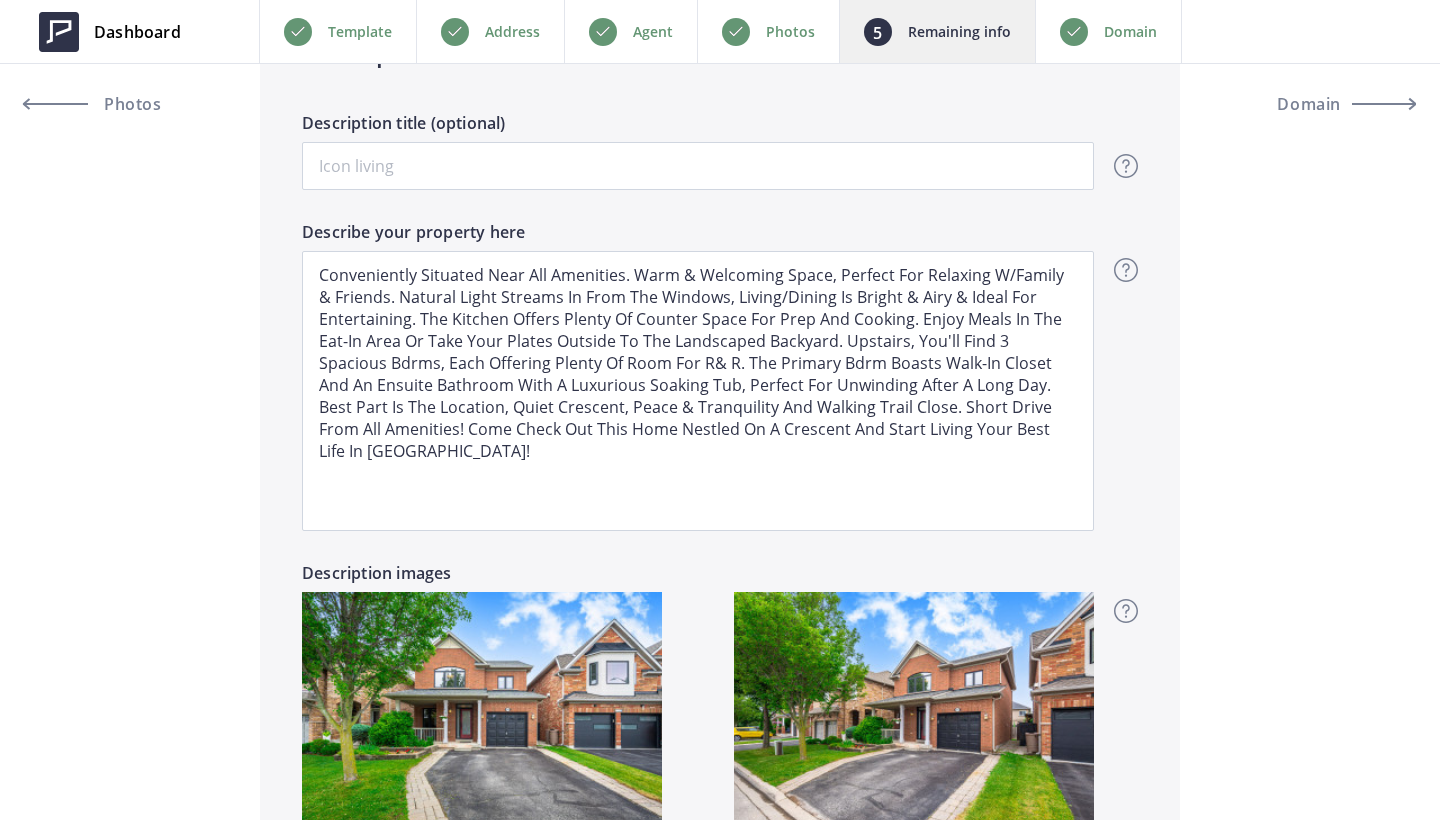 scroll, scrollTop: 1735, scrollLeft: 0, axis: vertical 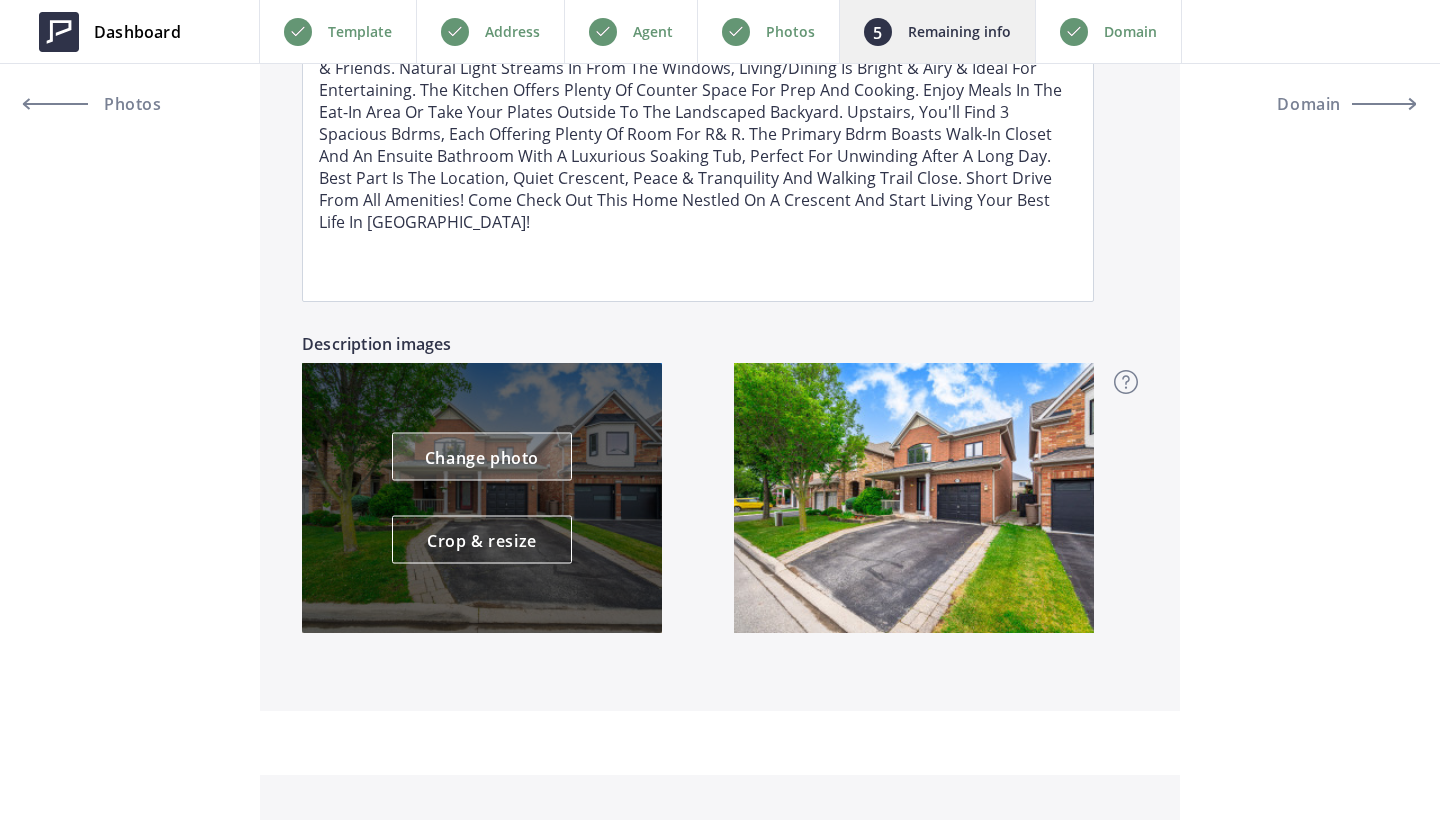 click on "Change photo" at bounding box center [482, 457] 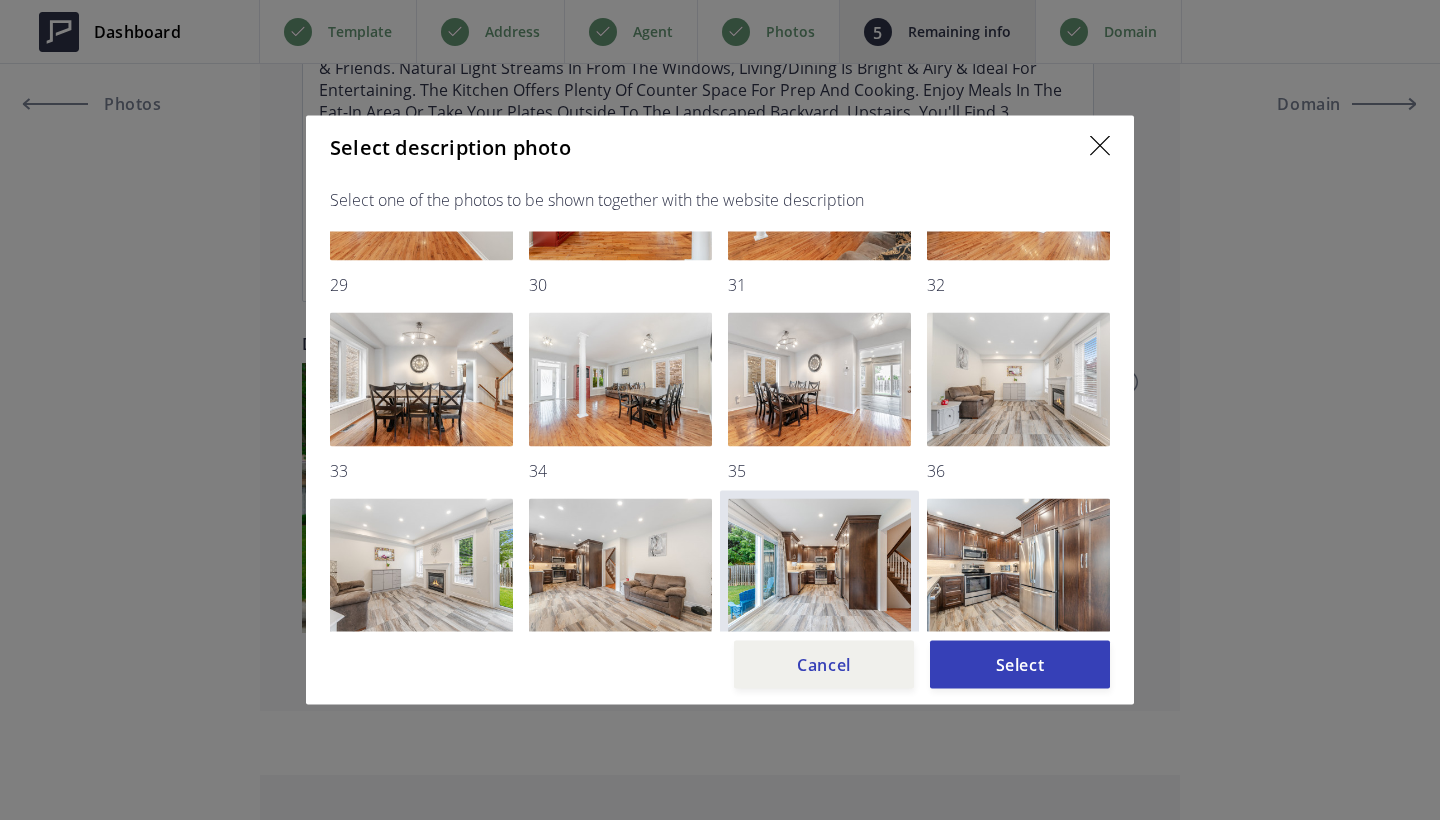 scroll, scrollTop: 482, scrollLeft: 0, axis: vertical 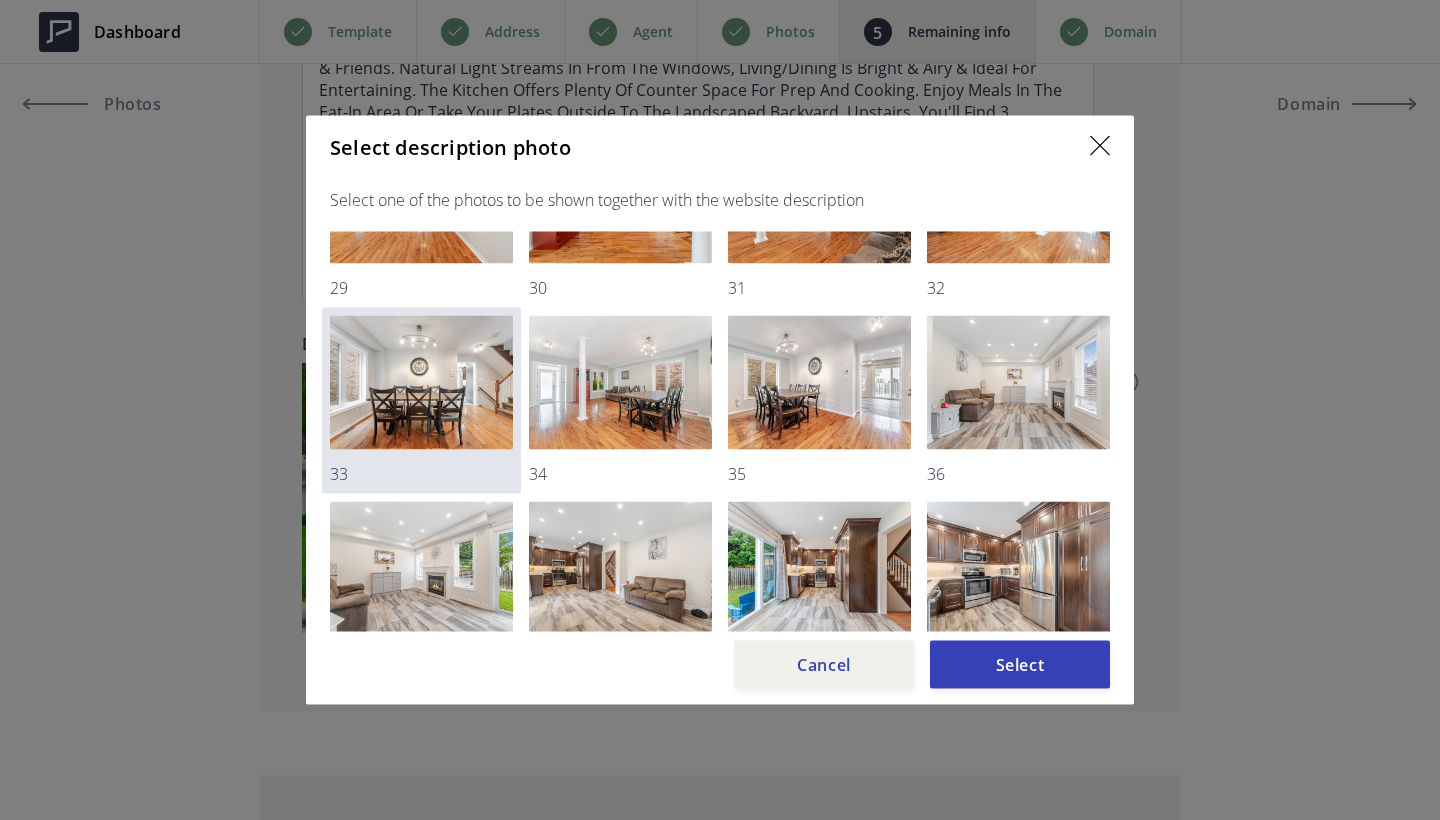 click at bounding box center (421, 383) 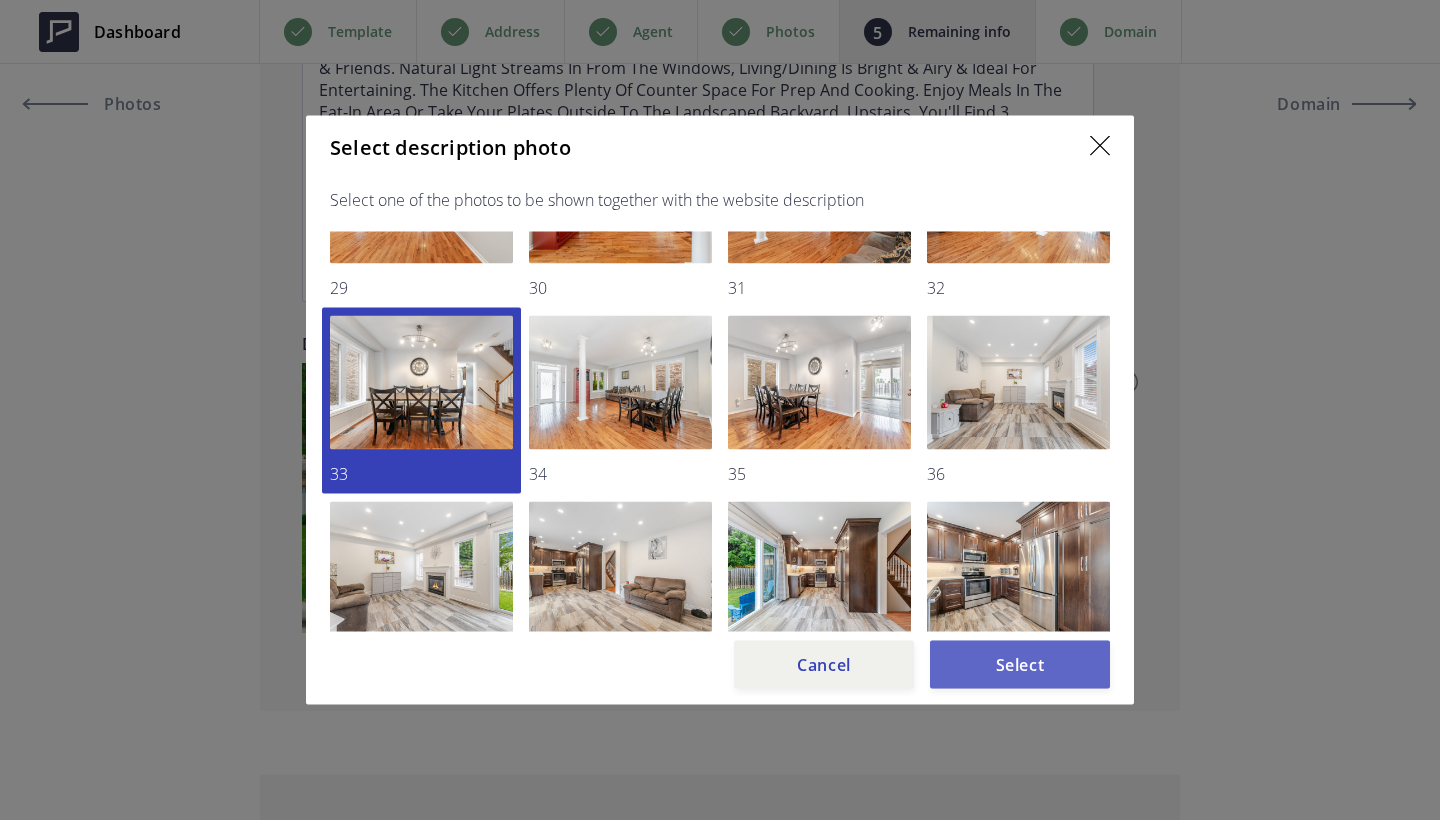 click on "Select" at bounding box center (1020, 665) 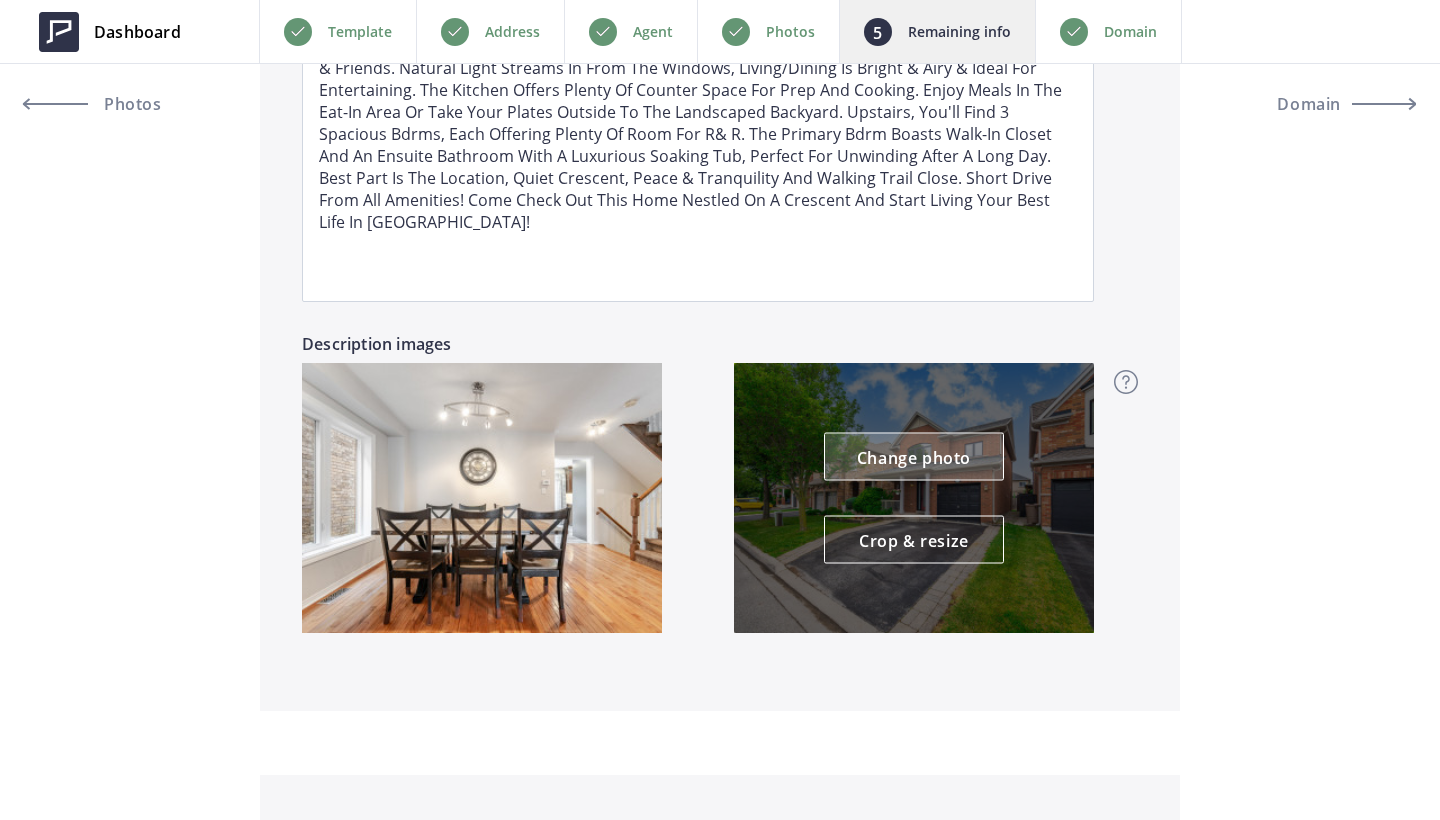 click on "Change photo" at bounding box center [914, 457] 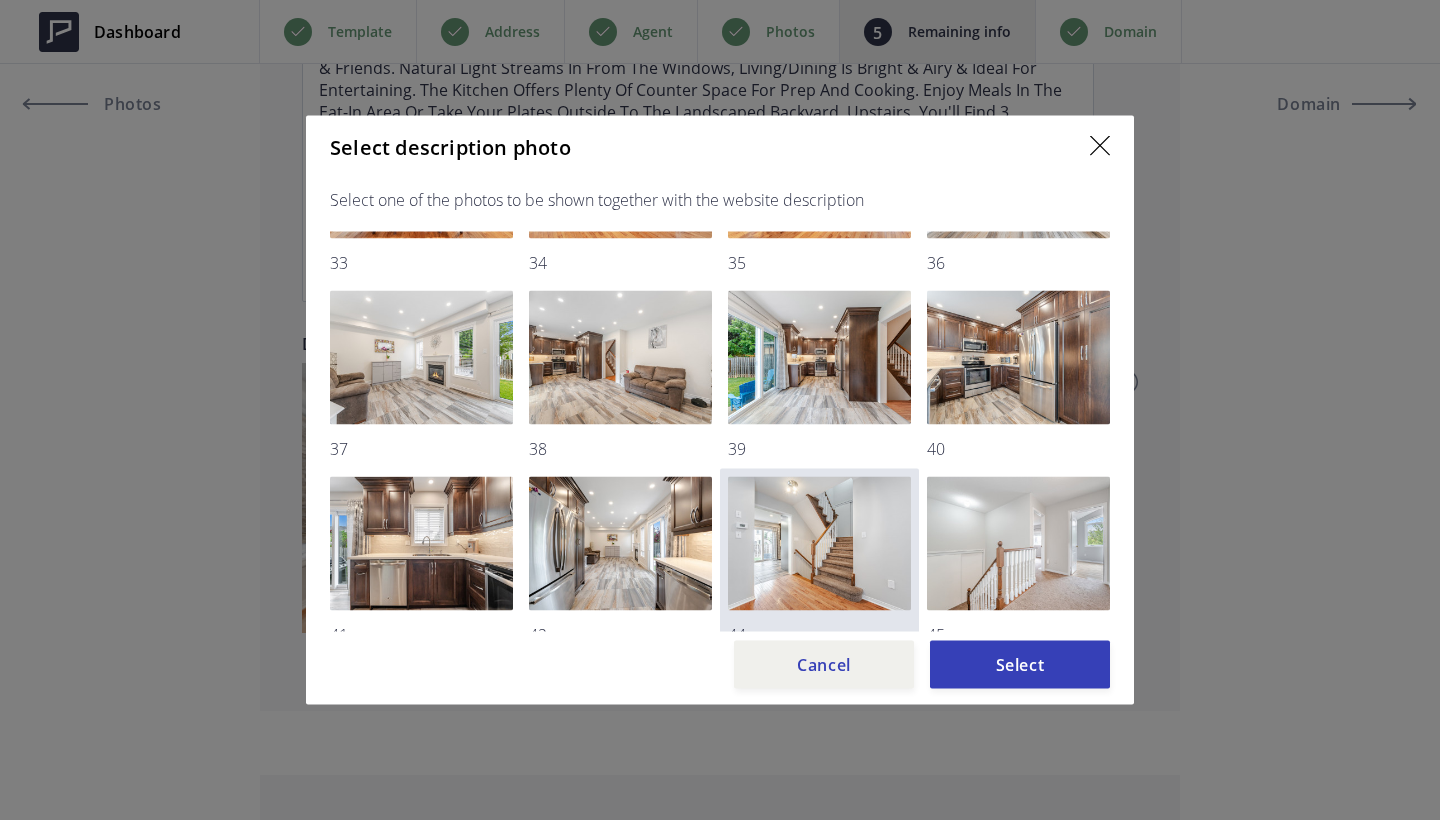 scroll, scrollTop: 684, scrollLeft: 0, axis: vertical 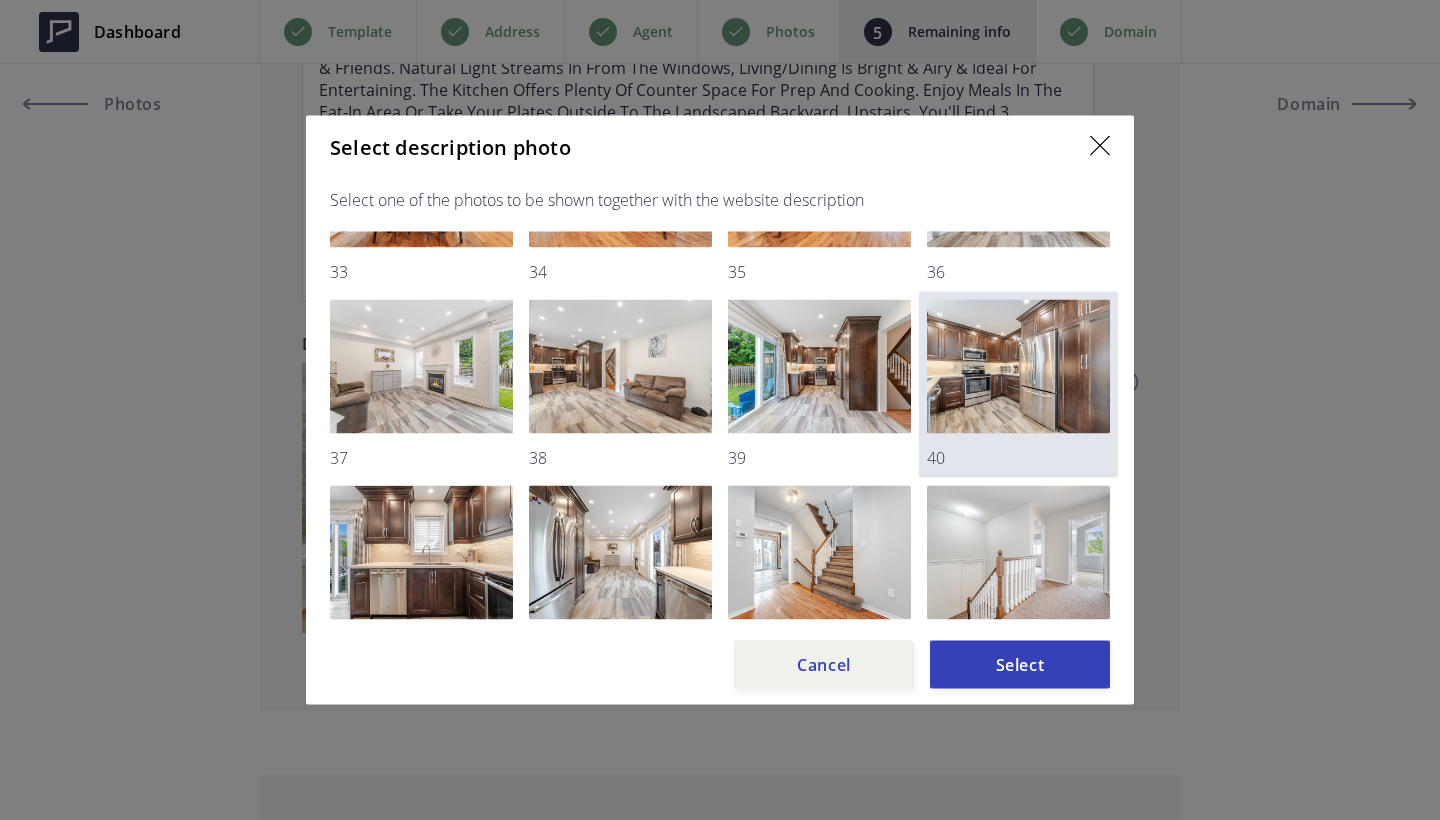 click at bounding box center (1018, 367) 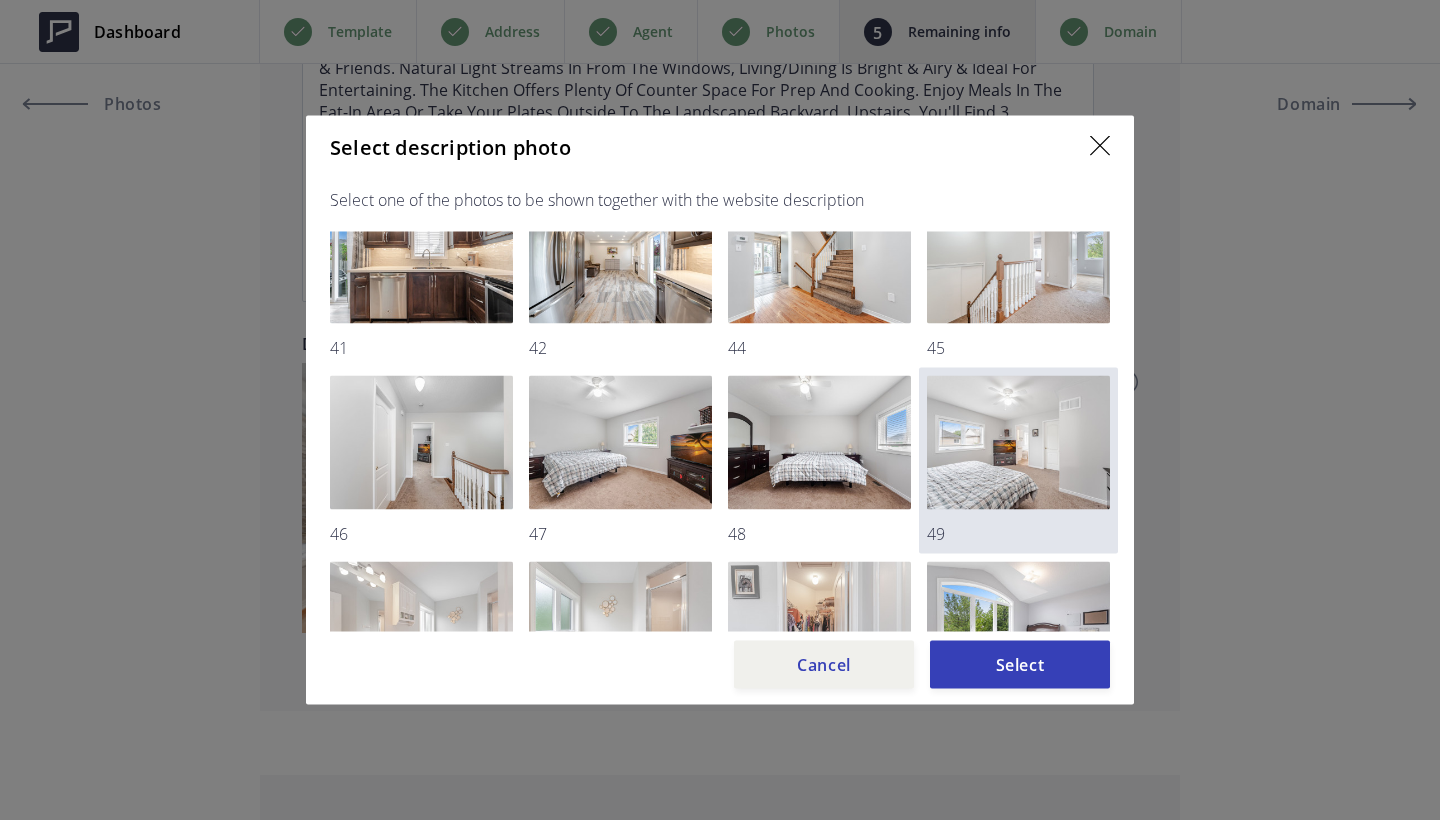 scroll, scrollTop: 725, scrollLeft: 0, axis: vertical 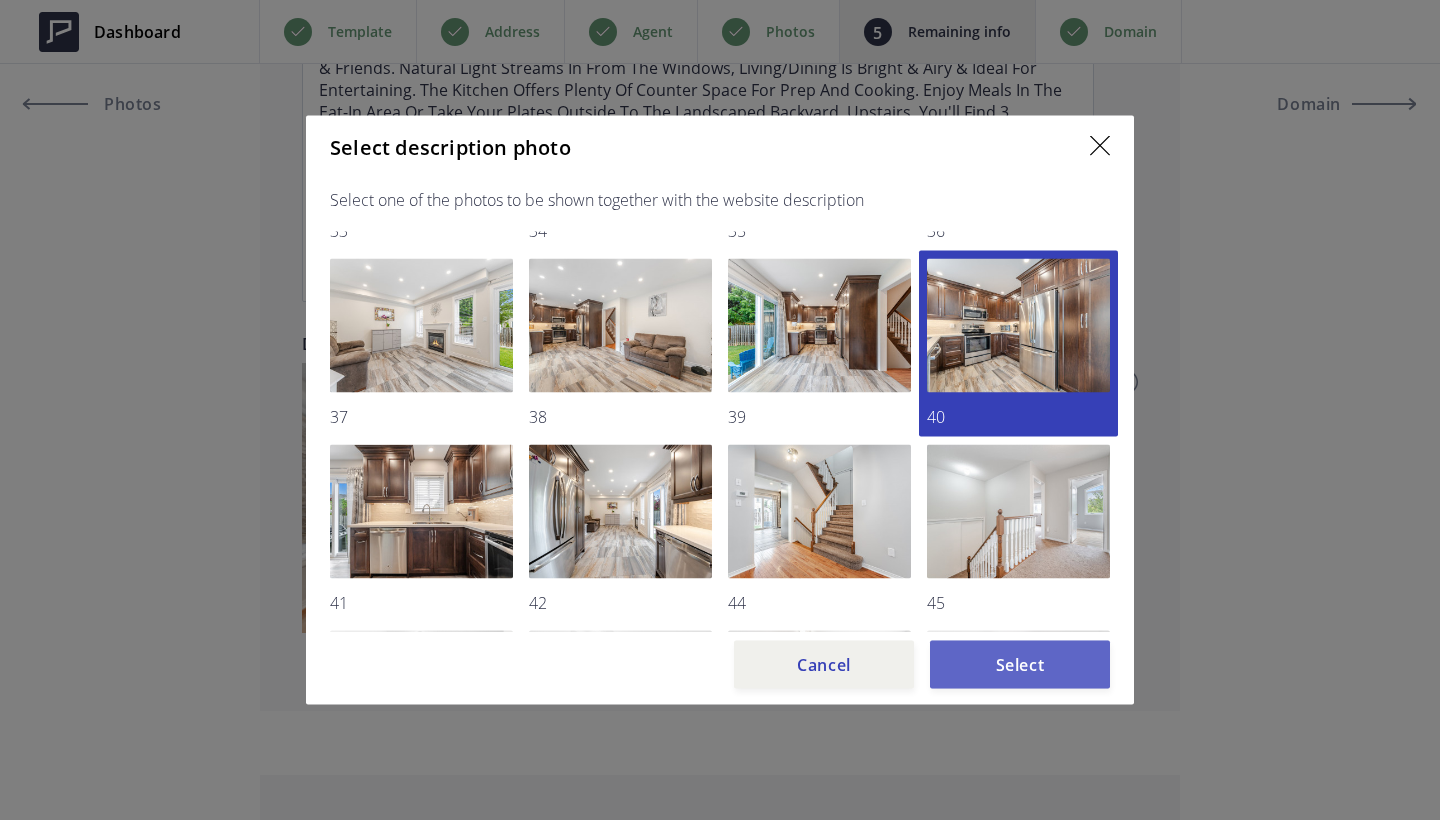 click on "Select" at bounding box center [1020, 665] 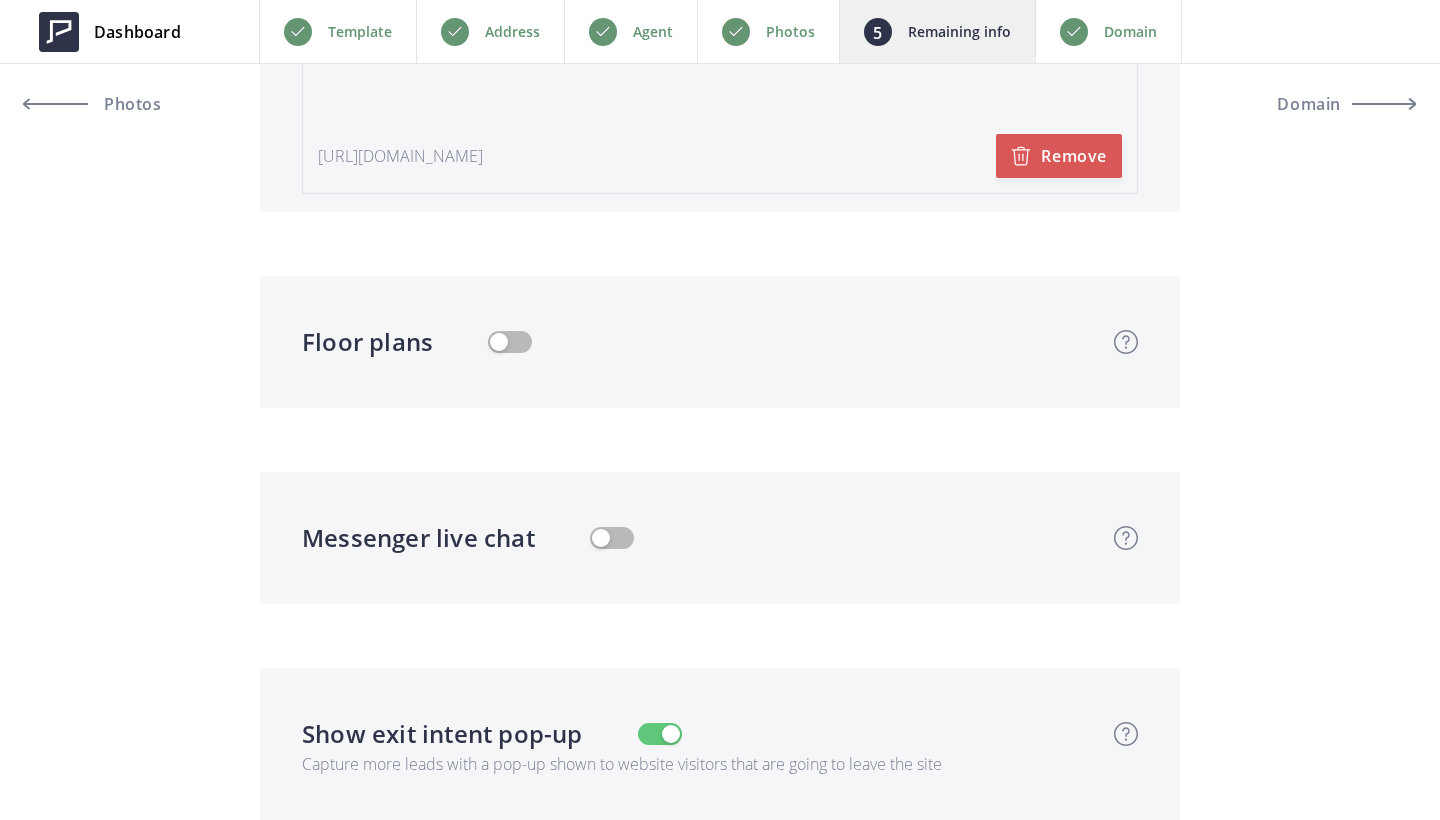 scroll, scrollTop: 5728, scrollLeft: 0, axis: vertical 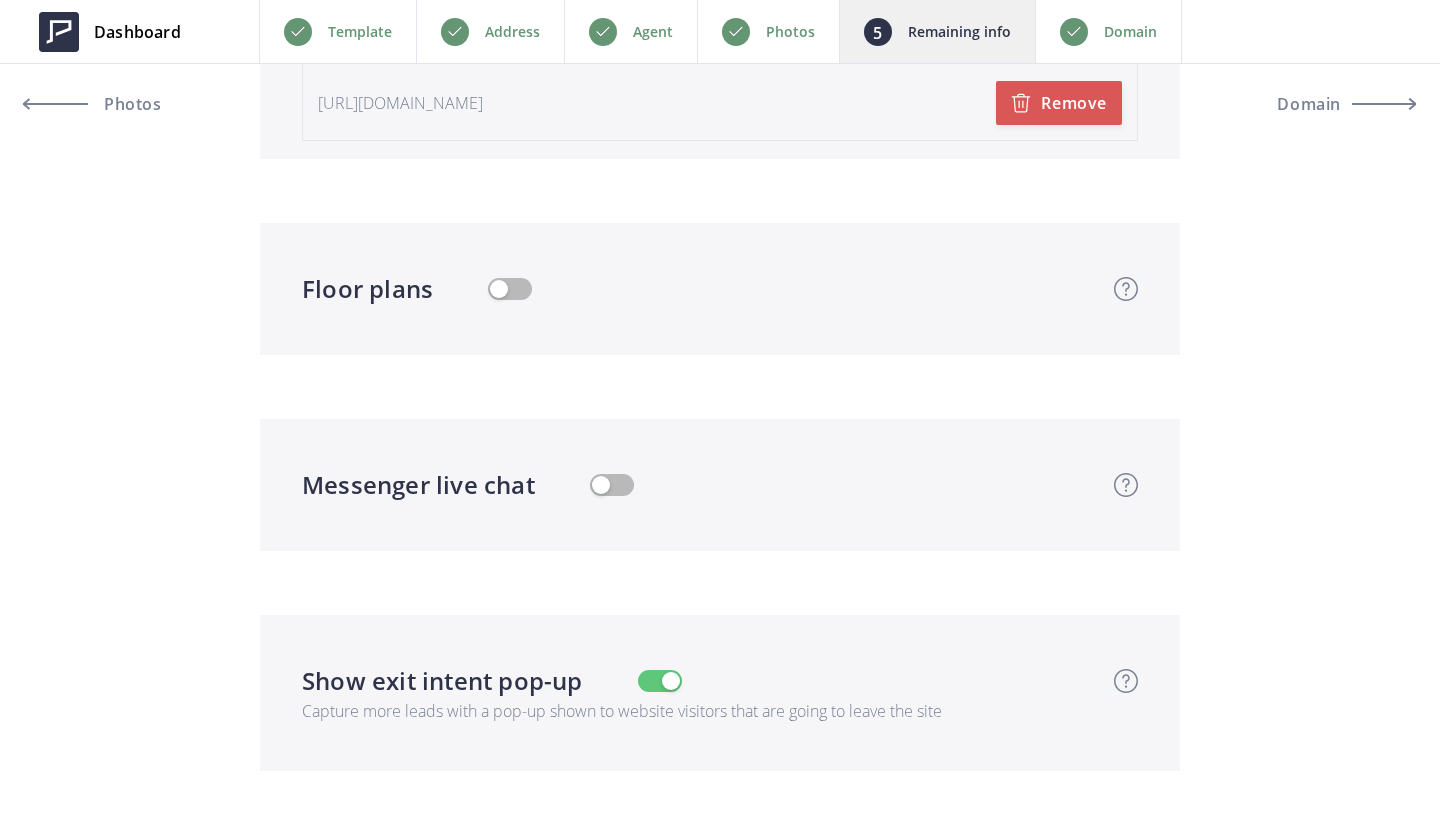 click at bounding box center [510, 289] 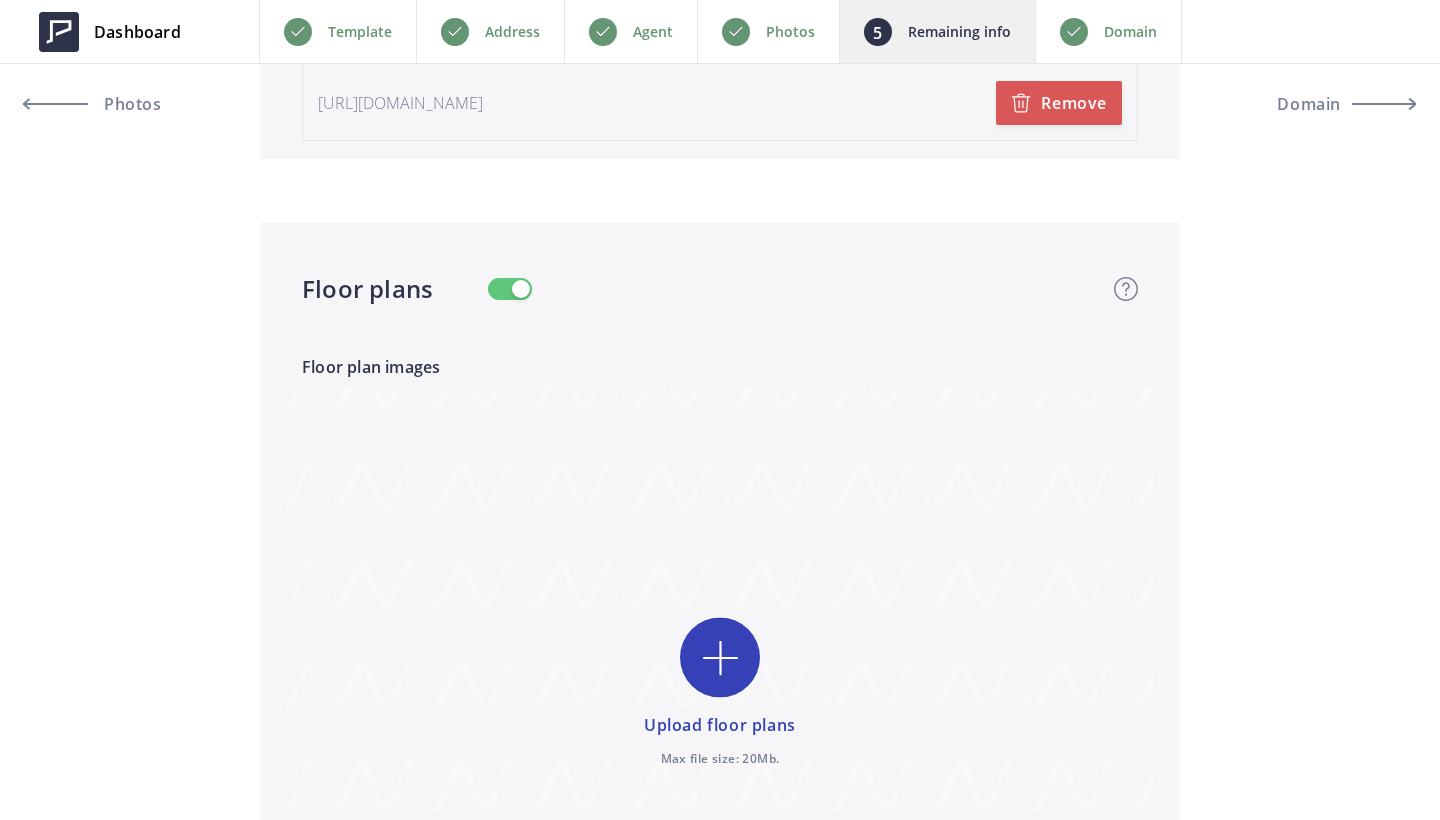click at bounding box center [720, 694] 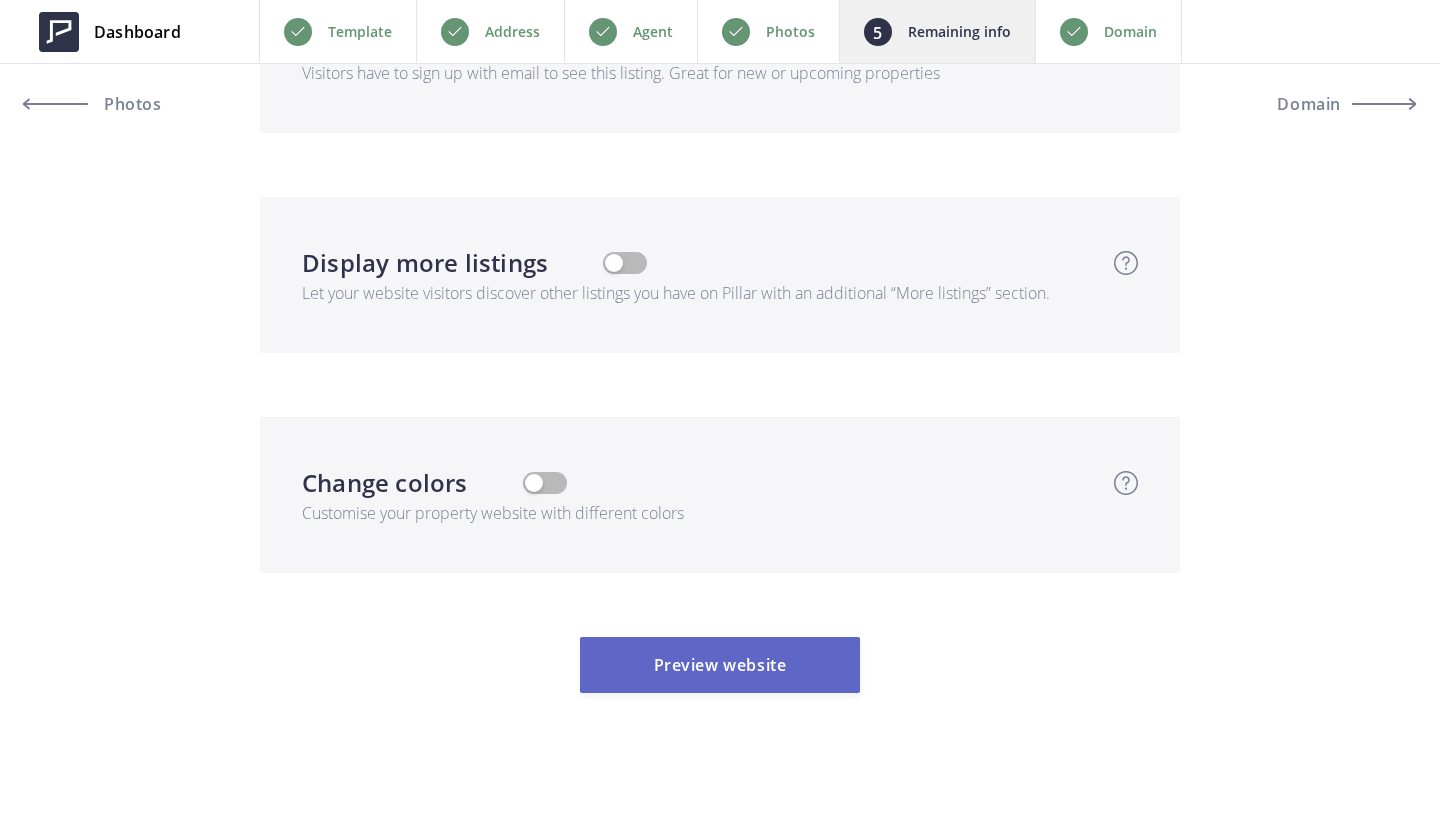 scroll, scrollTop: 6941, scrollLeft: 0, axis: vertical 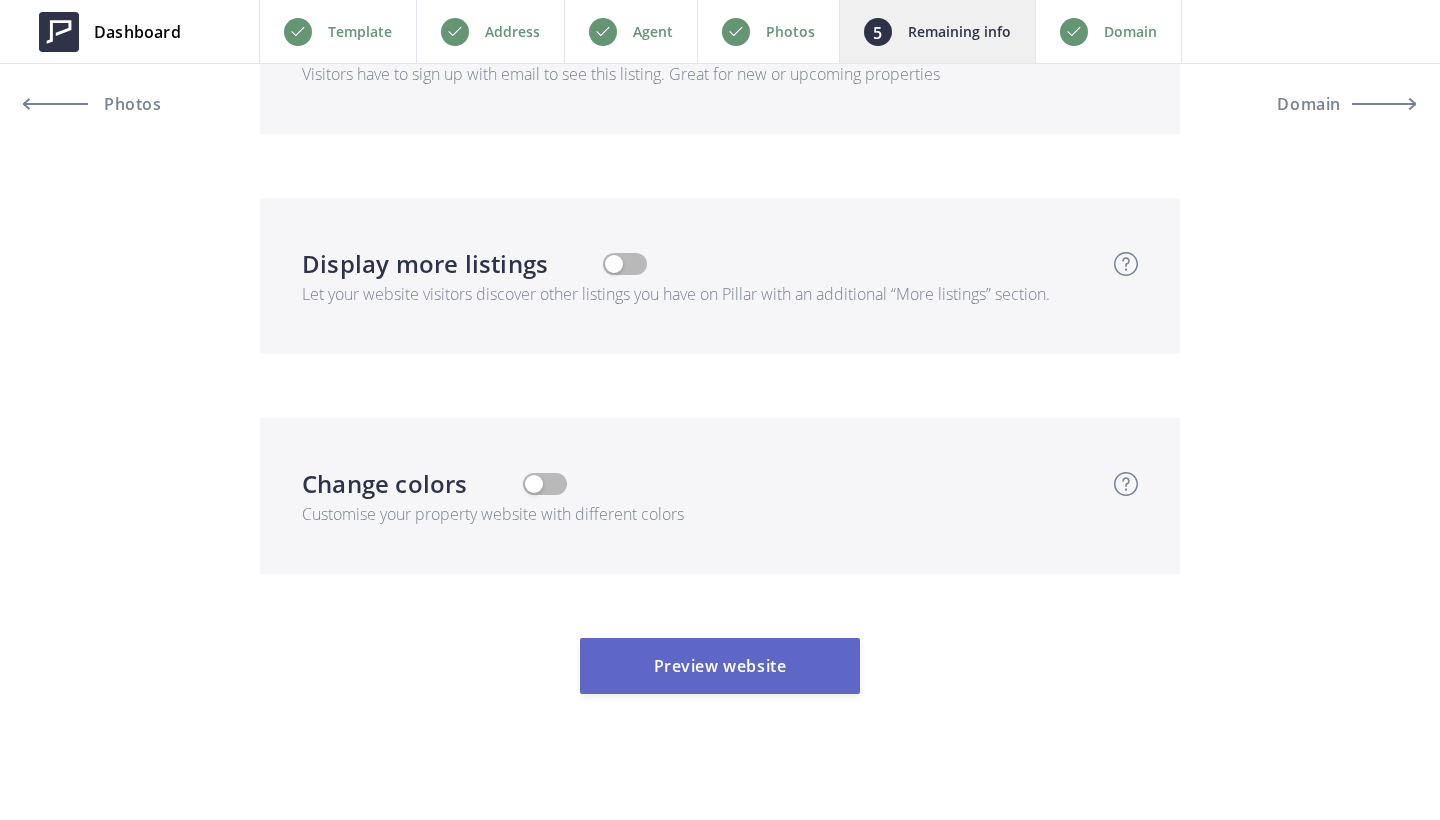 click on "Preview website" at bounding box center (720, 666) 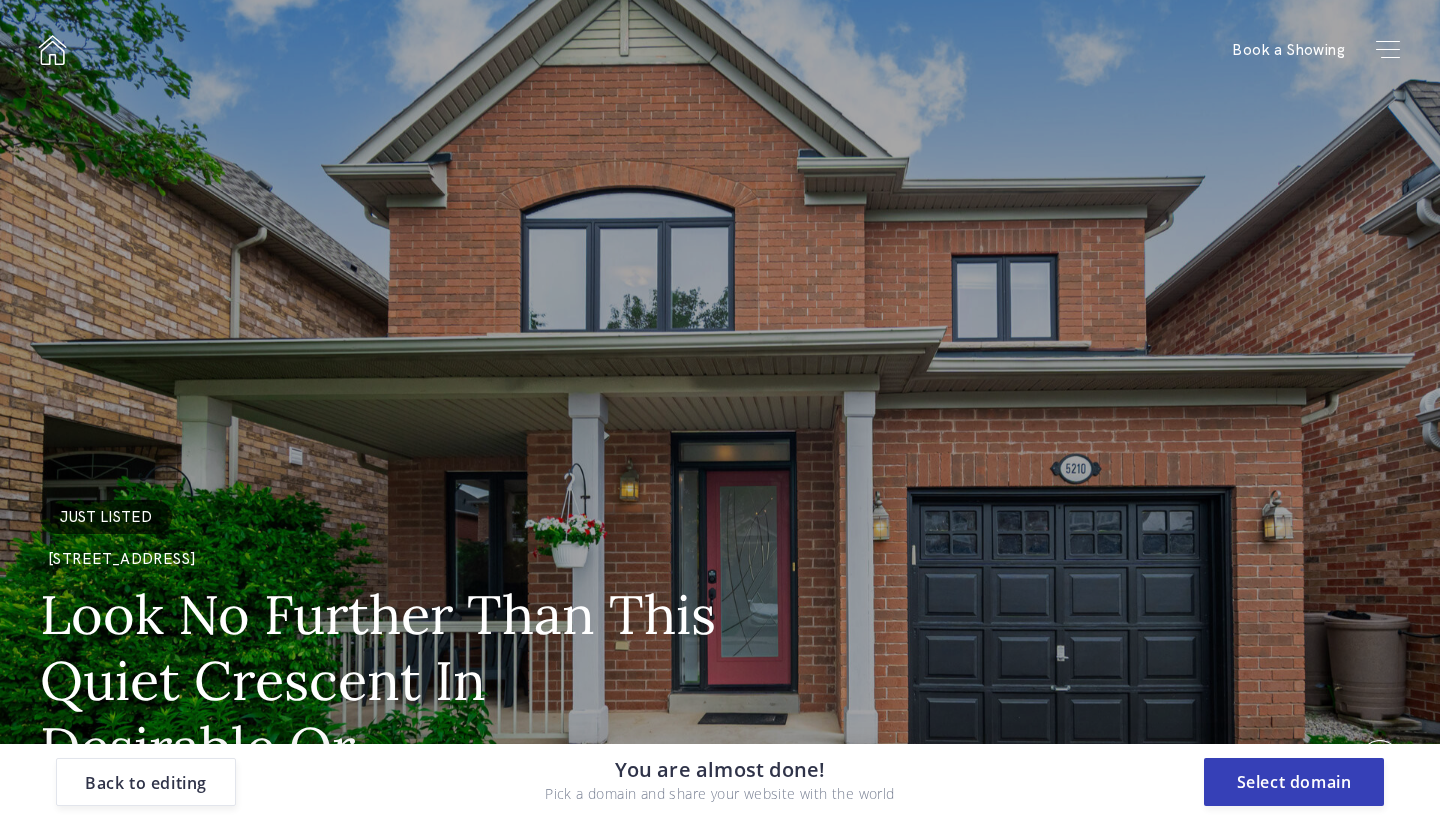 scroll, scrollTop: 0, scrollLeft: 0, axis: both 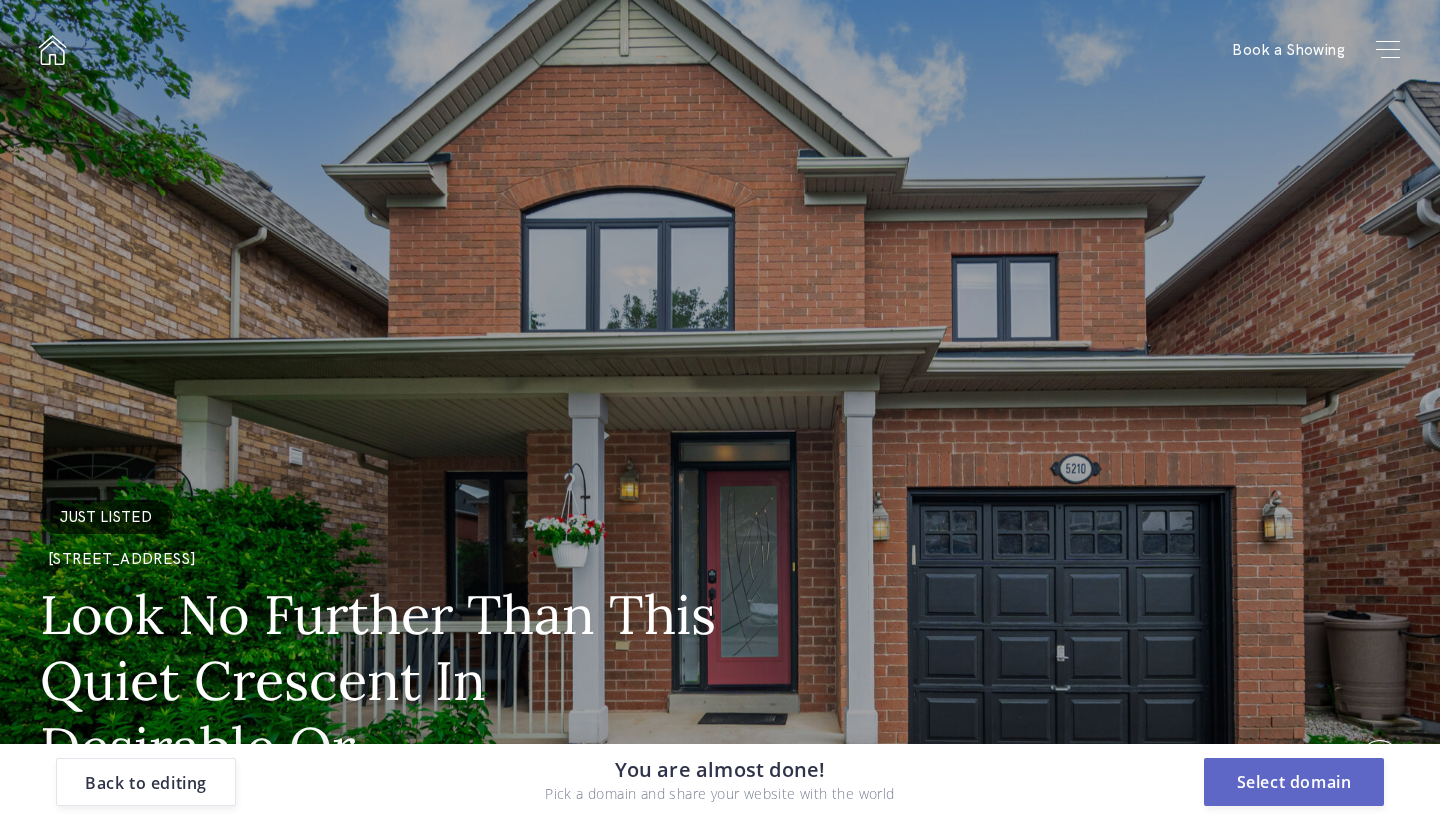 click on "Select domain" at bounding box center (1294, 782) 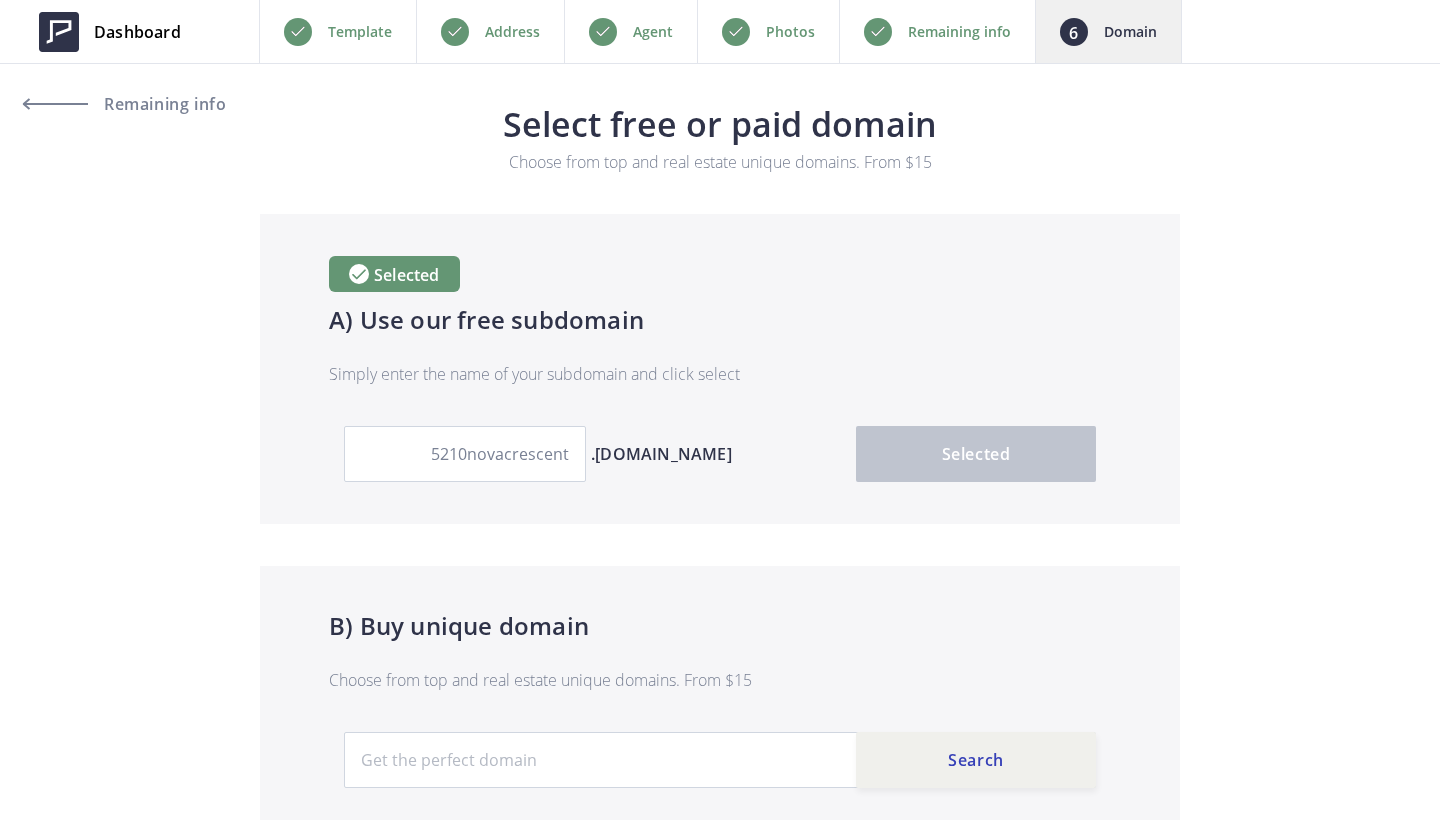 scroll, scrollTop: 0, scrollLeft: 0, axis: both 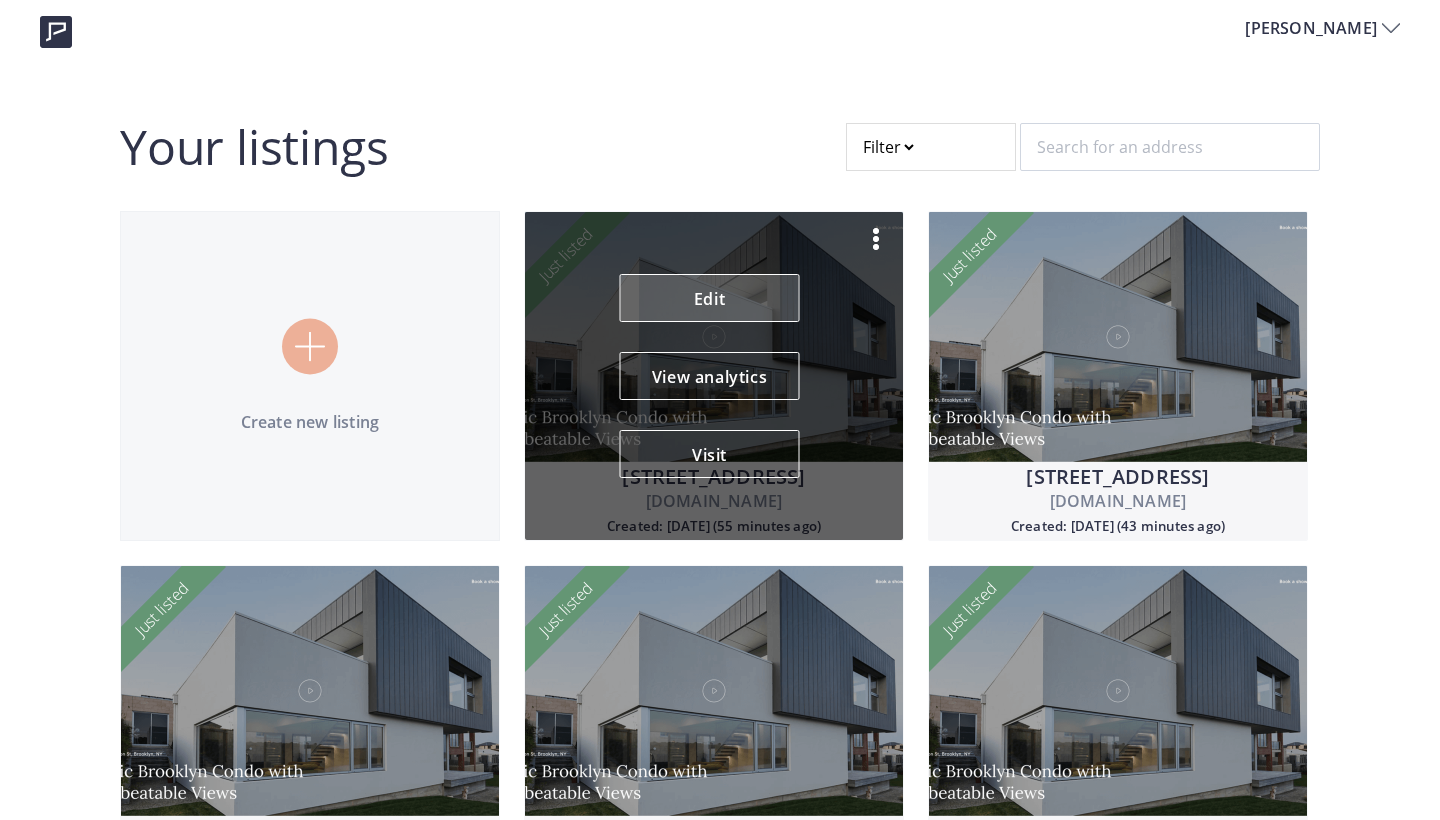 click on "Edit" at bounding box center [710, 298] 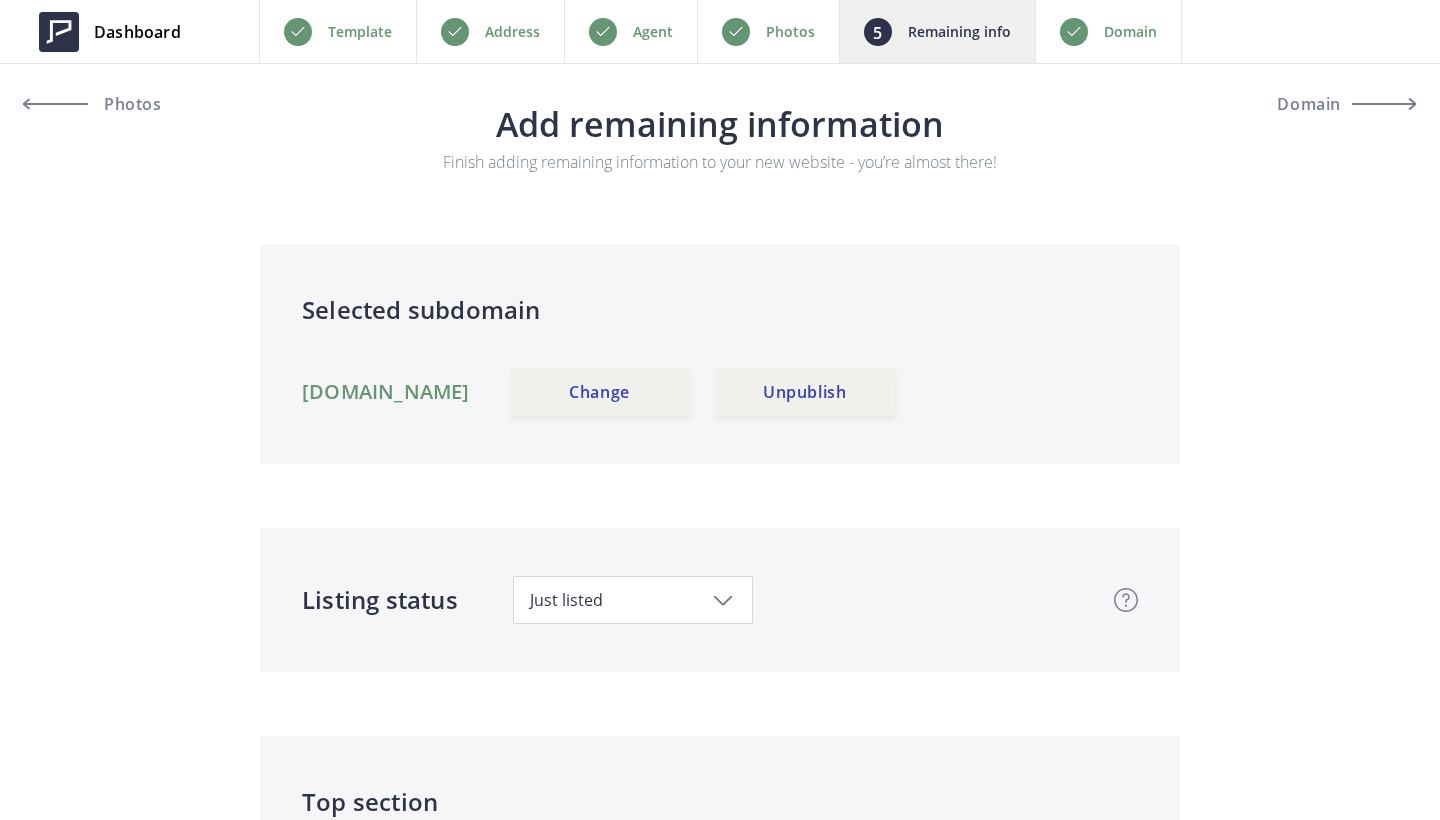 scroll, scrollTop: 0, scrollLeft: 0, axis: both 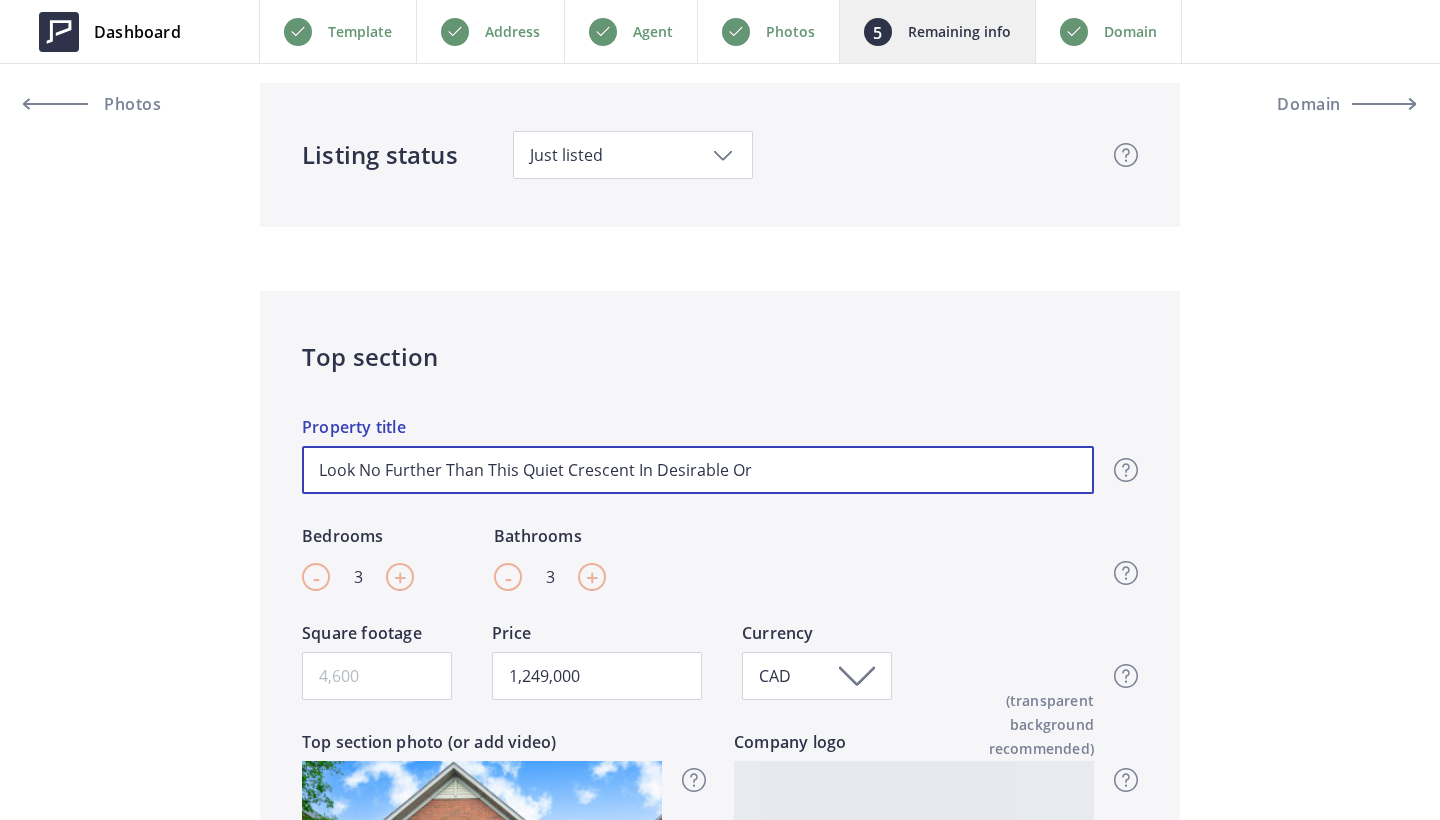 click on "Look No Further Than This Quiet Crescent In Desirable Or" at bounding box center (698, 470) 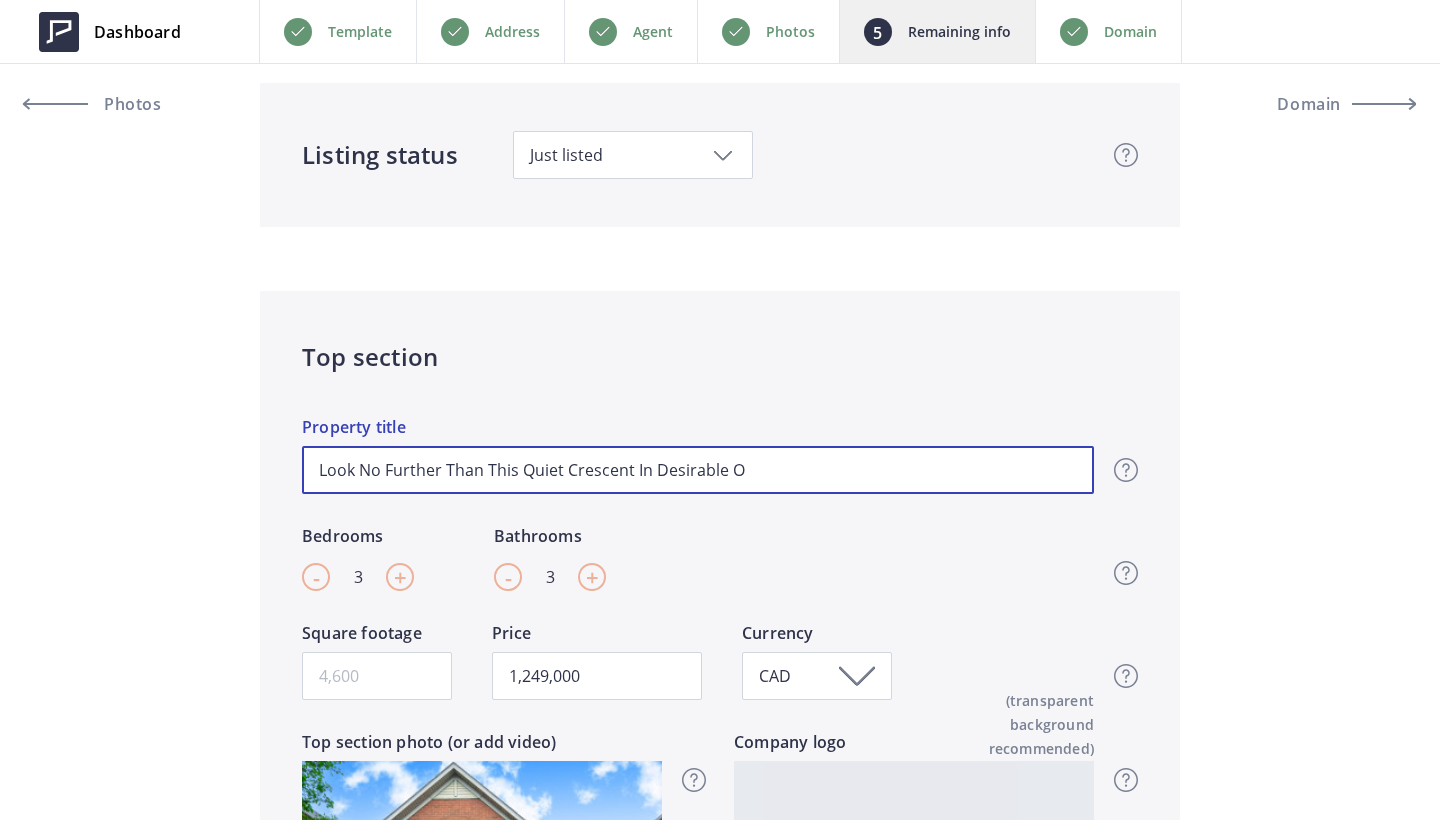 type on "Look No Further Than This Quiet Crescent In Desirable" 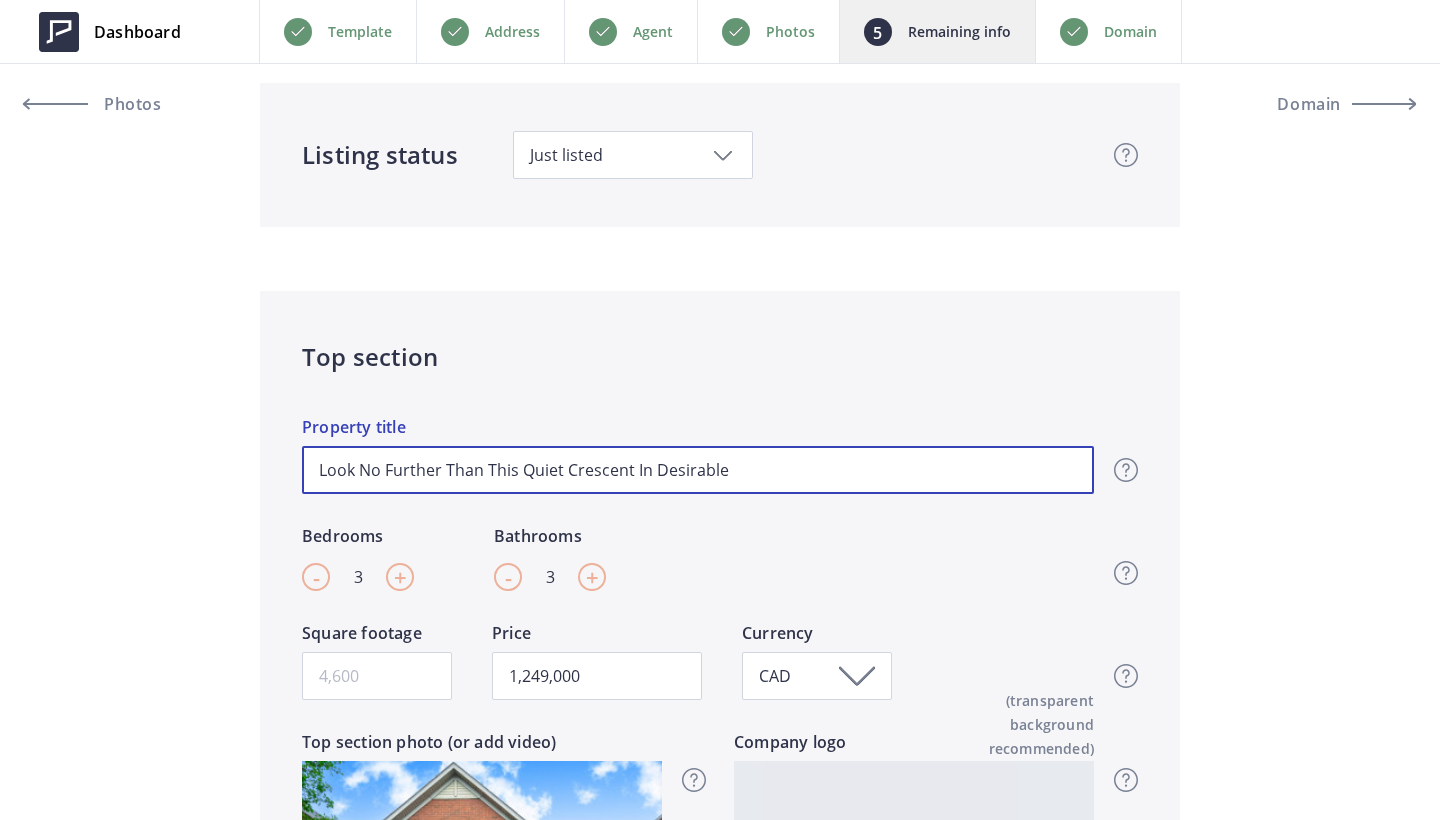 click on "Look No Further Than This Quiet Crescent In Desirable" at bounding box center [698, 470] 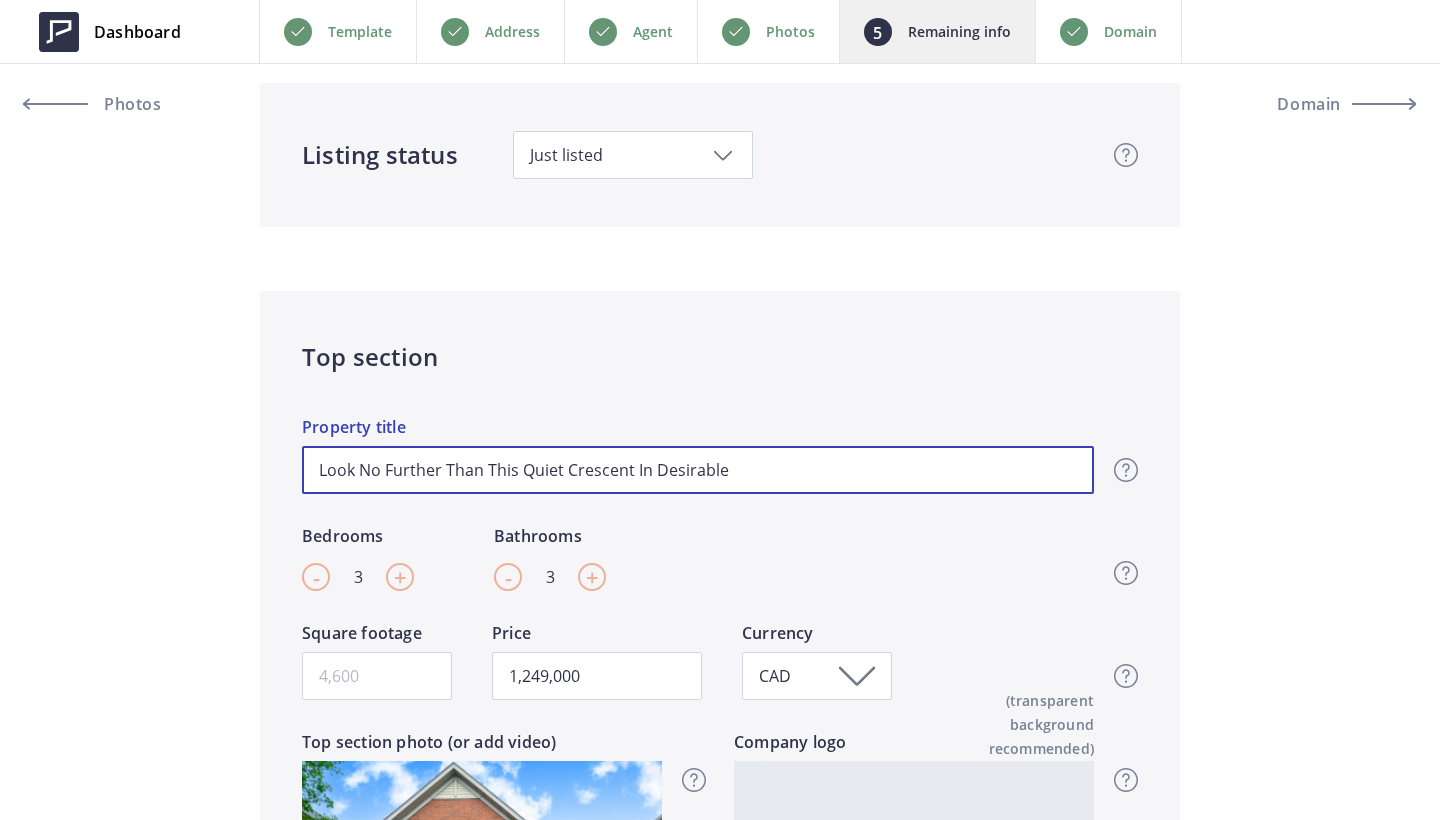 click on "Look No Further Than This Quiet Crescent In Desirable" at bounding box center [698, 470] 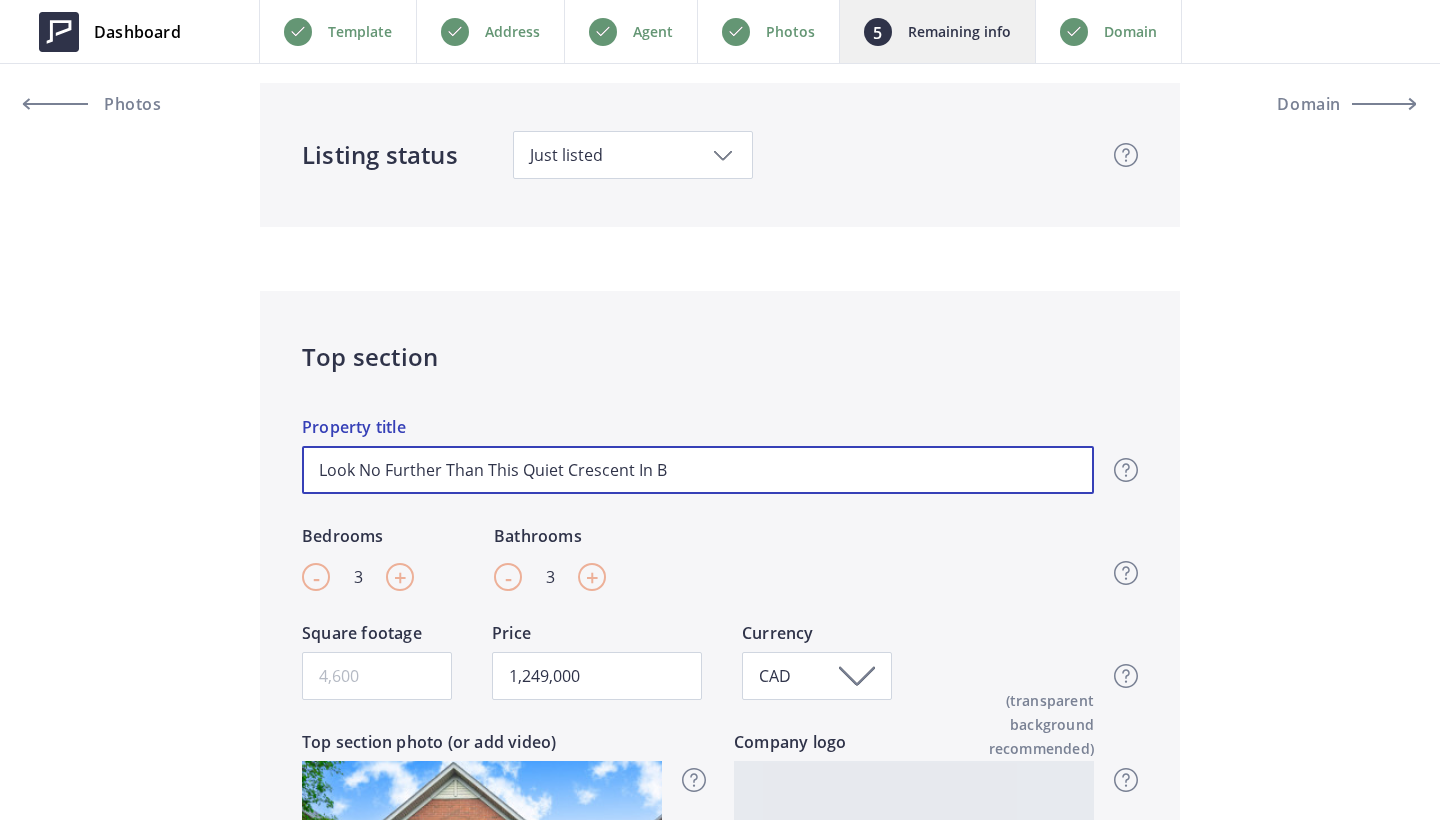 type on "Look No Further Than This Quiet Crescent In Bu" 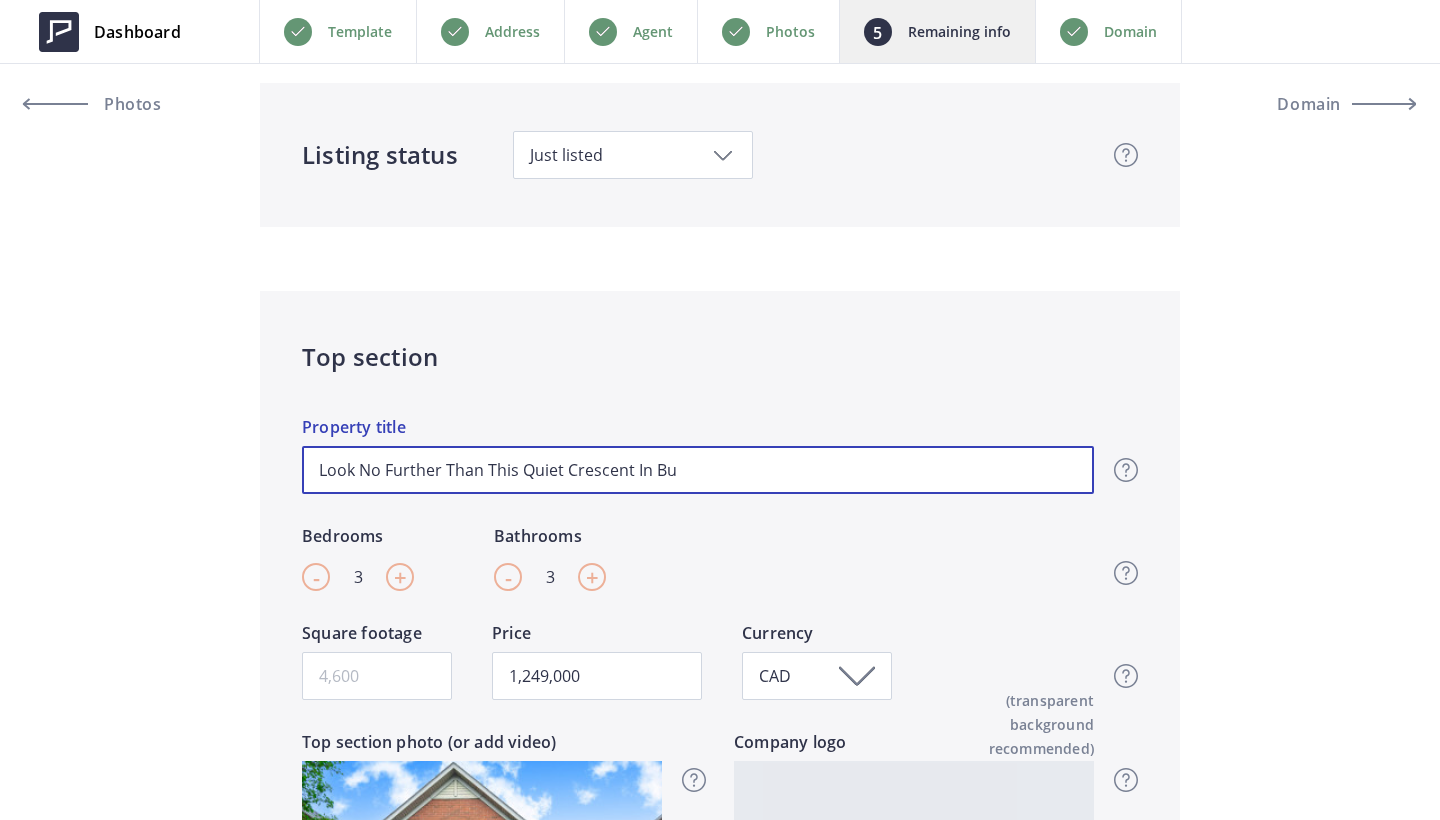 type on "Look No Further Than This Quiet Crescent In Bur" 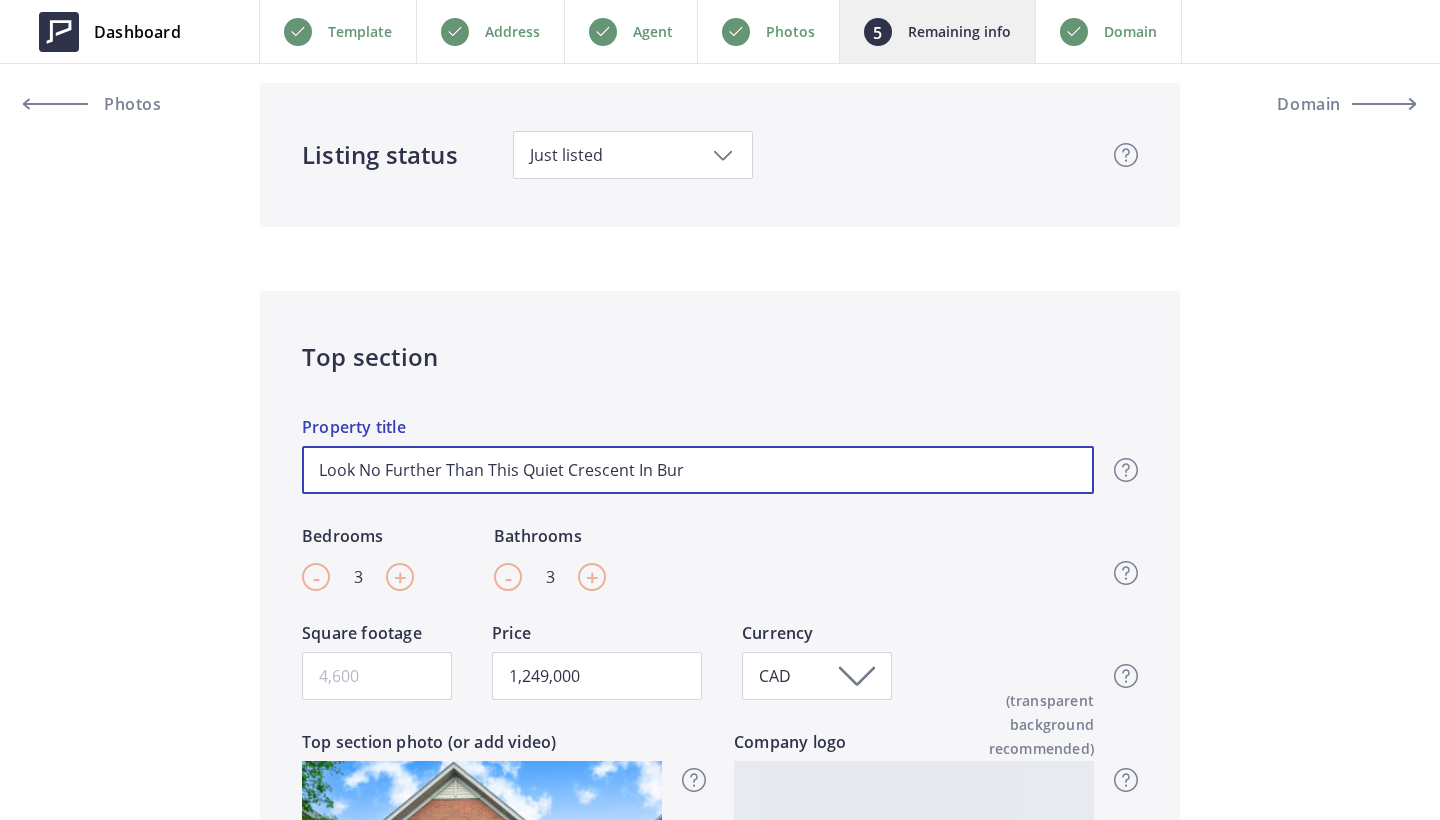 type on "1,249,000" 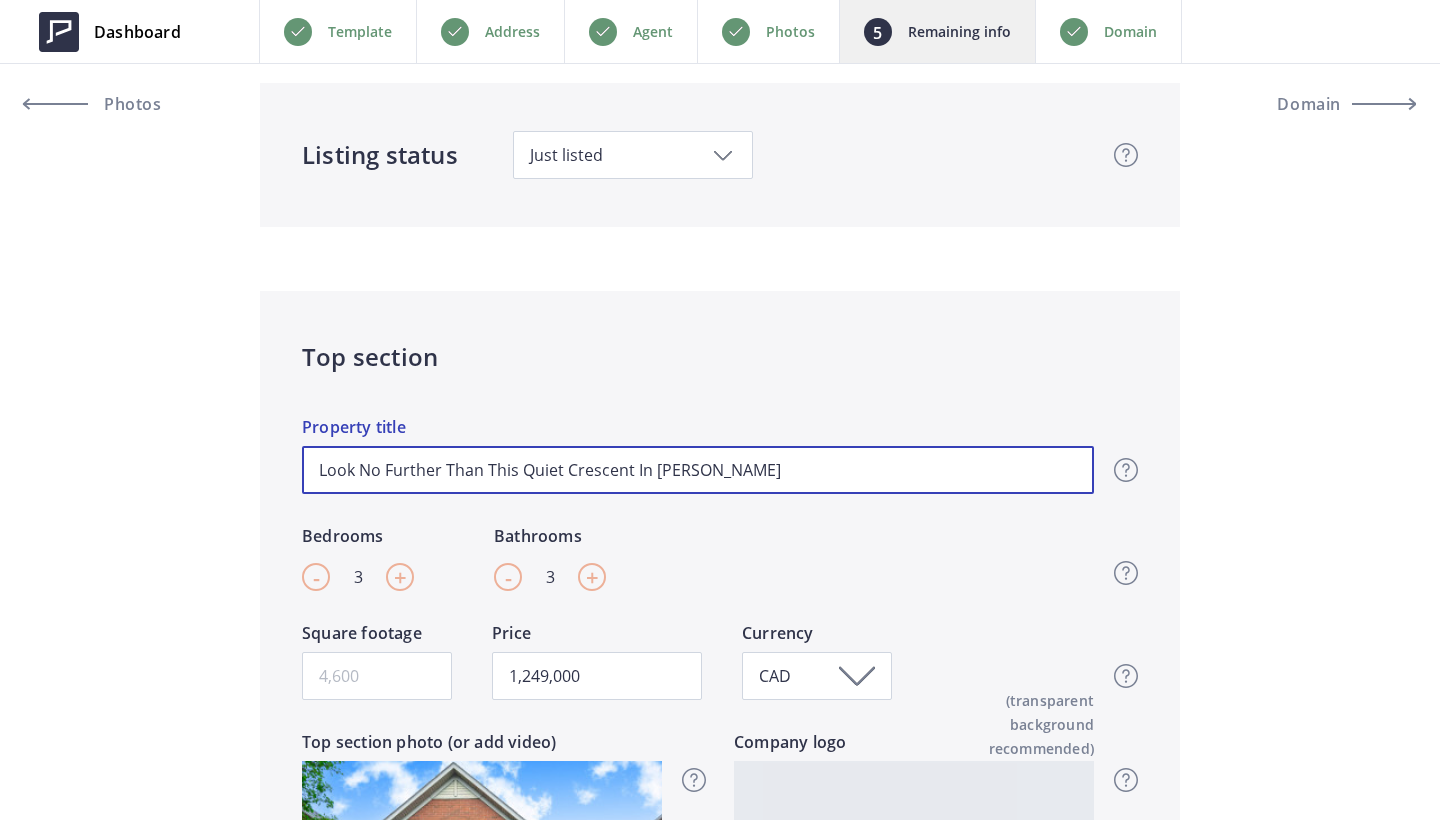 type on "Look No Further Than This Quiet Crescent In Burli" 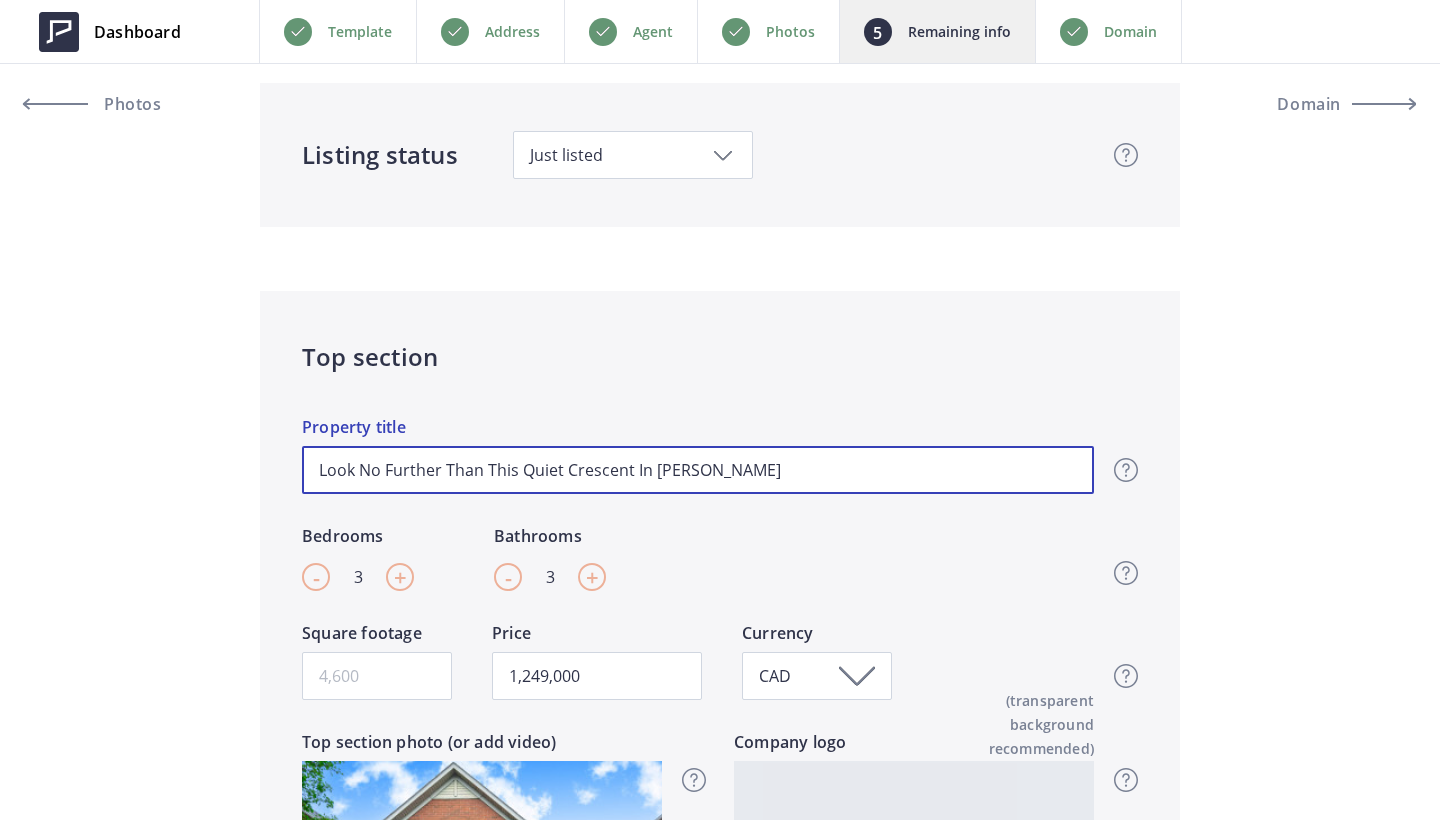 type on "1,249,000" 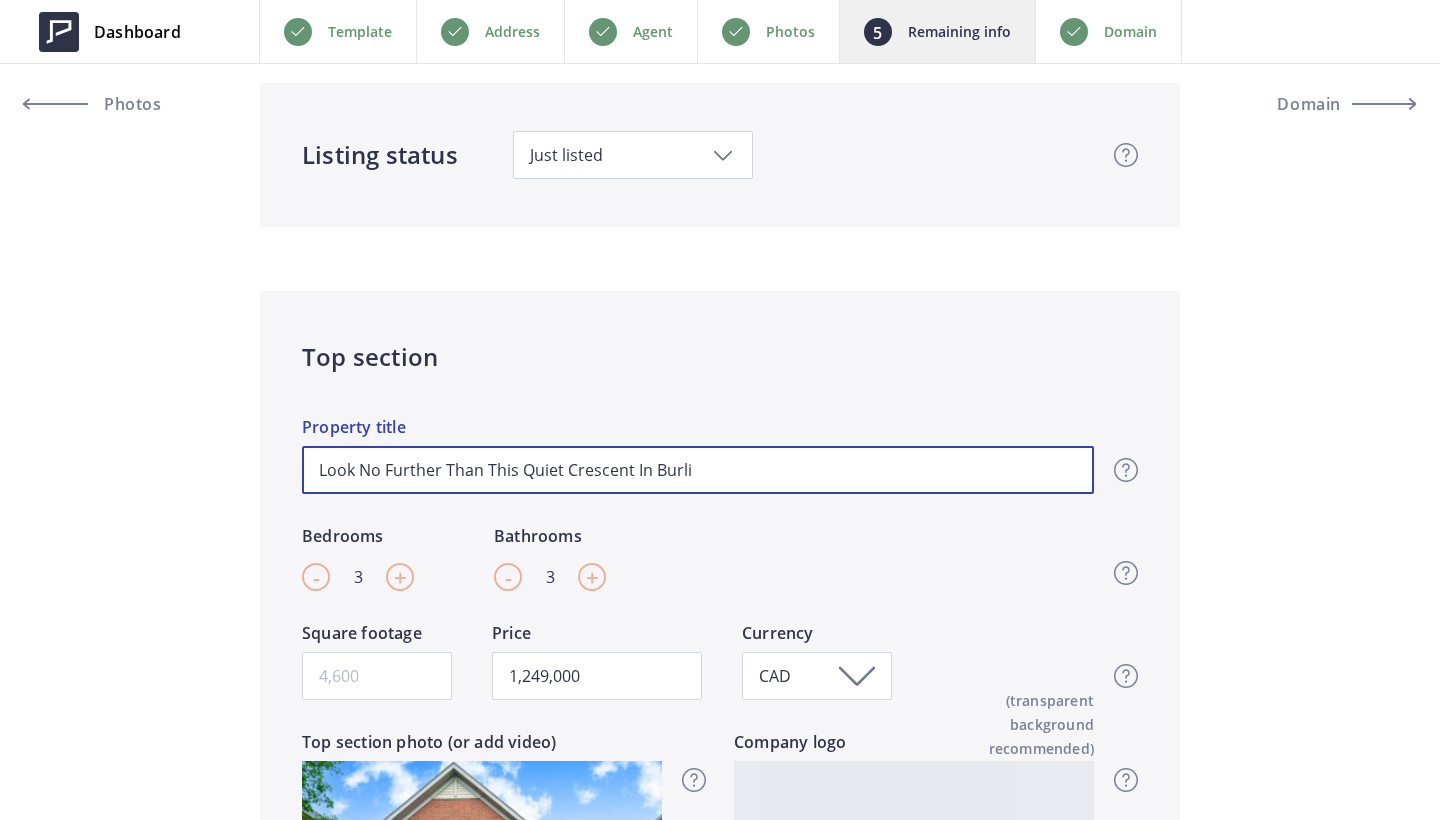 type on "Look No Further Than This Quiet Crescent In Burlin" 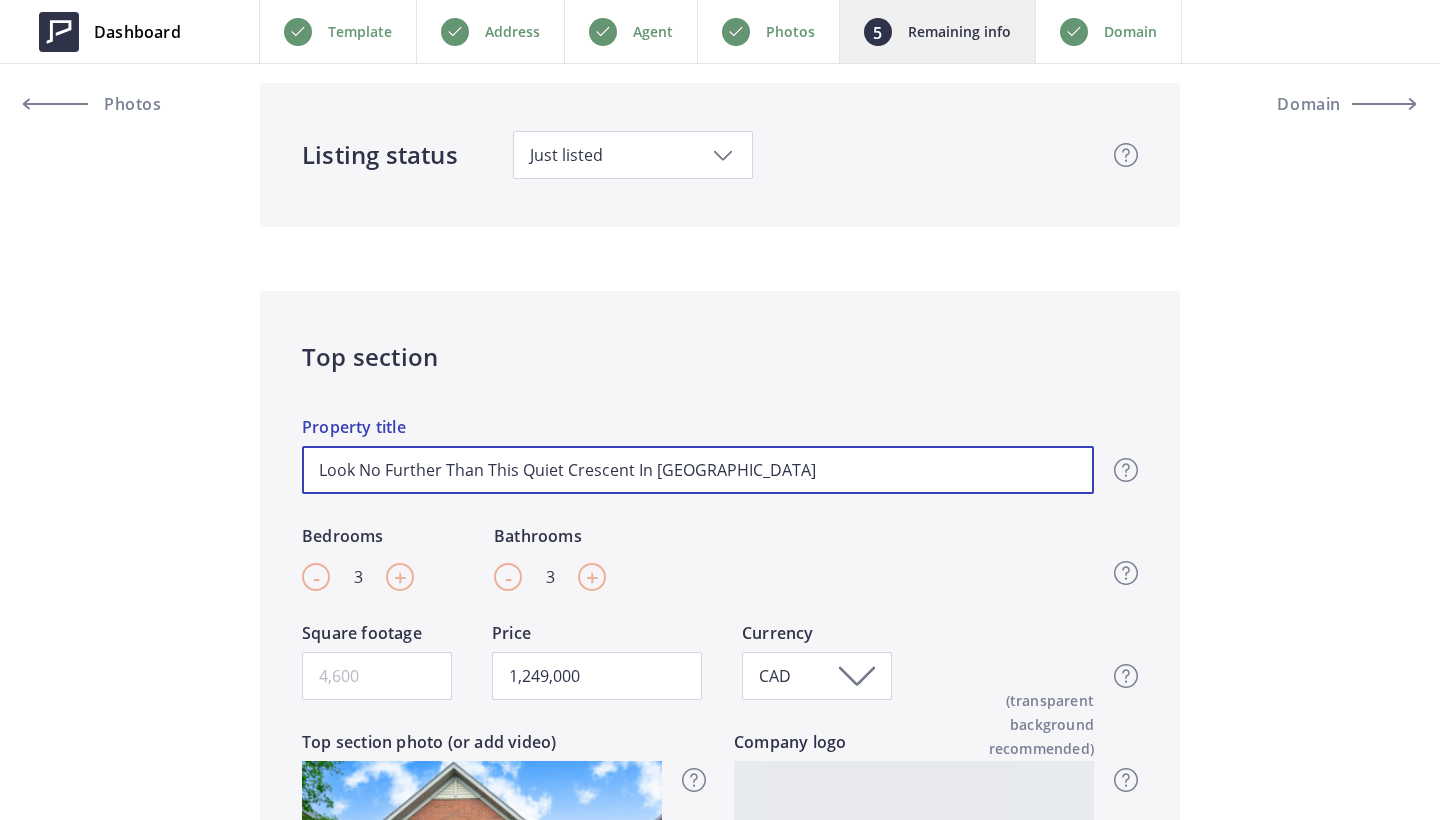 type on "1,249,000" 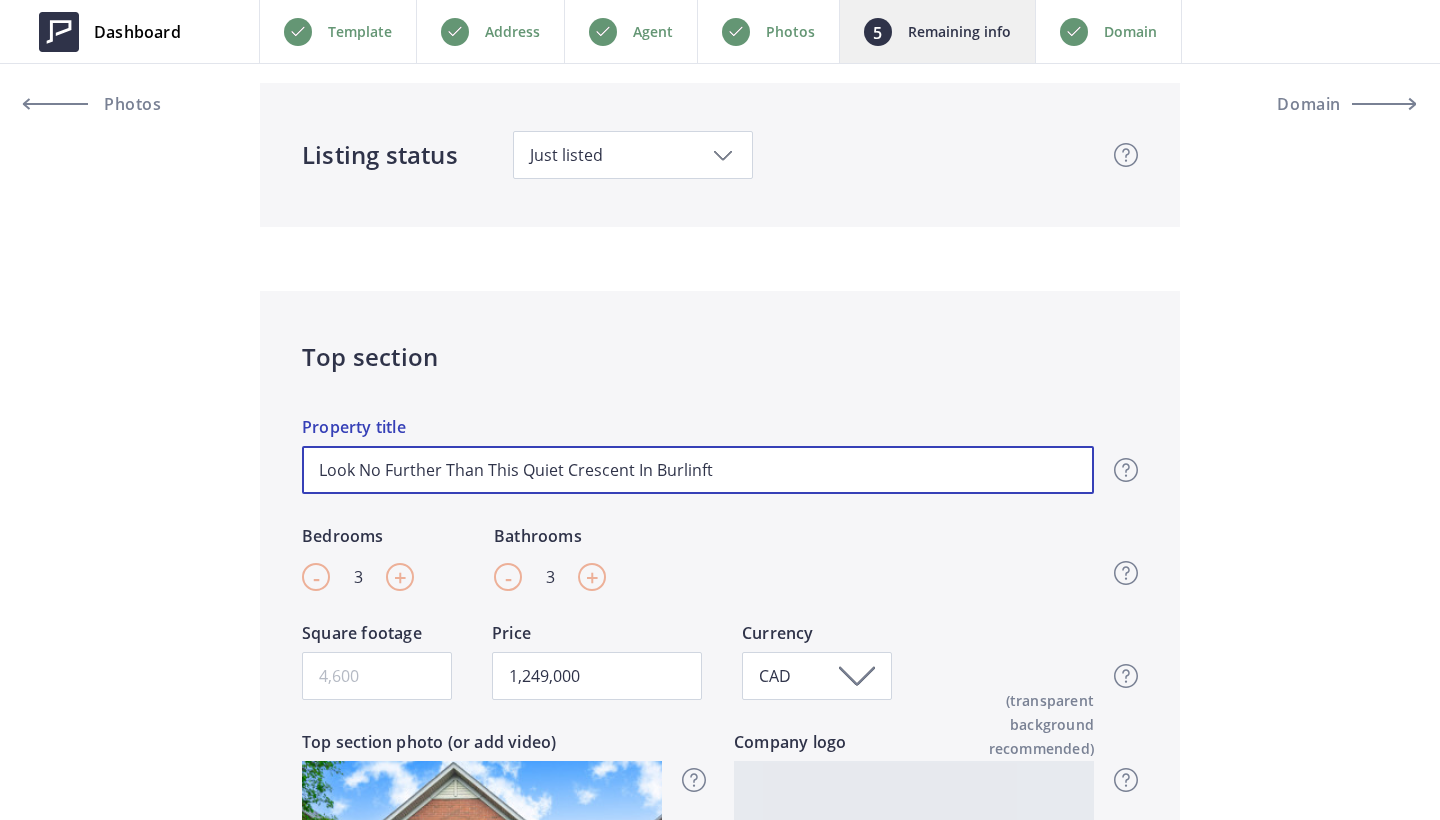 type on "1,249,000" 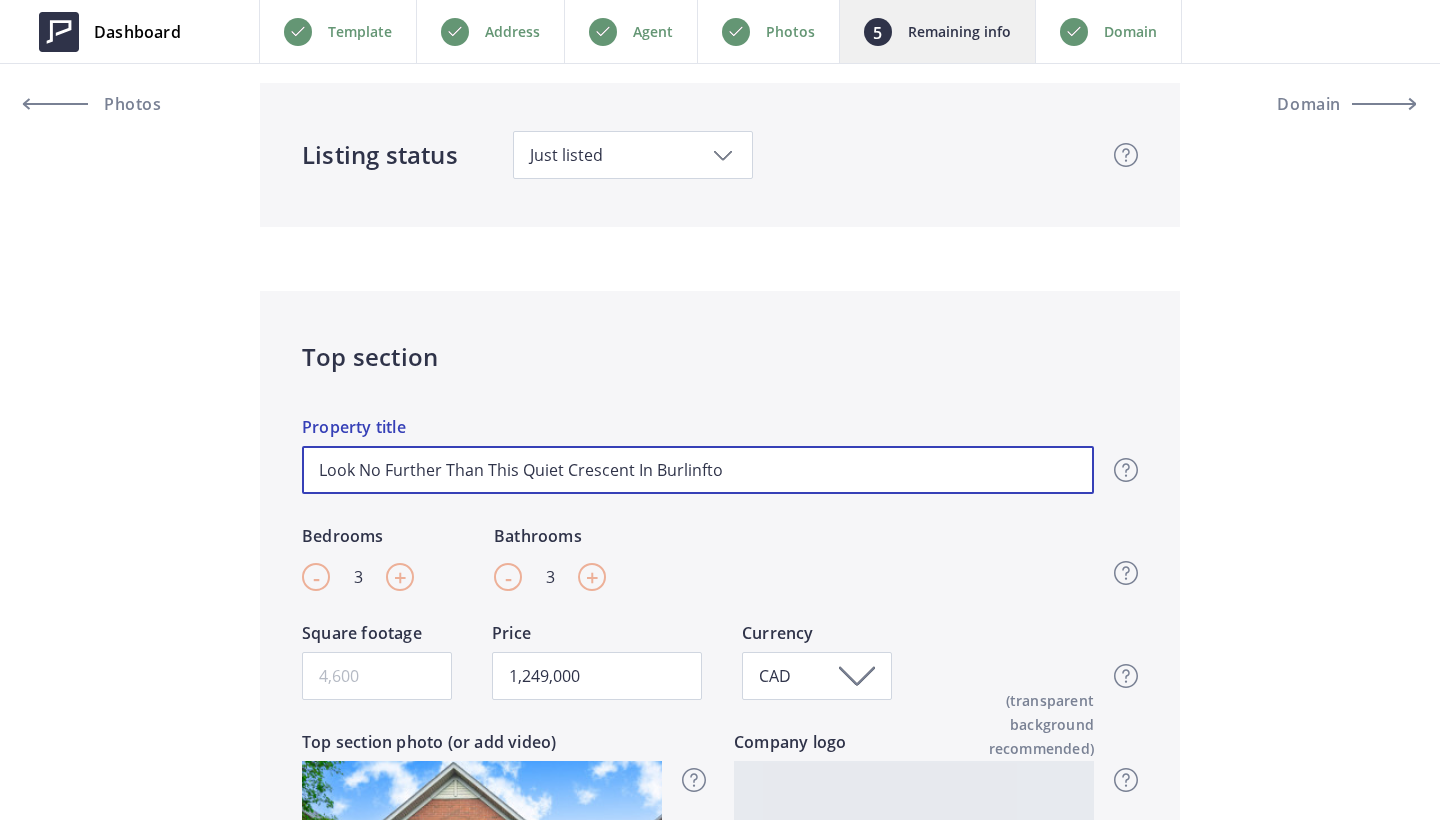 type on "Look No Further Than This Quiet Crescent In Burlinft" 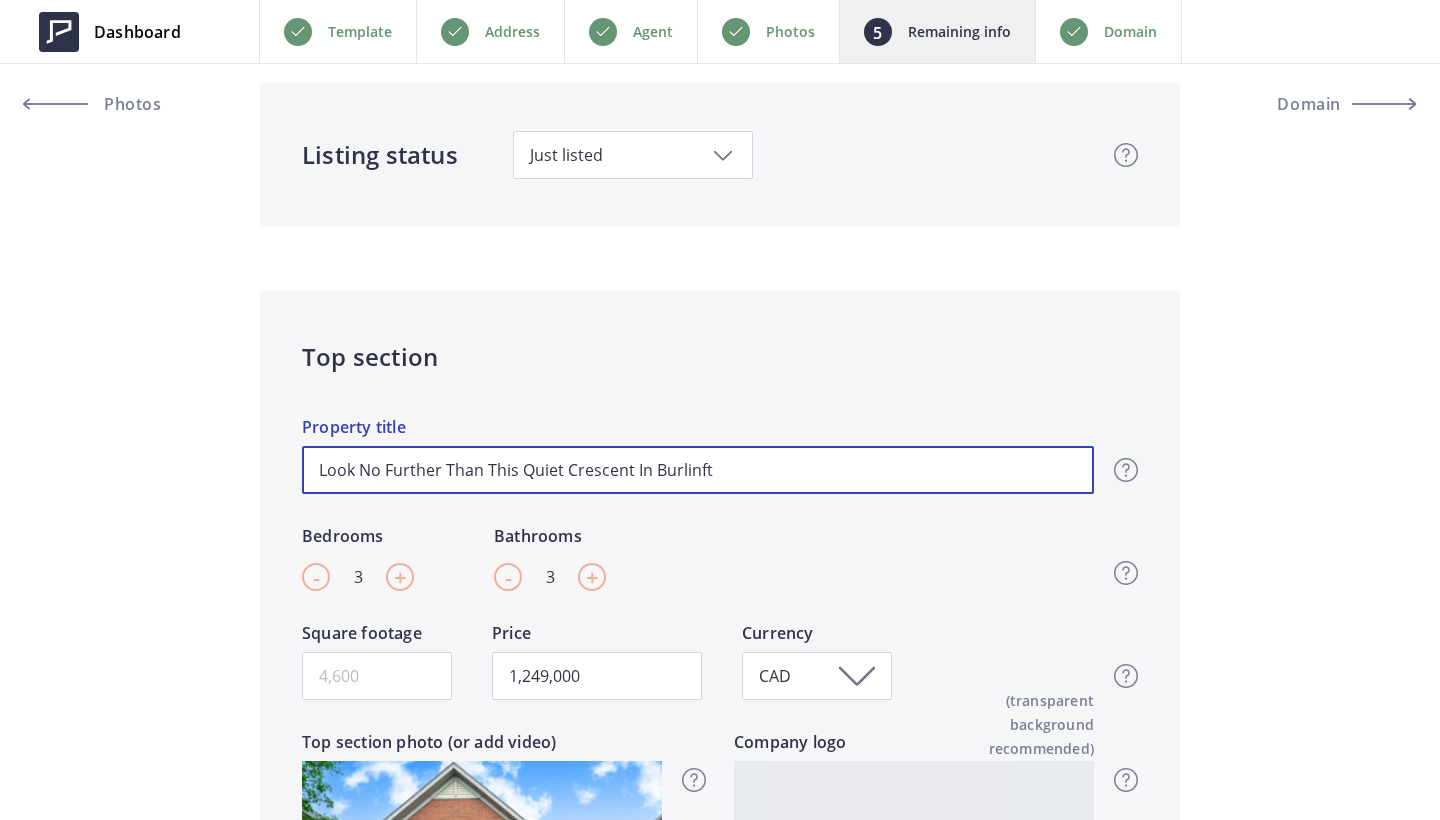 type on "Look No Further Than This Quiet Crescent In Burlinf" 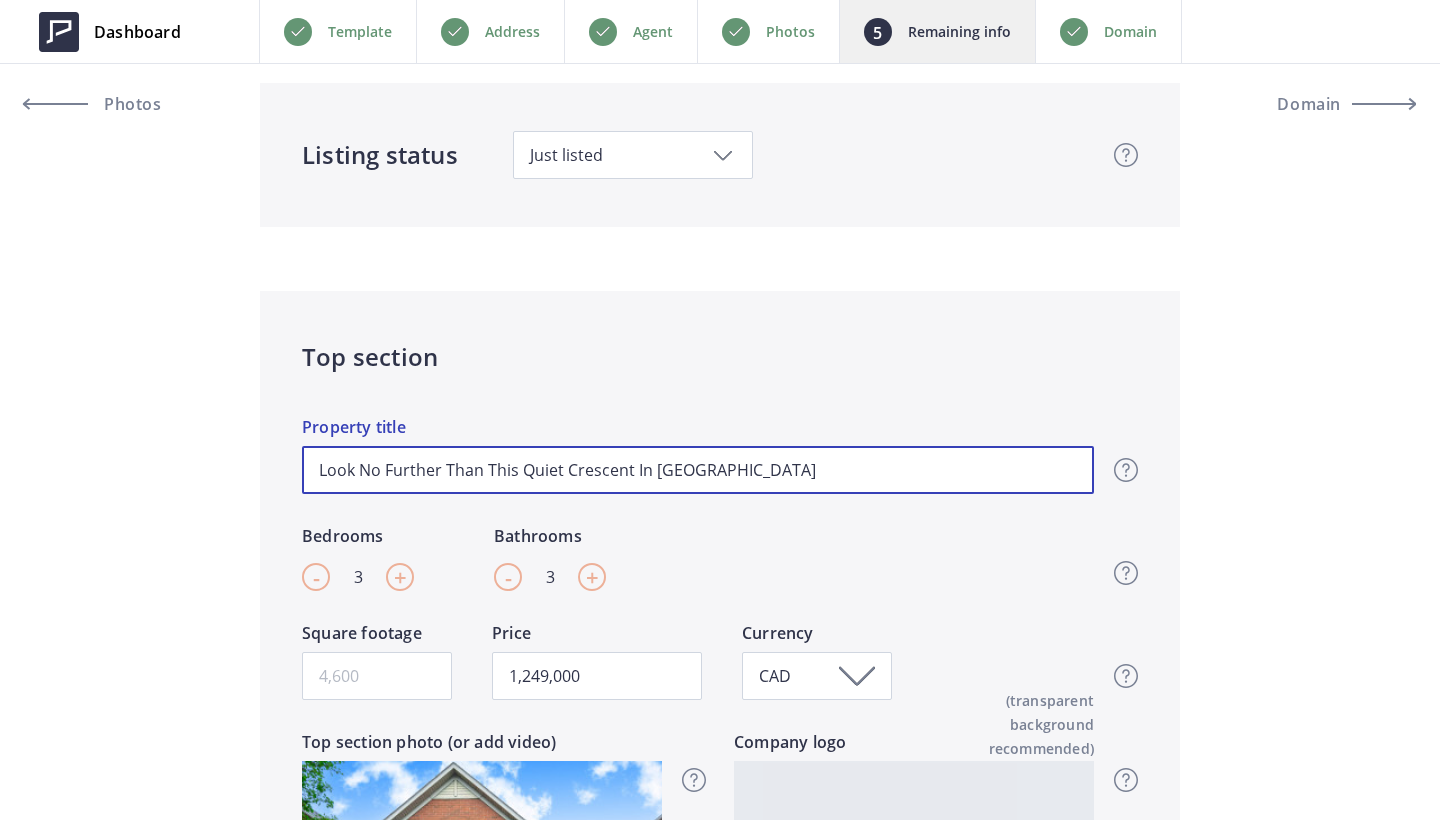 type on "Look No Further Than This Quiet Crescent In Burlin" 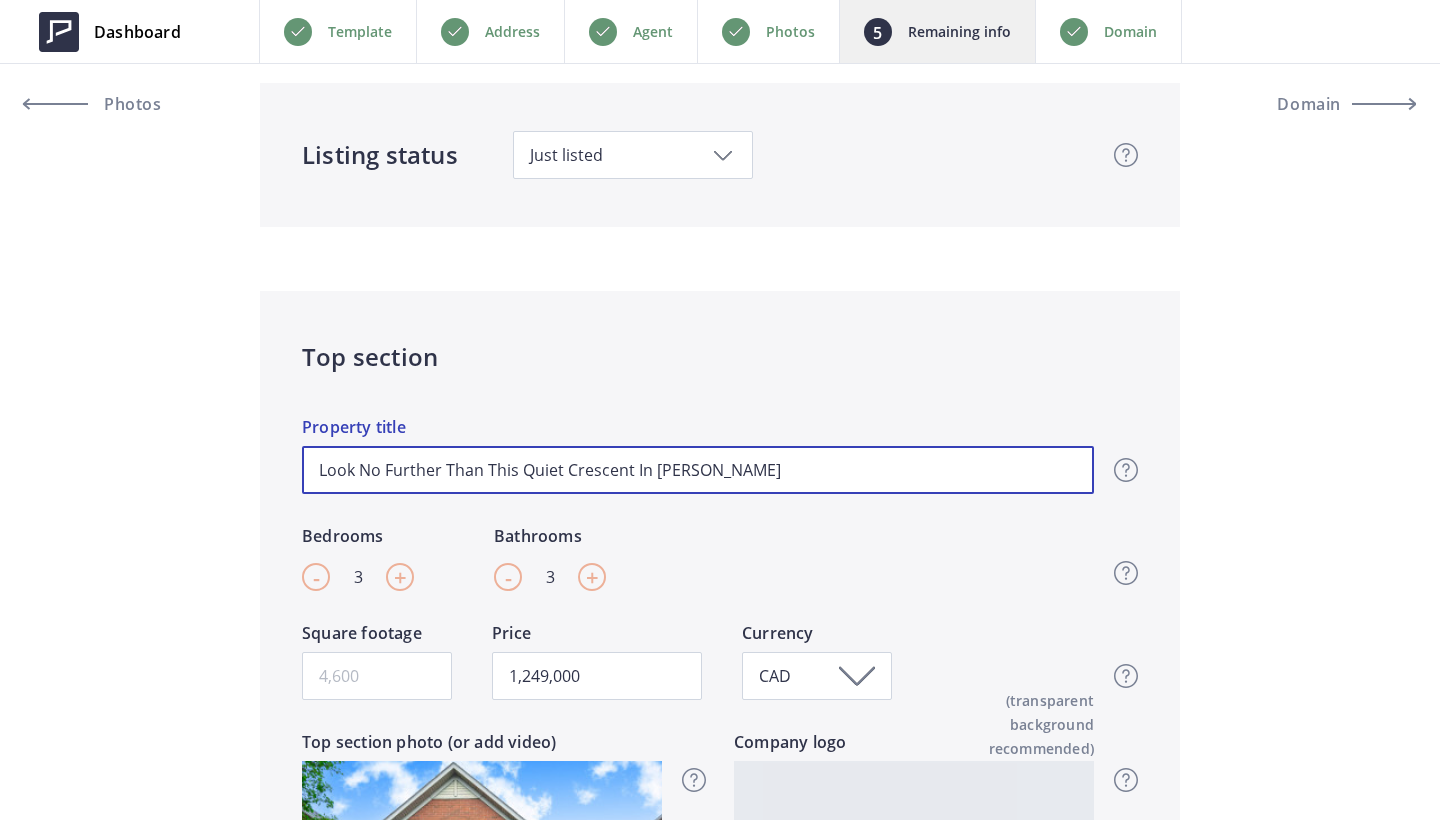 type on "Look No Further Than This Quiet Crescent In Burlingt" 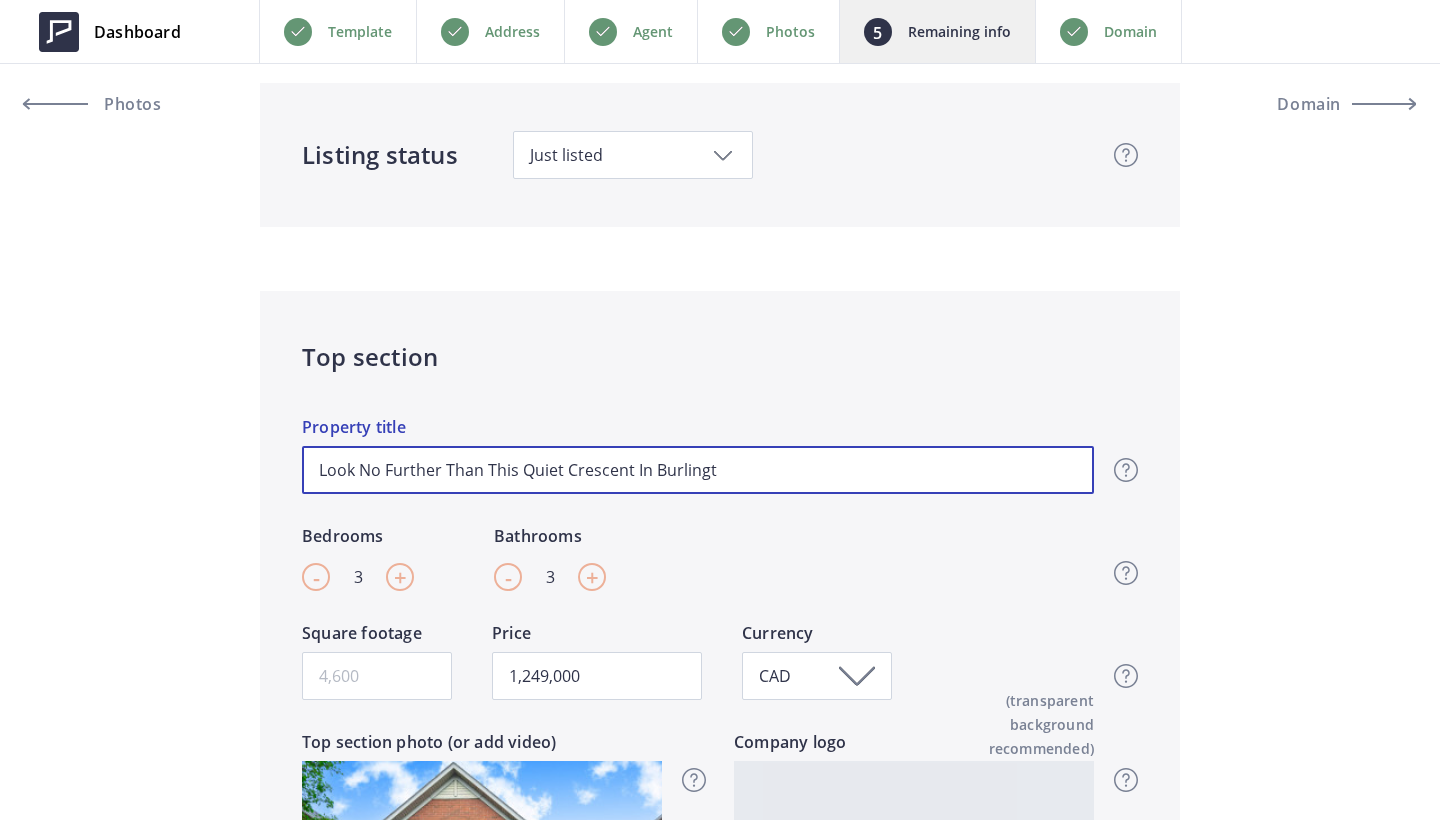 type on "Look No Further Than This Quiet Crescent In Burlingto" 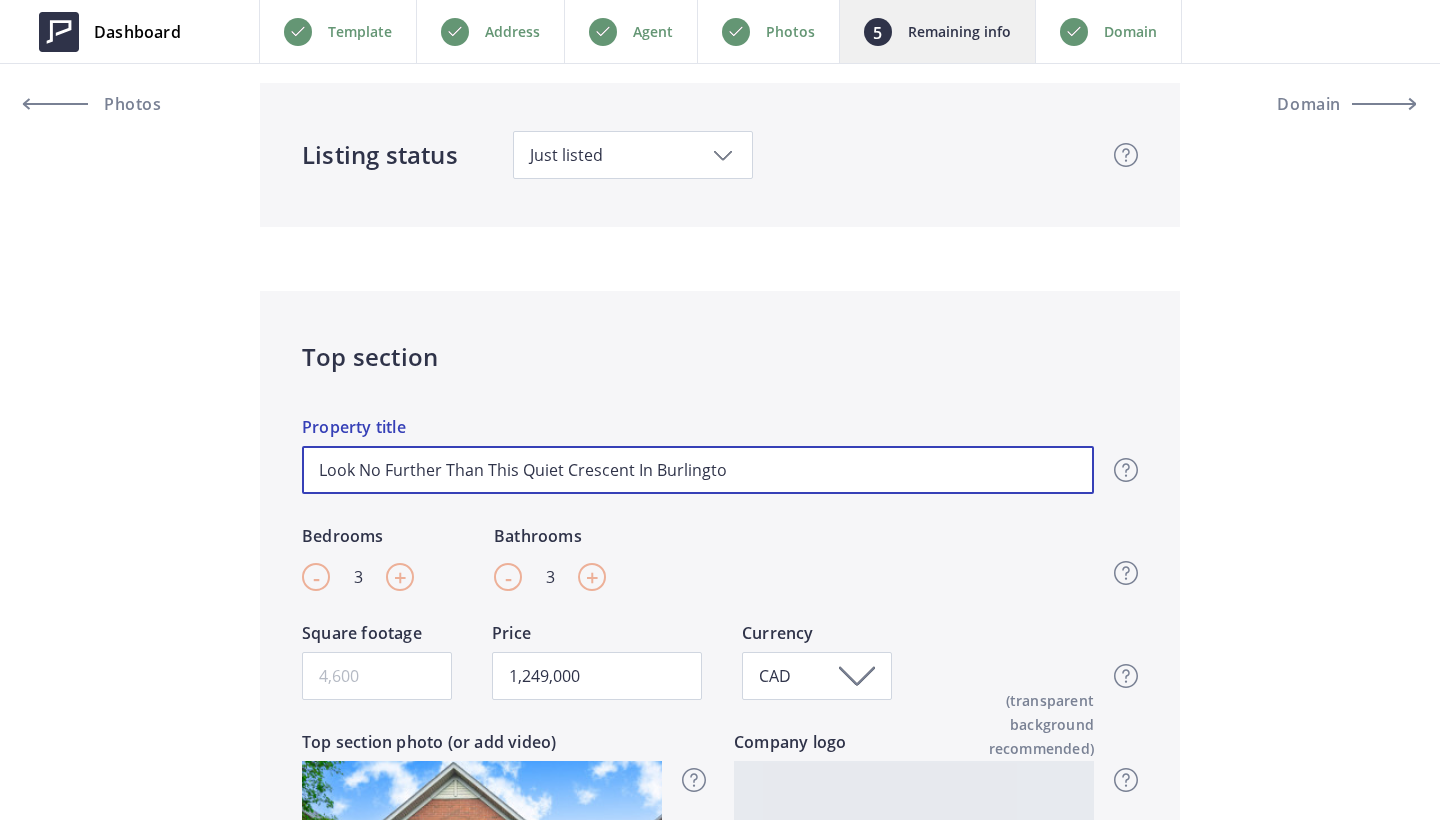 type on "Look No Further Than This Quiet Crescent In Burlington" 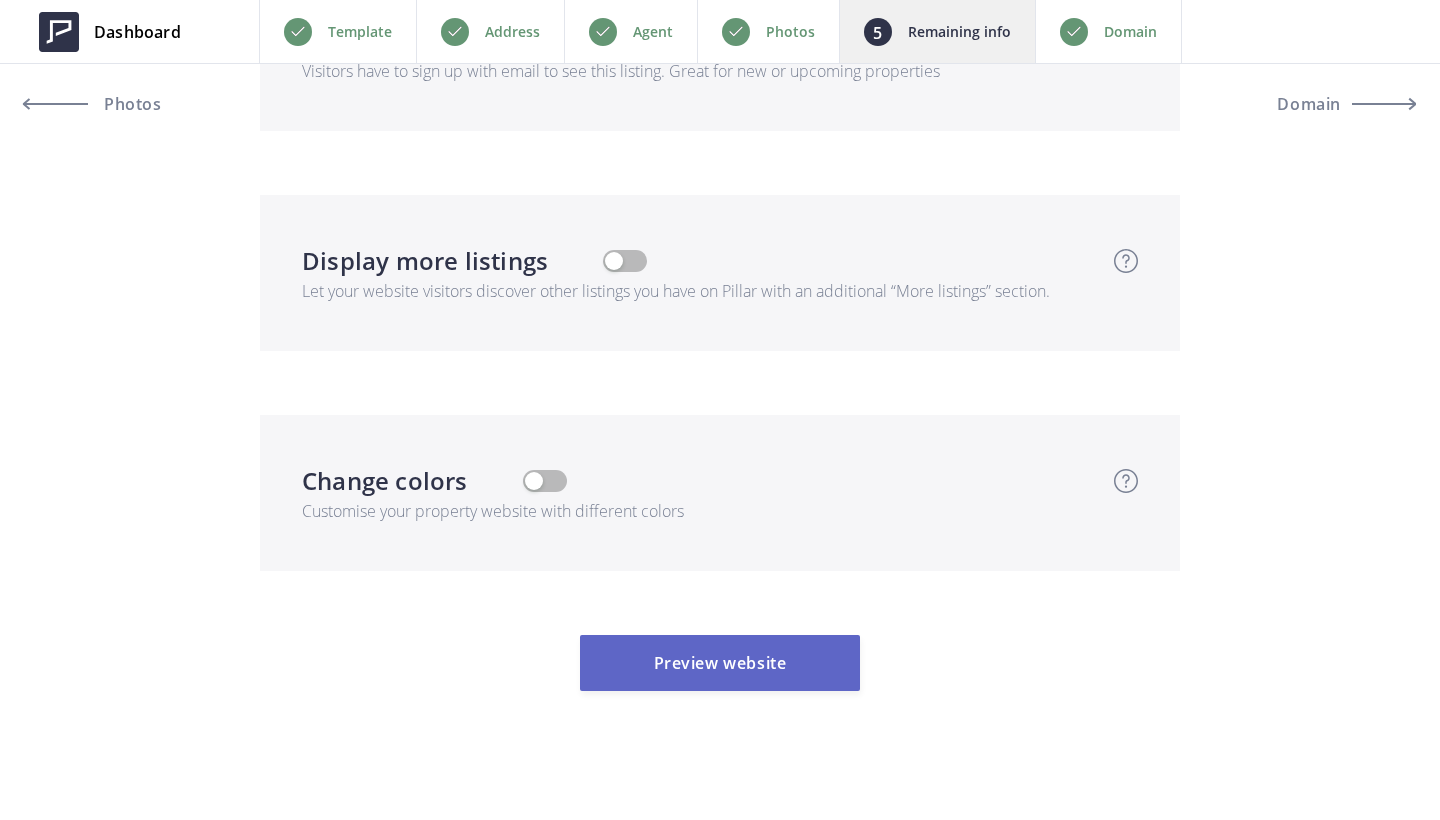 type on "Look No Further Than This Quiet Crescent In Burlington" 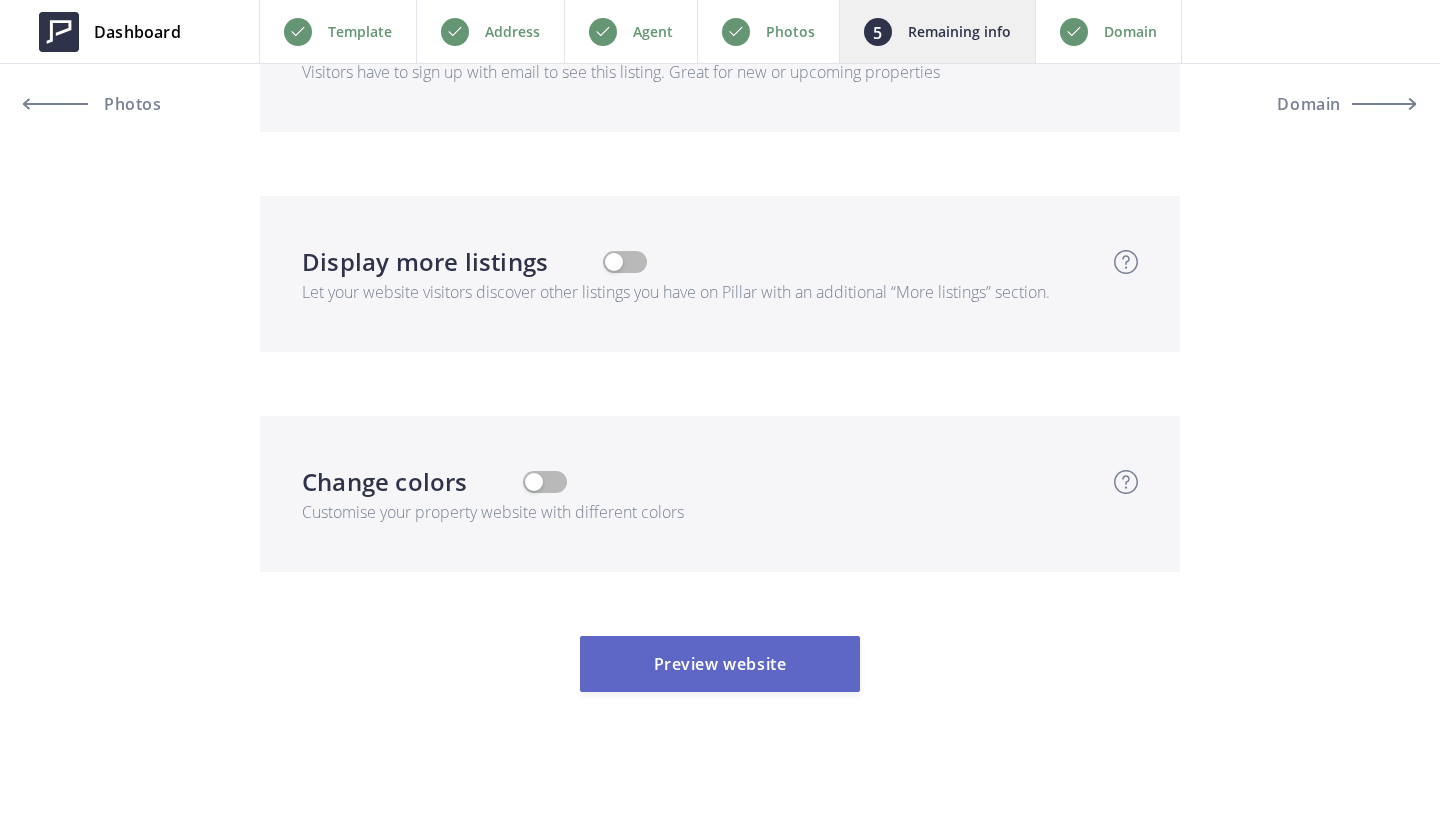 click on "Preview website" at bounding box center [720, 664] 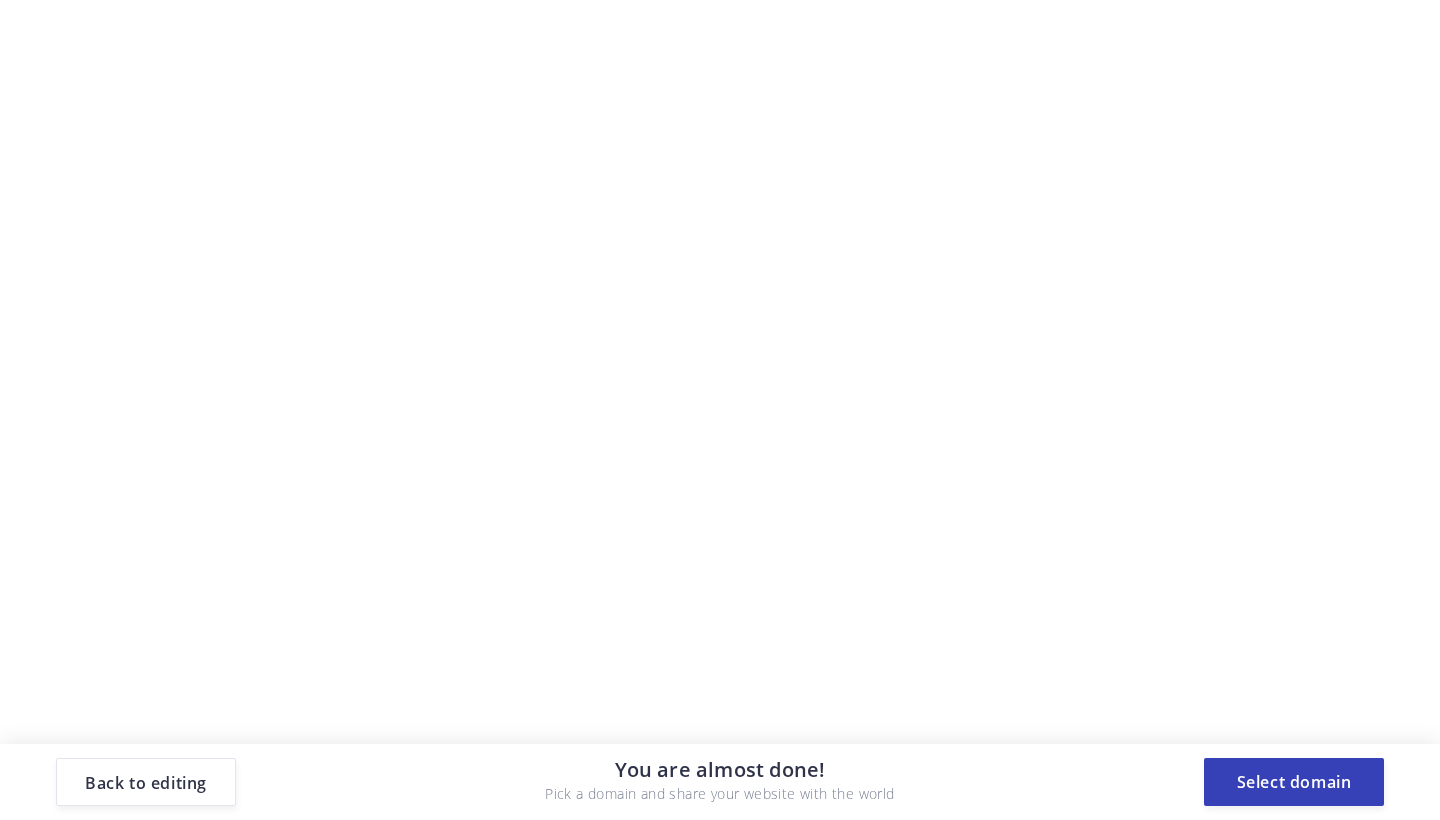 scroll, scrollTop: 0, scrollLeft: 0, axis: both 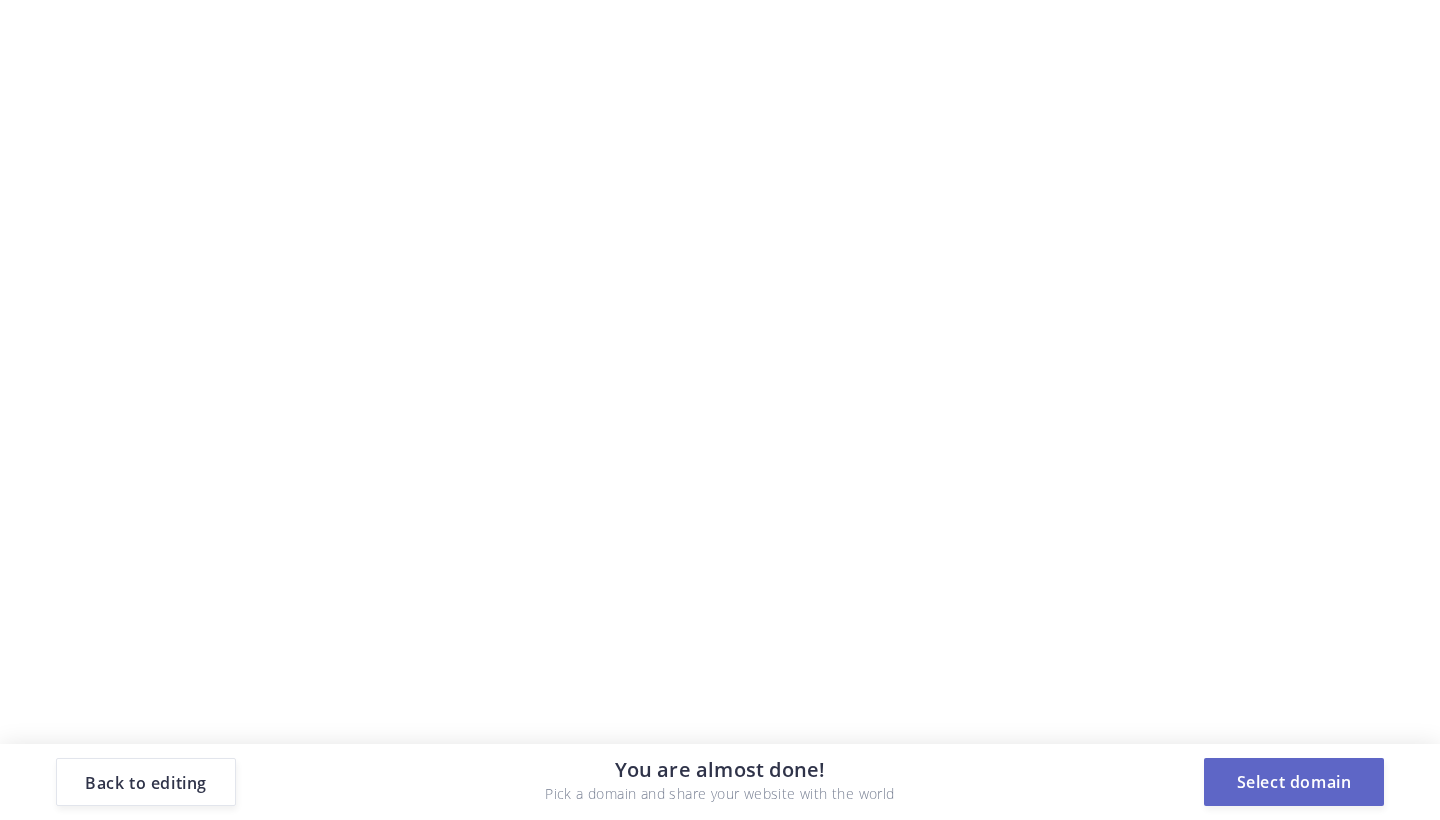 click on "Select domain" at bounding box center [1294, 782] 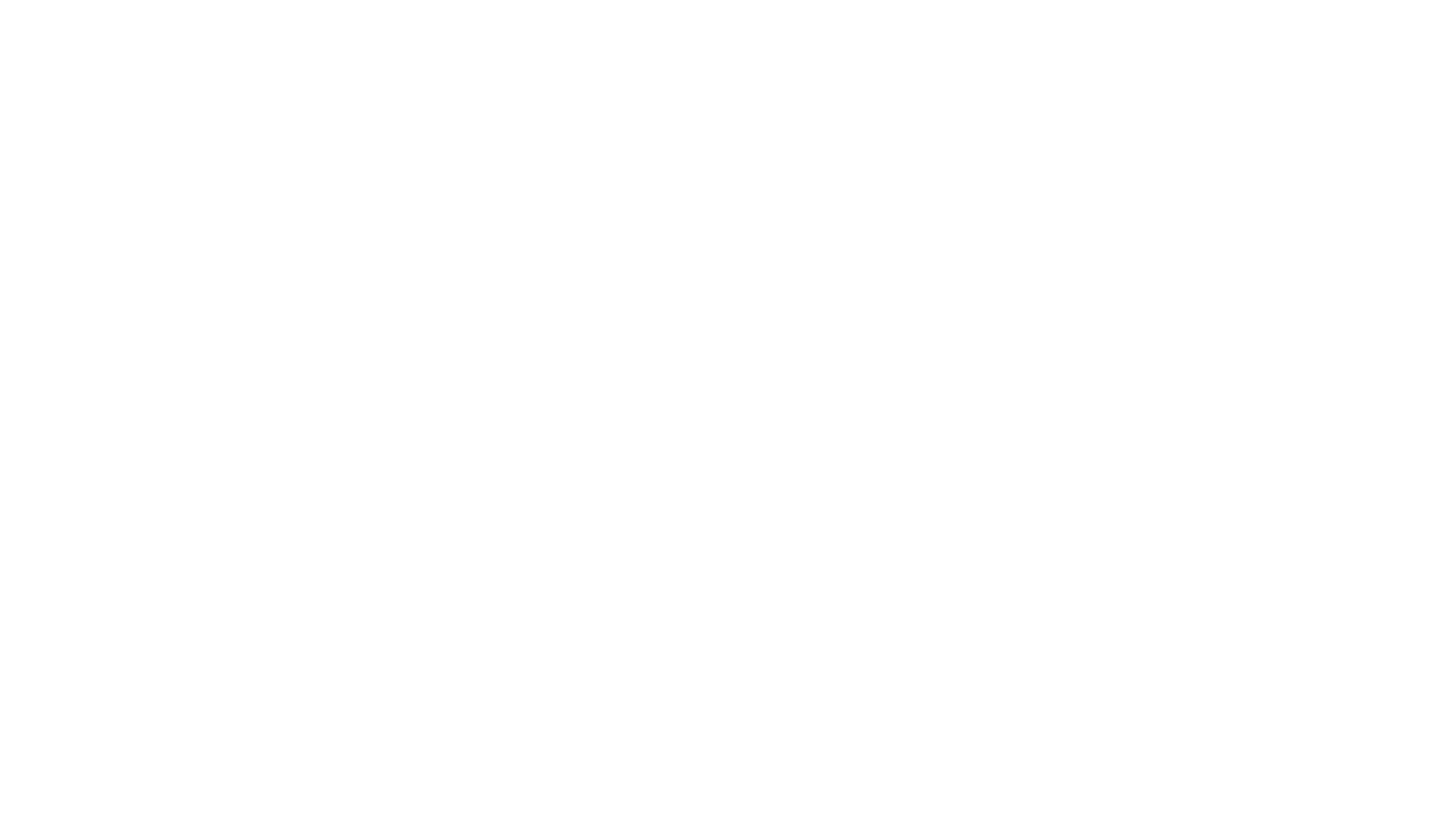 scroll, scrollTop: 0, scrollLeft: 0, axis: both 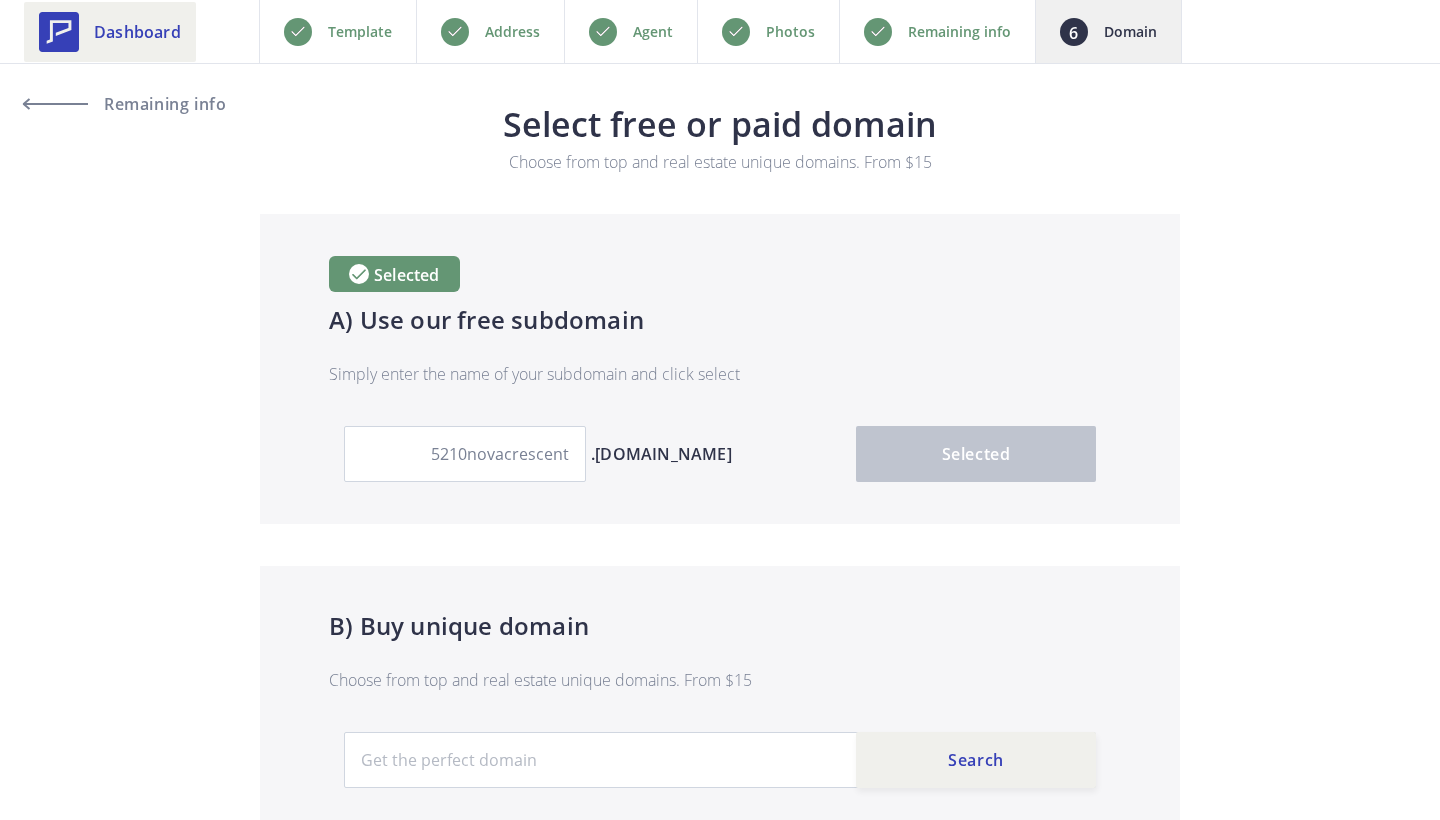 click on "Dashboard" at bounding box center [137, 32] 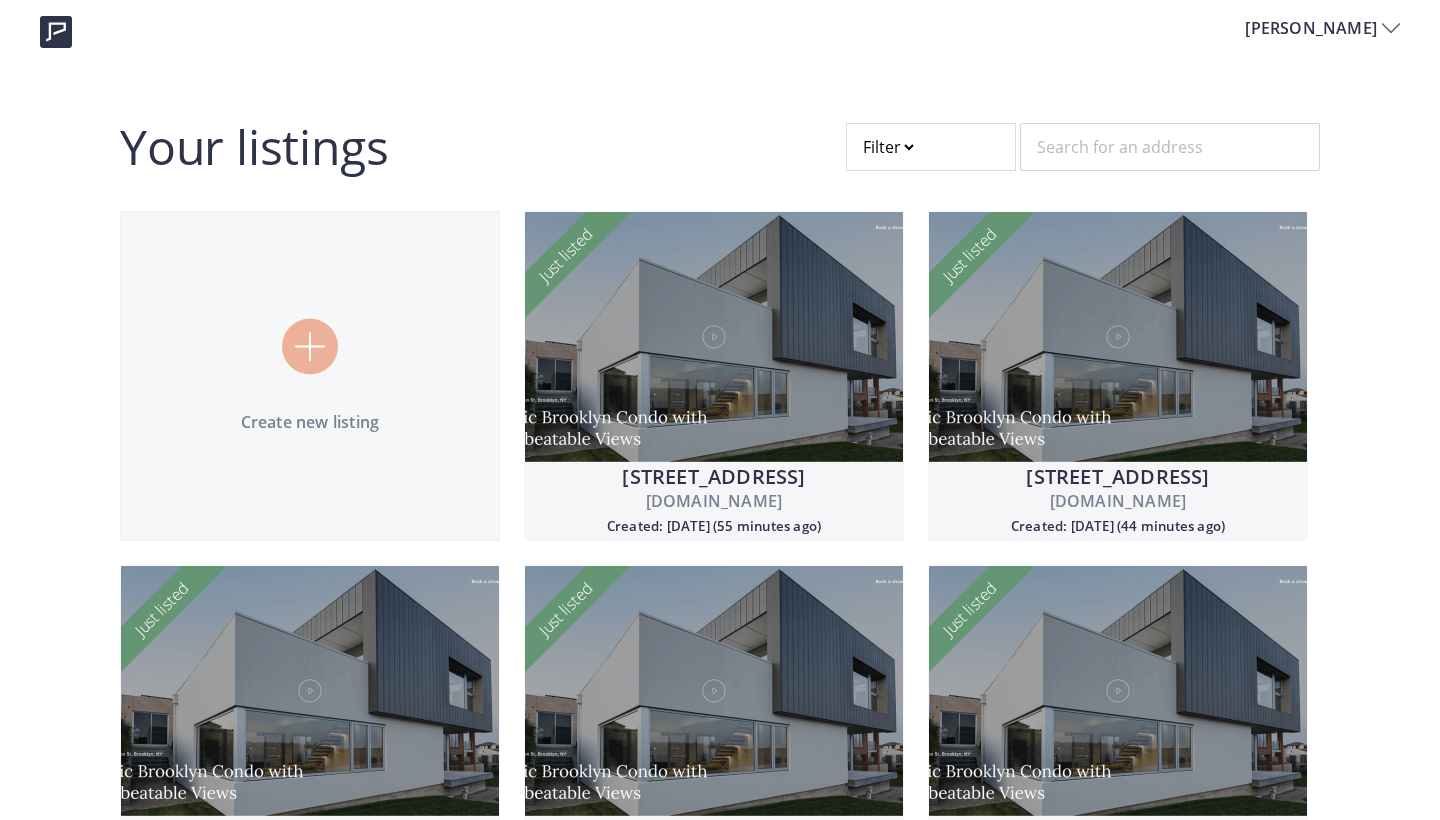 scroll, scrollTop: 0, scrollLeft: 0, axis: both 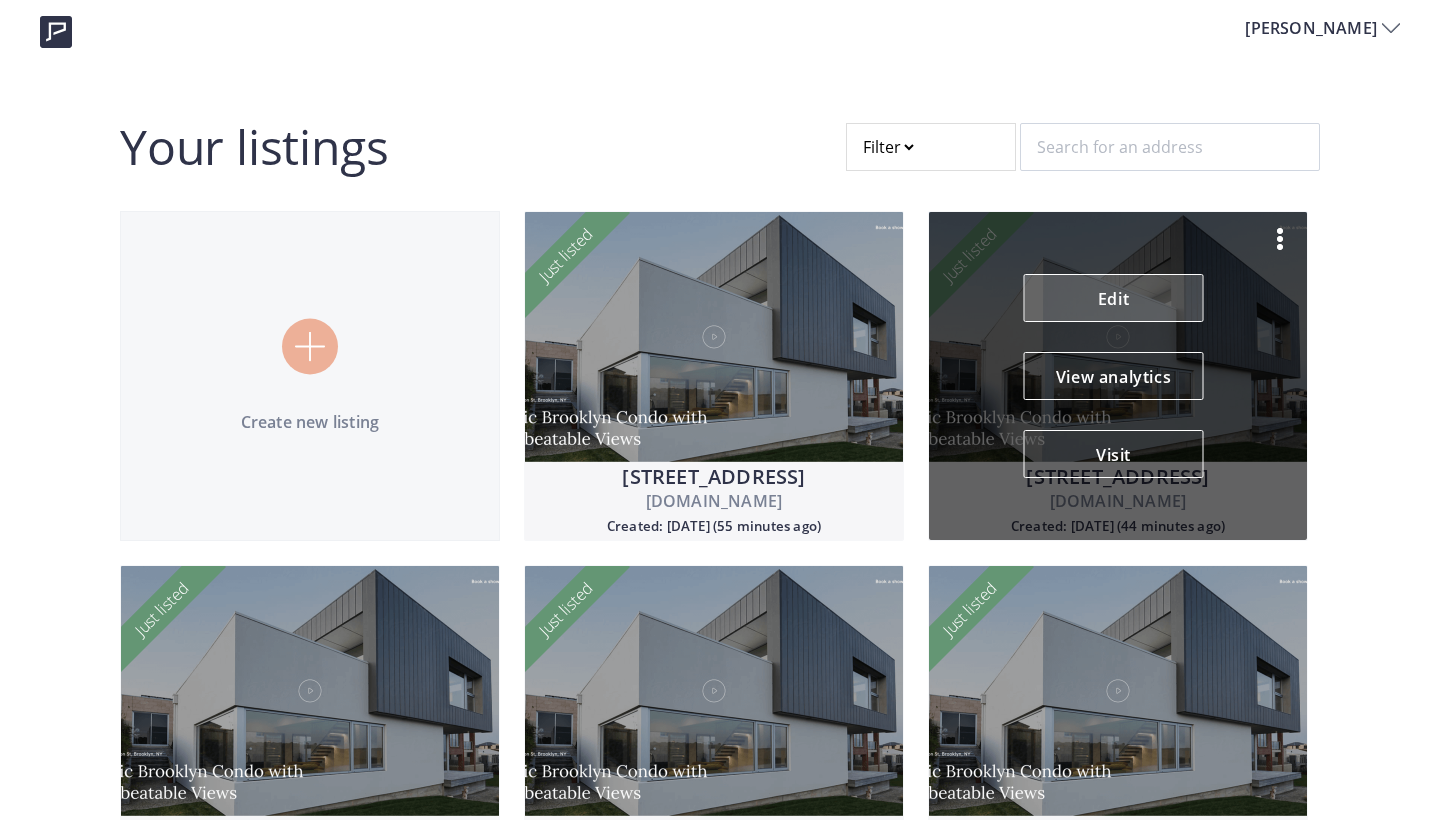 click on "Edit" at bounding box center [1114, 298] 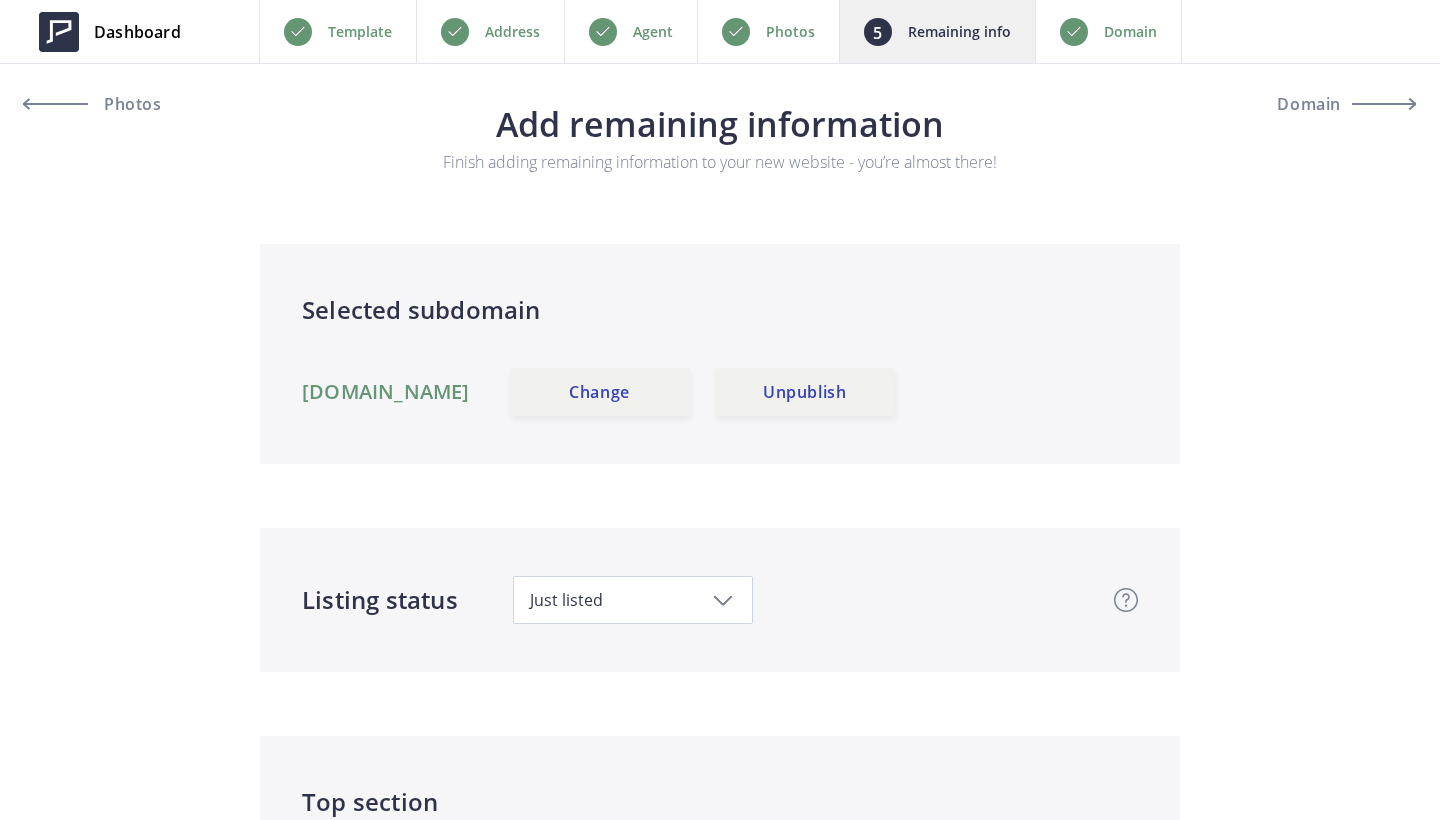 scroll, scrollTop: 0, scrollLeft: 0, axis: both 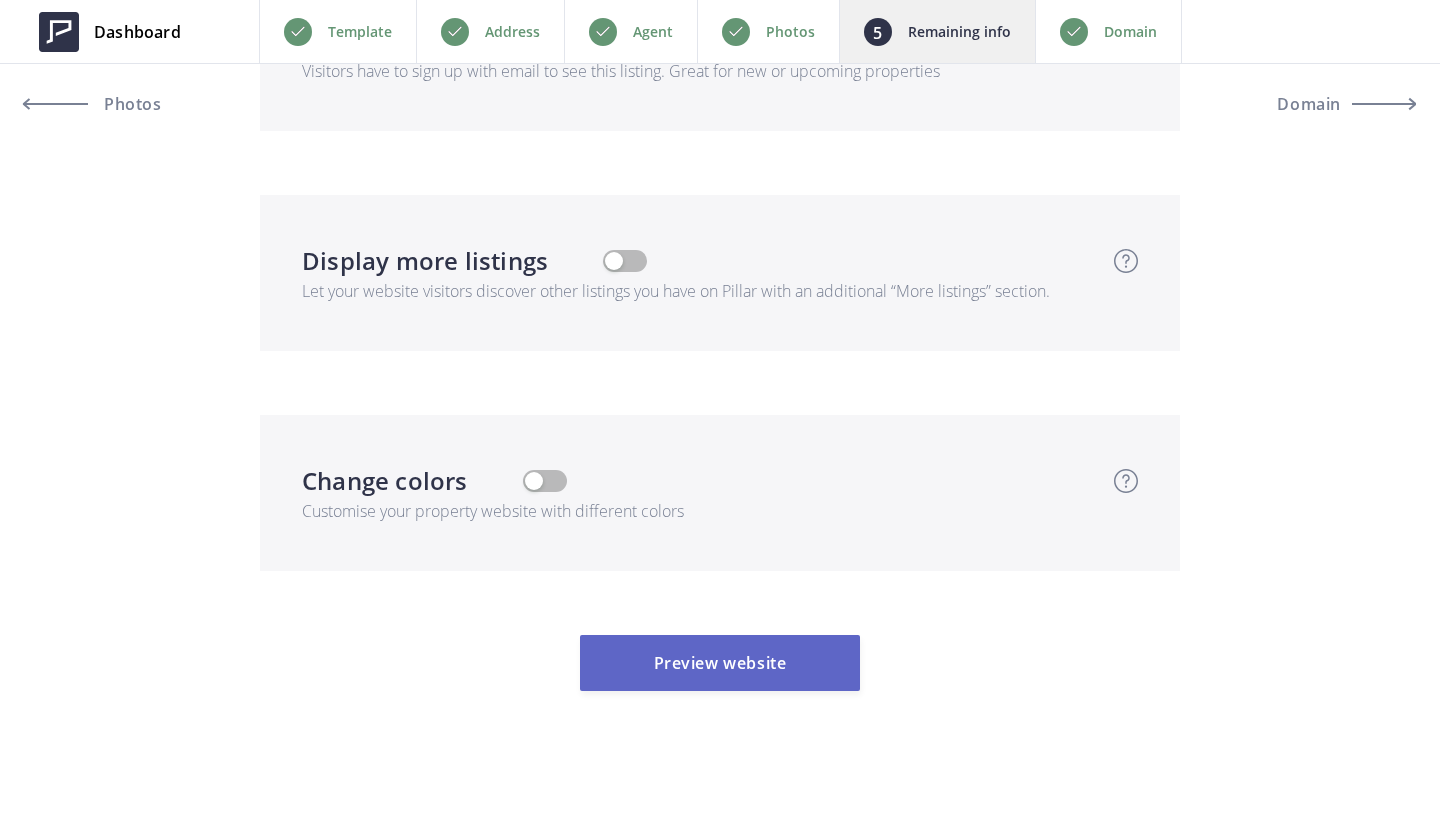 click on "Preview website" at bounding box center [720, 663] 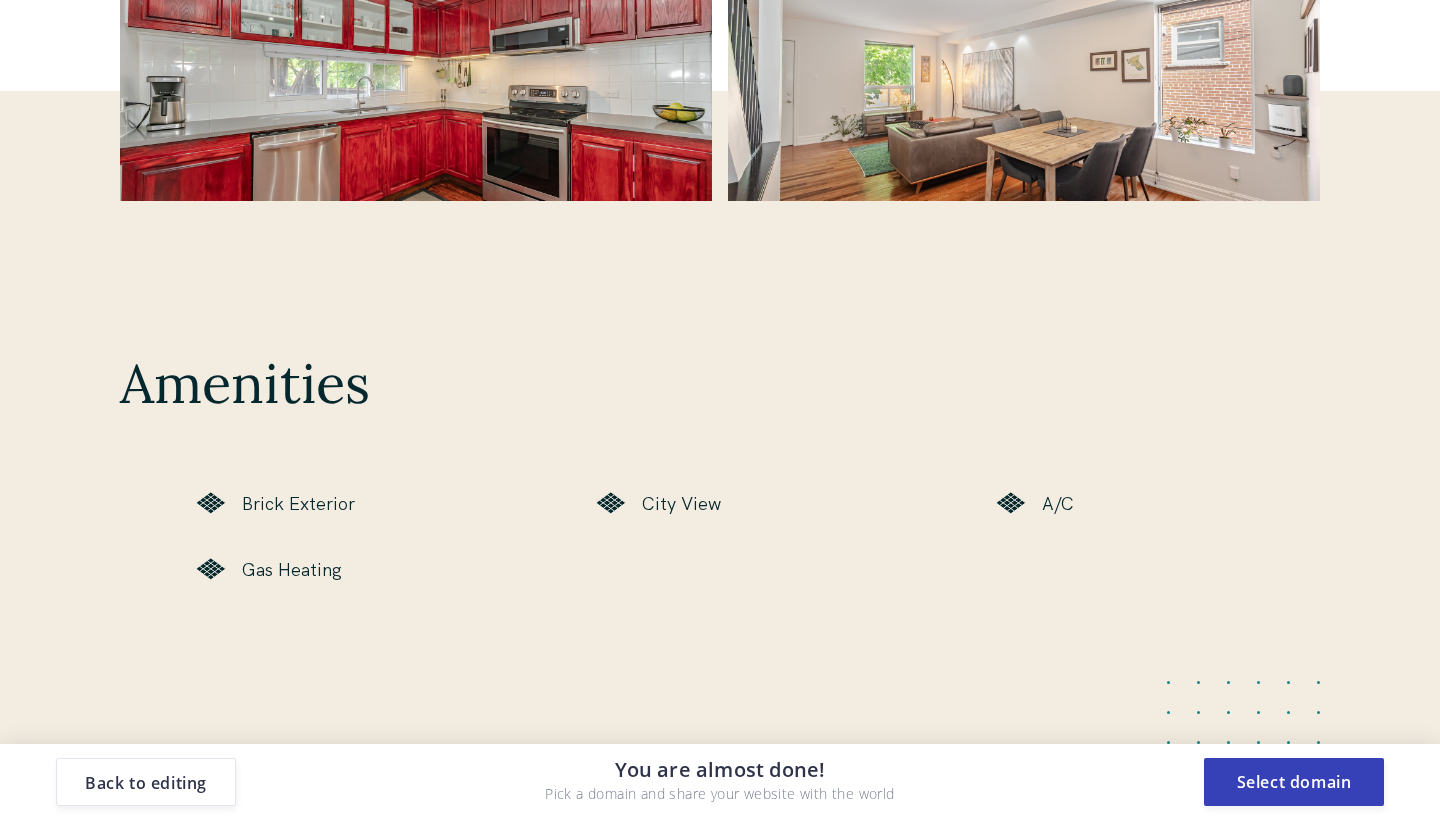 scroll, scrollTop: 2499, scrollLeft: 0, axis: vertical 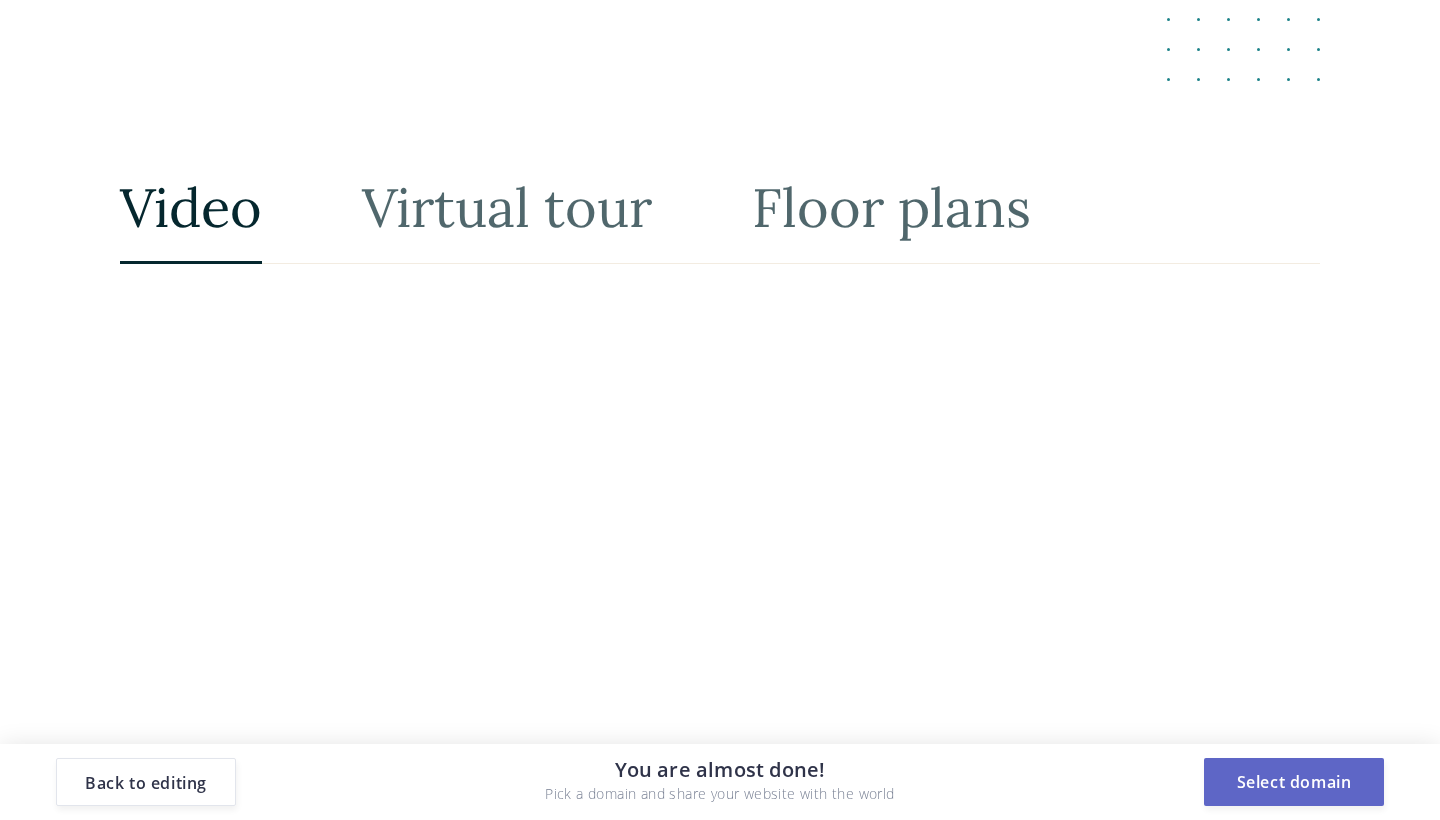 click on "Select domain" at bounding box center [1294, 782] 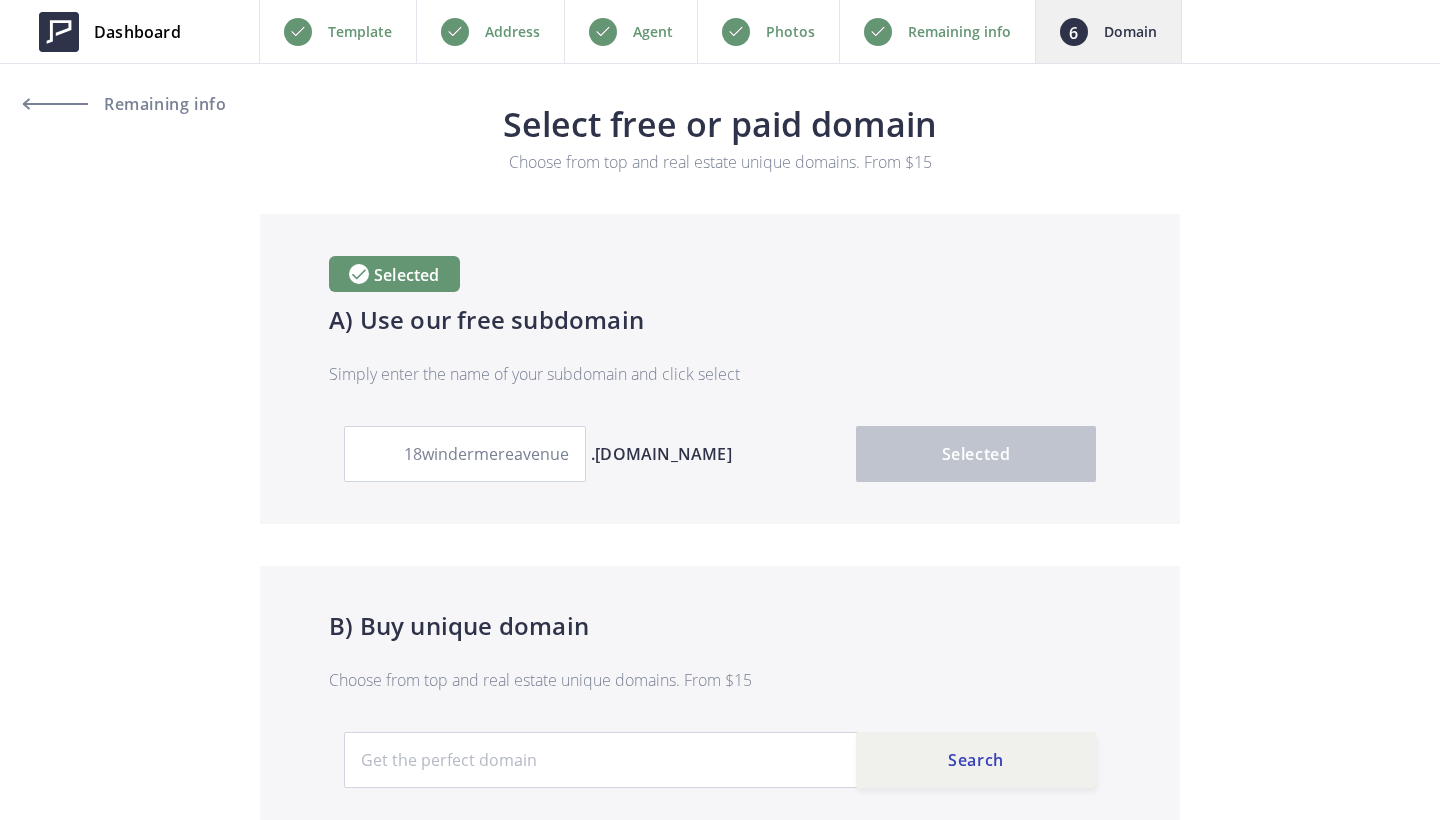 scroll, scrollTop: 0, scrollLeft: 0, axis: both 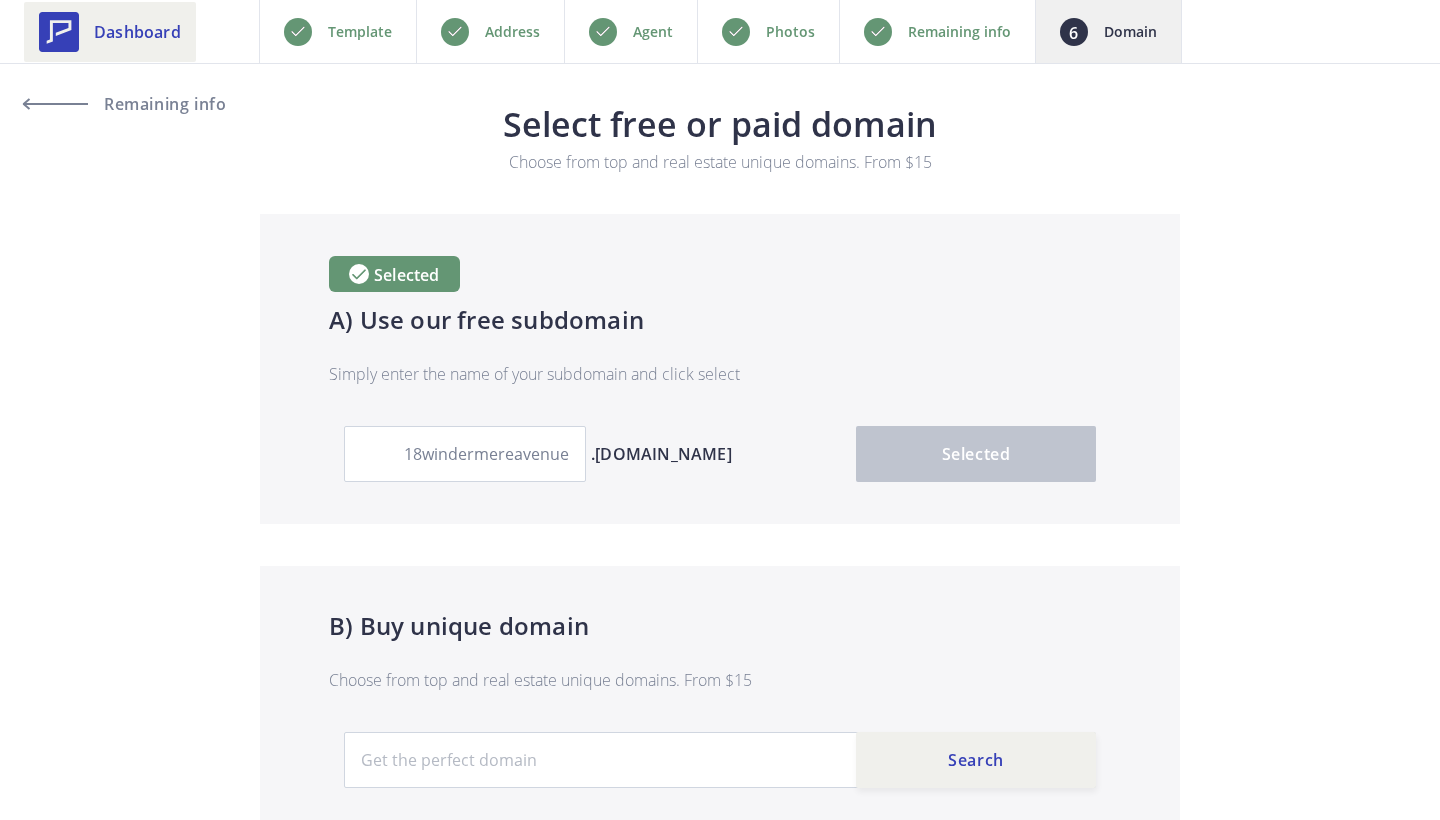 click on "Dashboard" at bounding box center (137, 32) 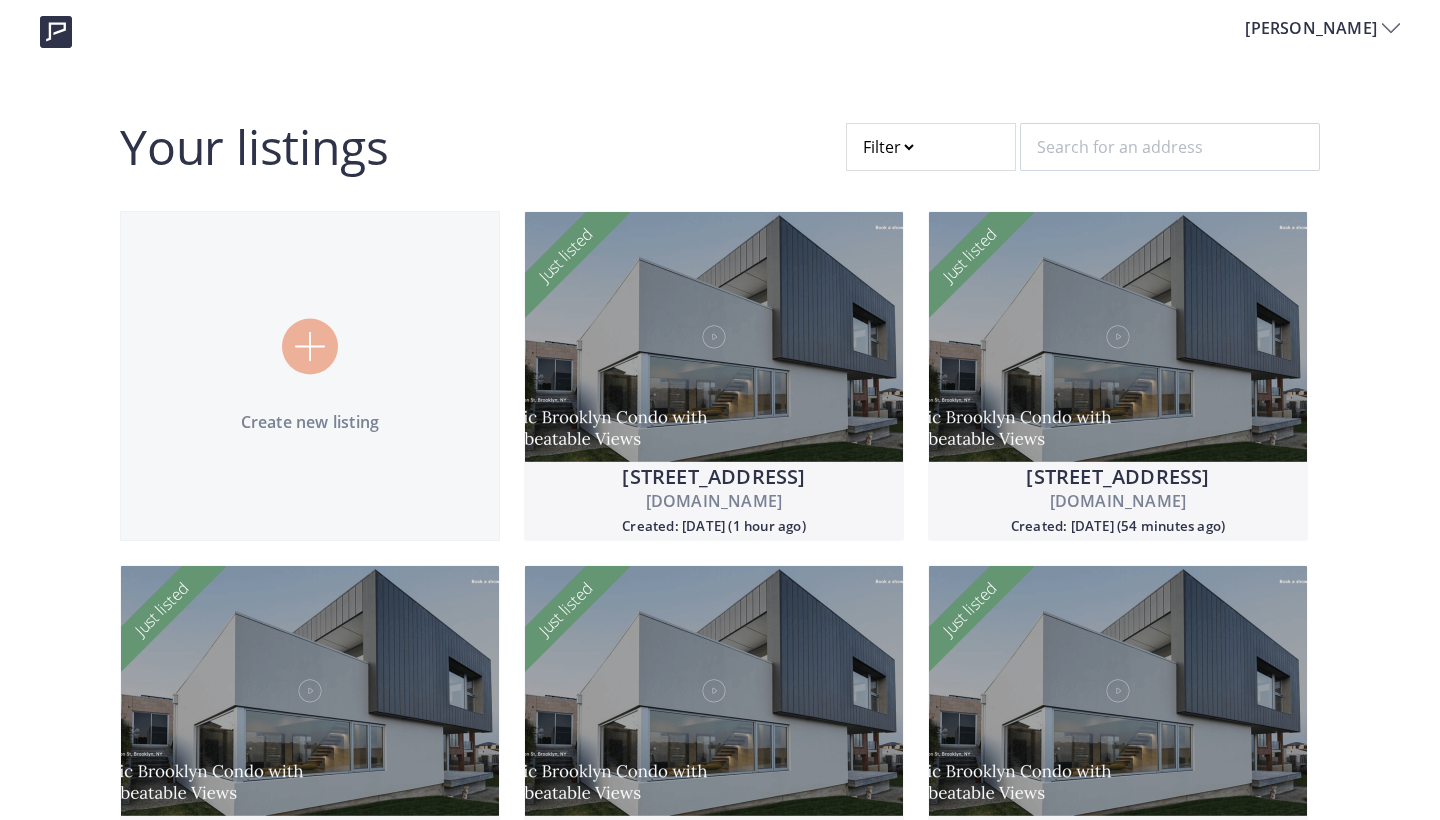 scroll, scrollTop: 0, scrollLeft: 0, axis: both 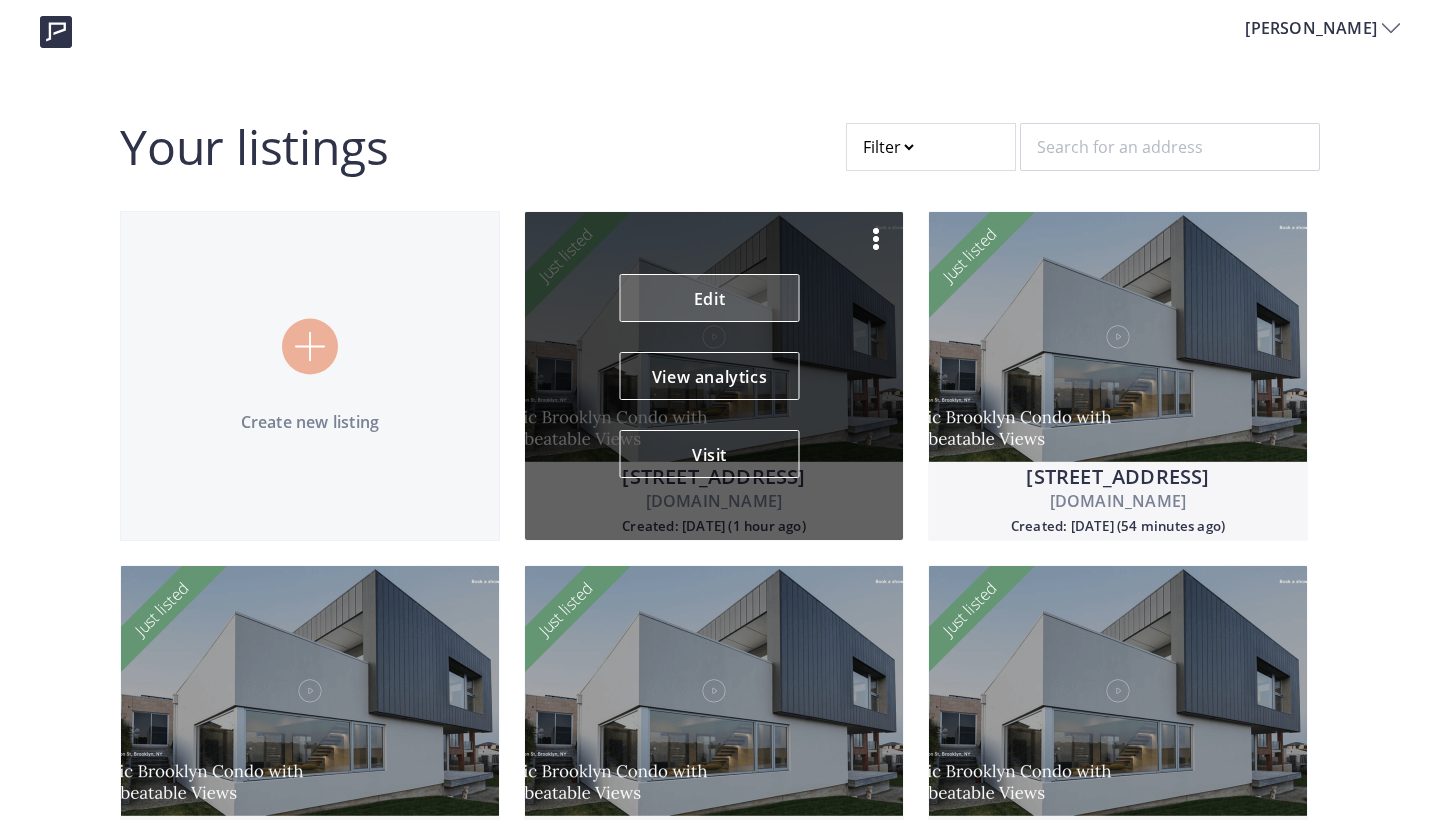 click on "Edit" at bounding box center [710, 298] 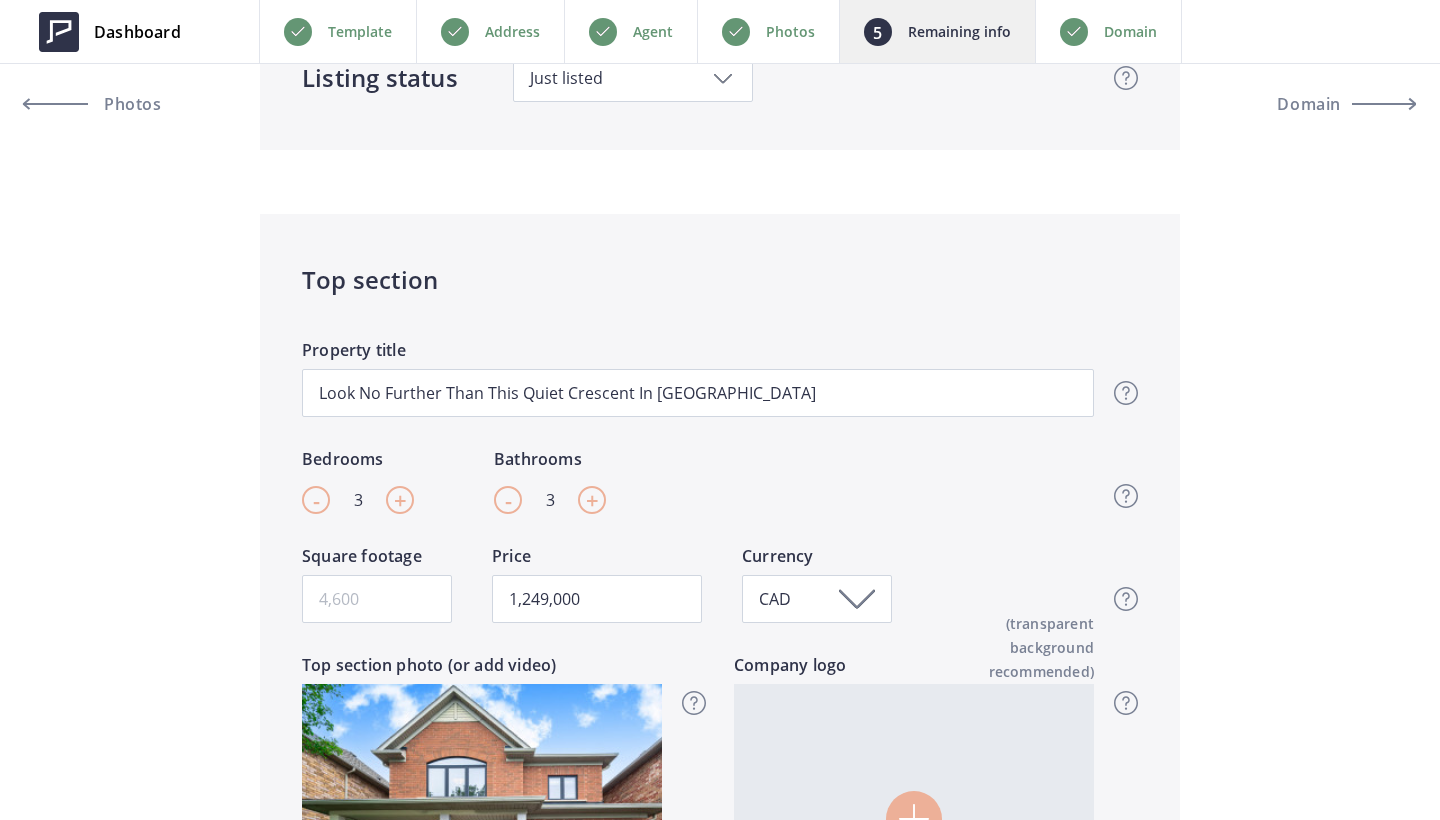 scroll, scrollTop: 756, scrollLeft: 0, axis: vertical 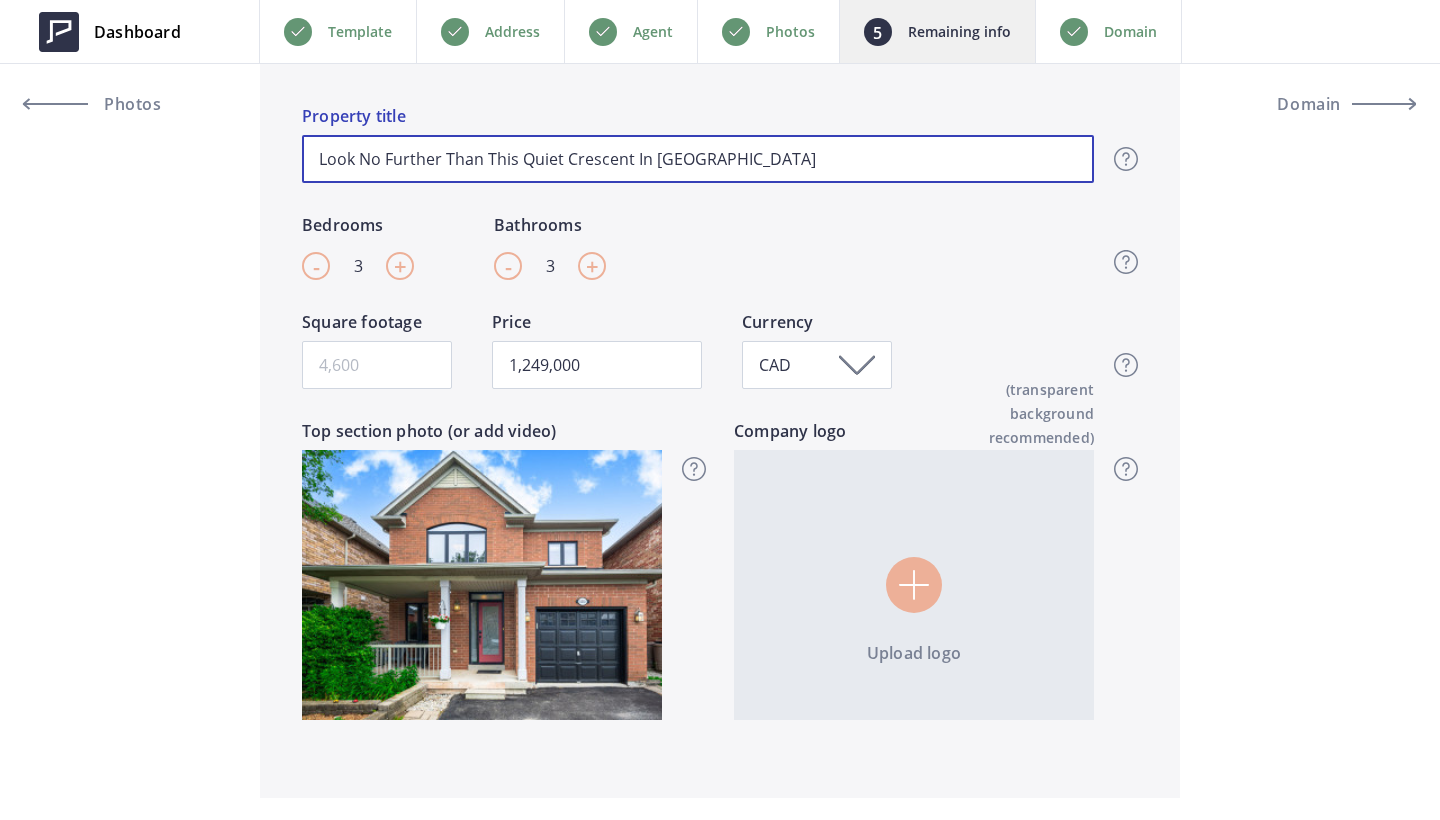 drag, startPoint x: 787, startPoint y: 156, endPoint x: 152, endPoint y: 134, distance: 635.381 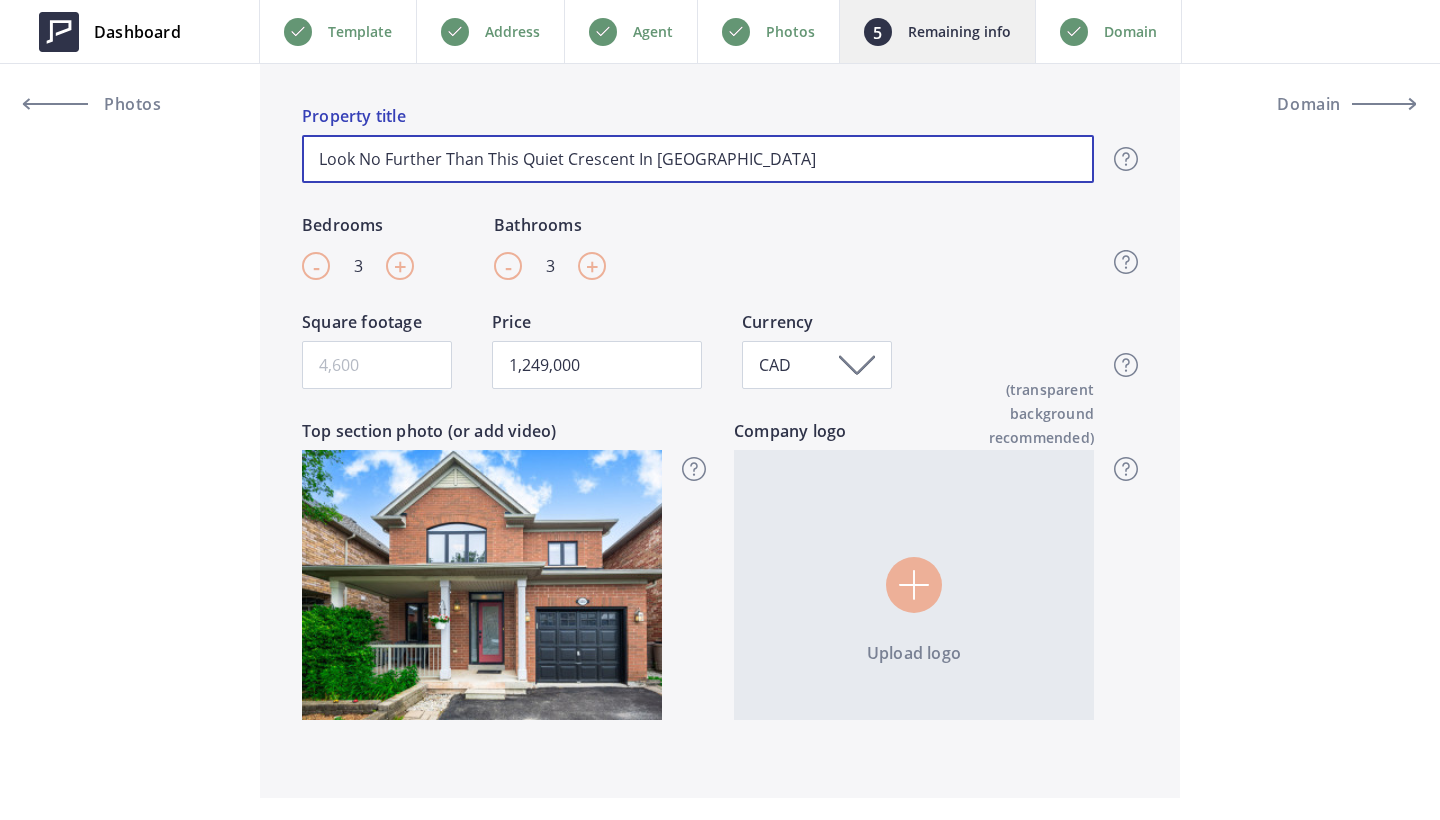 click on "Listing status              Just listed         Hide status   Just listed   Active   Price reduced   Pending   Sold     No elements found. Consider changing the search query.   List is empty.         Listing status   Change listing status to Just listed, Active, Price reduced, Pending or Sold to let visitors know what’s the current state of this property. By updating your listing status you can message your contacts and update social media to gain more attention and generate leads     Top section   Look No Further Than This Quiet Crescent In [GEOGRAPHIC_DATA]     Property title       Top section title   It’s the first piece of information visitors see when they open up your website. We recommend a short and catchy phrase.     -   3   +   Bedrooms   -   3   +   Bathrooms       Top section - Beds & Baths   Please enter the amount of bedrooms and bathrooms your listing has.       Square footage   1,249,000   Price   CAD       Currency       Top section - Square footage & Price         Change photo   Add video" at bounding box center (720, 3265) 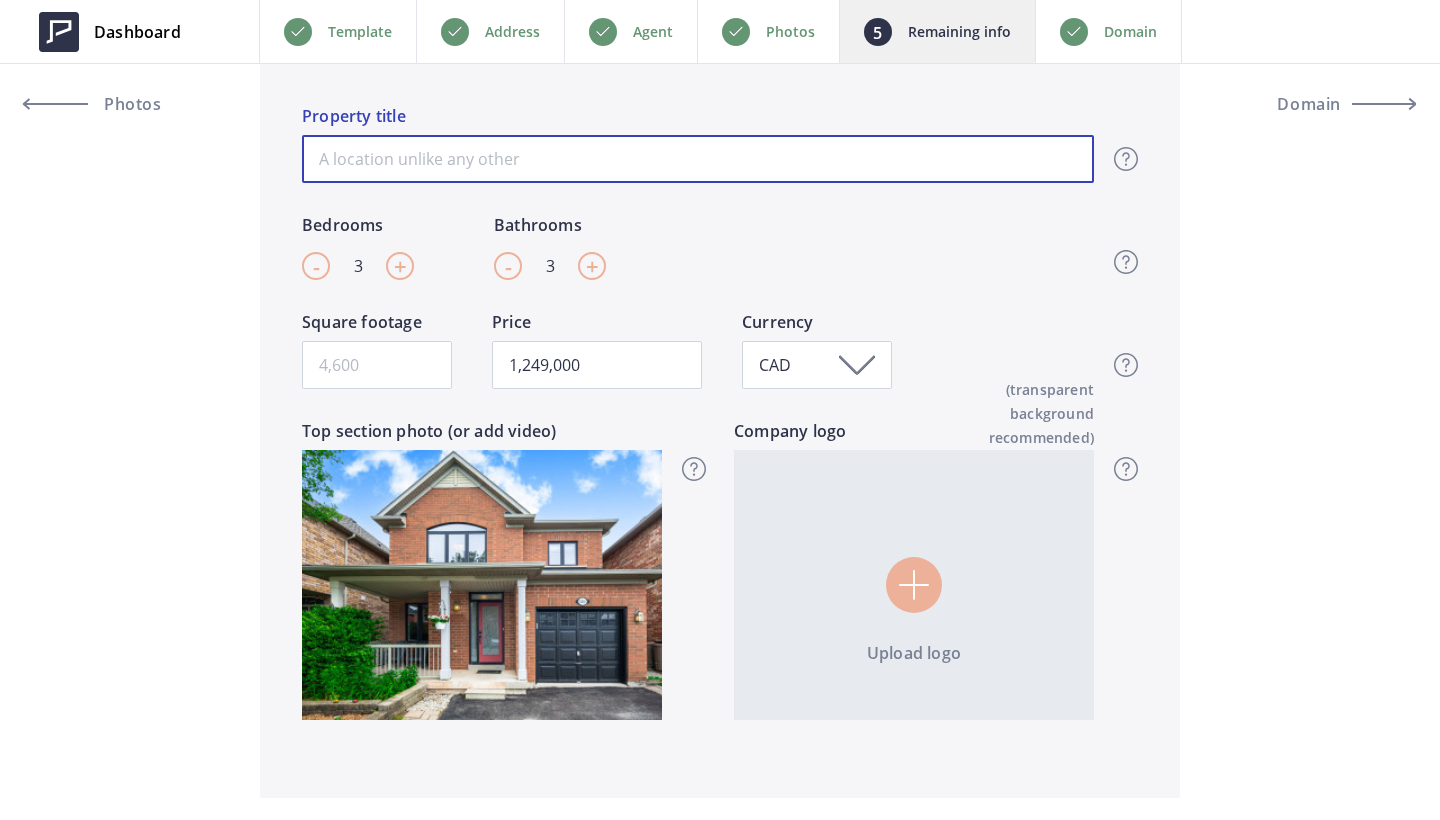paste on "Start Living Your Best Life In [GEOGRAPHIC_DATA]!" 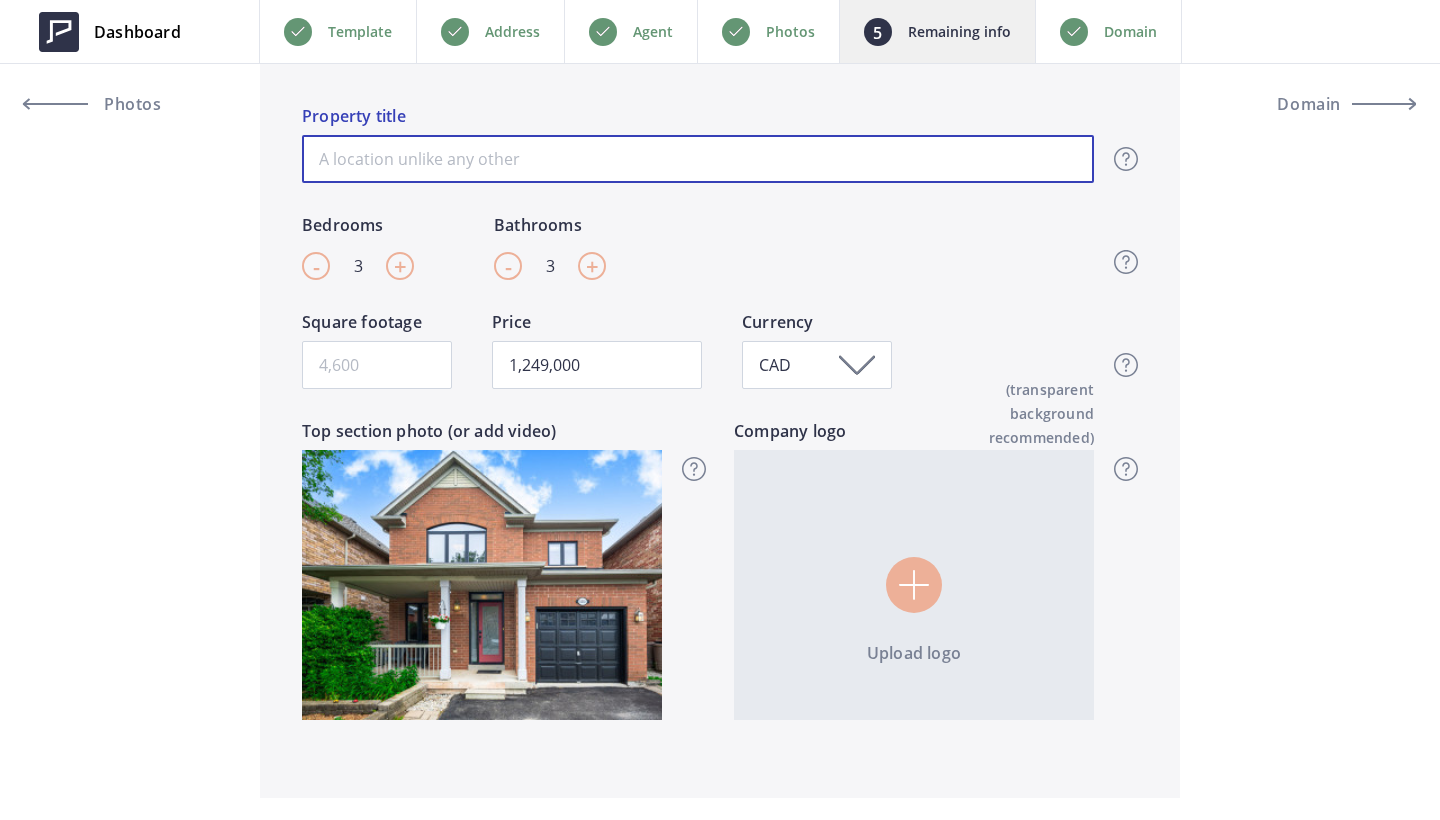 type on "Start Living Your Best Life In [GEOGRAPHIC_DATA]!" 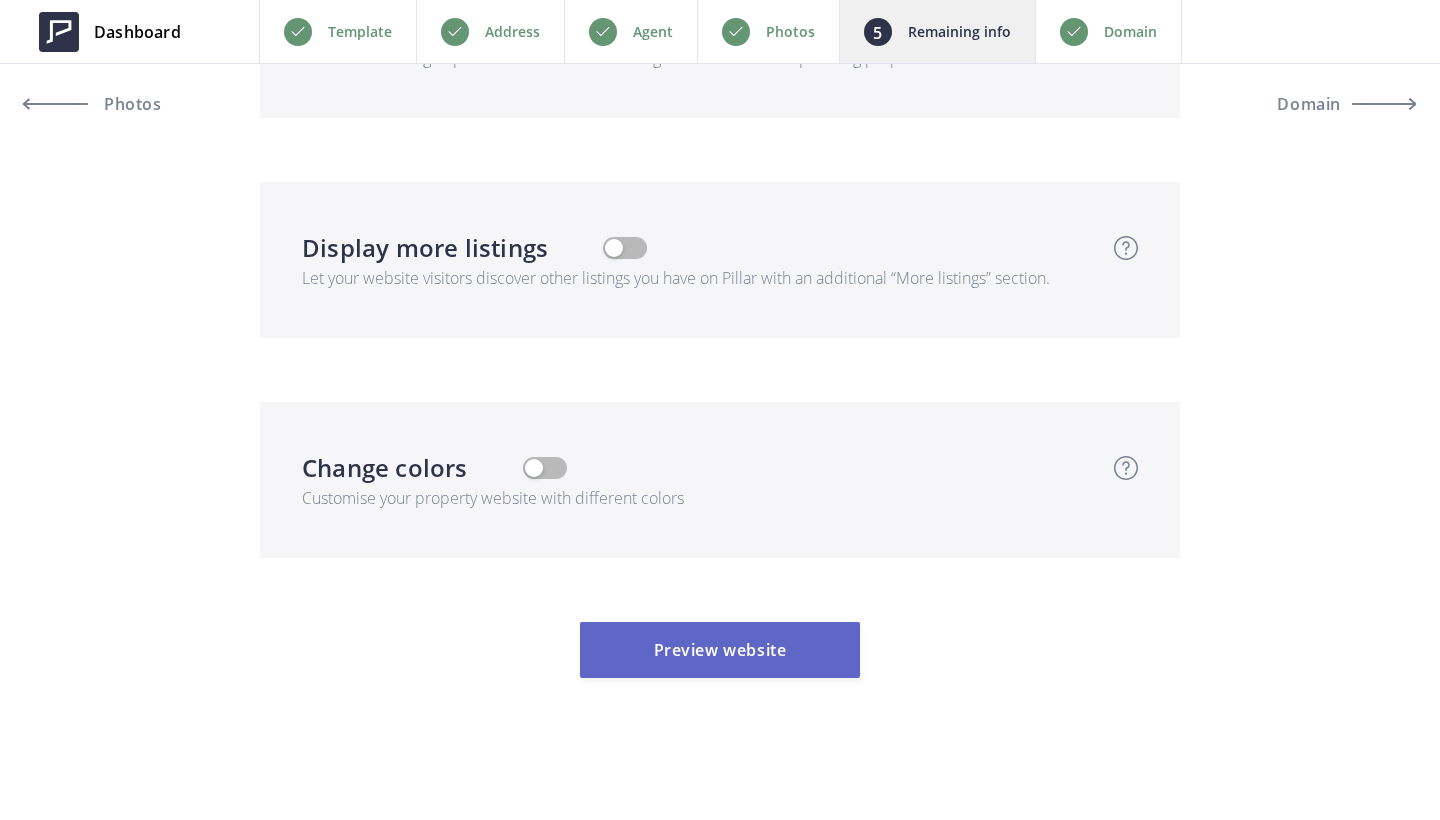 scroll, scrollTop: 6946, scrollLeft: 0, axis: vertical 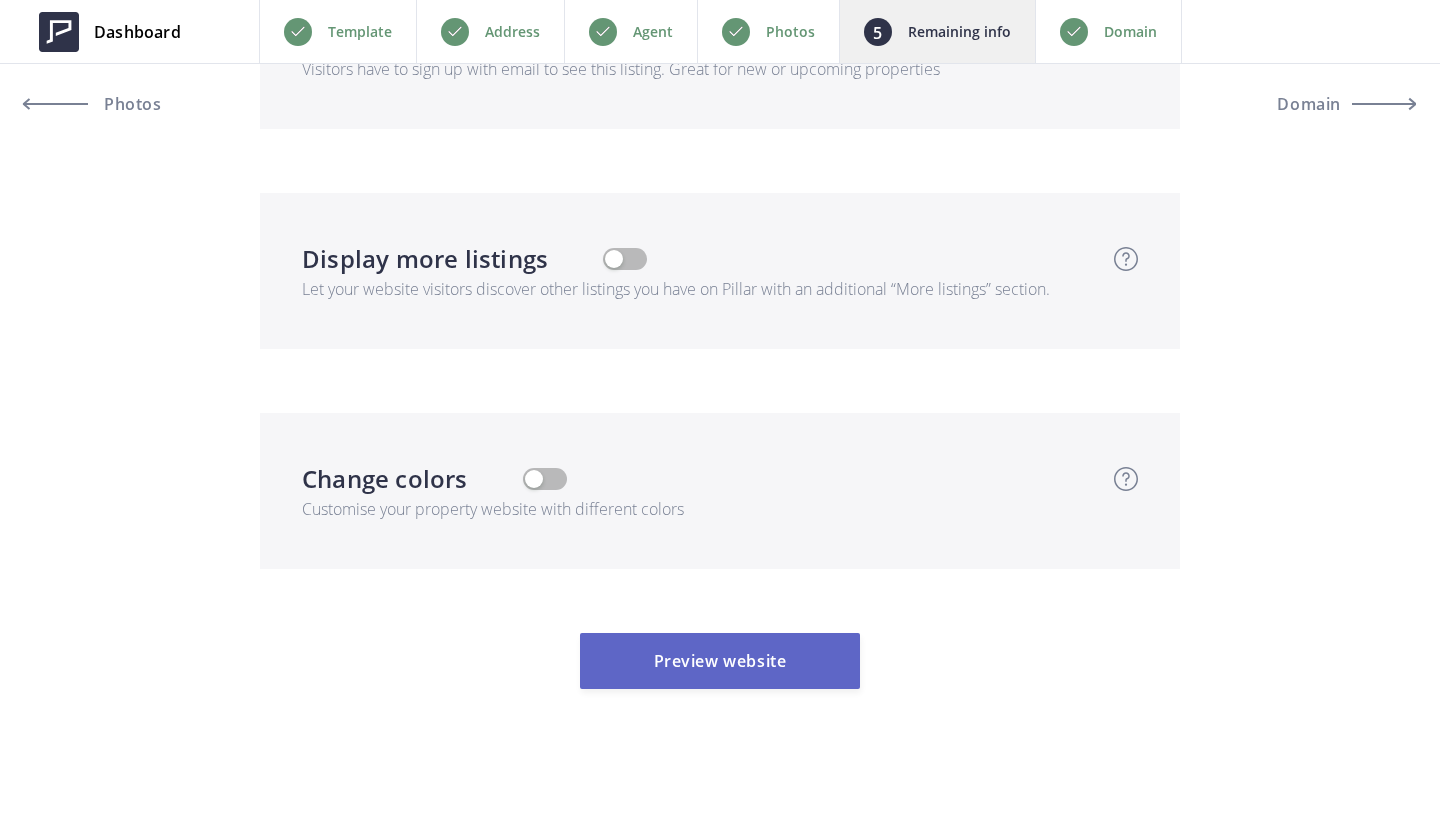 click on "Preview website" at bounding box center [720, 661] 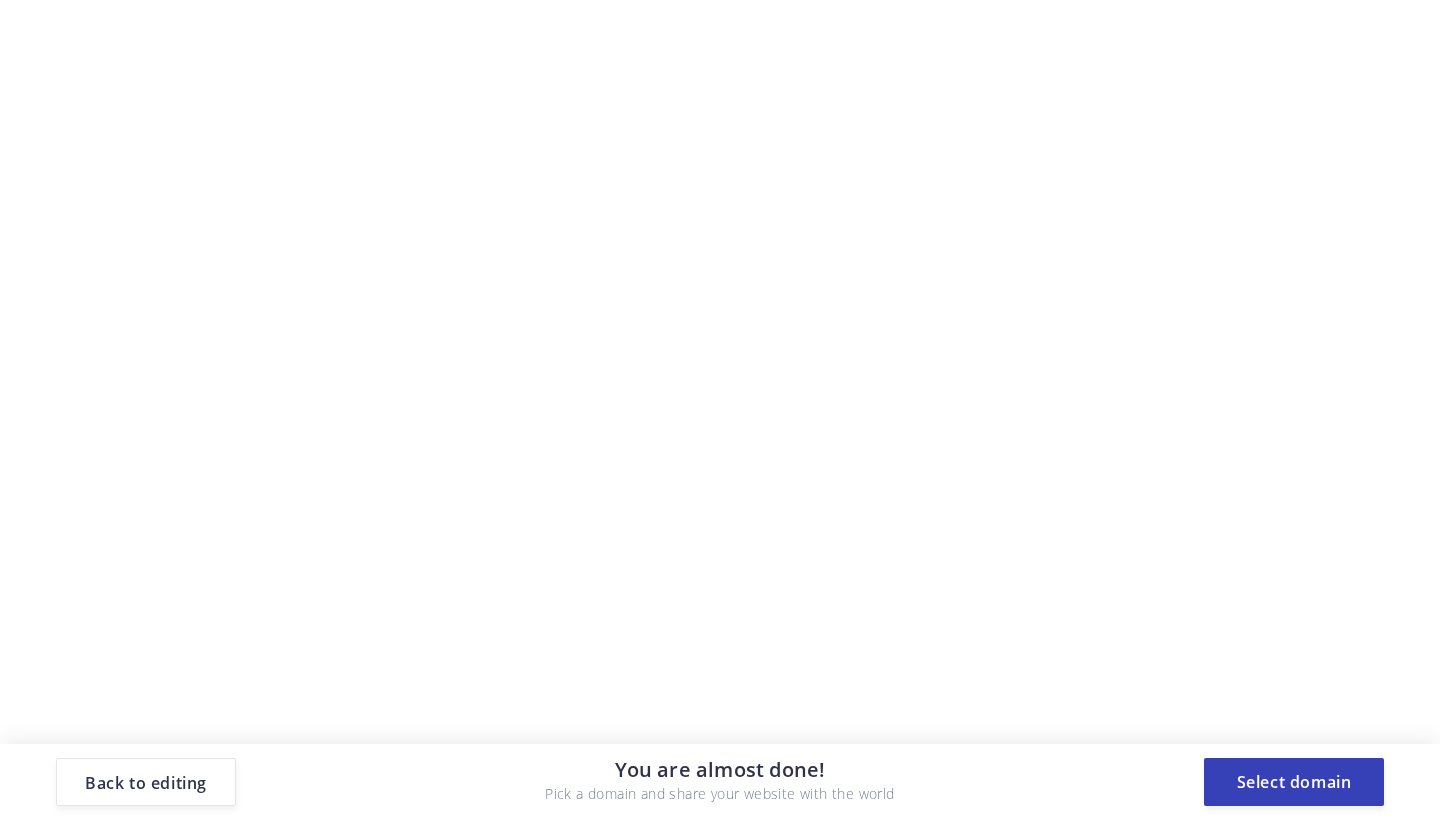 scroll, scrollTop: 0, scrollLeft: 0, axis: both 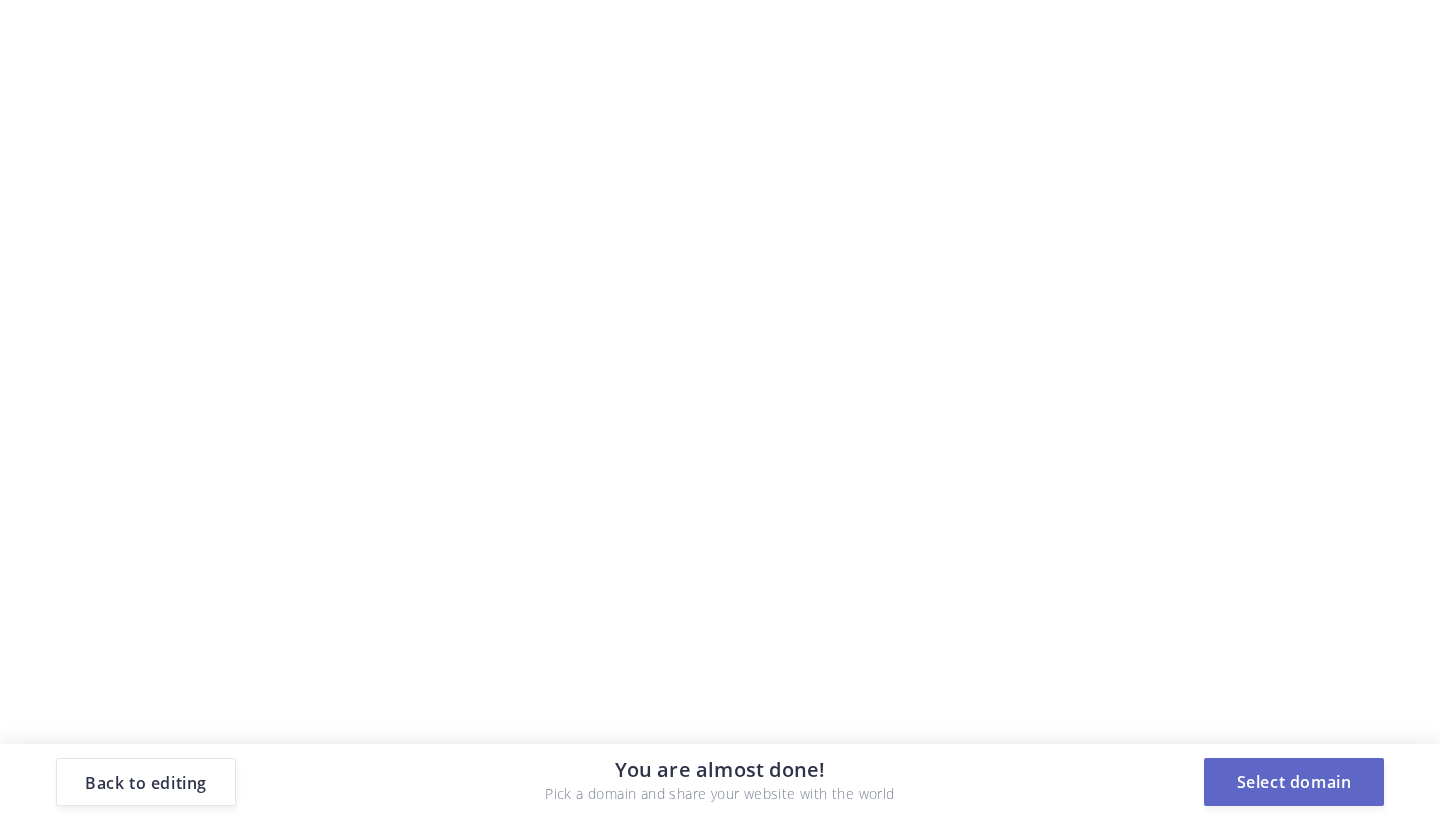 click on "Select domain" at bounding box center (1294, 782) 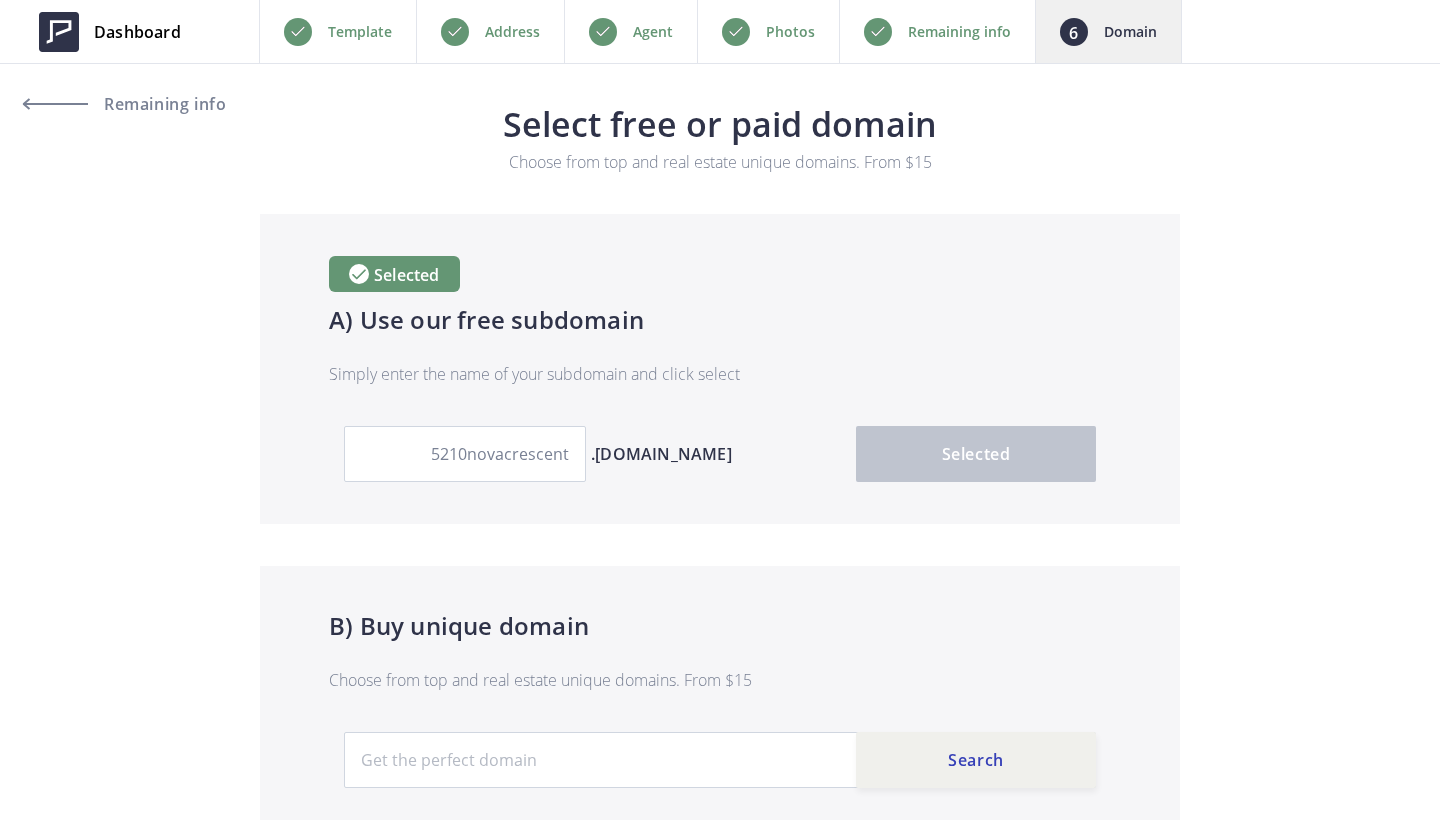 scroll, scrollTop: 0, scrollLeft: 0, axis: both 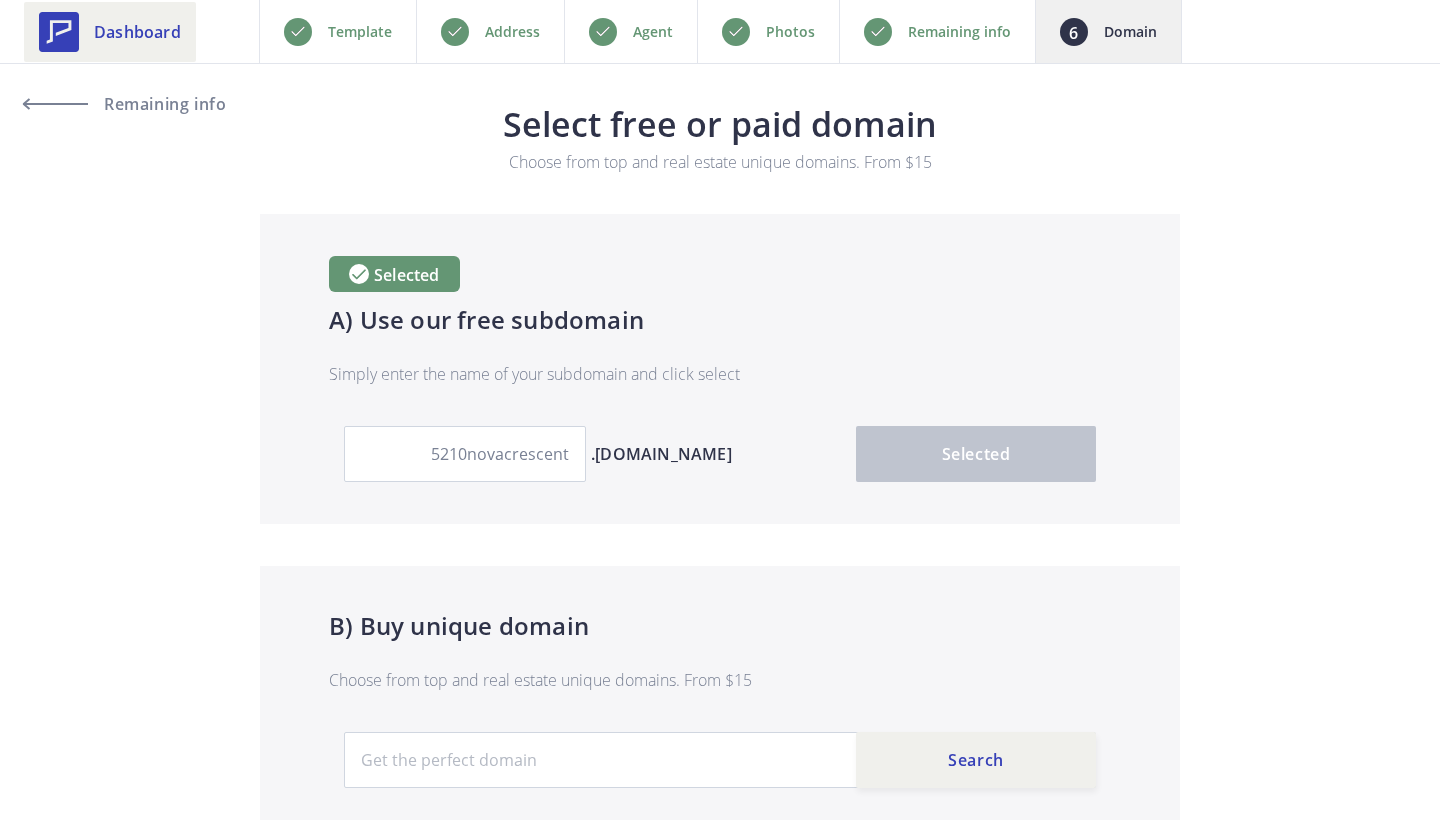 click on "Dashboard" at bounding box center (110, 32) 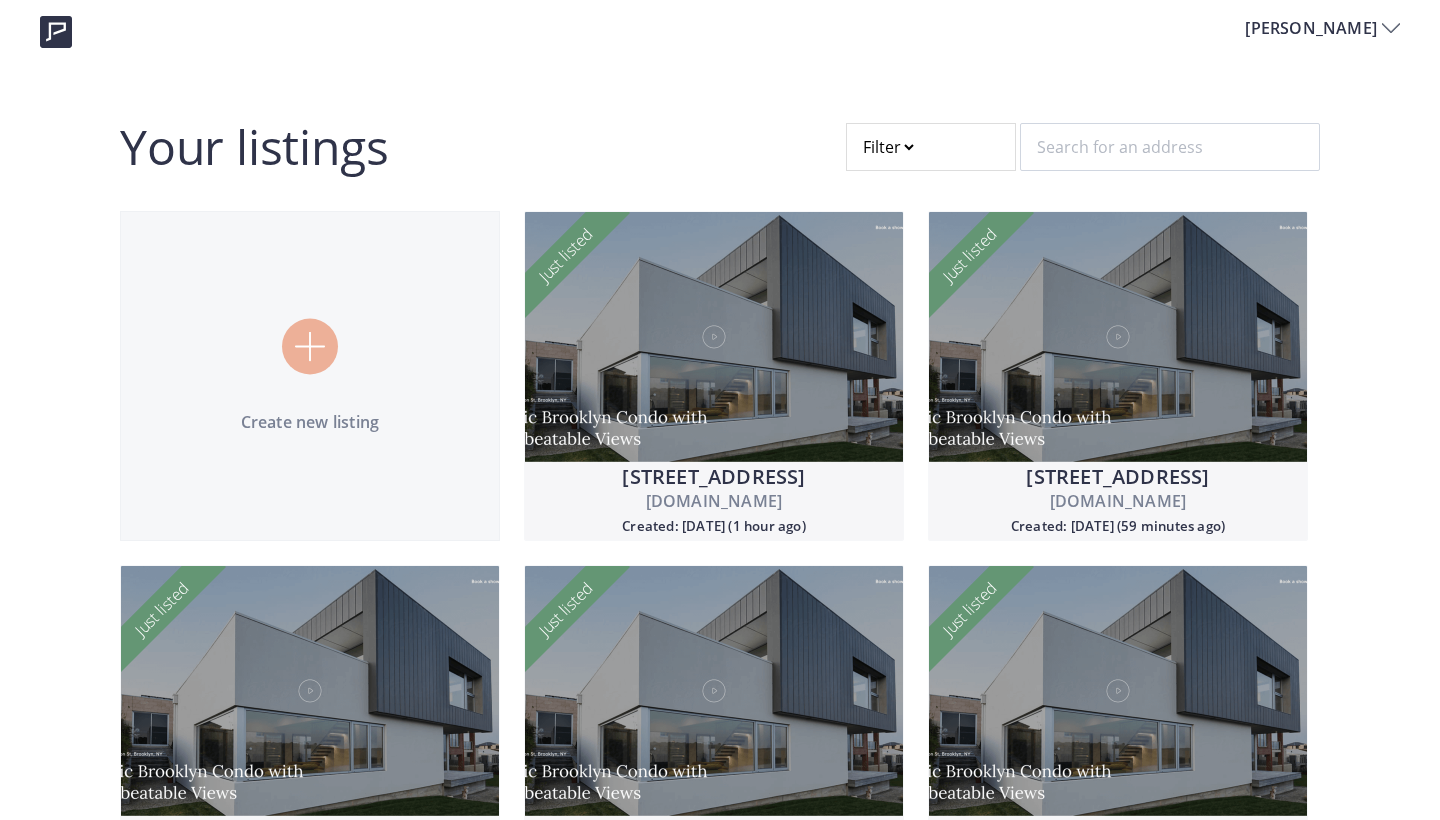 scroll, scrollTop: 0, scrollLeft: 0, axis: both 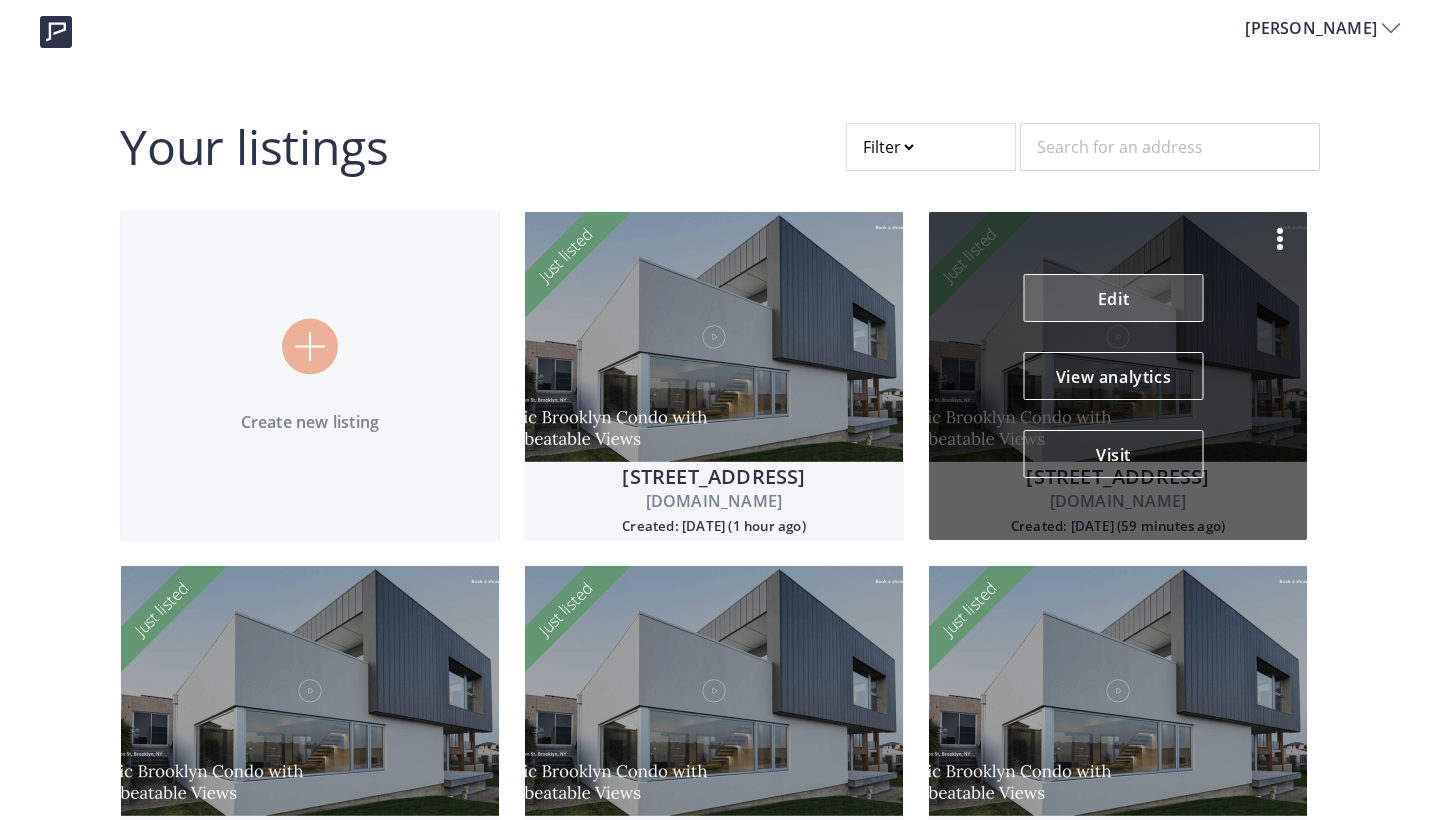 click on "Edit" at bounding box center [1114, 298] 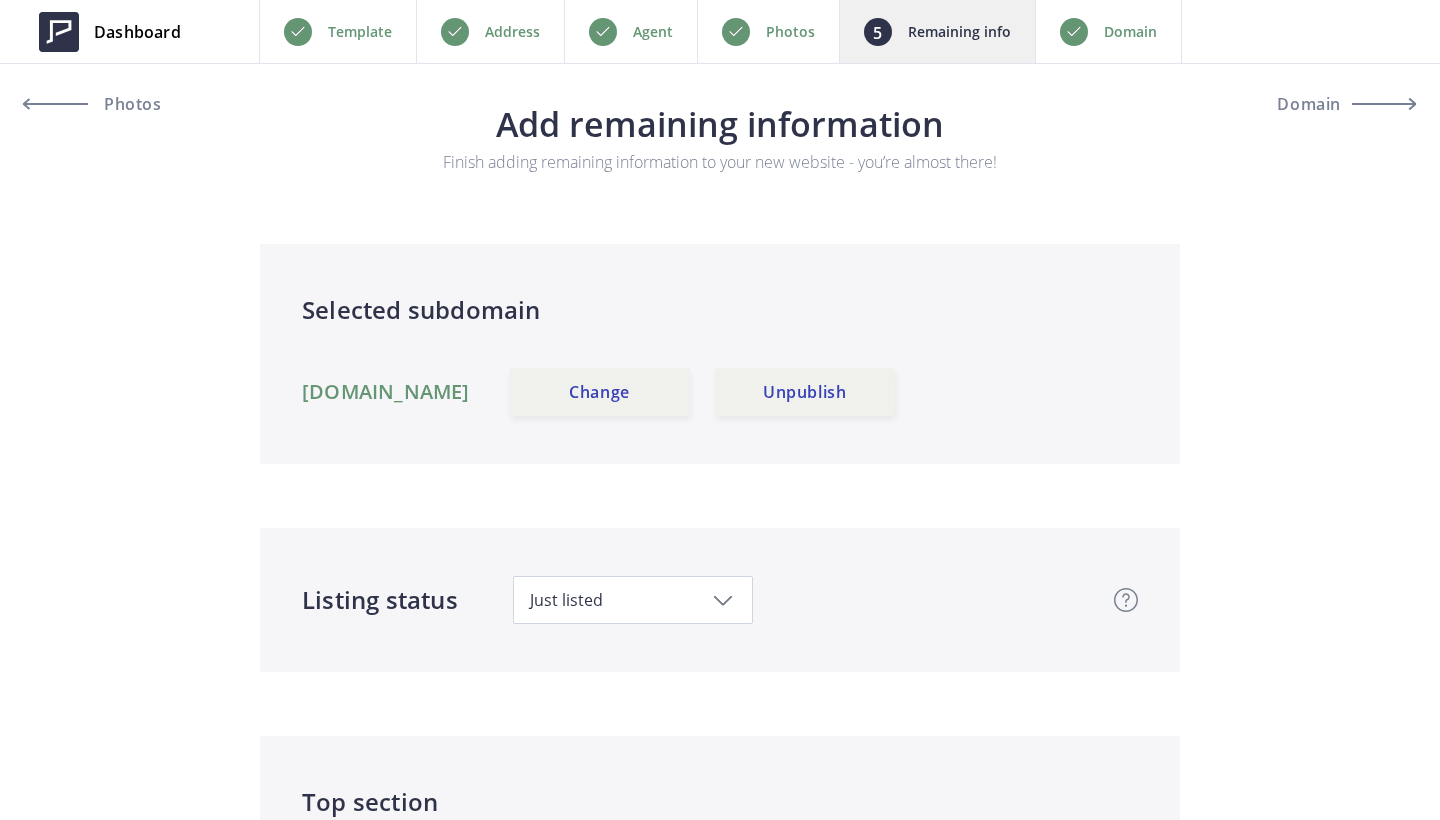 scroll, scrollTop: 1149, scrollLeft: 0, axis: vertical 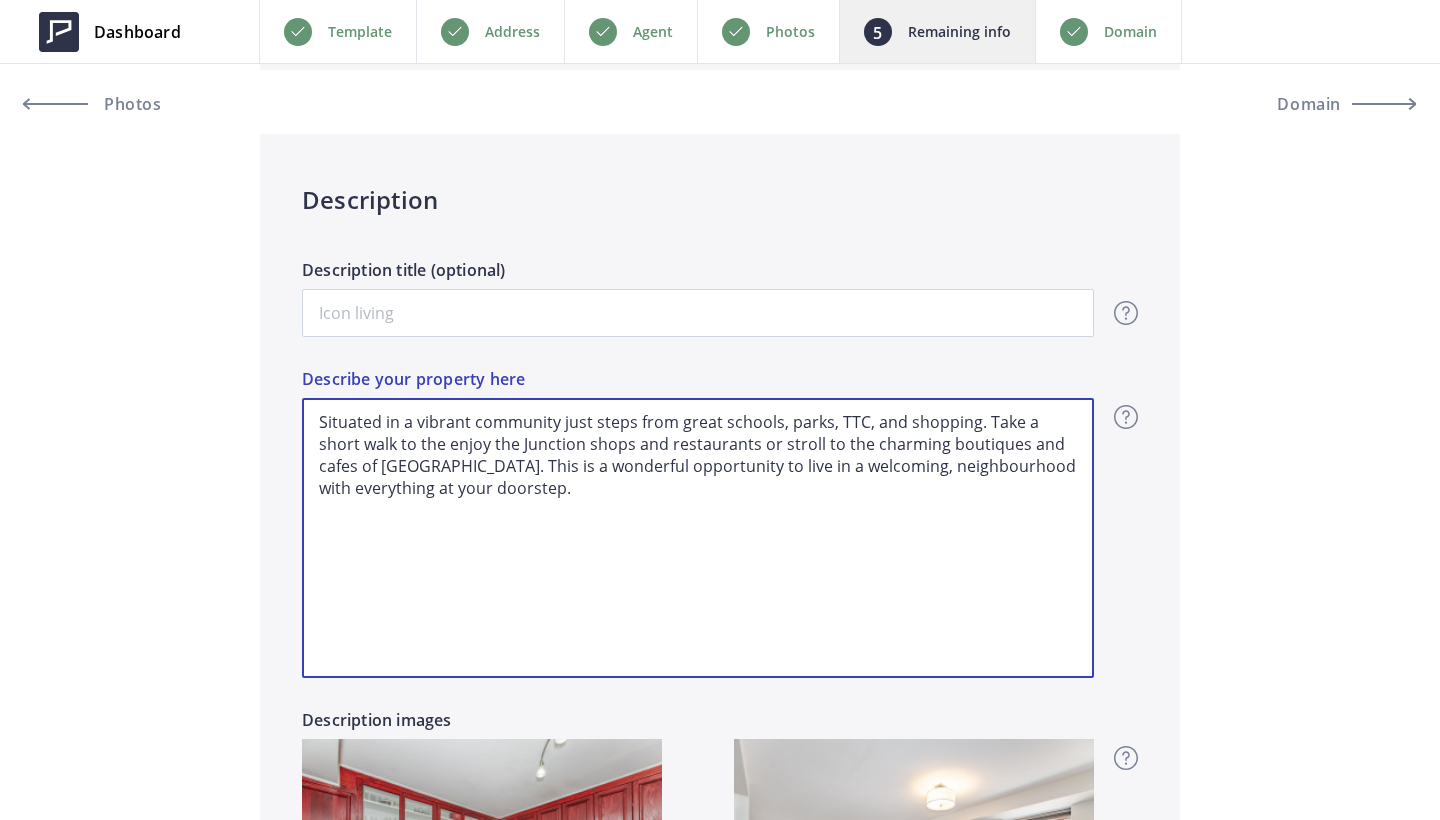 drag, startPoint x: 553, startPoint y: 485, endPoint x: 301, endPoint y: 408, distance: 263.50143 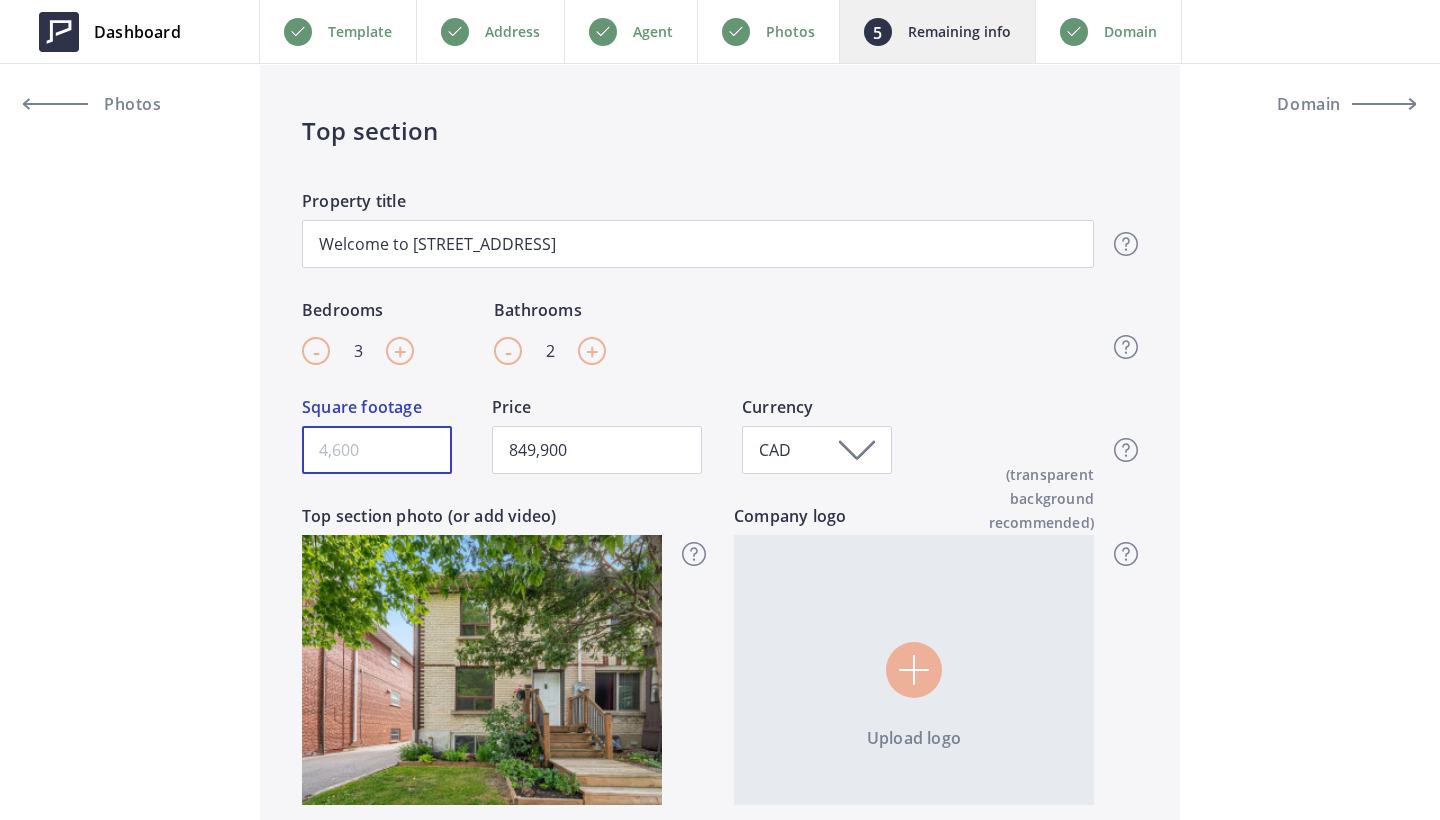 click on "Square footage" at bounding box center (377, 450) 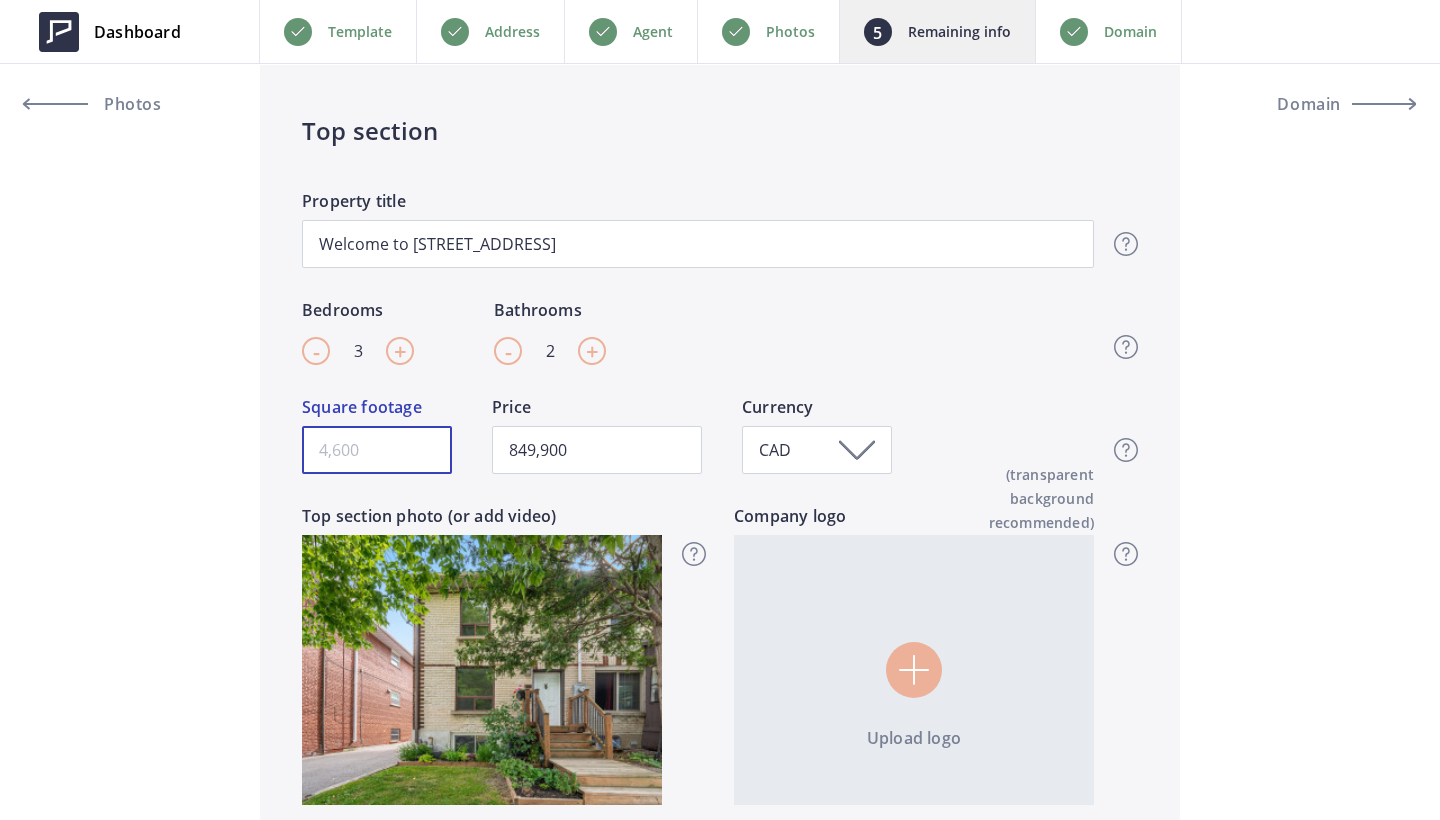 type on "1" 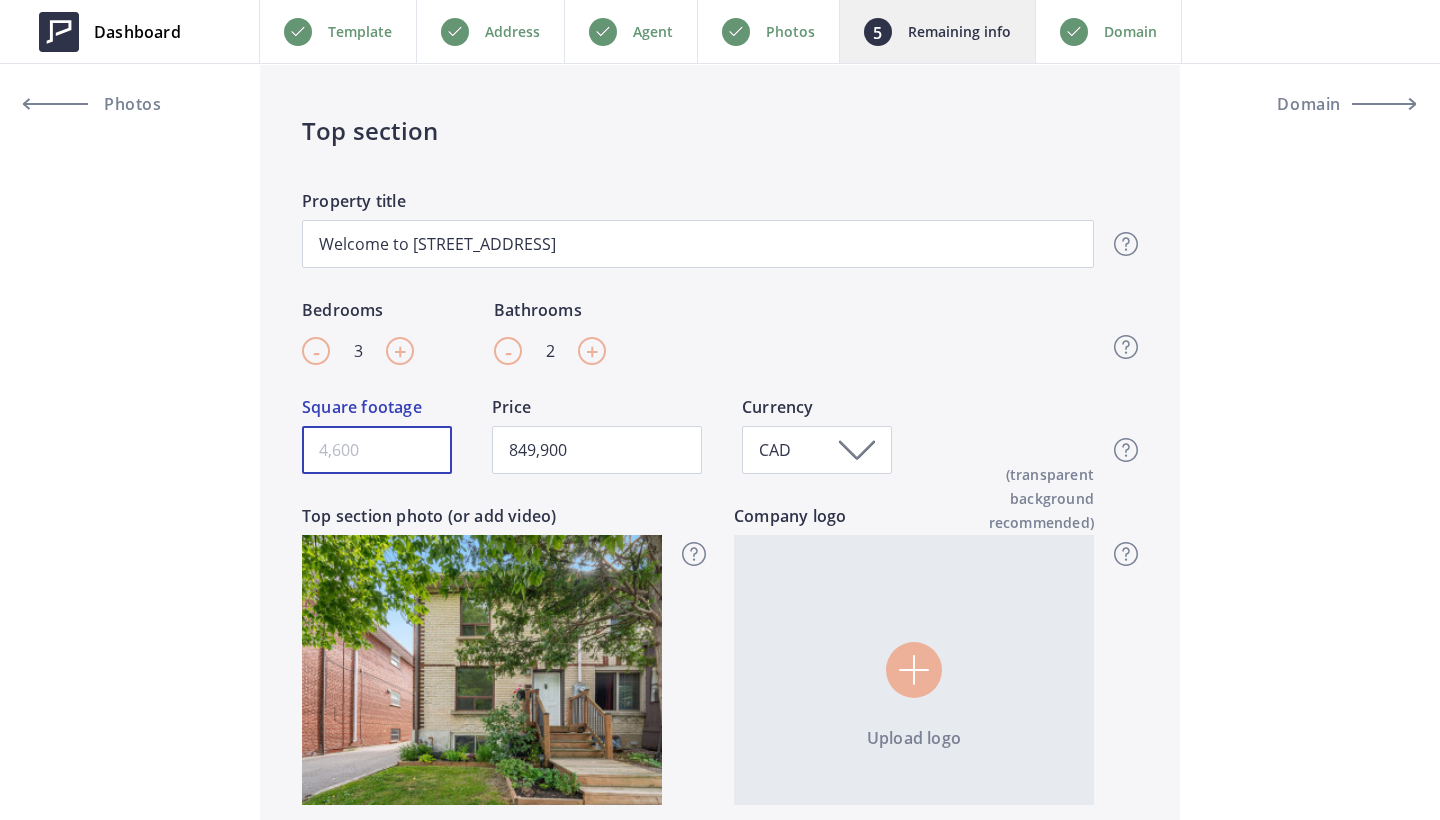 type on "849,900" 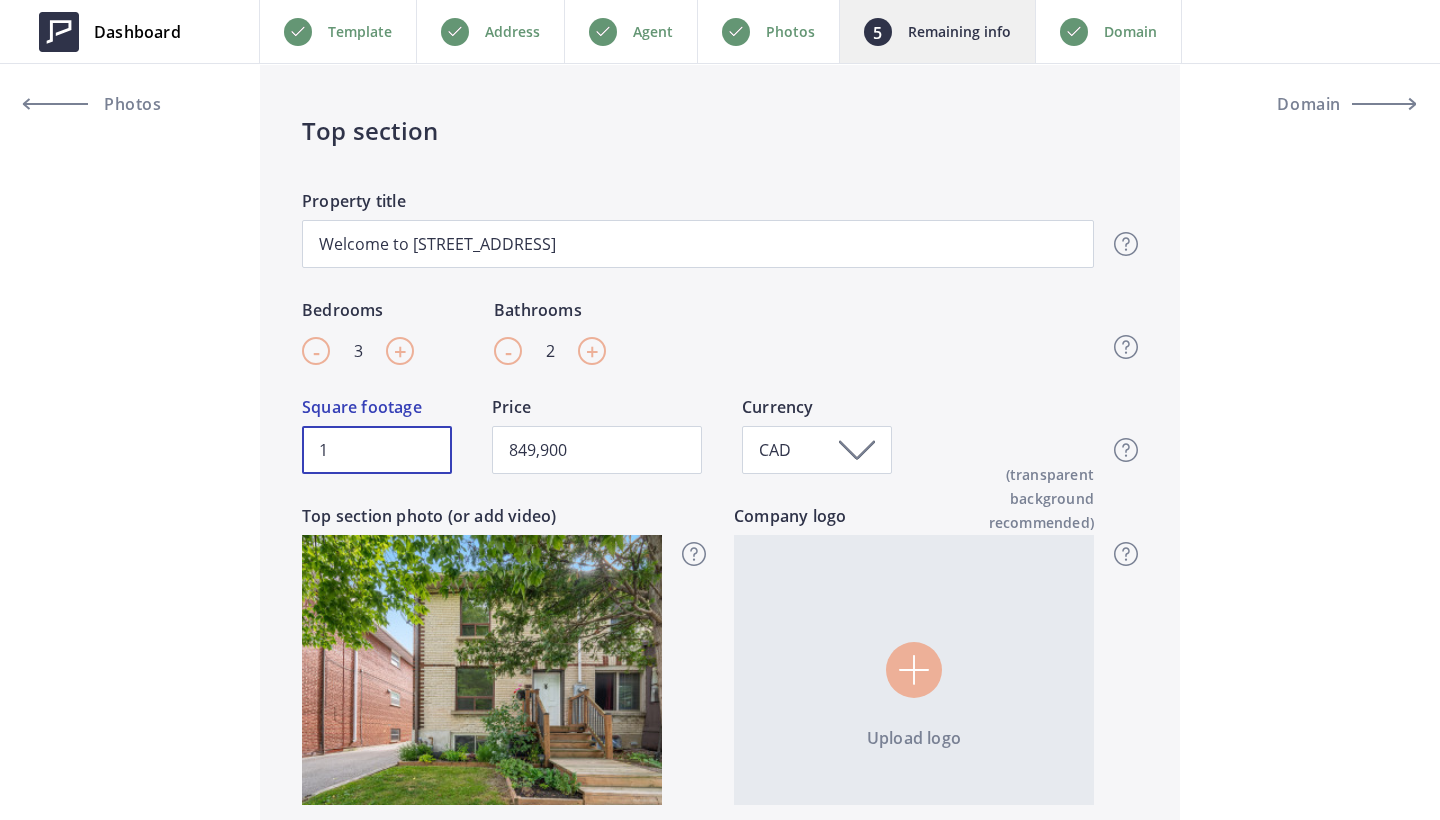 type on "15" 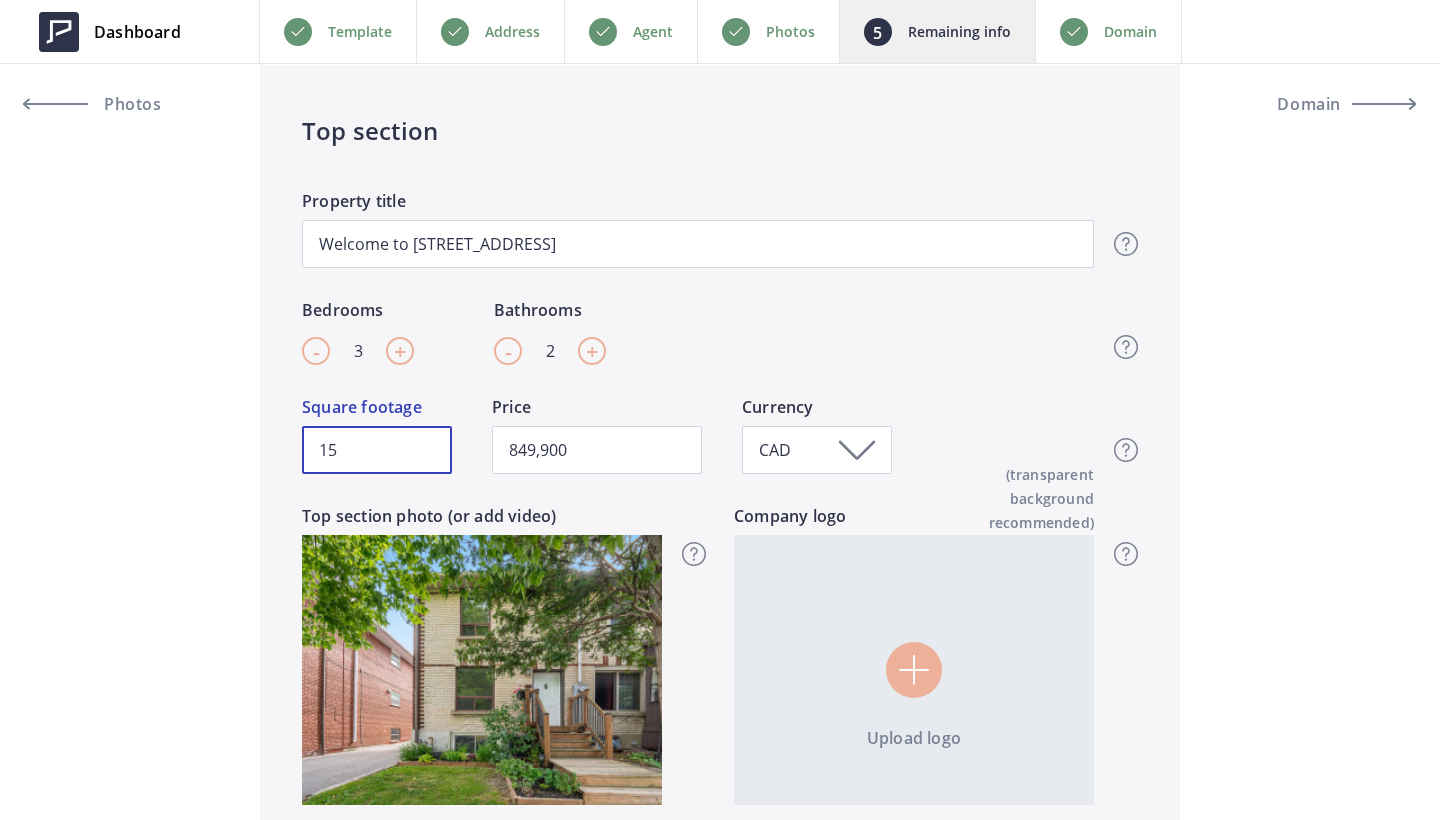 type on "150" 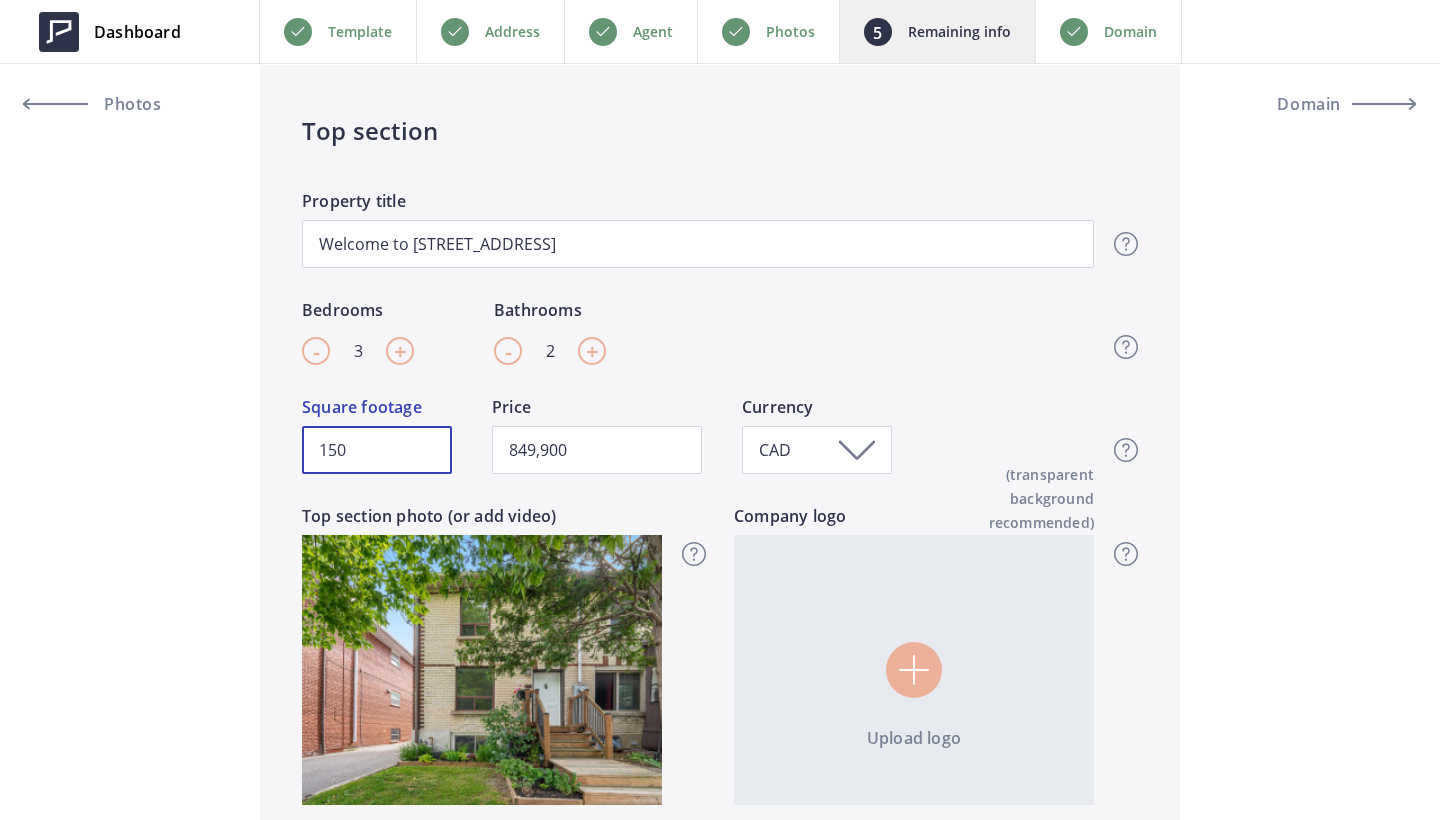 type on "1500" 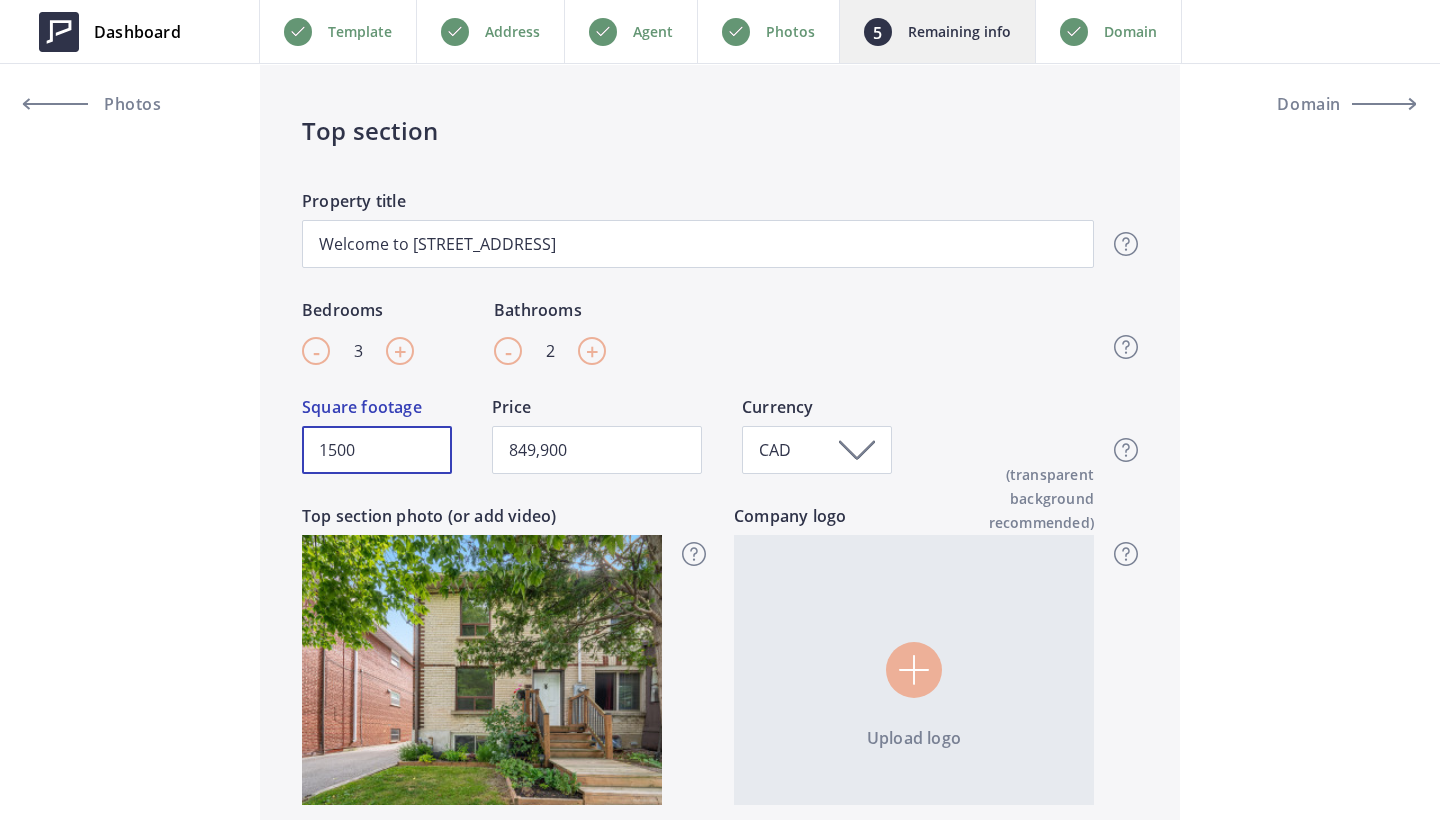type on "1500-" 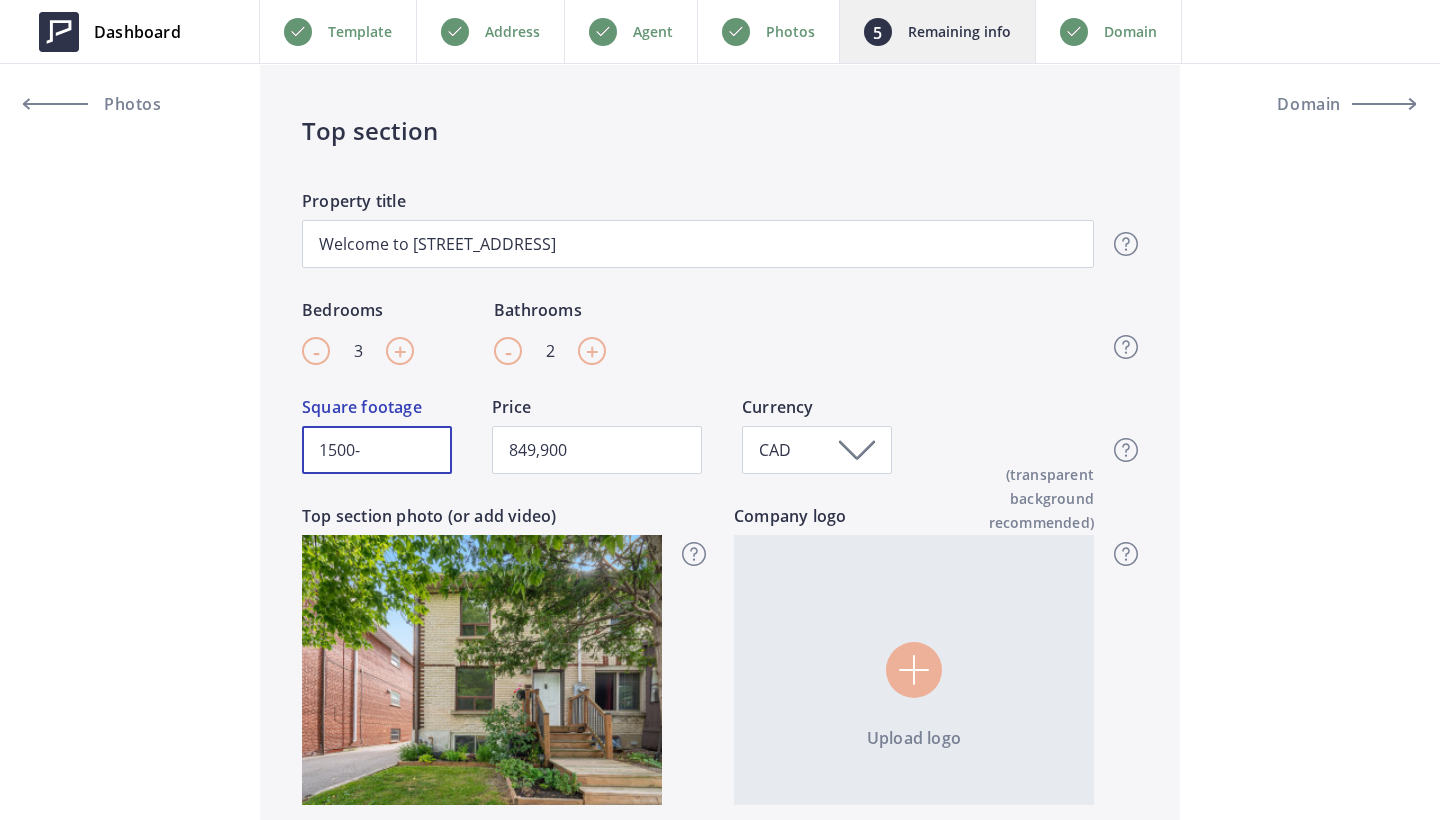 type on "1500-2" 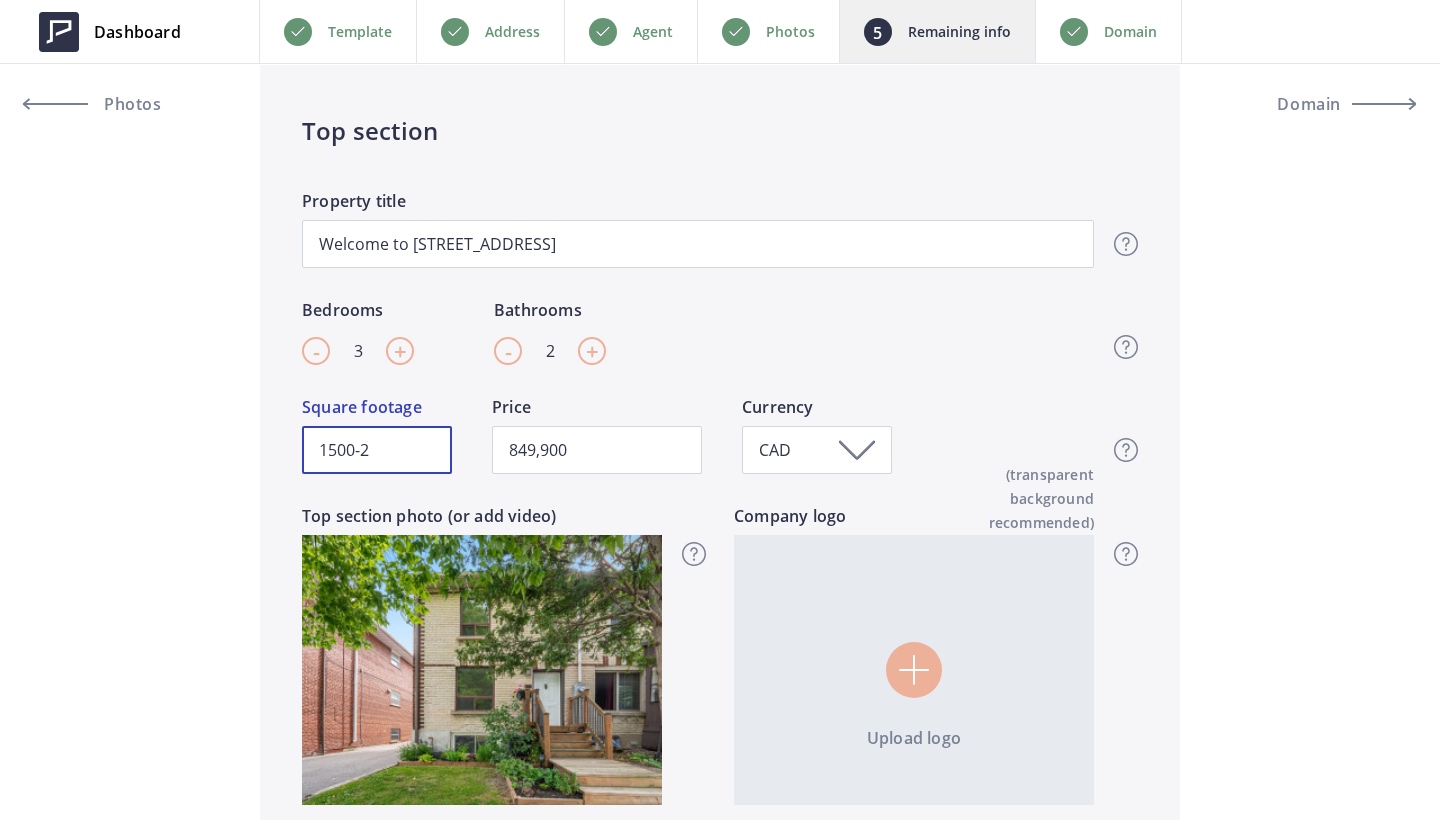 type on "1500-20" 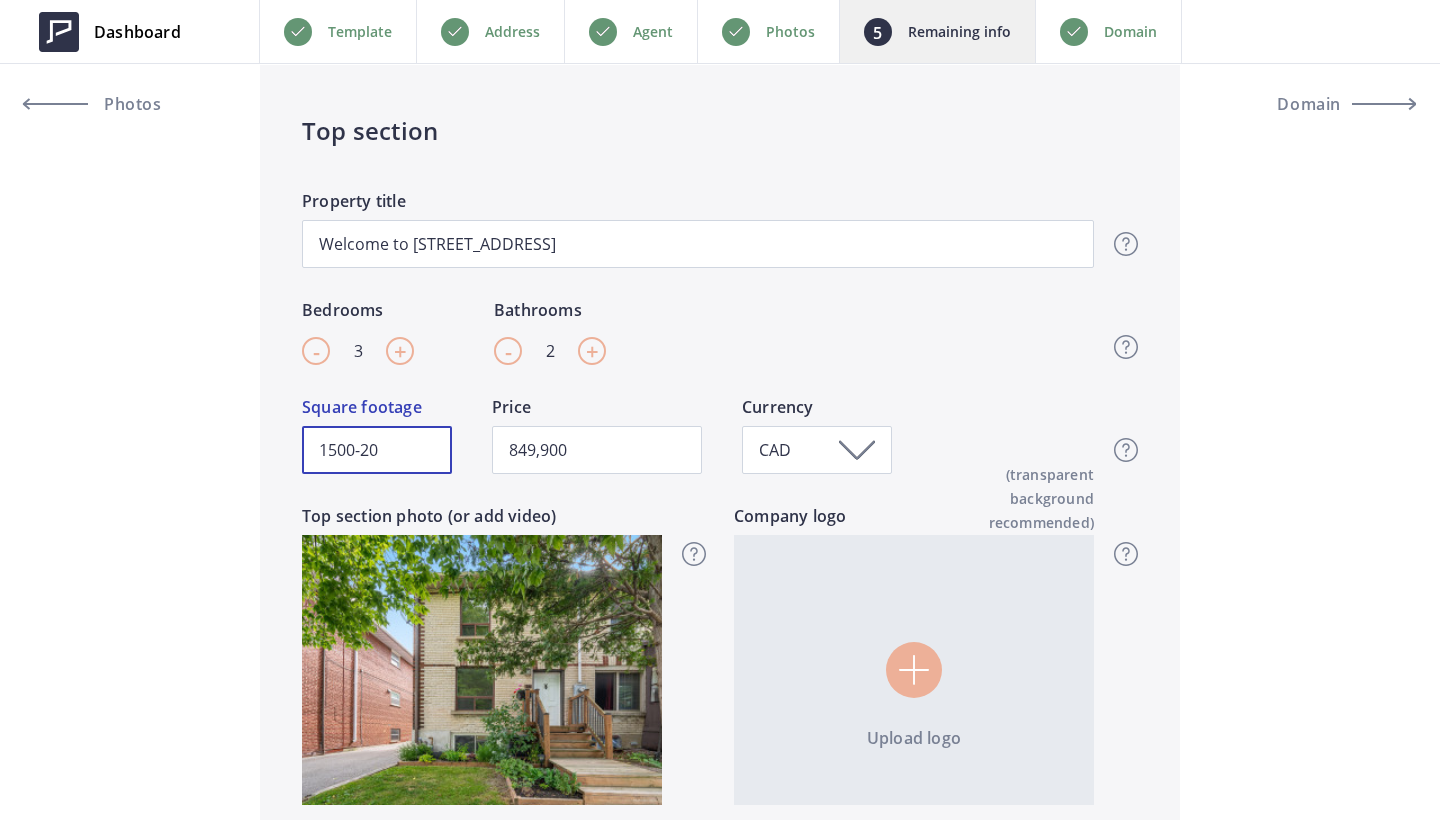 type on "1500-200" 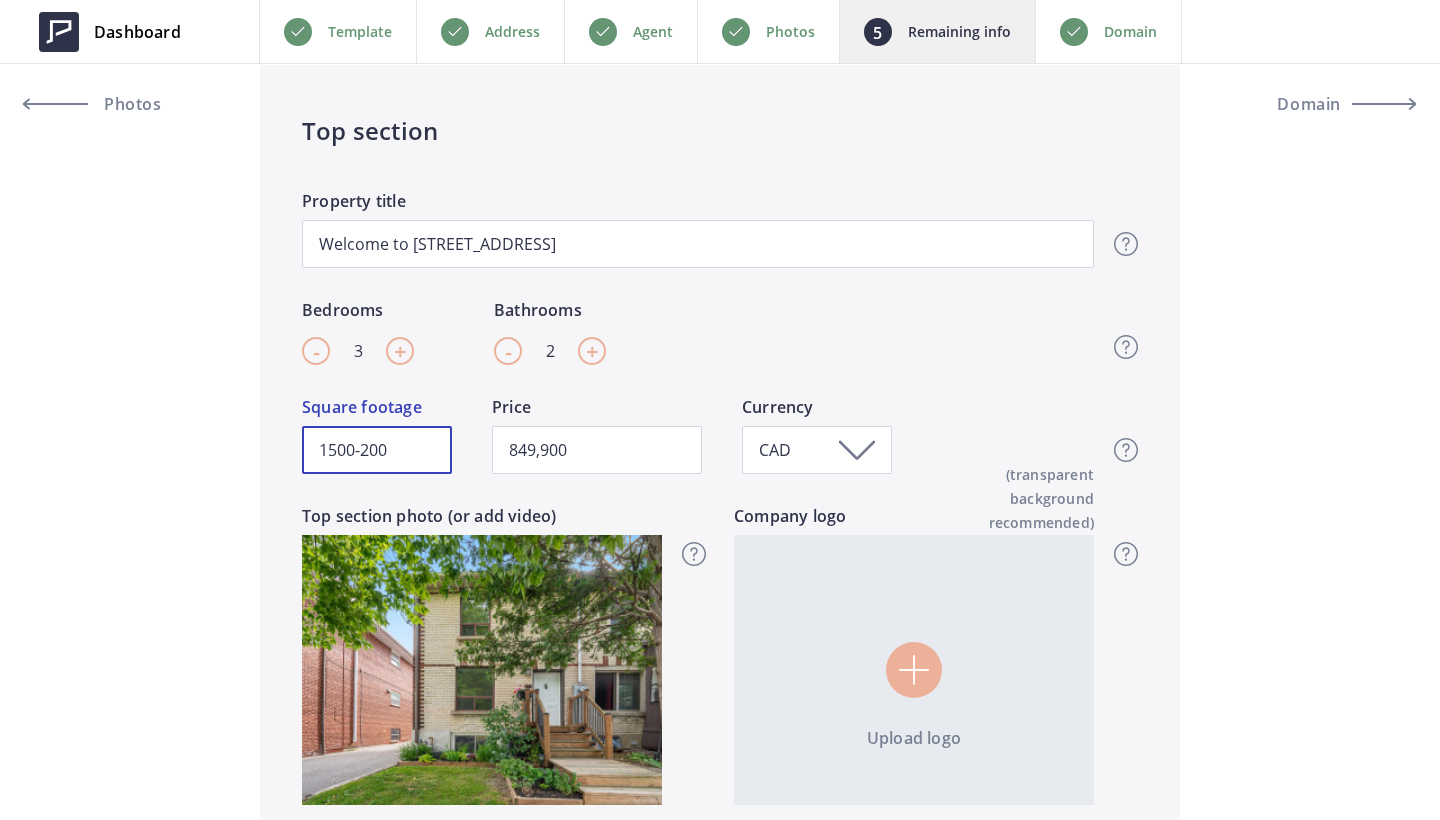 type on "1500-2000" 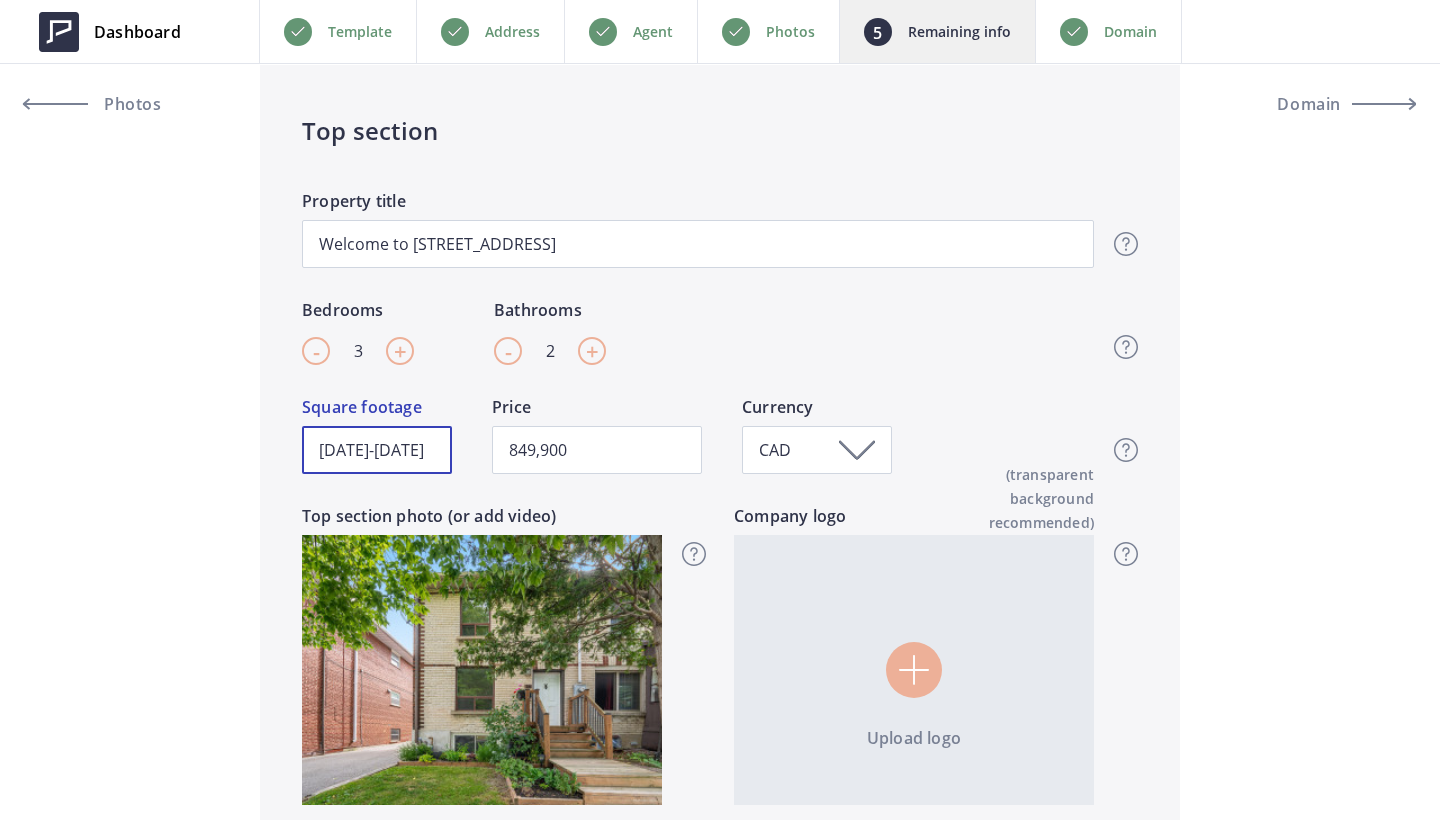 drag, startPoint x: 420, startPoint y: 452, endPoint x: 224, endPoint y: 453, distance: 196.00255 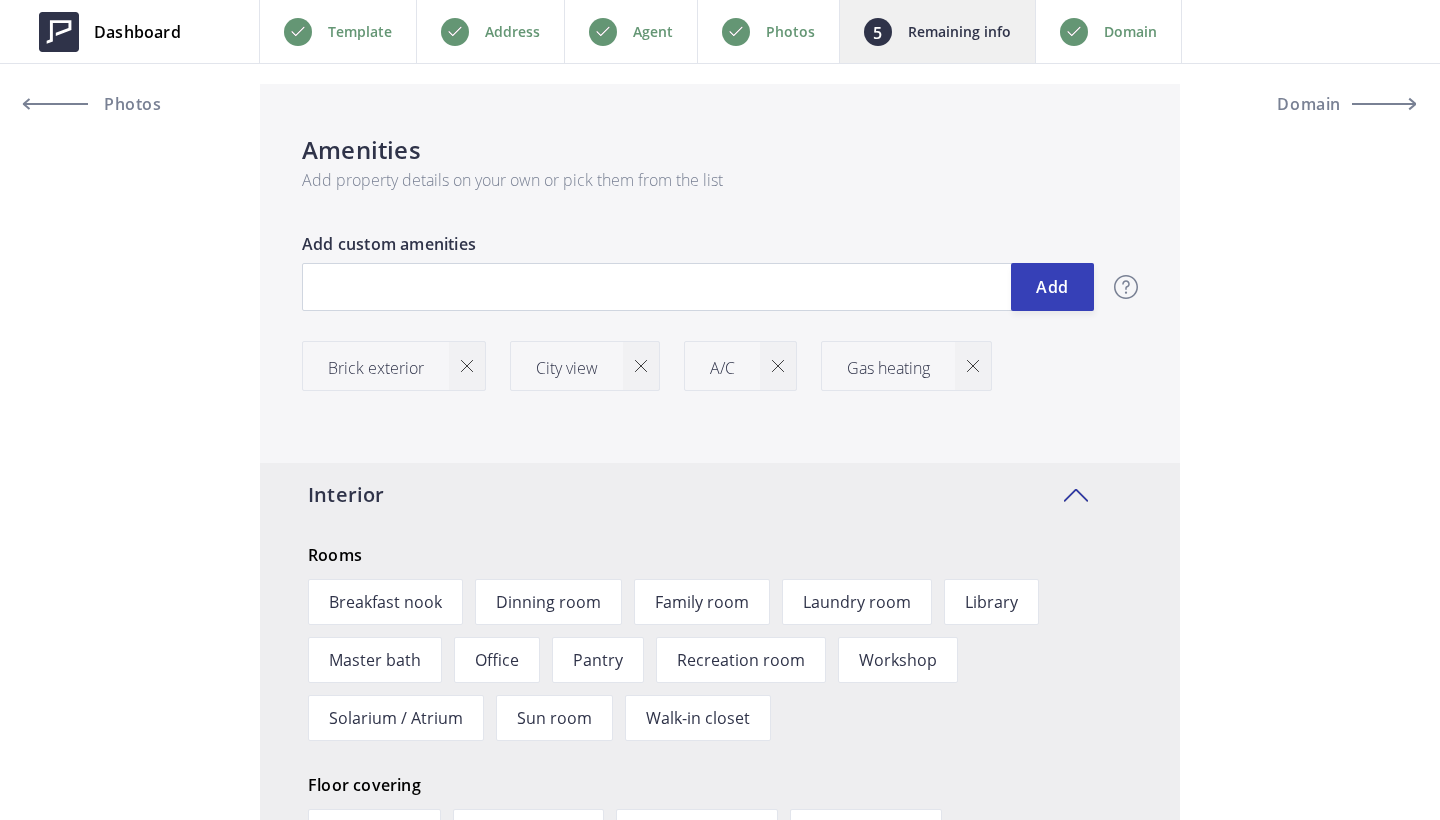 scroll, scrollTop: 3238, scrollLeft: 1, axis: both 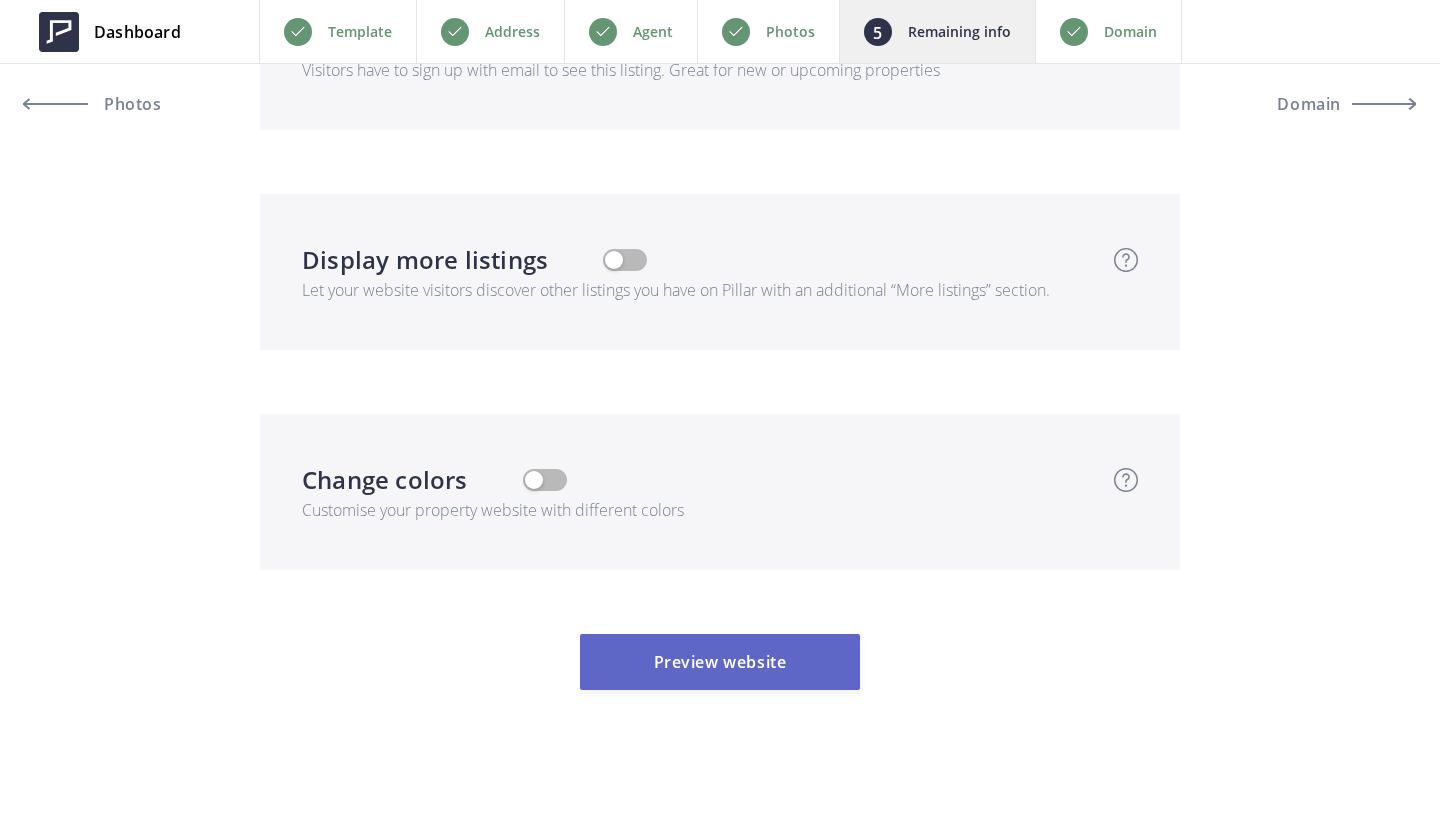type on "1500-2000" 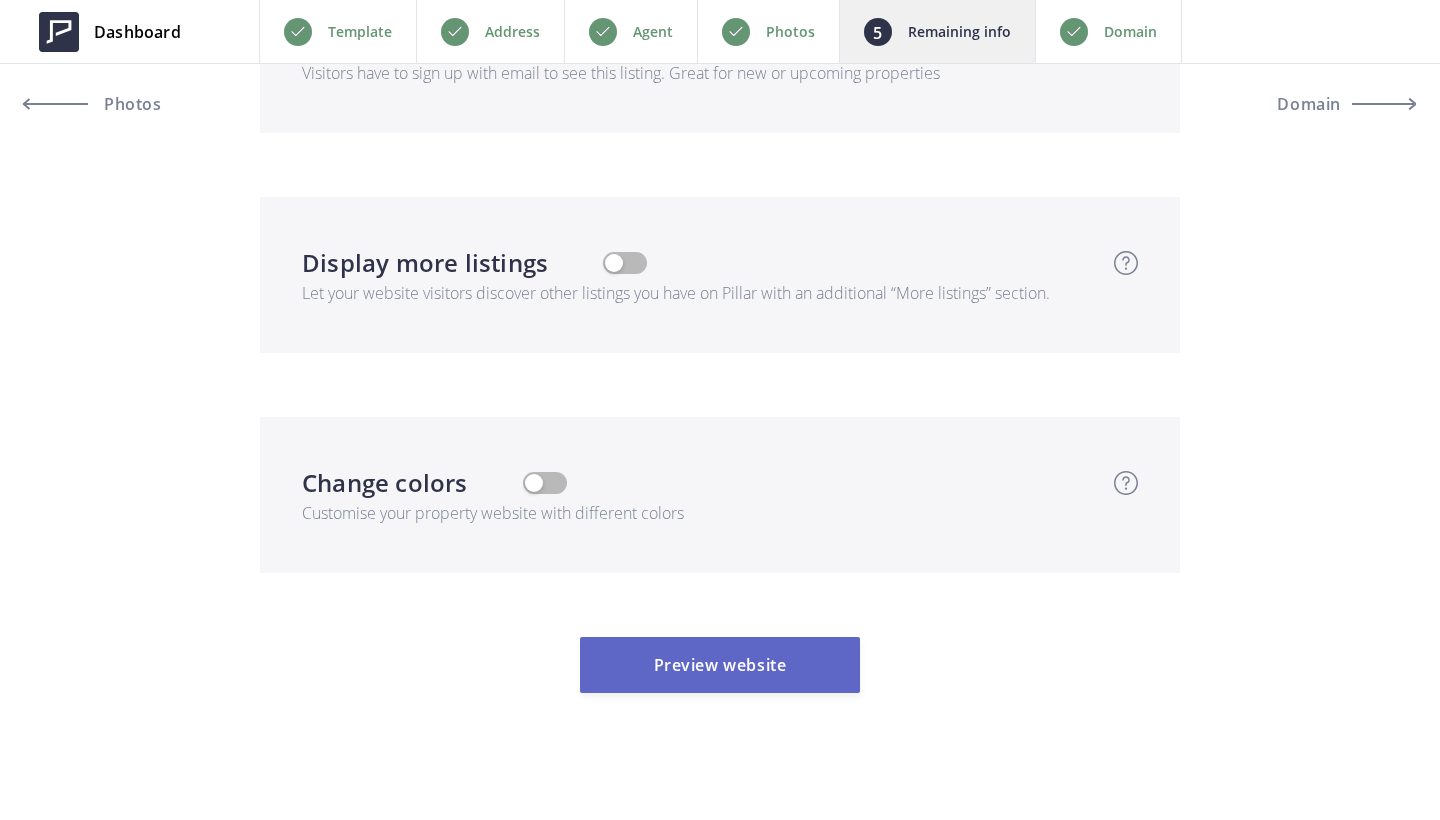 click on "Preview website" at bounding box center [720, 665] 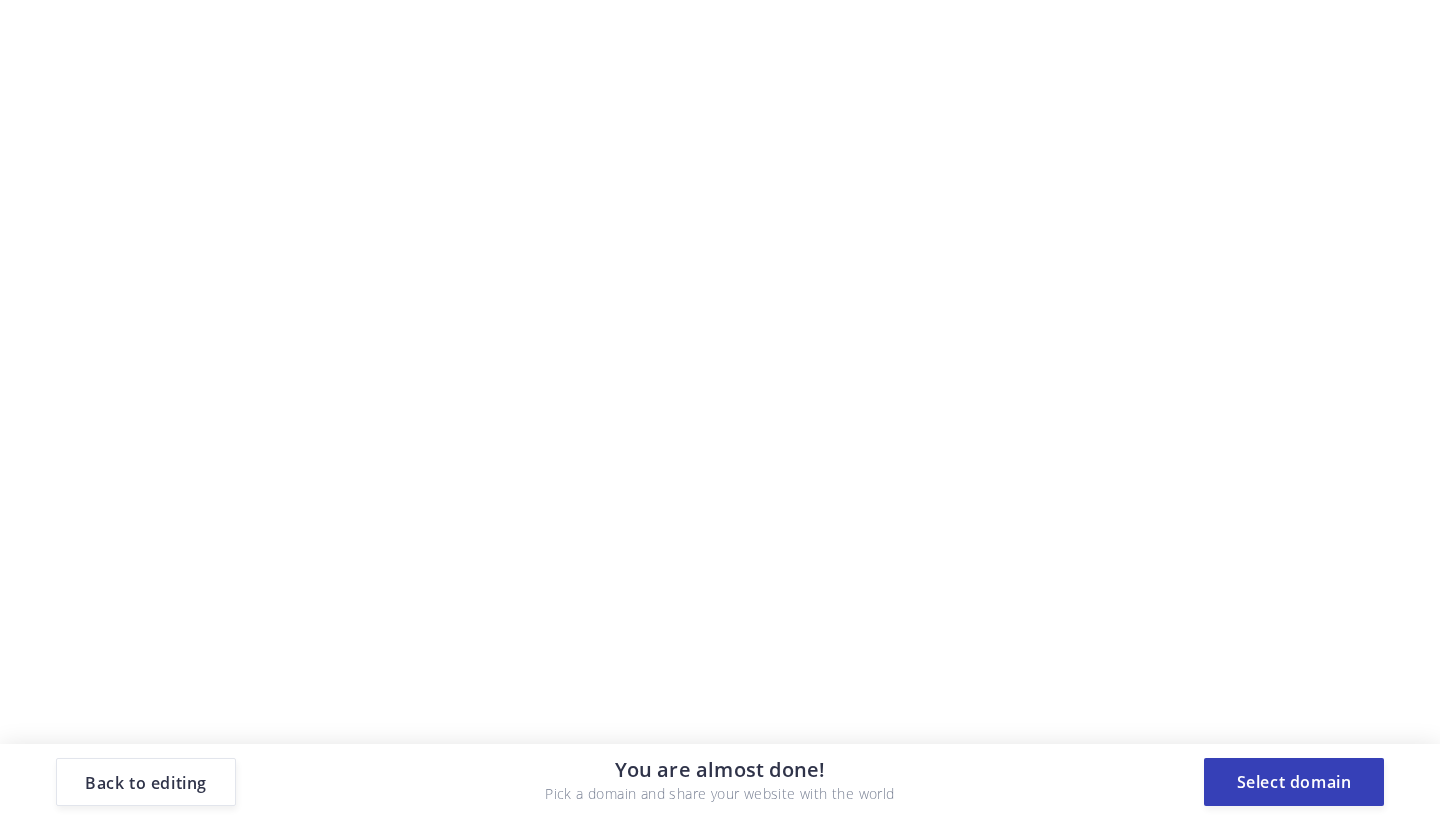 scroll, scrollTop: 0, scrollLeft: 0, axis: both 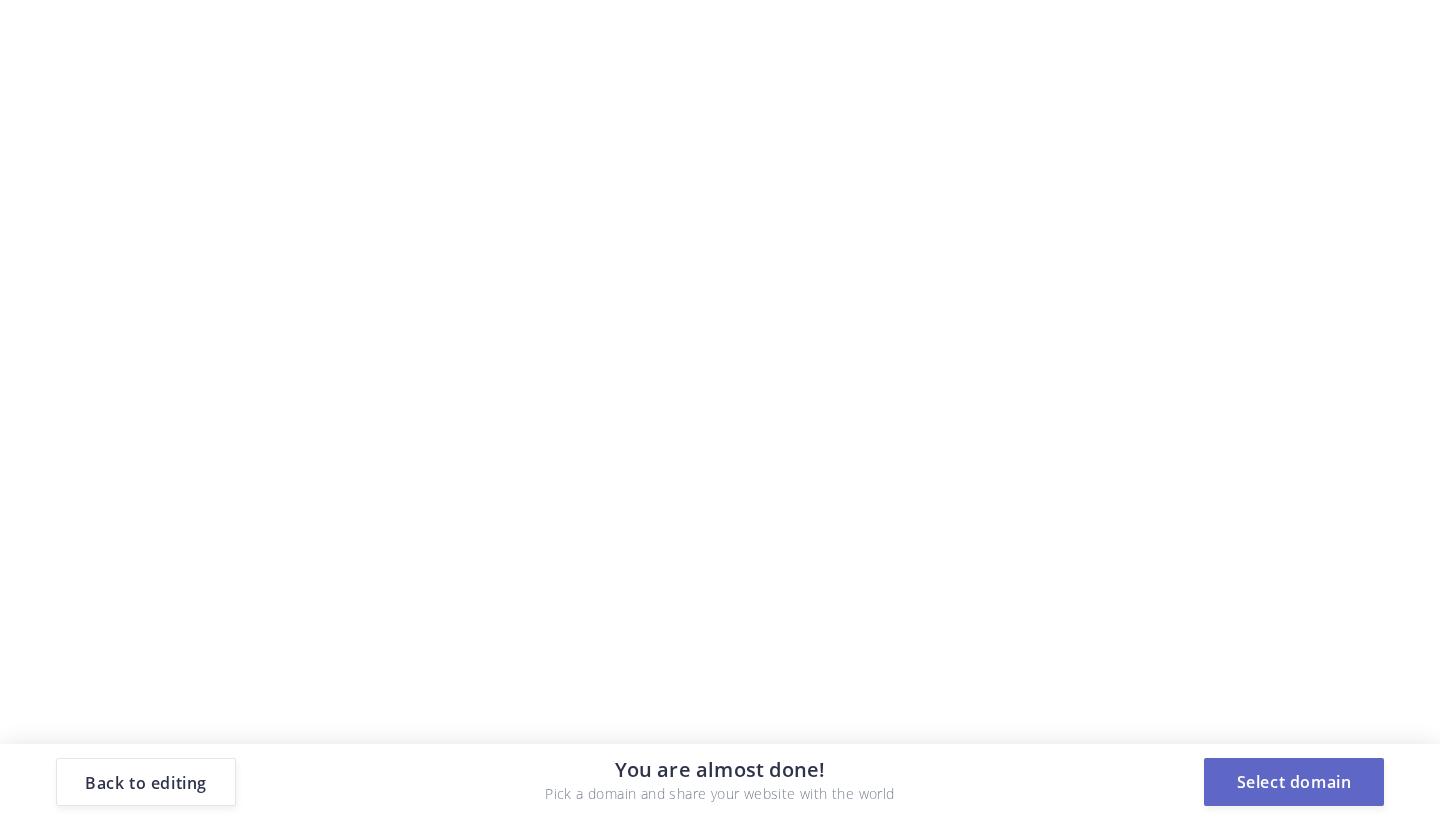 click on "Select domain" at bounding box center [1294, 782] 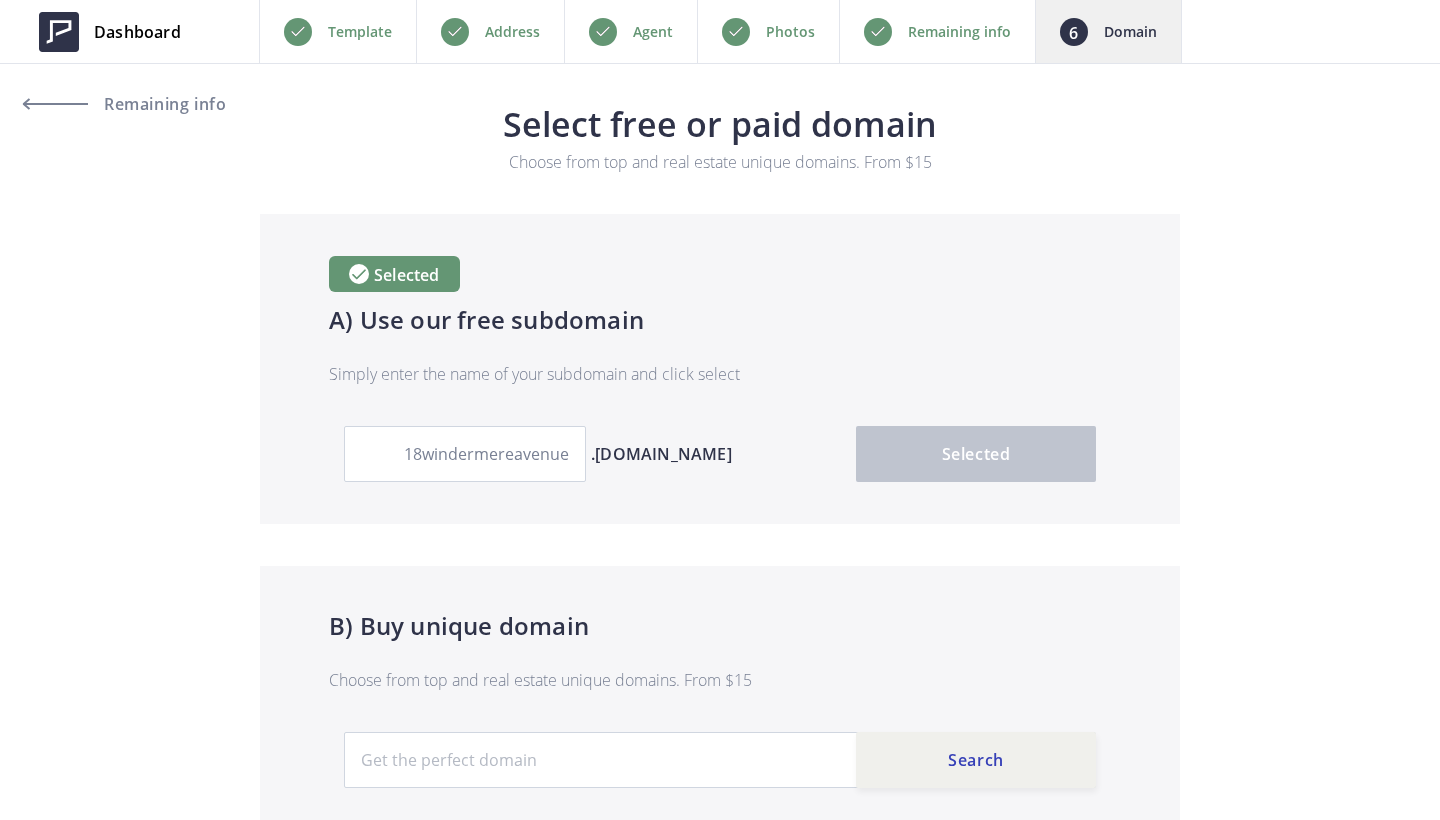 scroll, scrollTop: 0, scrollLeft: 0, axis: both 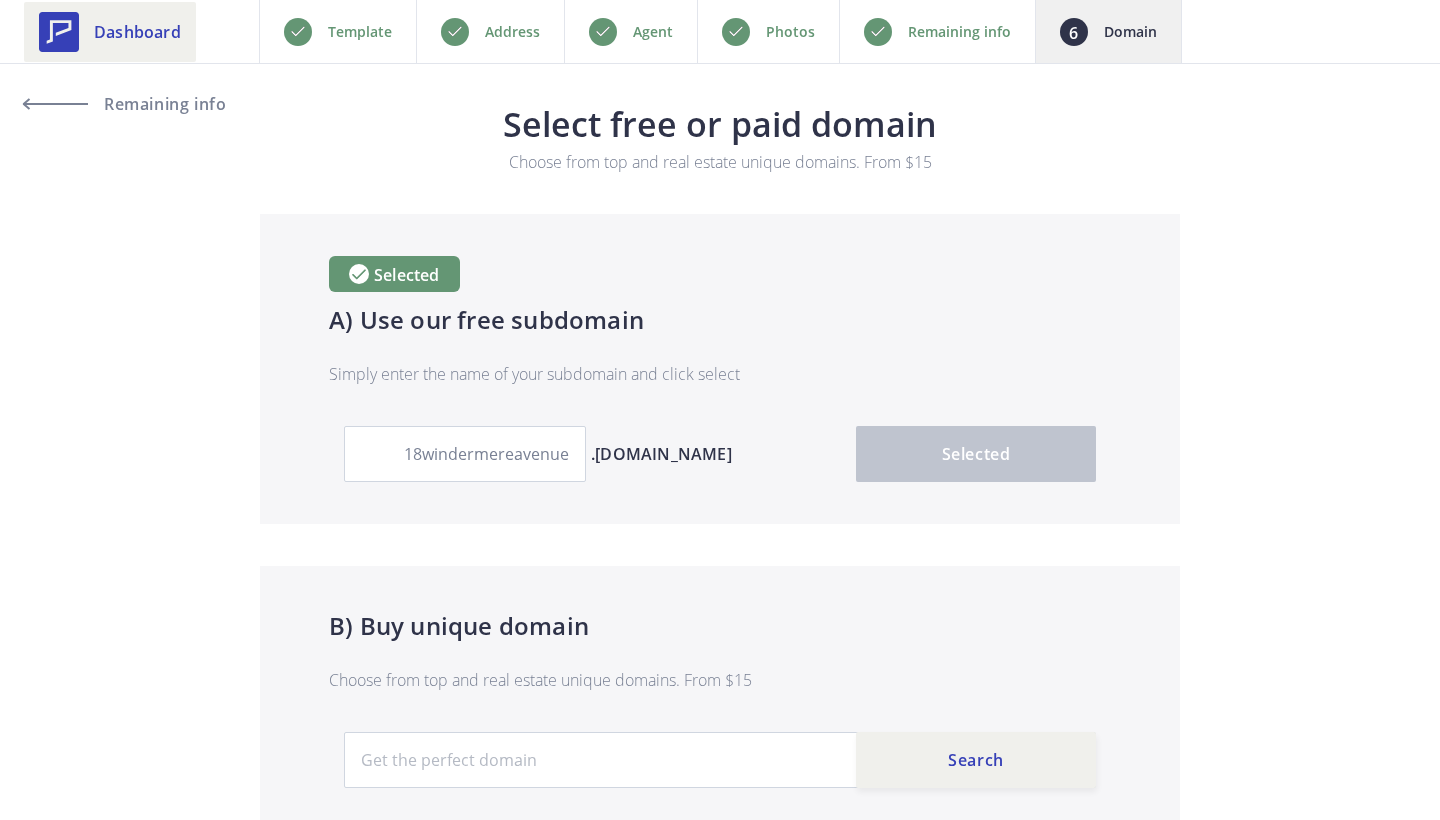 click on "Dashboard" at bounding box center [137, 32] 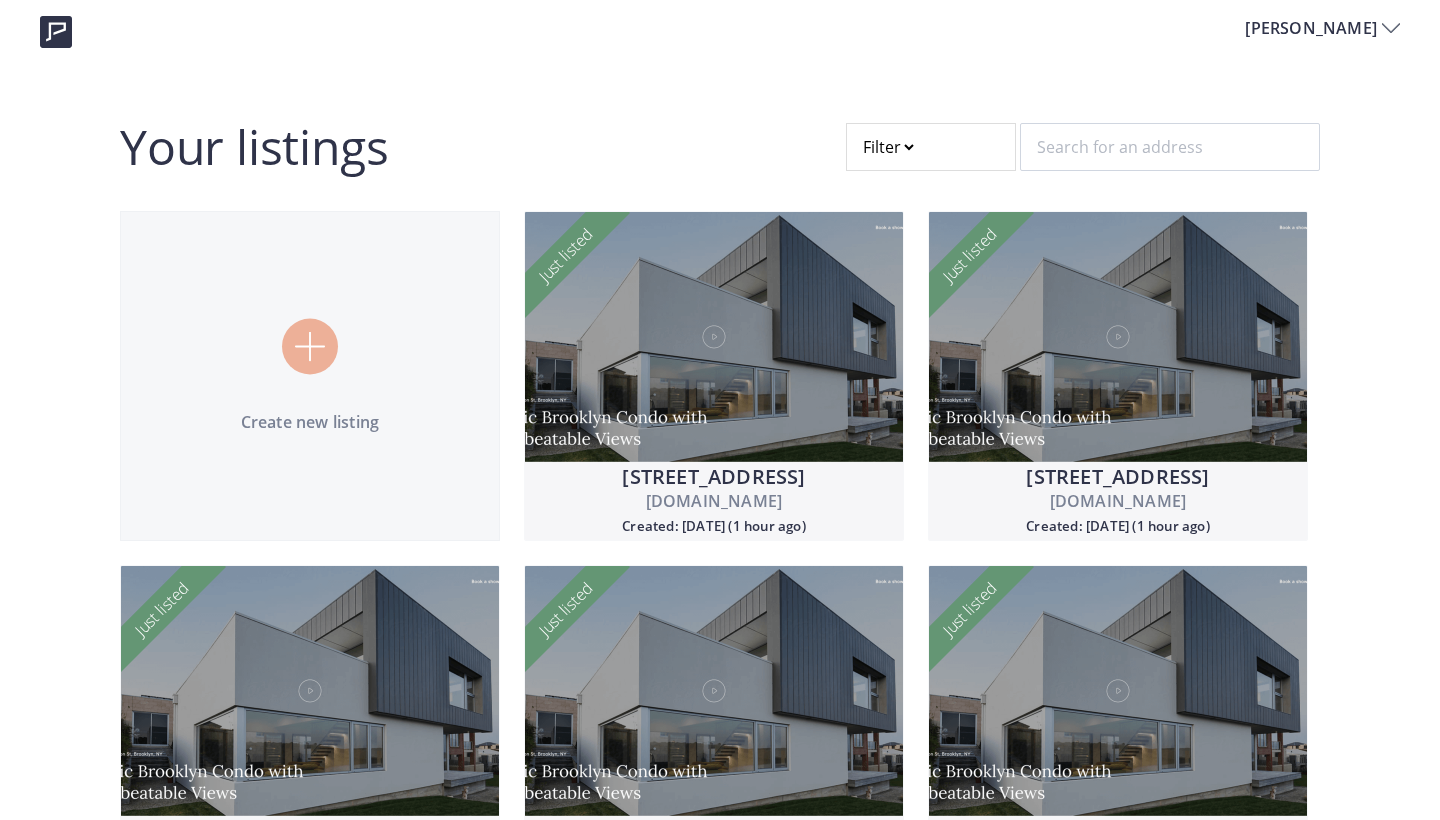 scroll, scrollTop: 0, scrollLeft: 0, axis: both 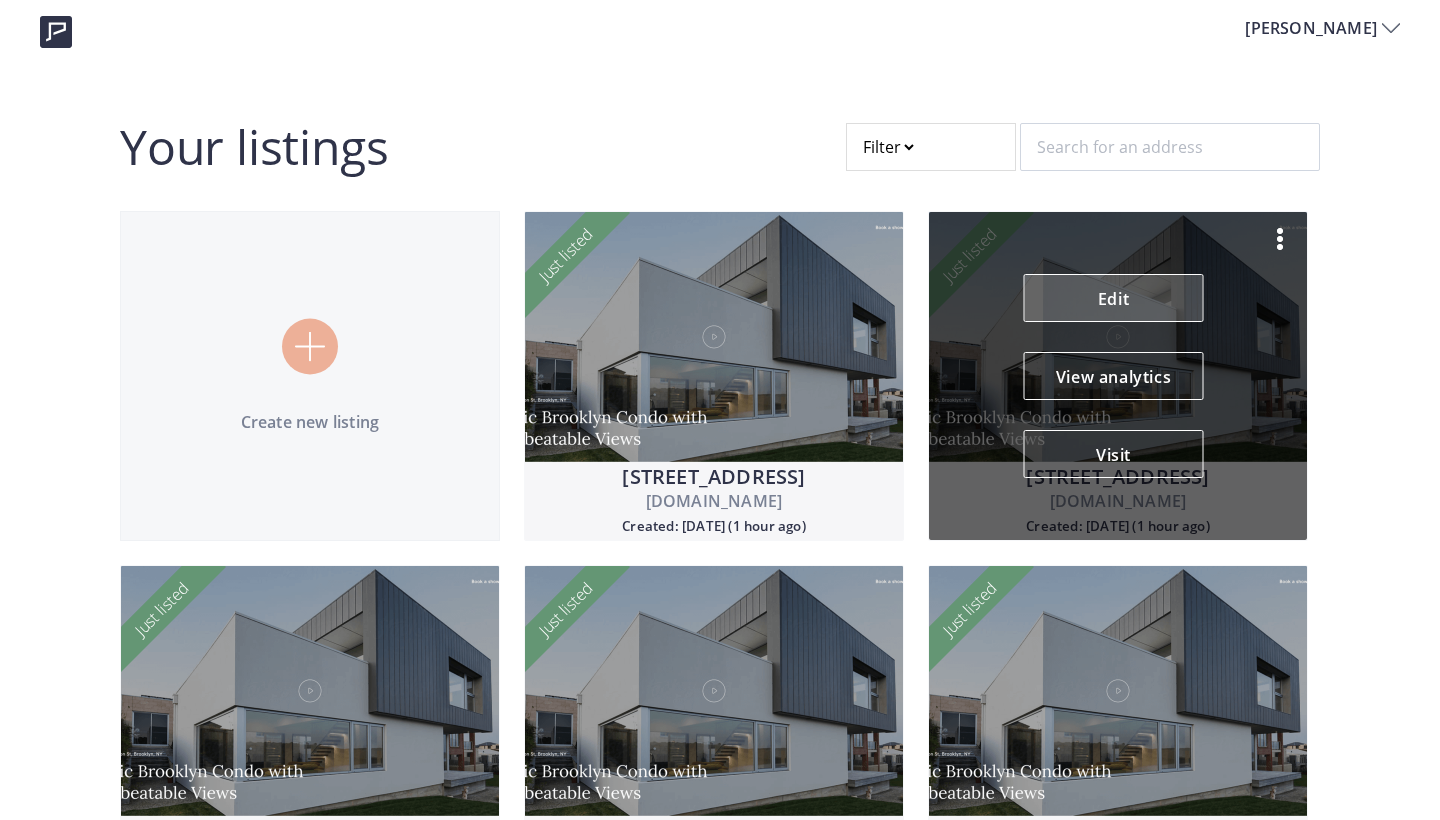 click on "Edit" at bounding box center (1114, 298) 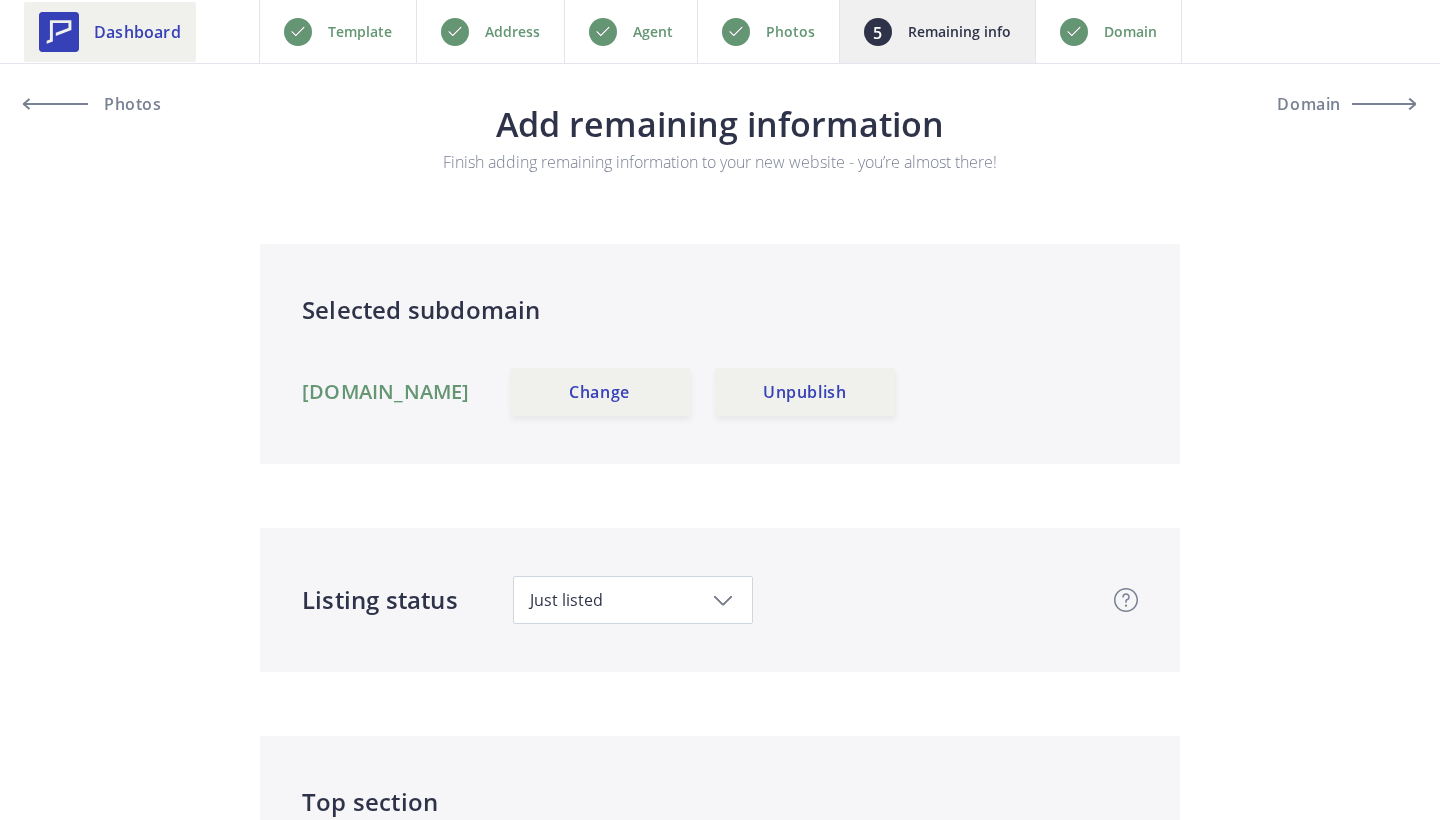 click on "Dashboard" at bounding box center (137, 32) 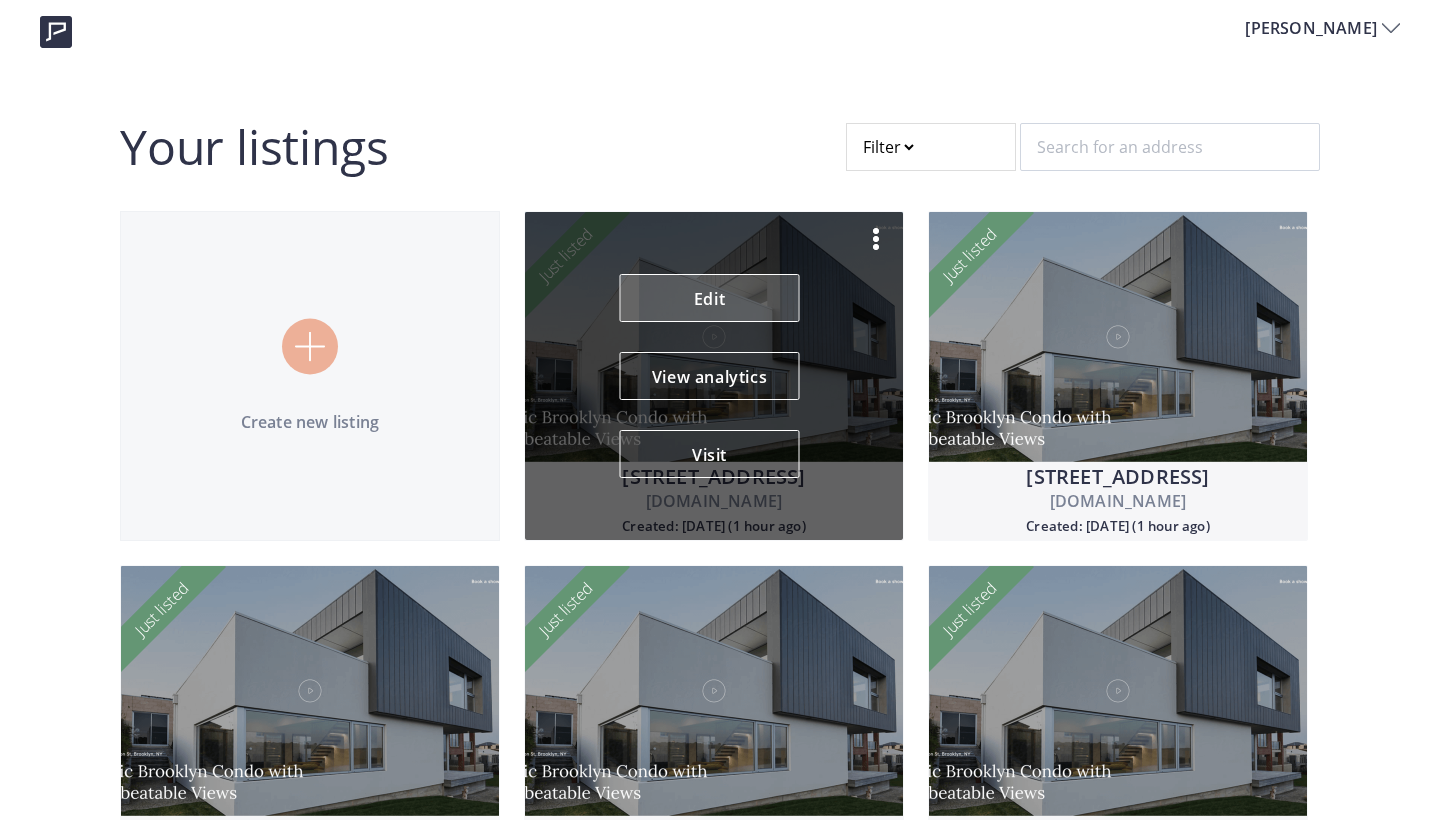 scroll, scrollTop: 0, scrollLeft: 0, axis: both 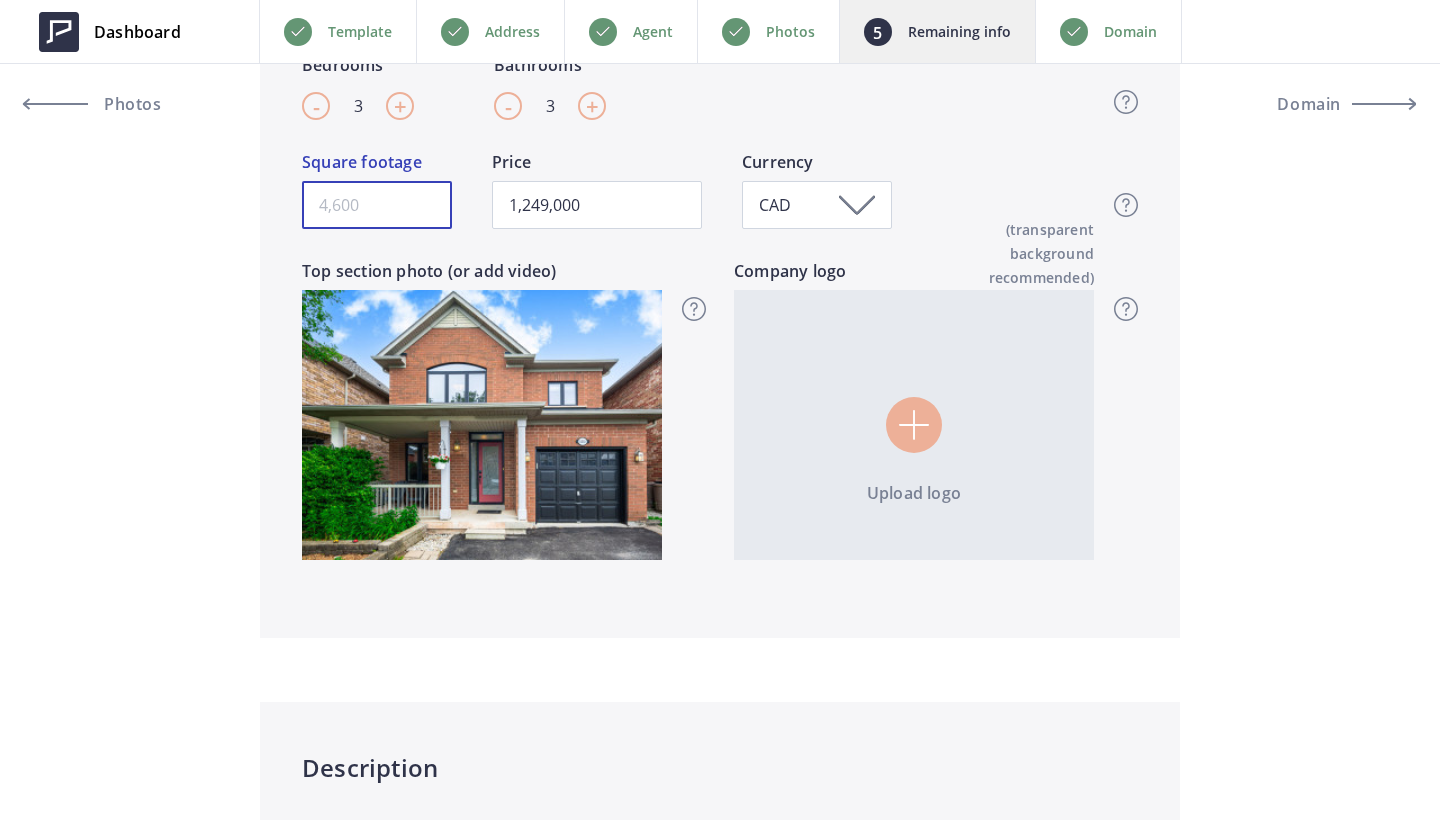 click on "Square footage" at bounding box center [377, 205] 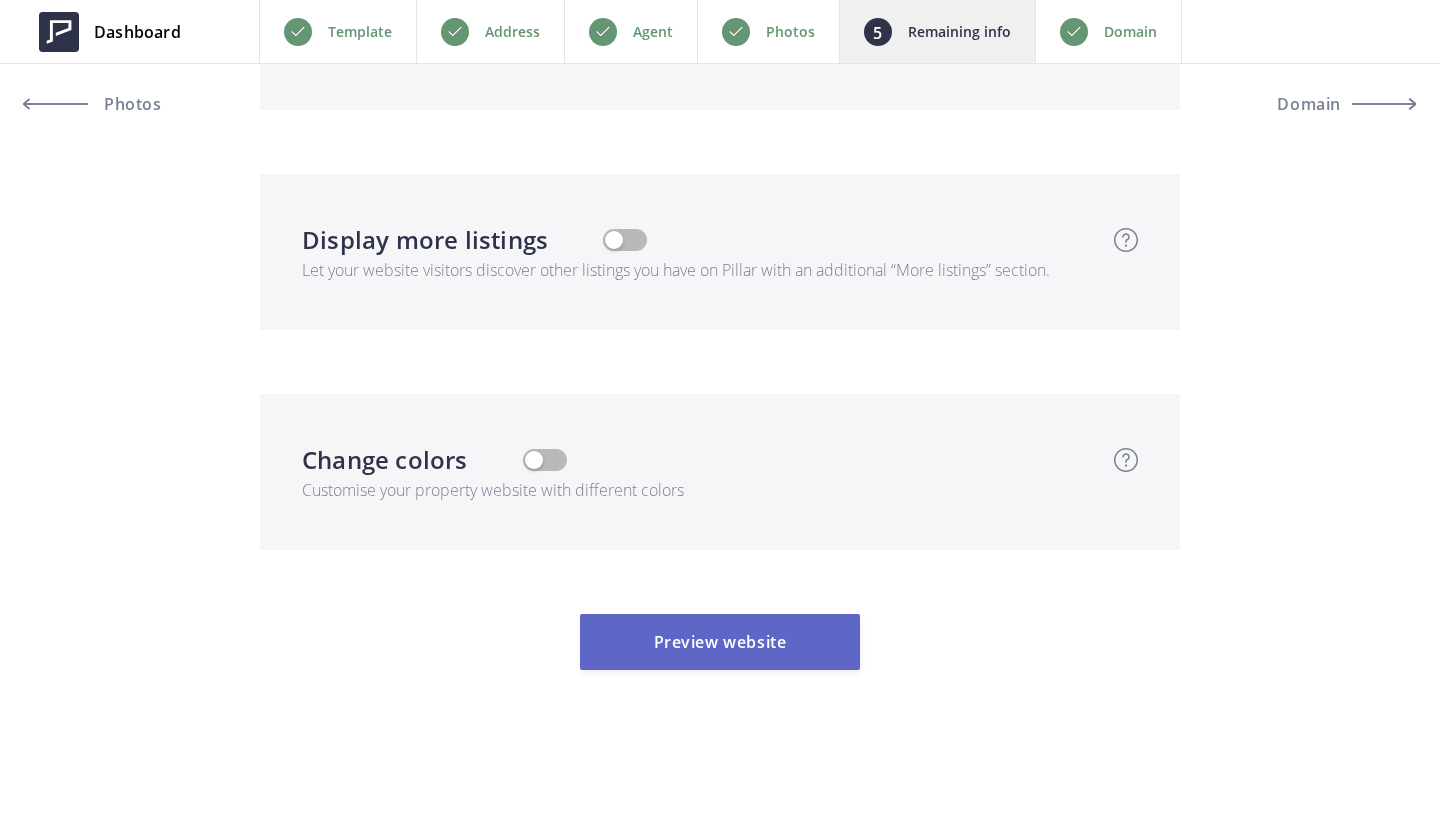 scroll, scrollTop: 6950, scrollLeft: 0, axis: vertical 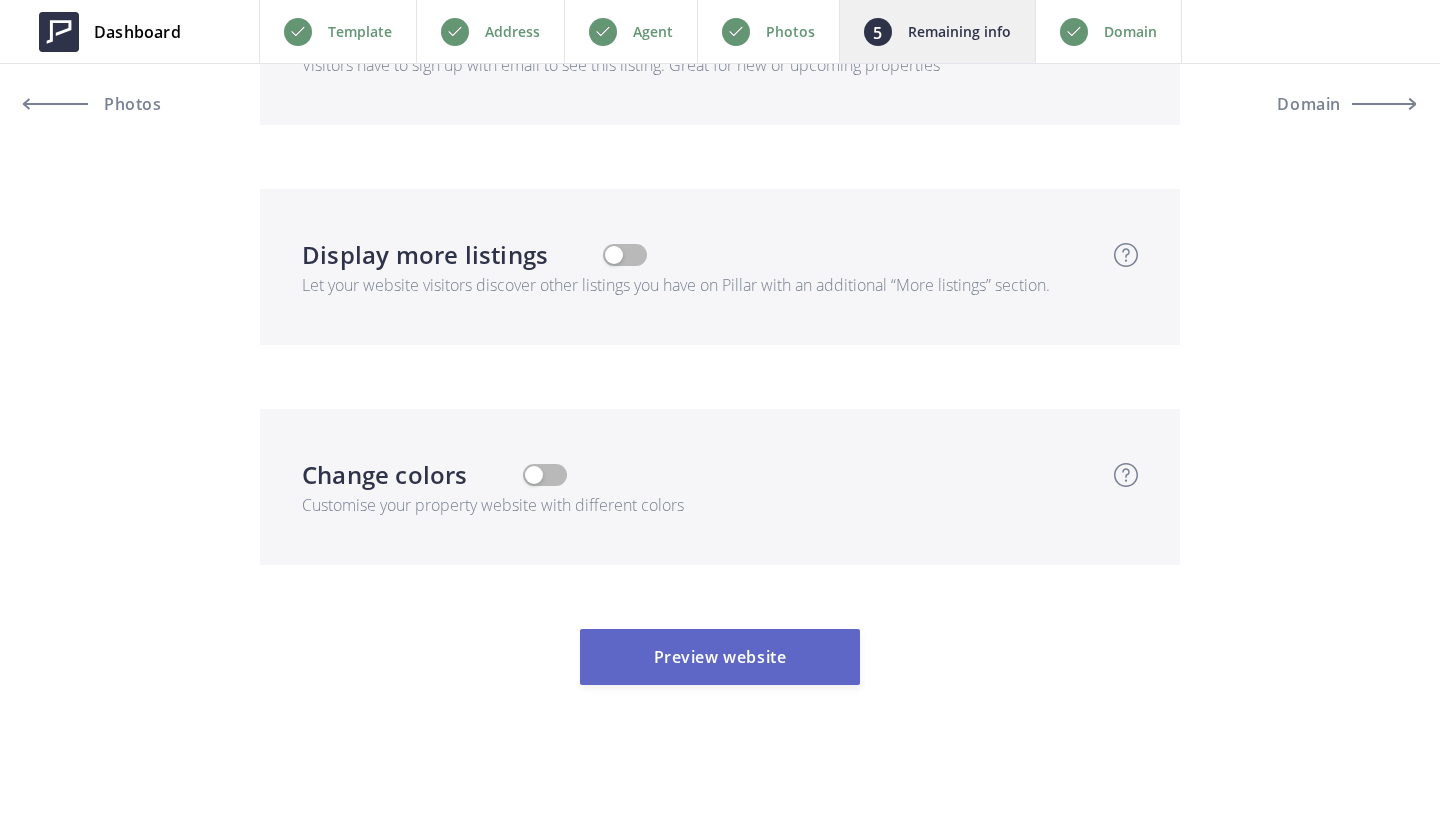 click on "Preview website" at bounding box center [720, 657] 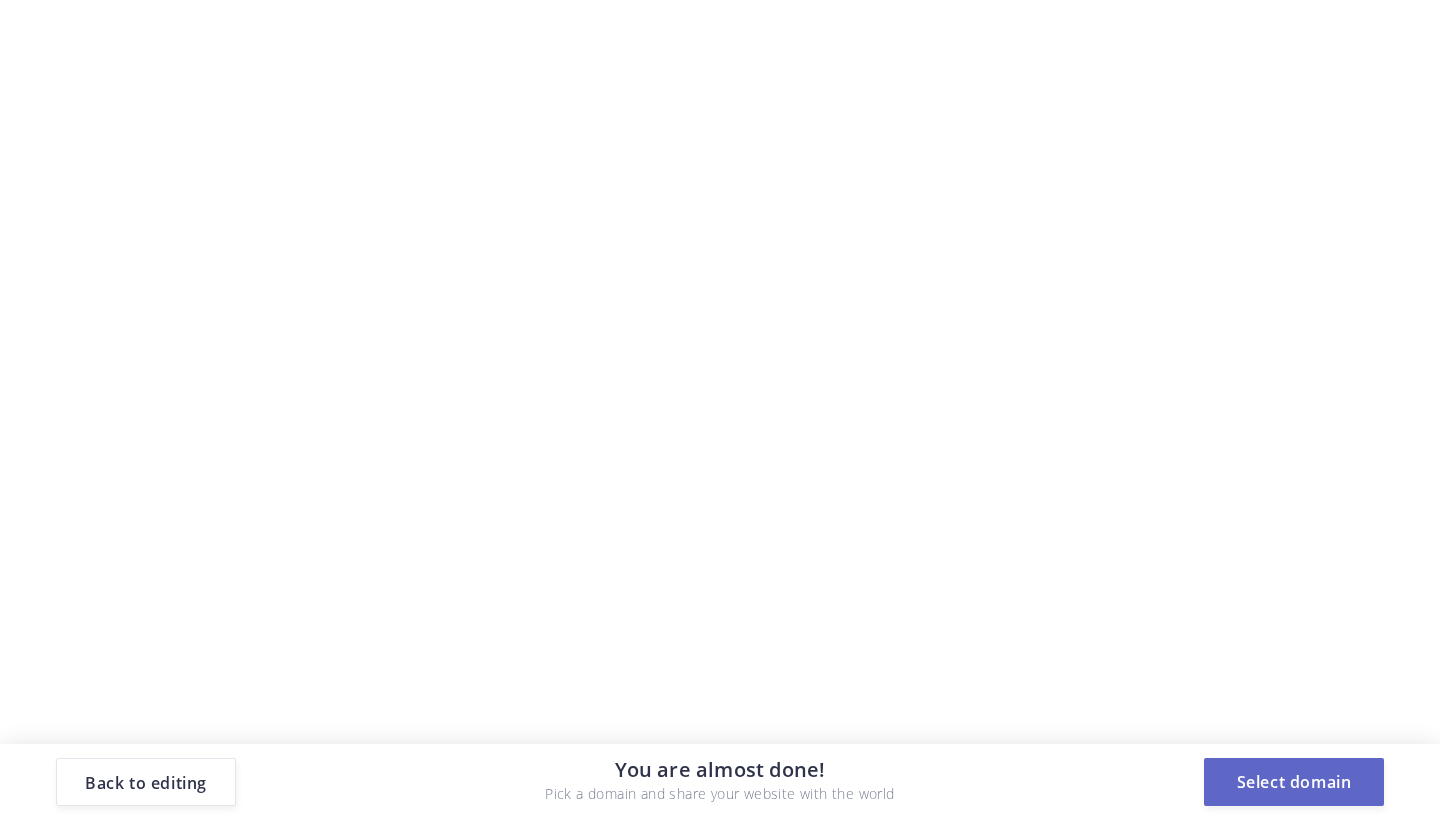 click on "Select domain" at bounding box center (1294, 782) 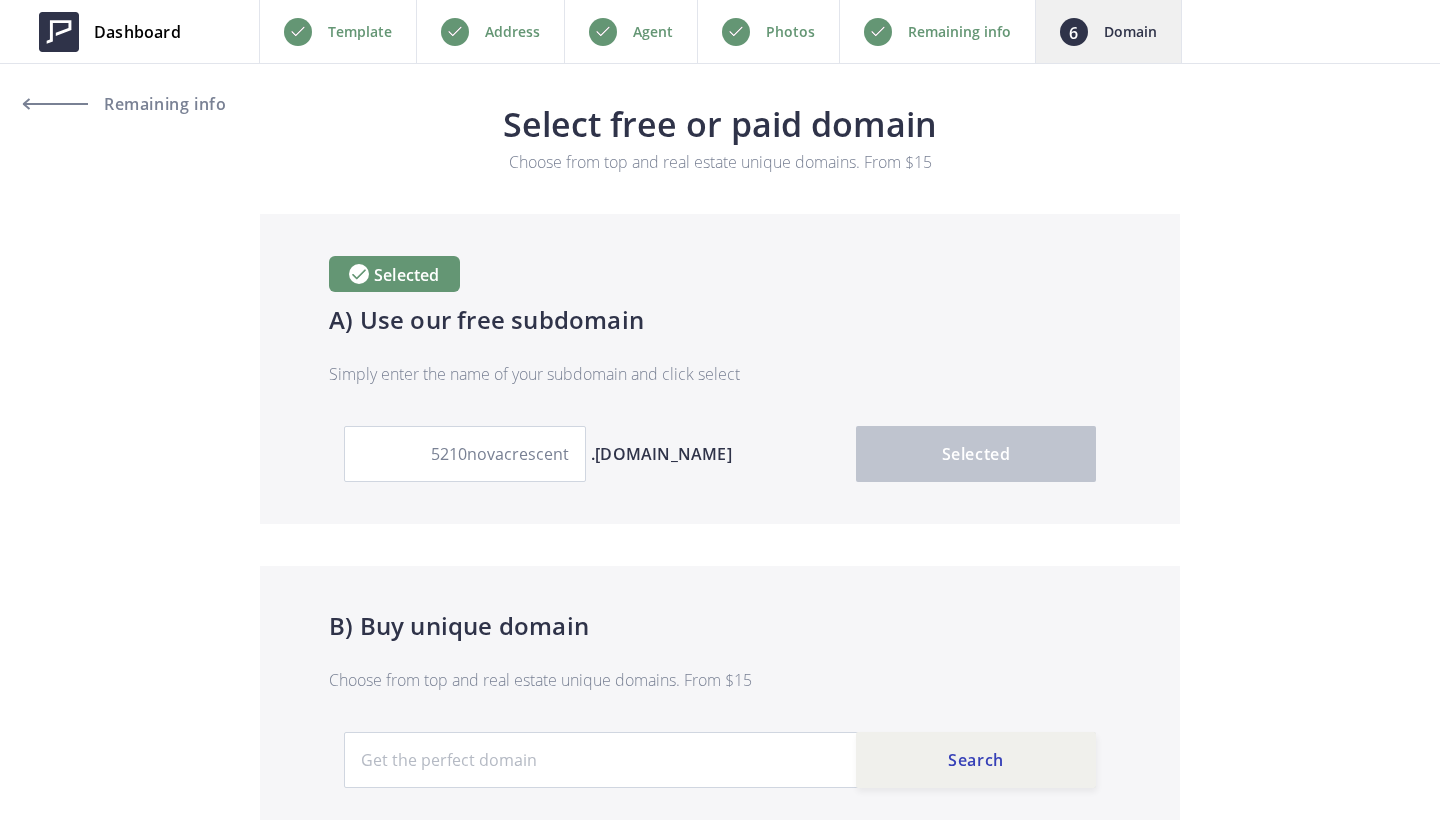 scroll, scrollTop: 0, scrollLeft: 0, axis: both 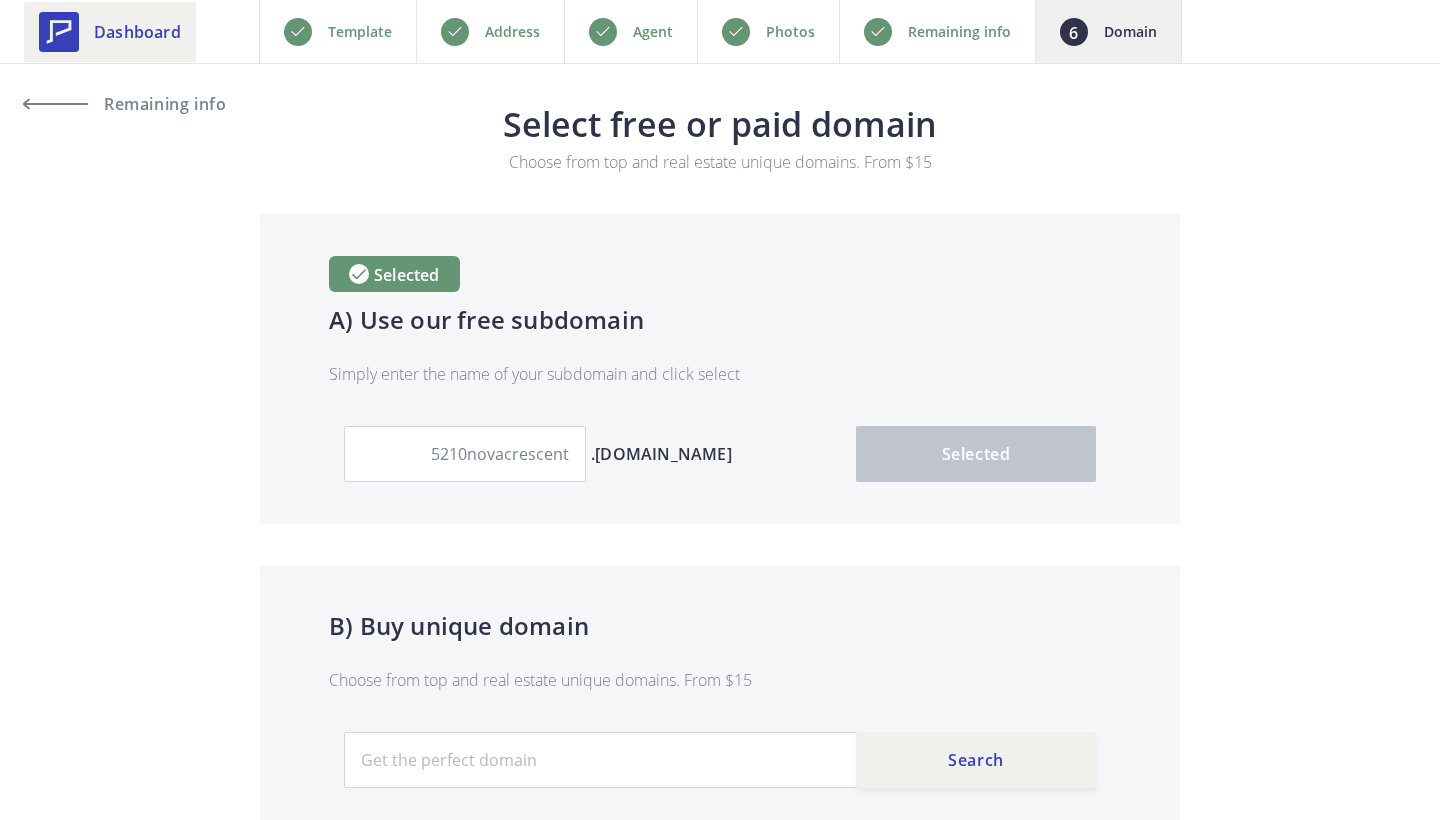 click on "Dashboard" at bounding box center [110, 32] 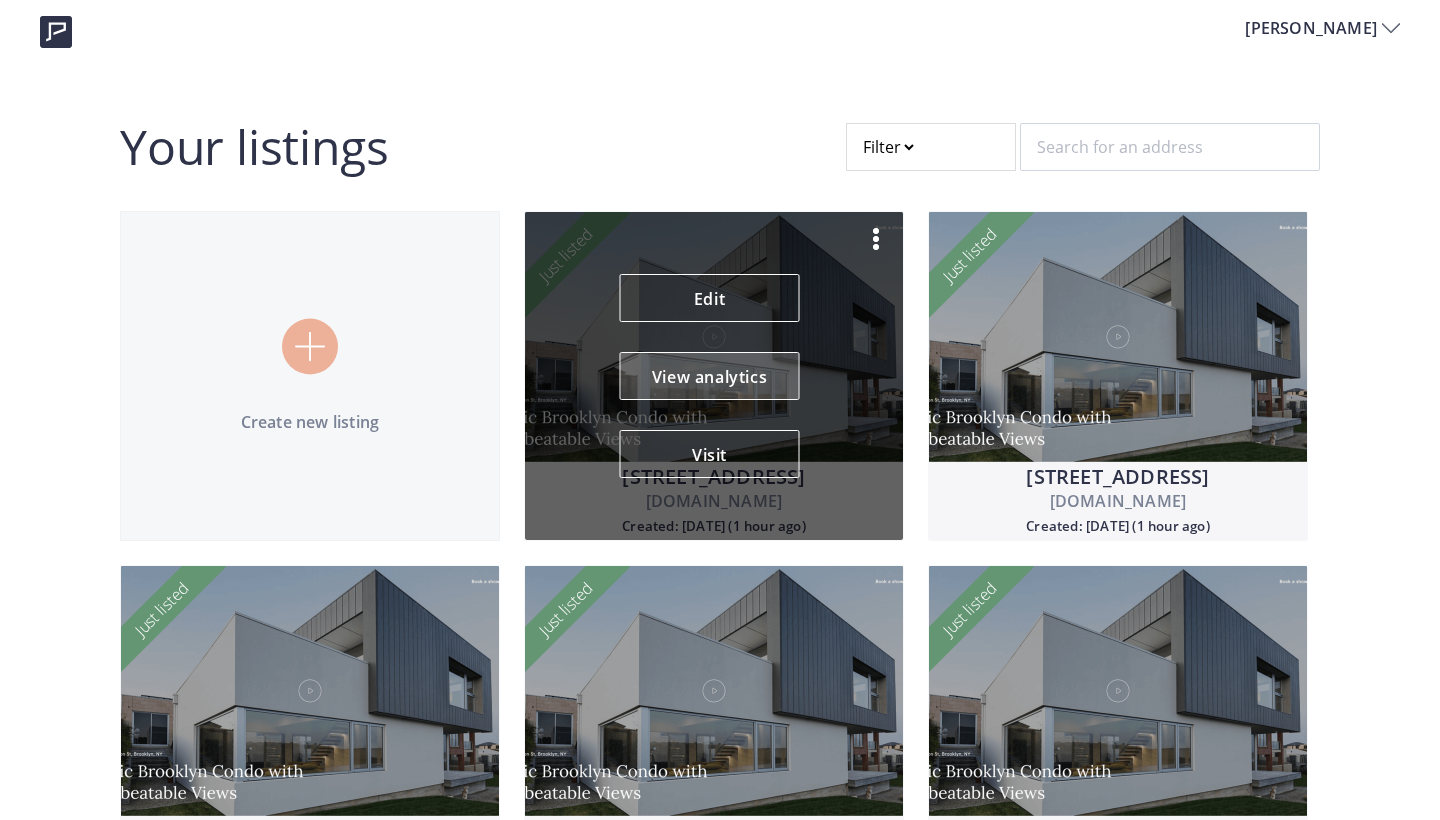 scroll, scrollTop: 0, scrollLeft: 0, axis: both 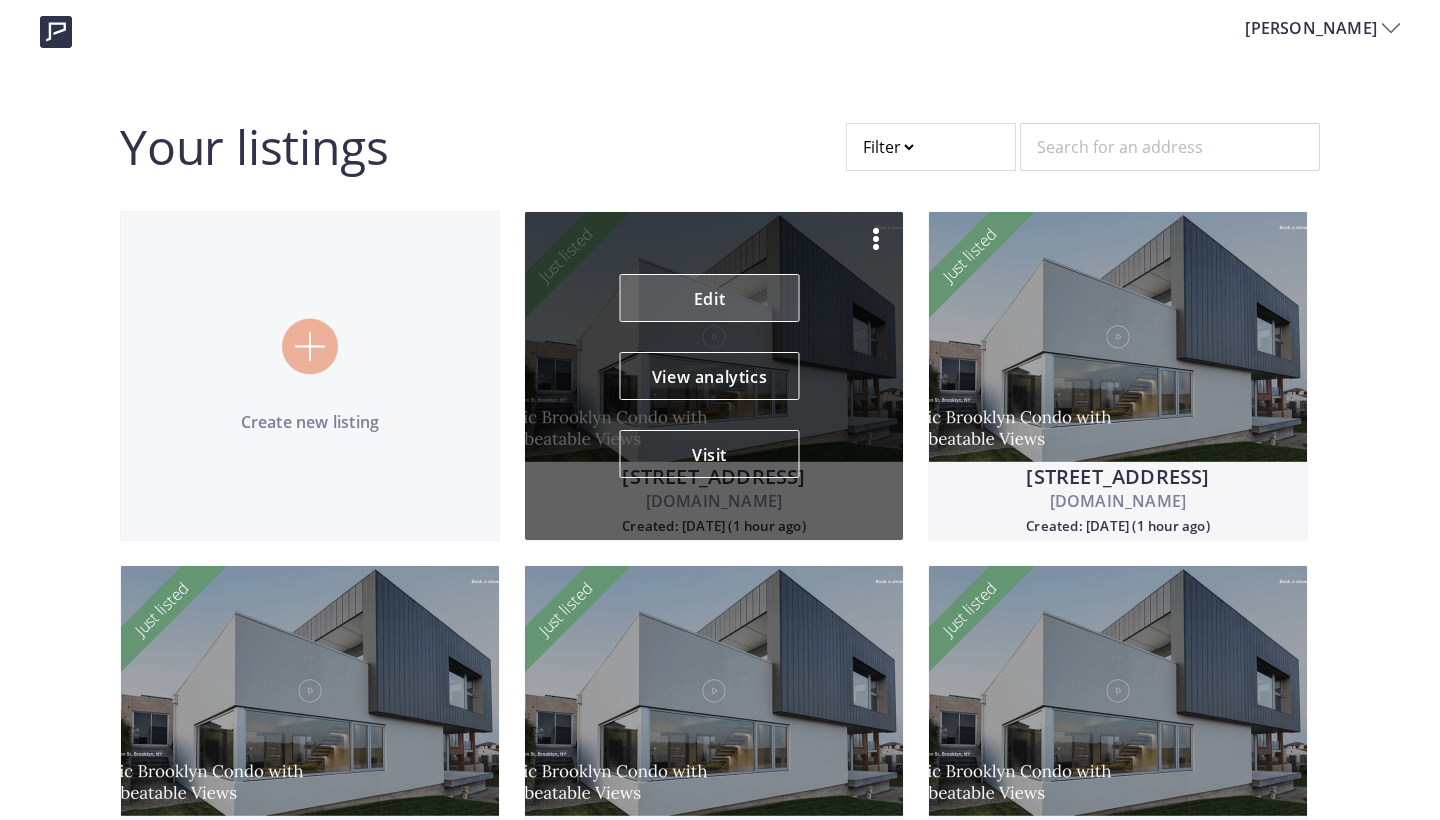 click on "Edit" at bounding box center [710, 298] 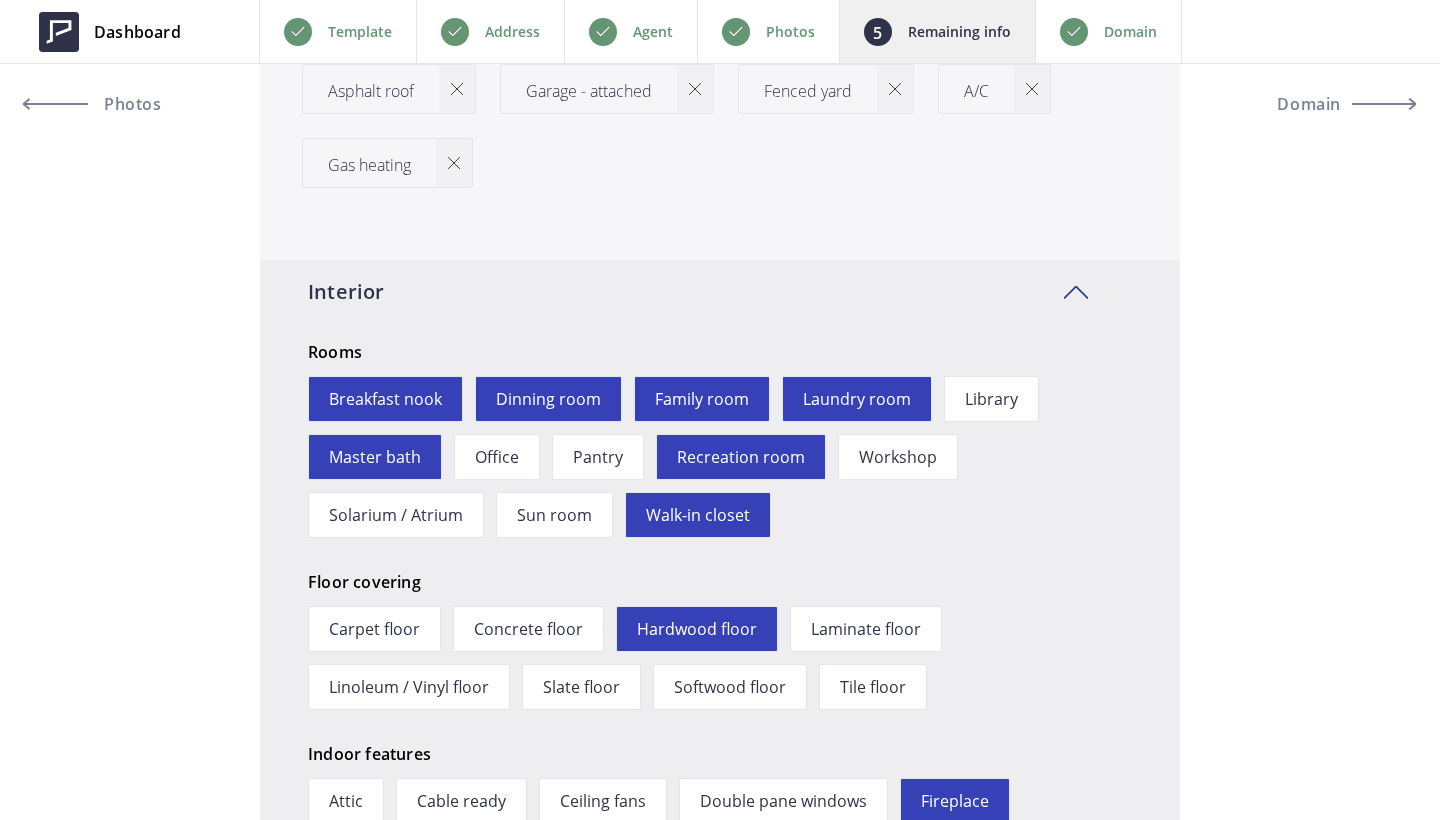 scroll, scrollTop: 3817, scrollLeft: 0, axis: vertical 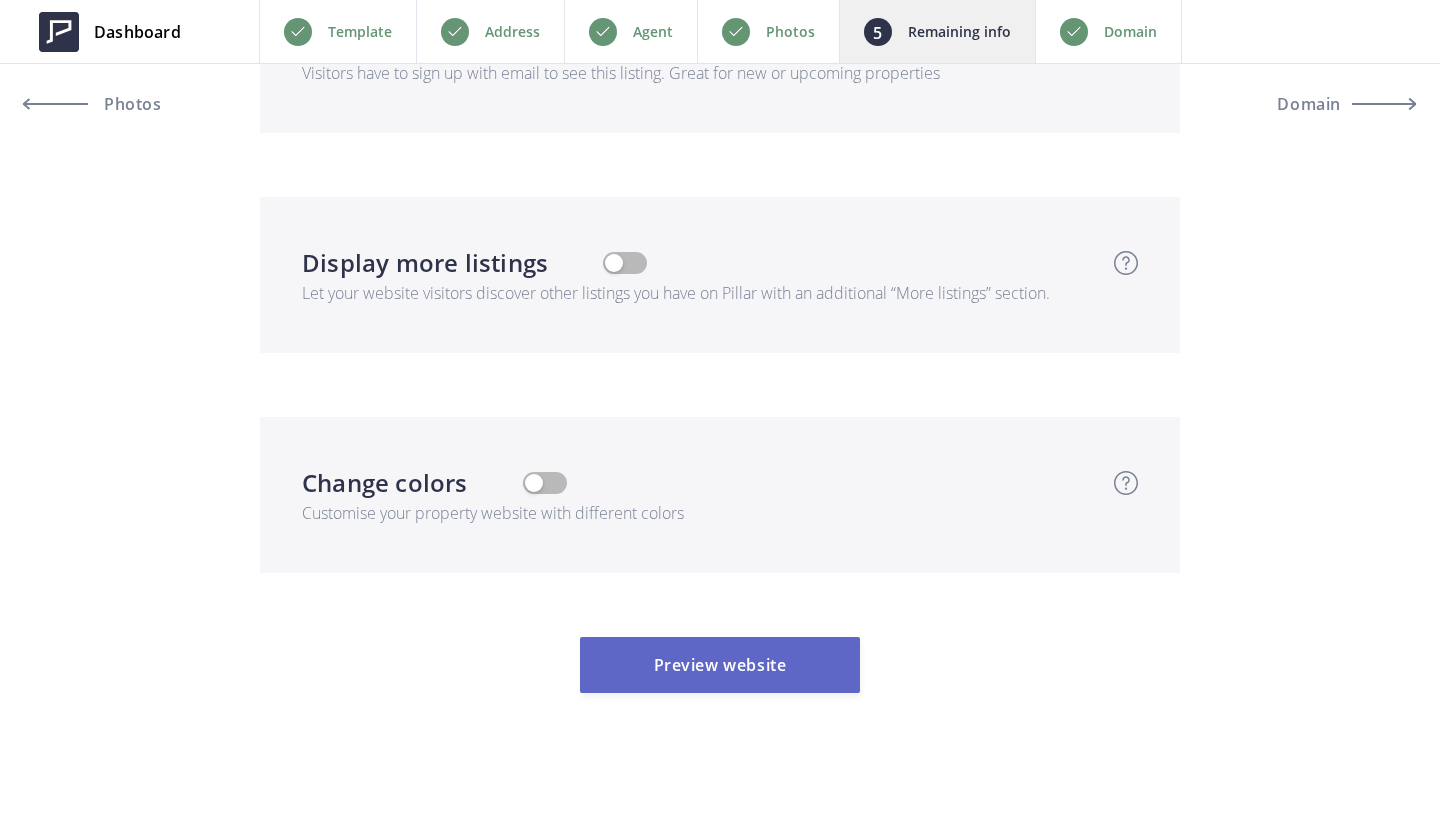 click on "Preview website" at bounding box center [720, 665] 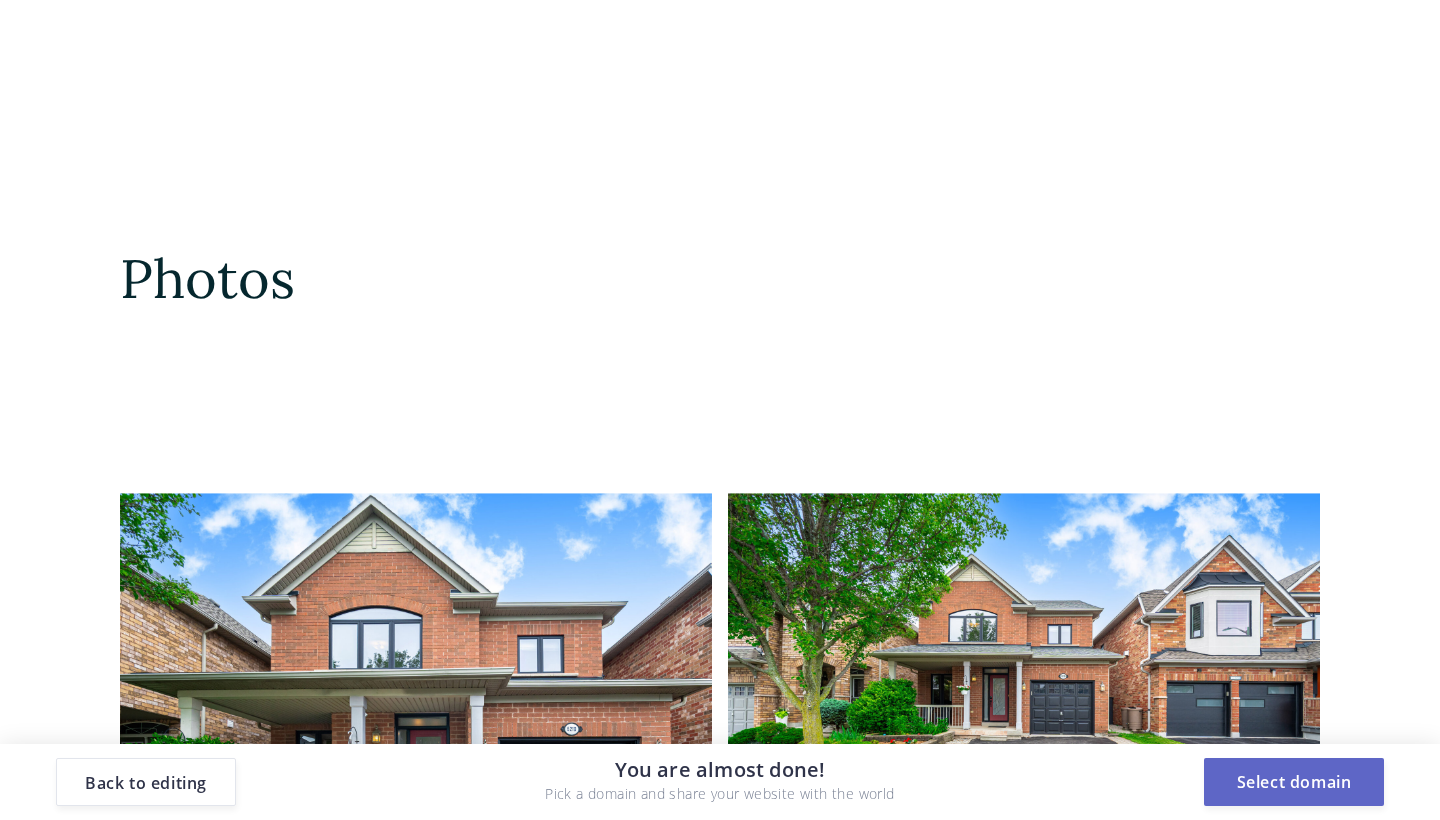 scroll, scrollTop: 4408, scrollLeft: 0, axis: vertical 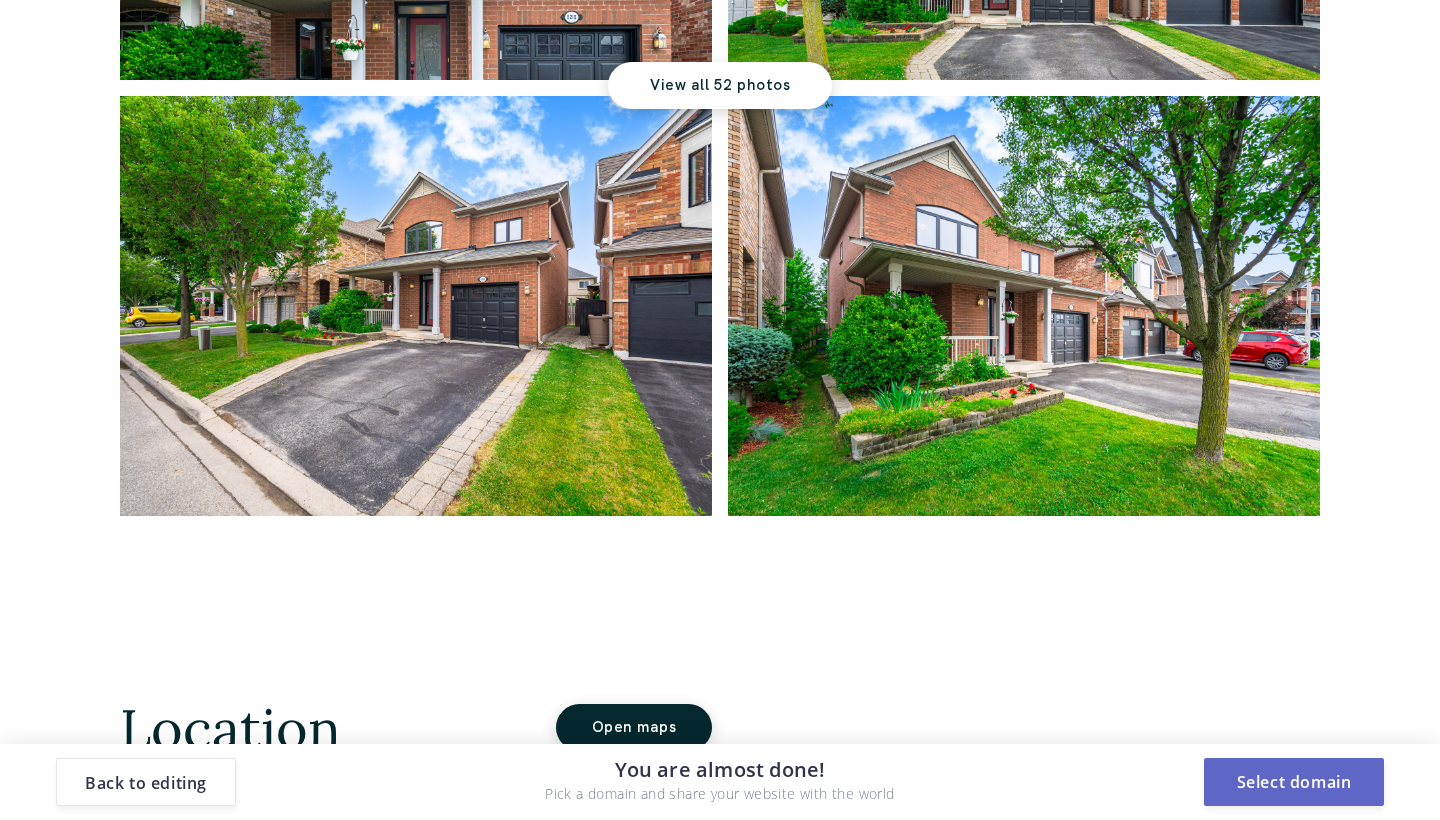 click on "Select domain" at bounding box center [1294, 782] 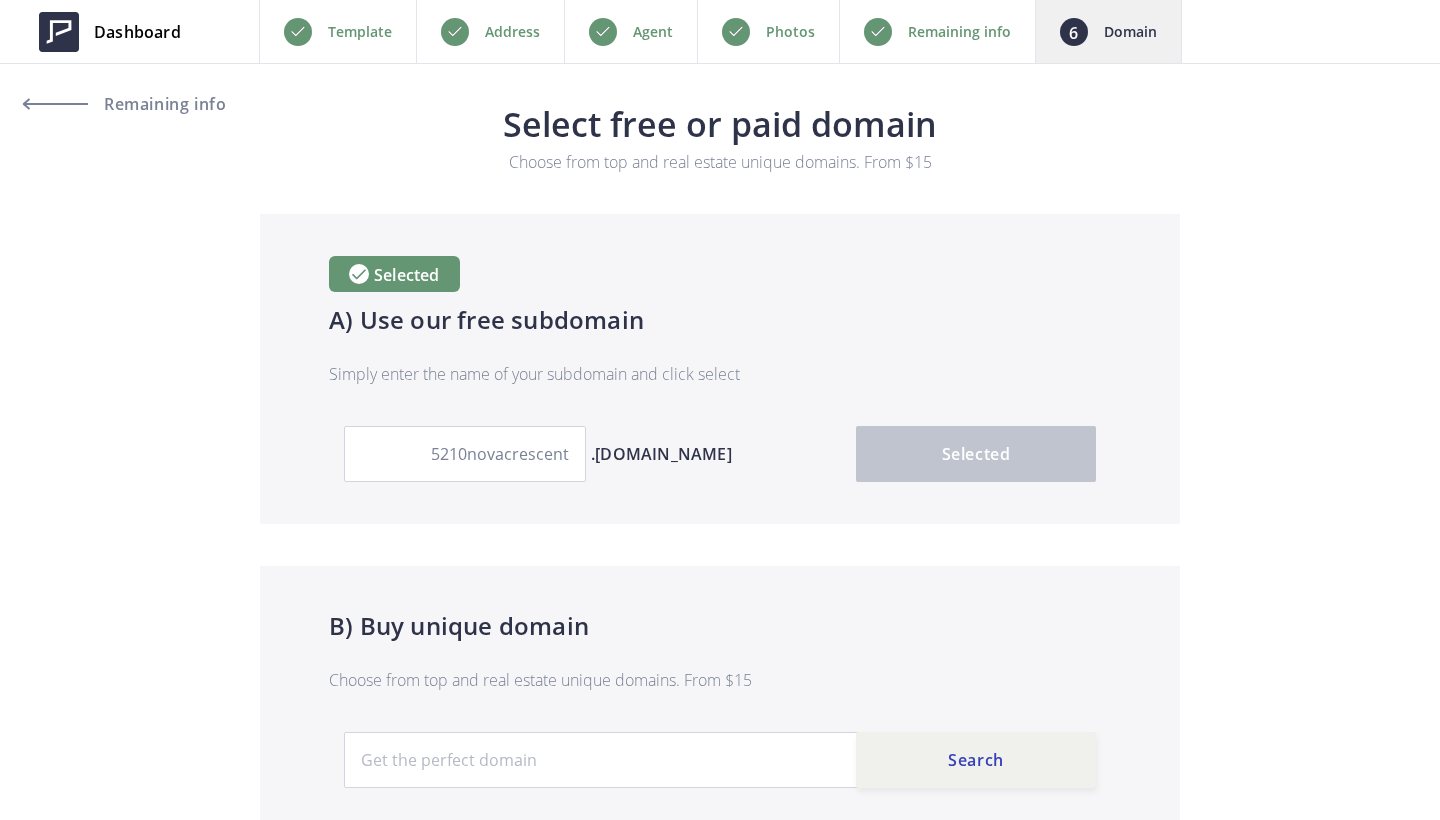 scroll, scrollTop: 0, scrollLeft: 0, axis: both 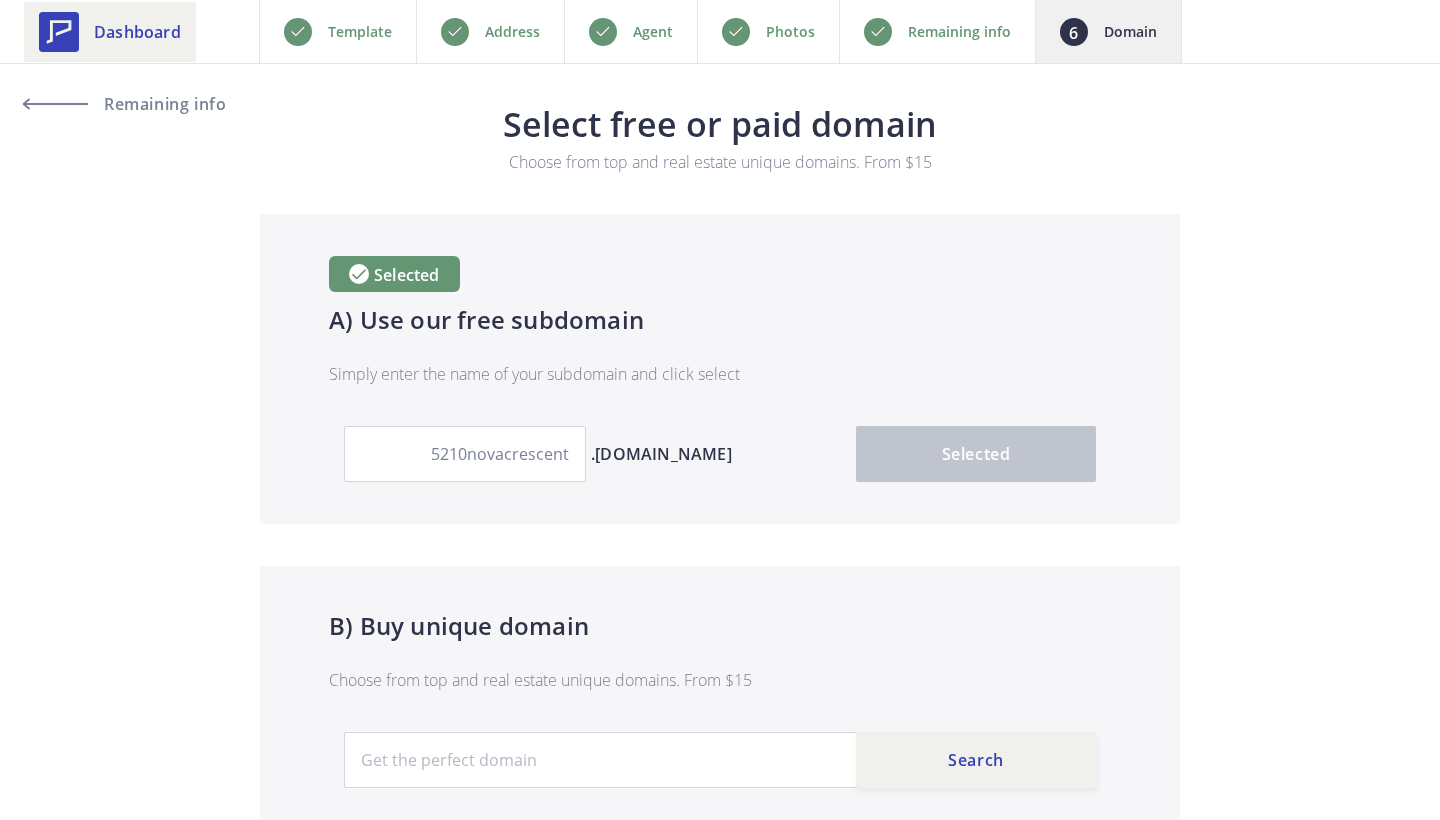 click on "Dashboard" at bounding box center [137, 32] 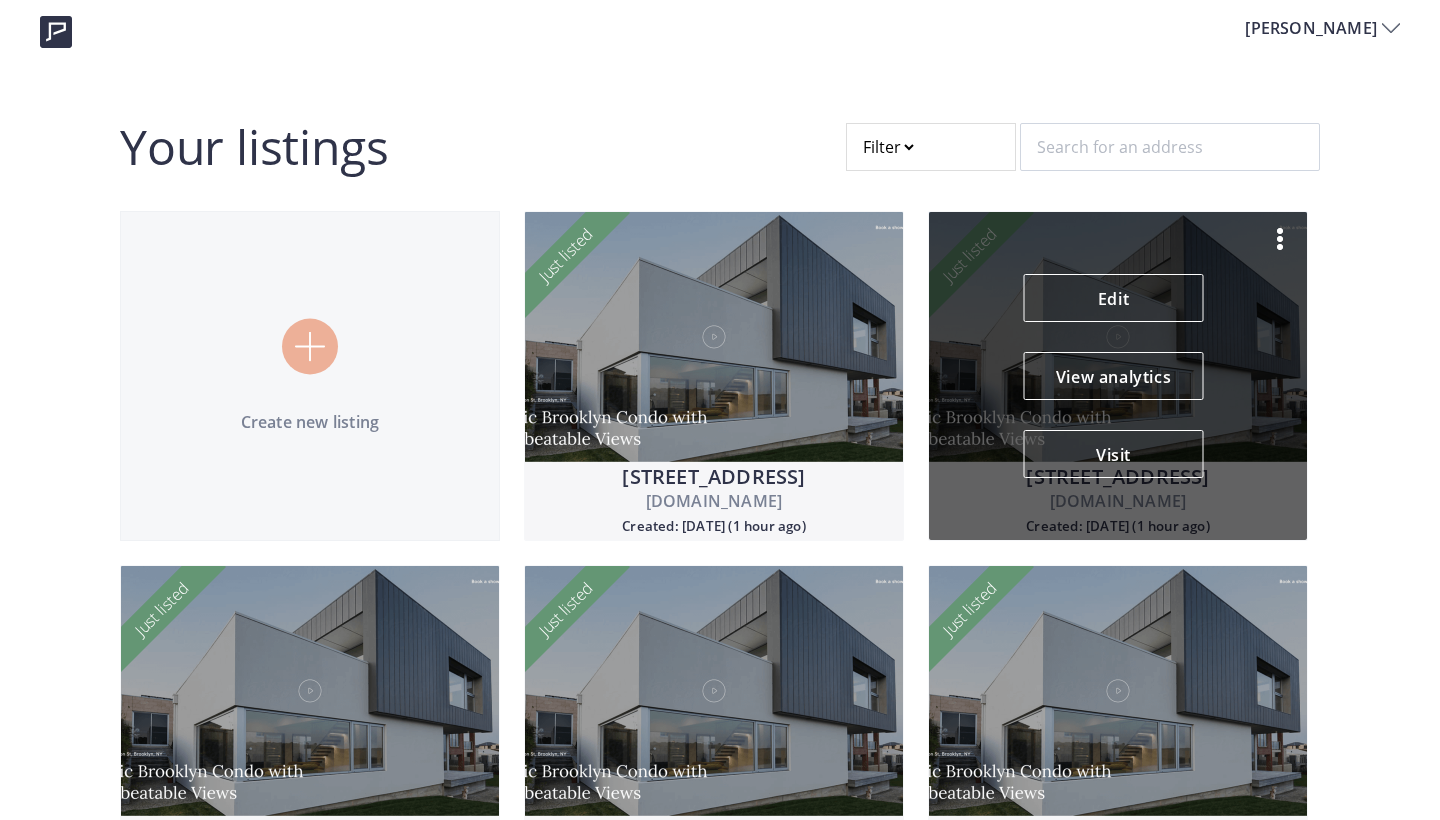 scroll, scrollTop: 0, scrollLeft: 0, axis: both 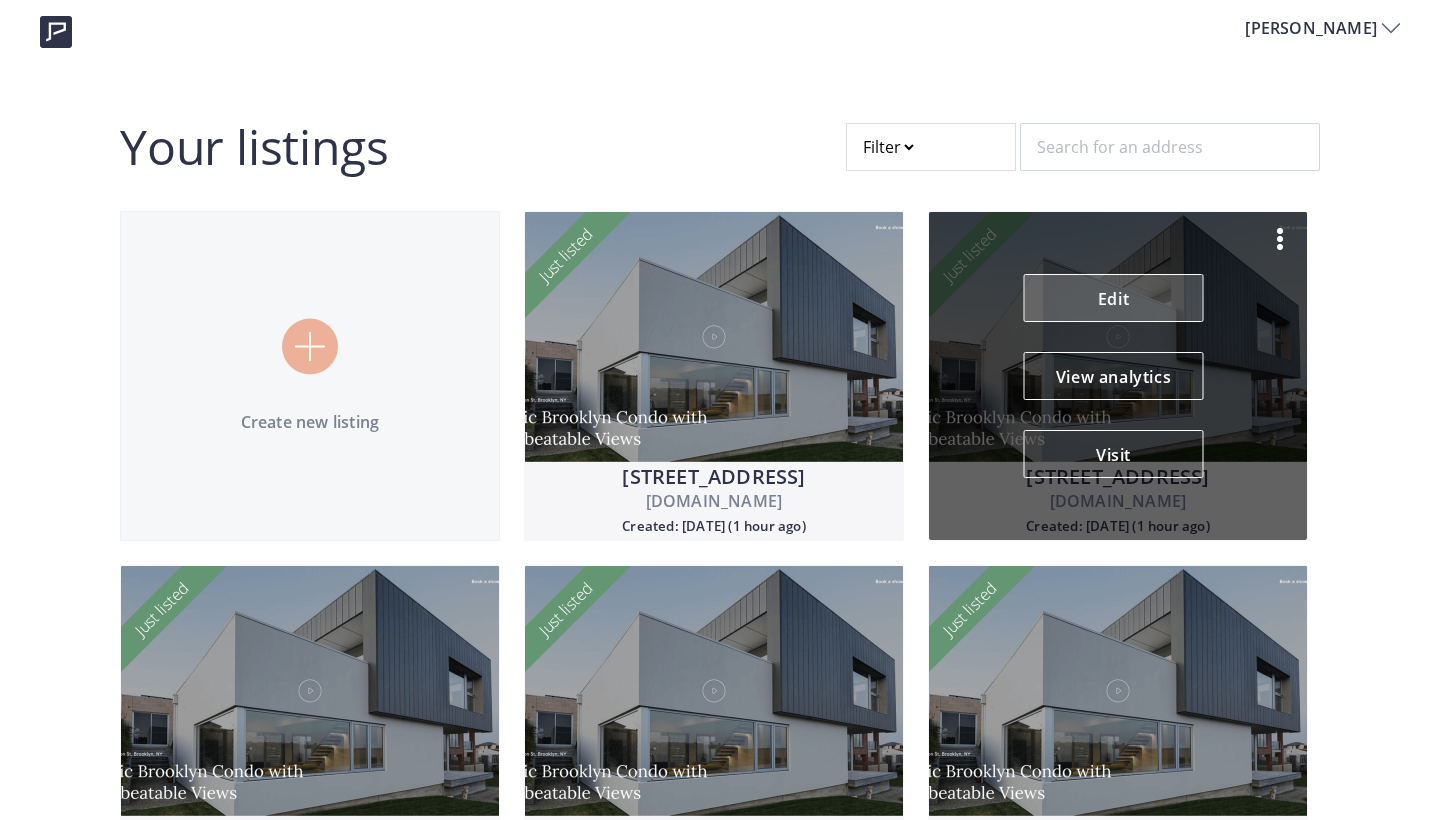click on "Edit" at bounding box center (1114, 298) 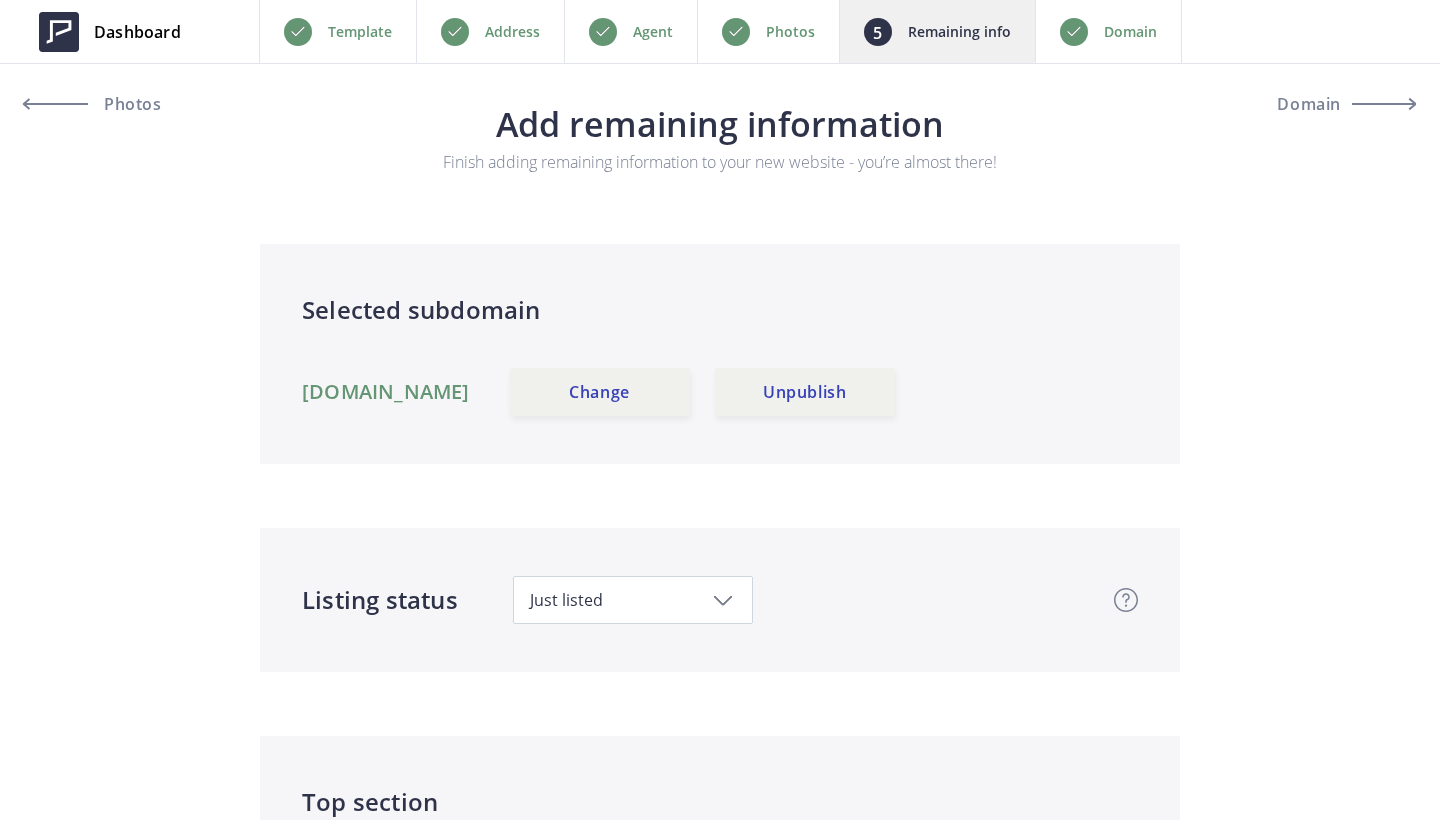 scroll, scrollTop: 1204, scrollLeft: 0, axis: vertical 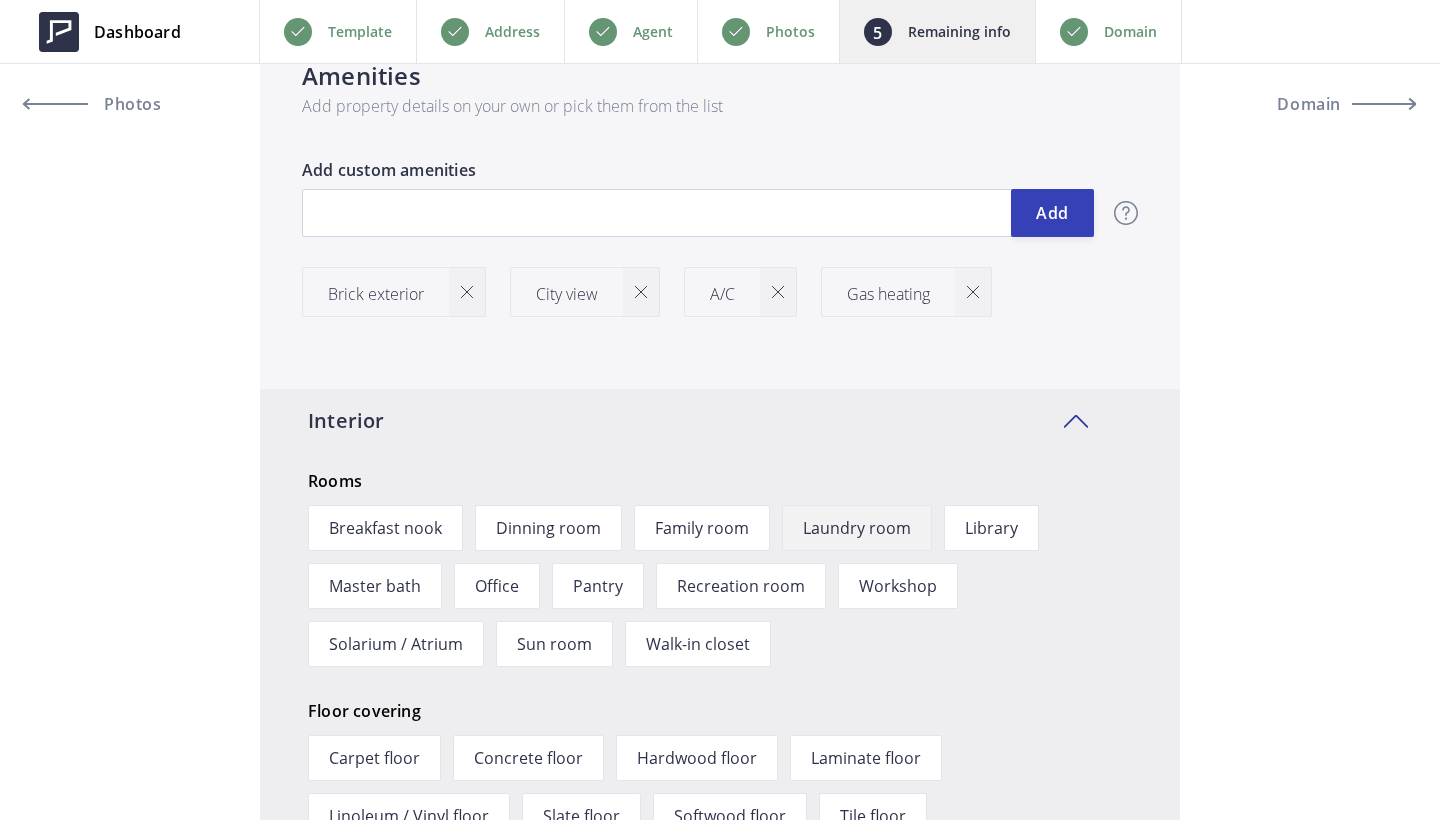 click on "Laundry room" at bounding box center [857, 528] 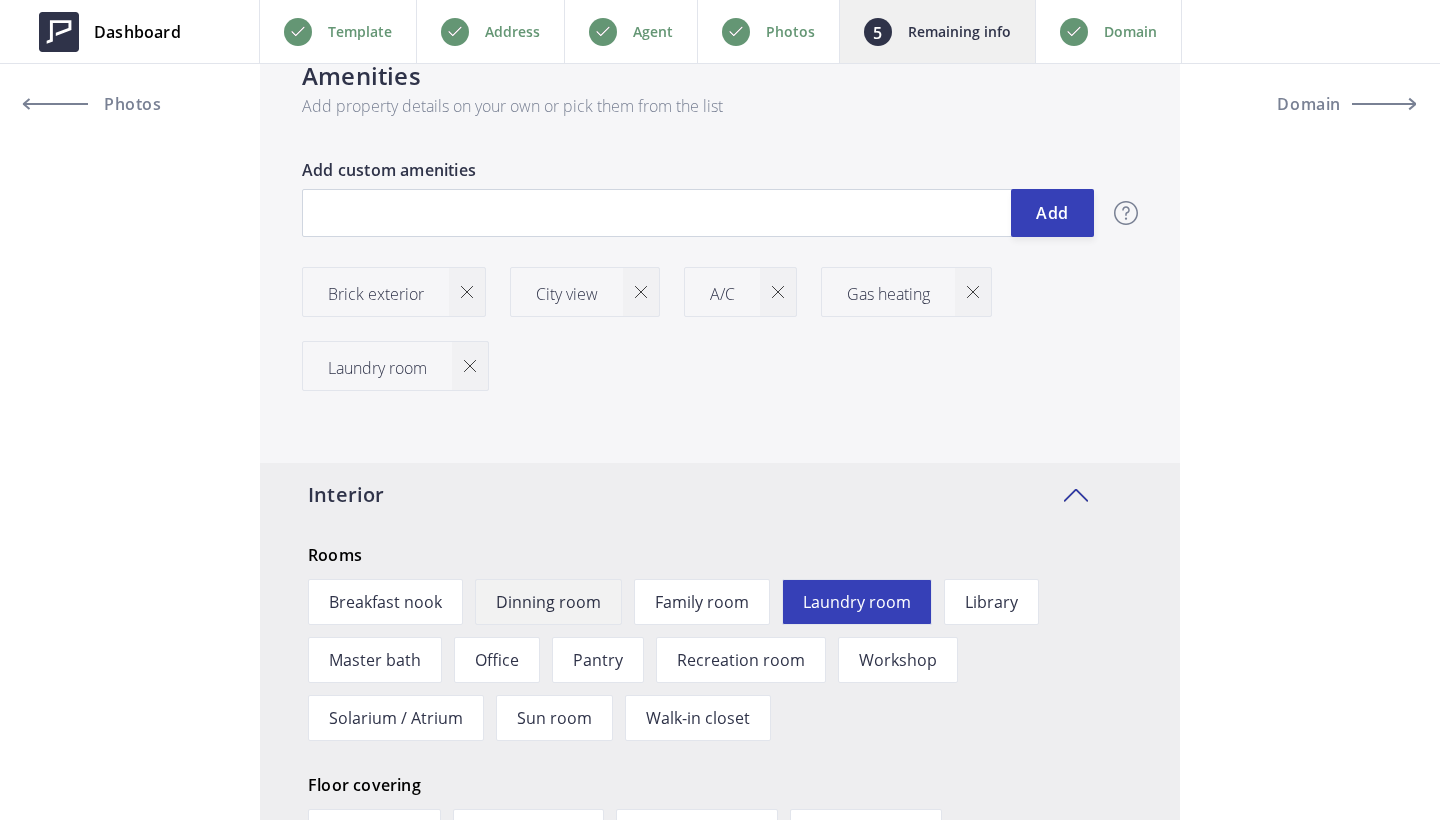 click on "Dinning room" at bounding box center (548, 602) 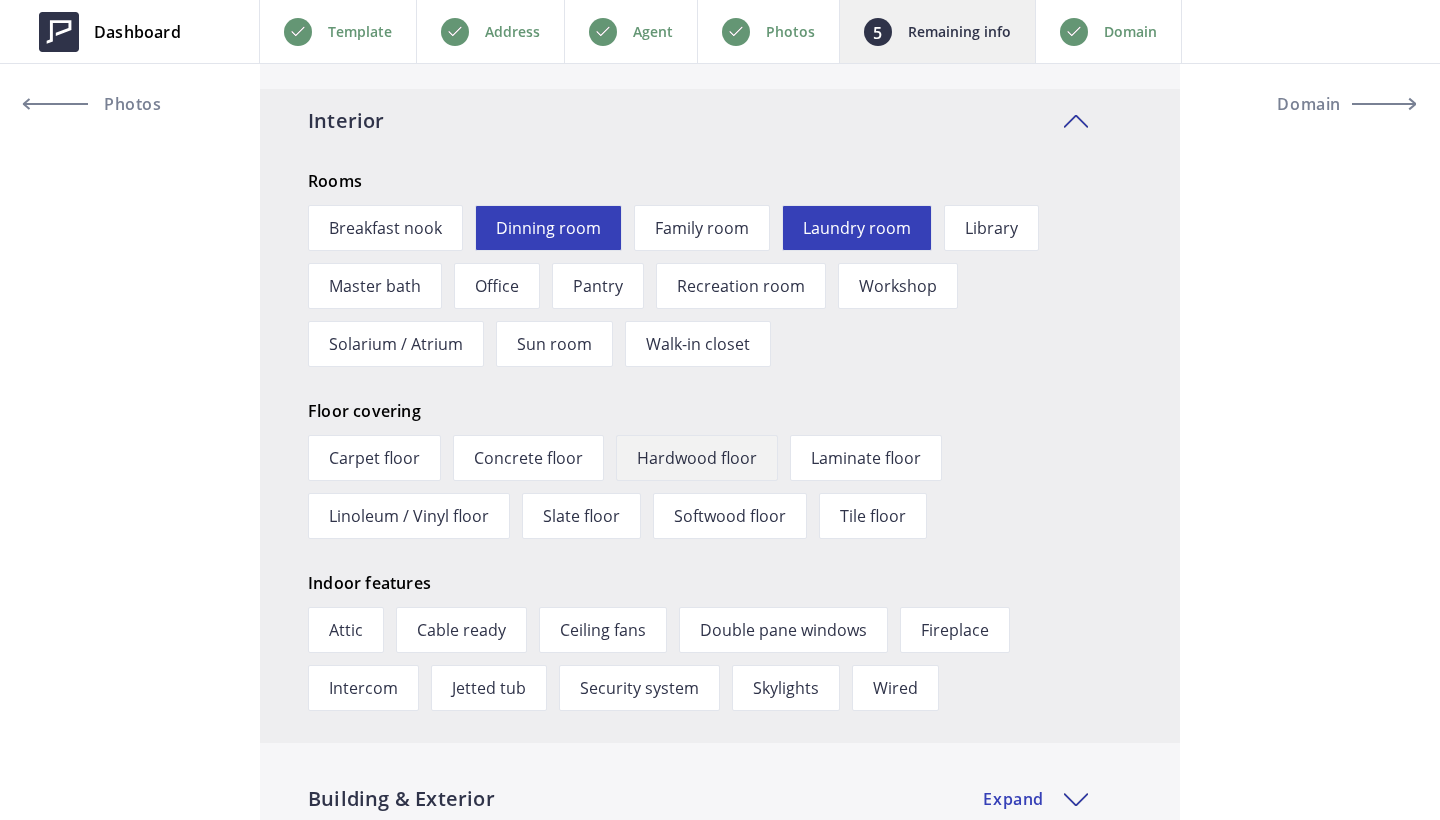 scroll, scrollTop: 3000, scrollLeft: 0, axis: vertical 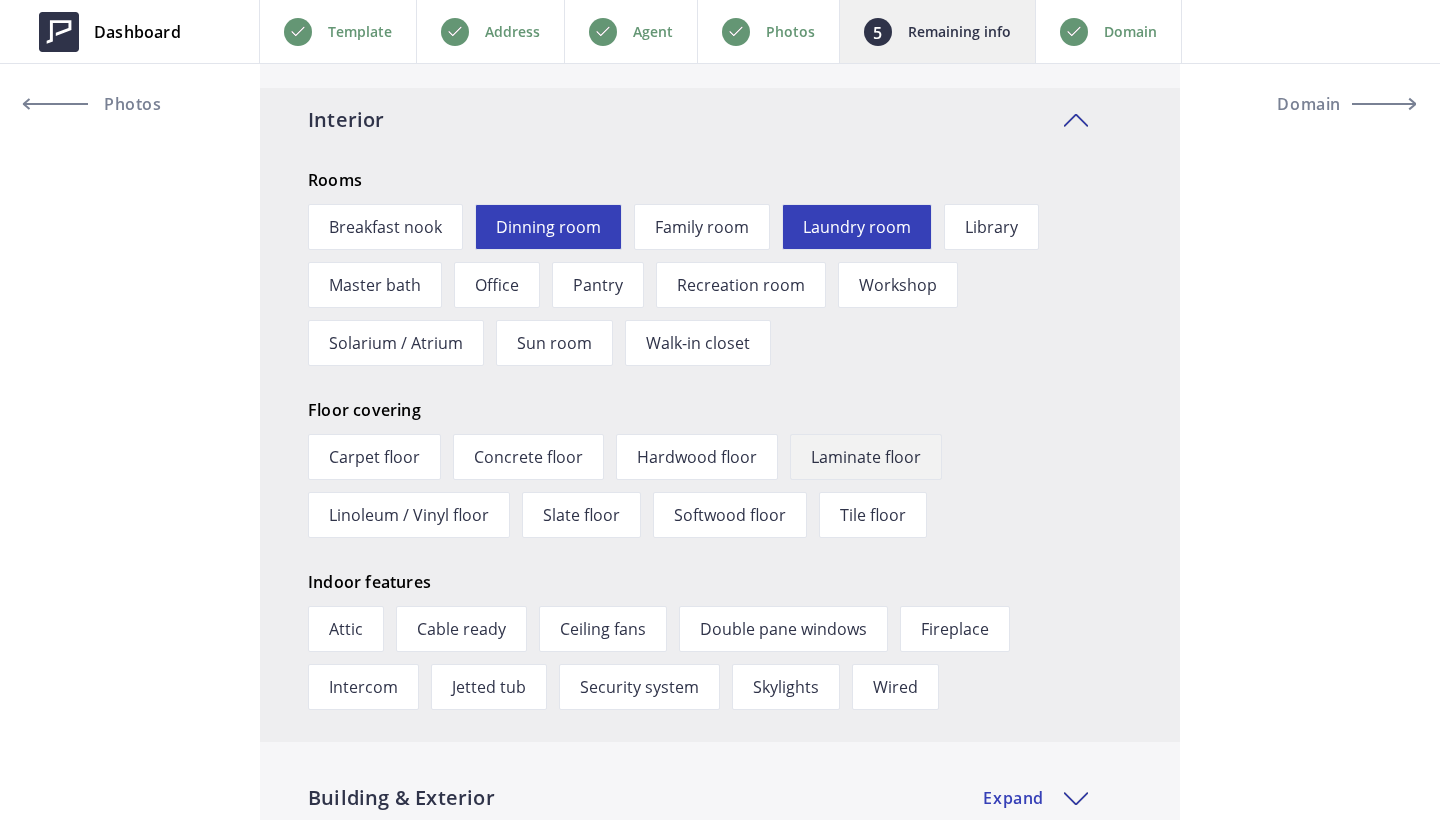 click on "Laminate floor" at bounding box center [866, 457] 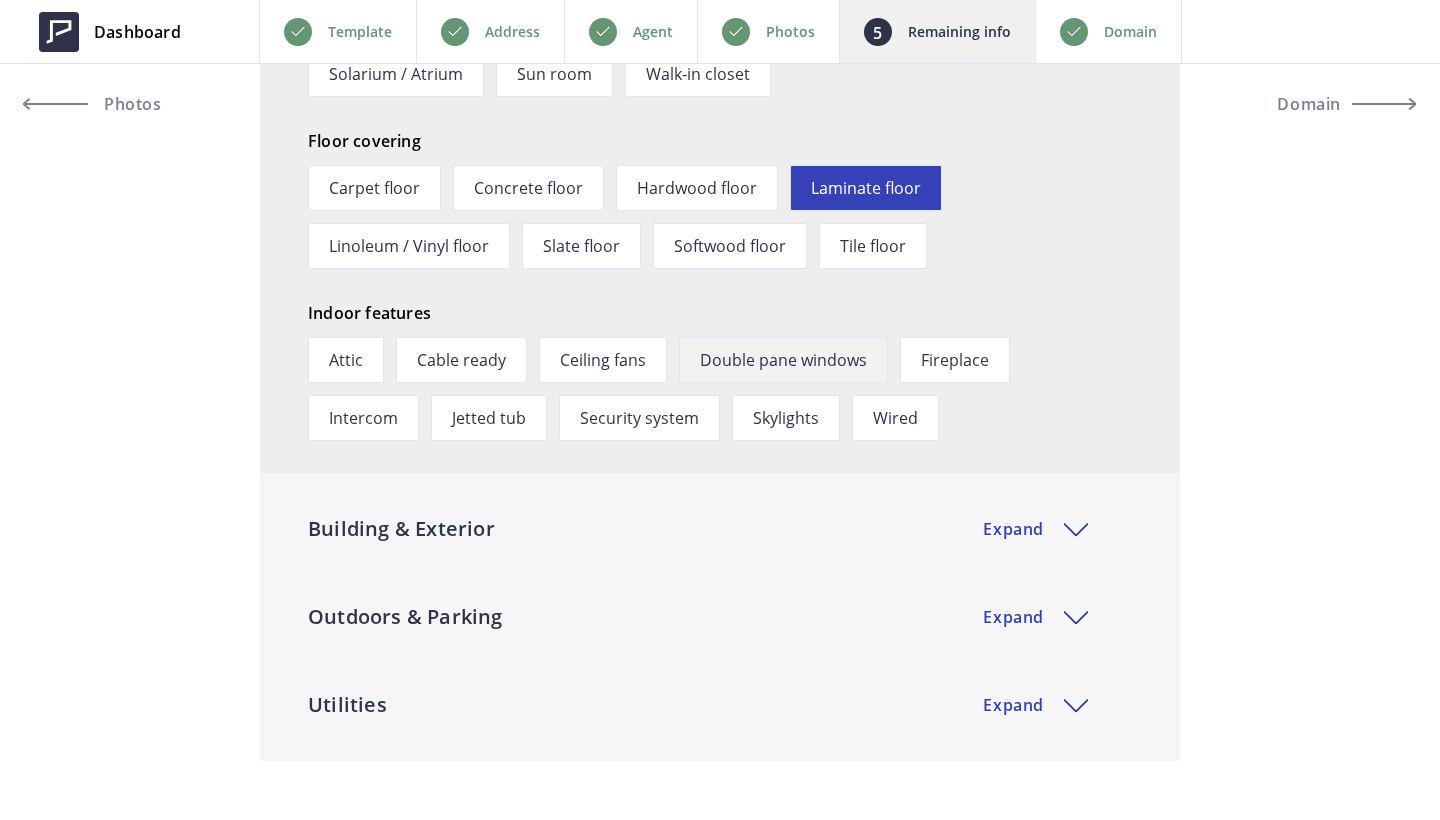 scroll, scrollTop: 3281, scrollLeft: 0, axis: vertical 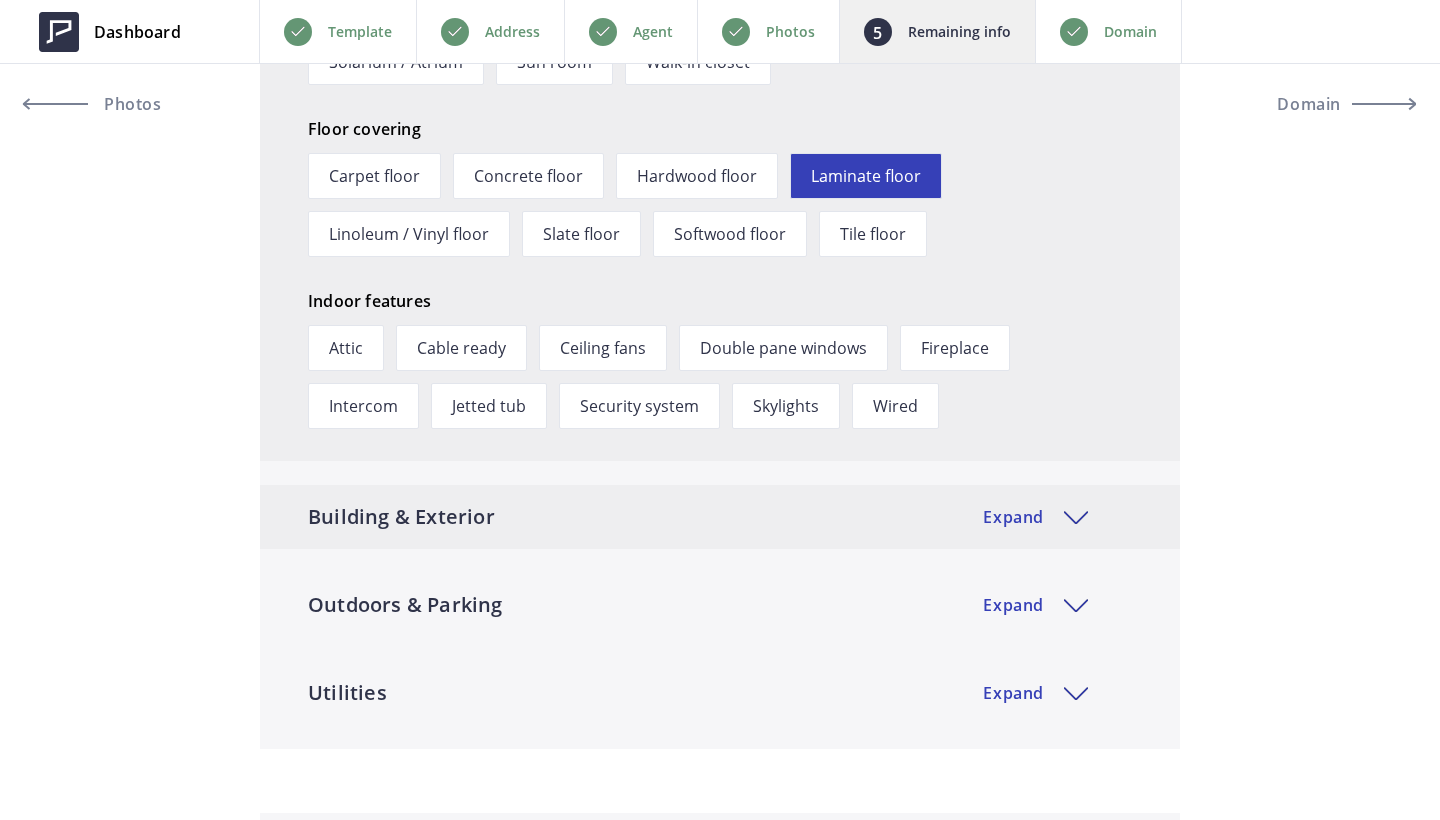 click on "Building & Exterior   Expand" at bounding box center (720, 517) 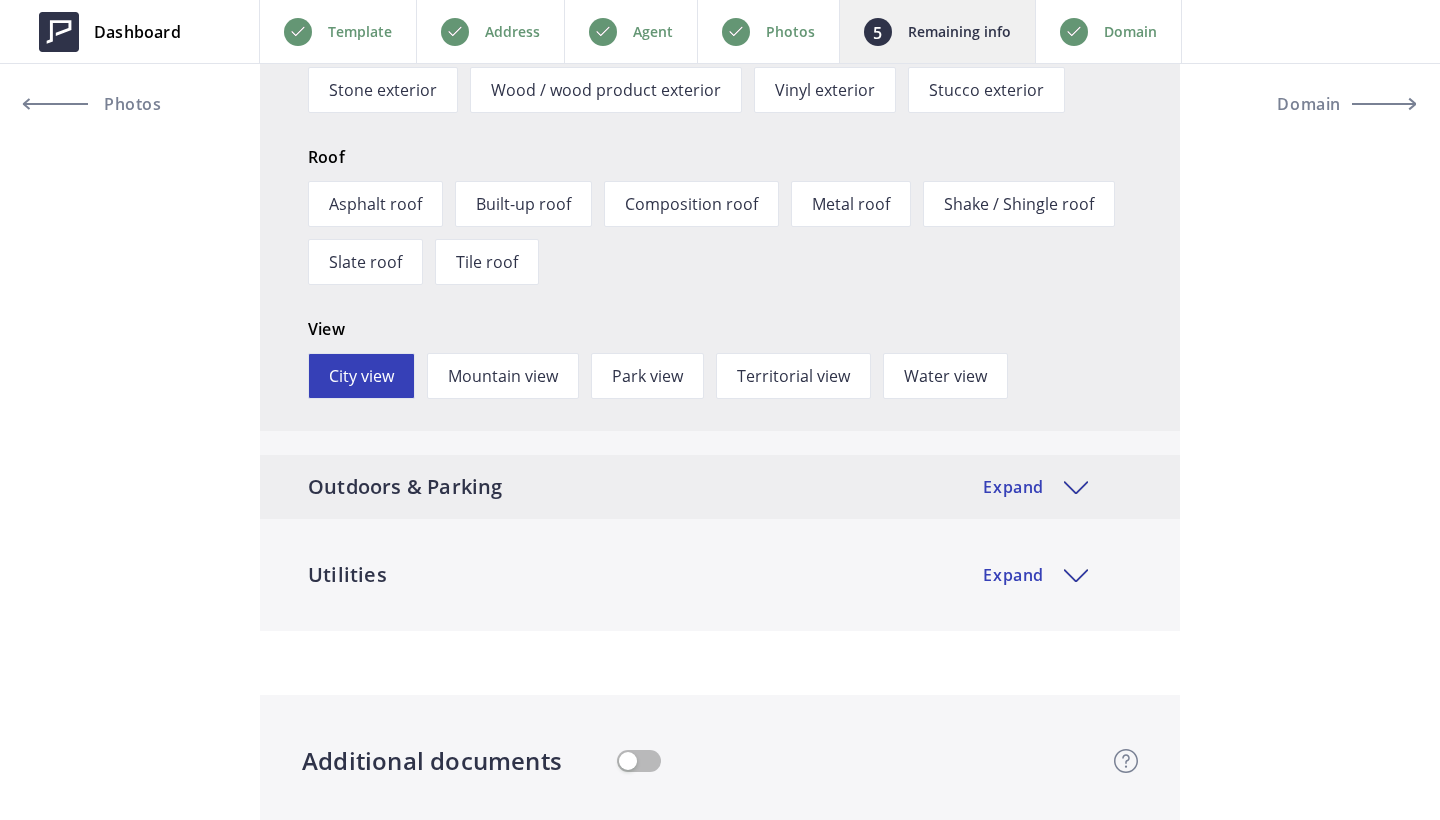 scroll, scrollTop: 4172, scrollLeft: 0, axis: vertical 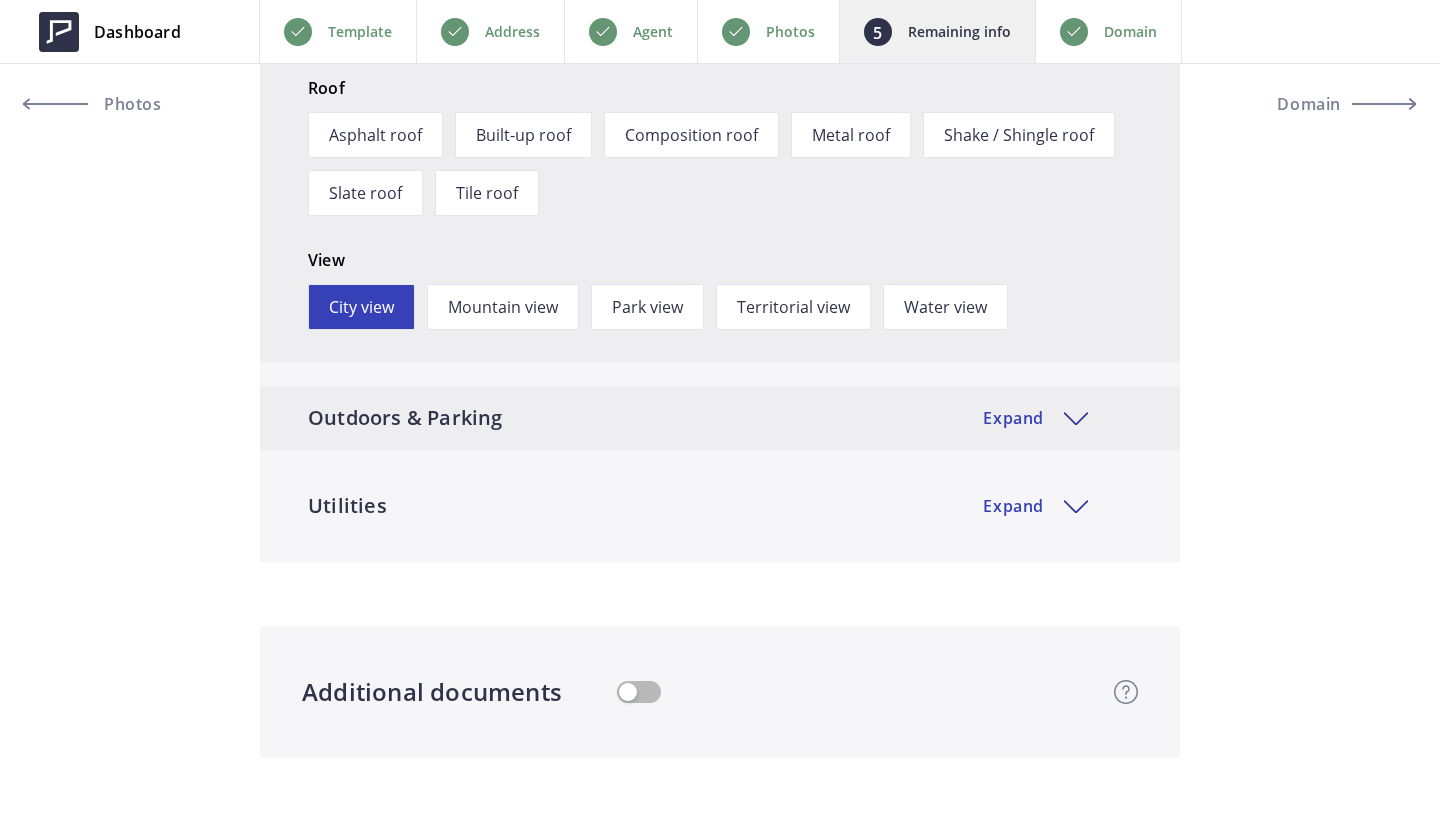 click on "Outdoors & Parking   Expand" at bounding box center [720, 418] 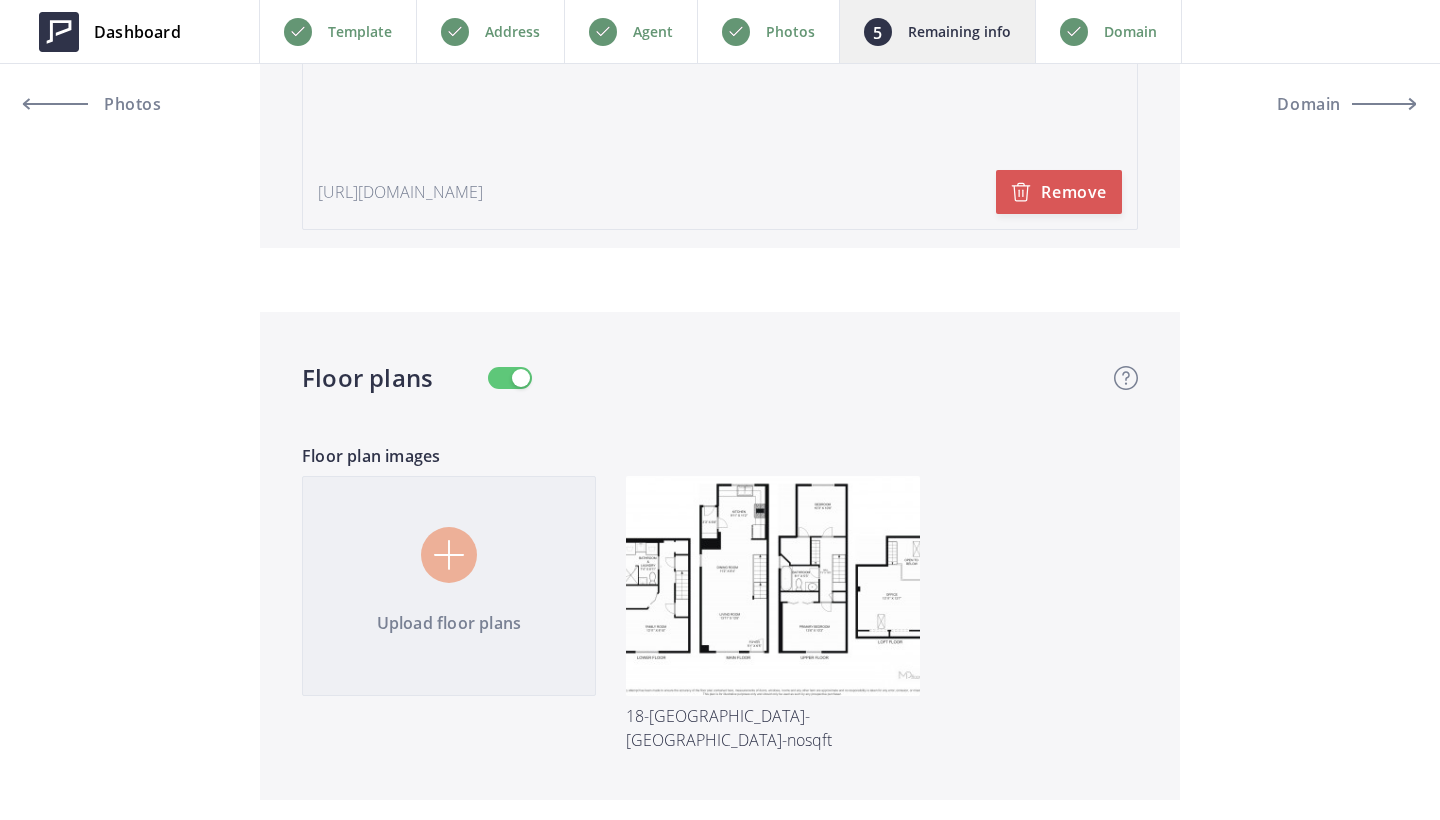 scroll, scrollTop: 6684, scrollLeft: 0, axis: vertical 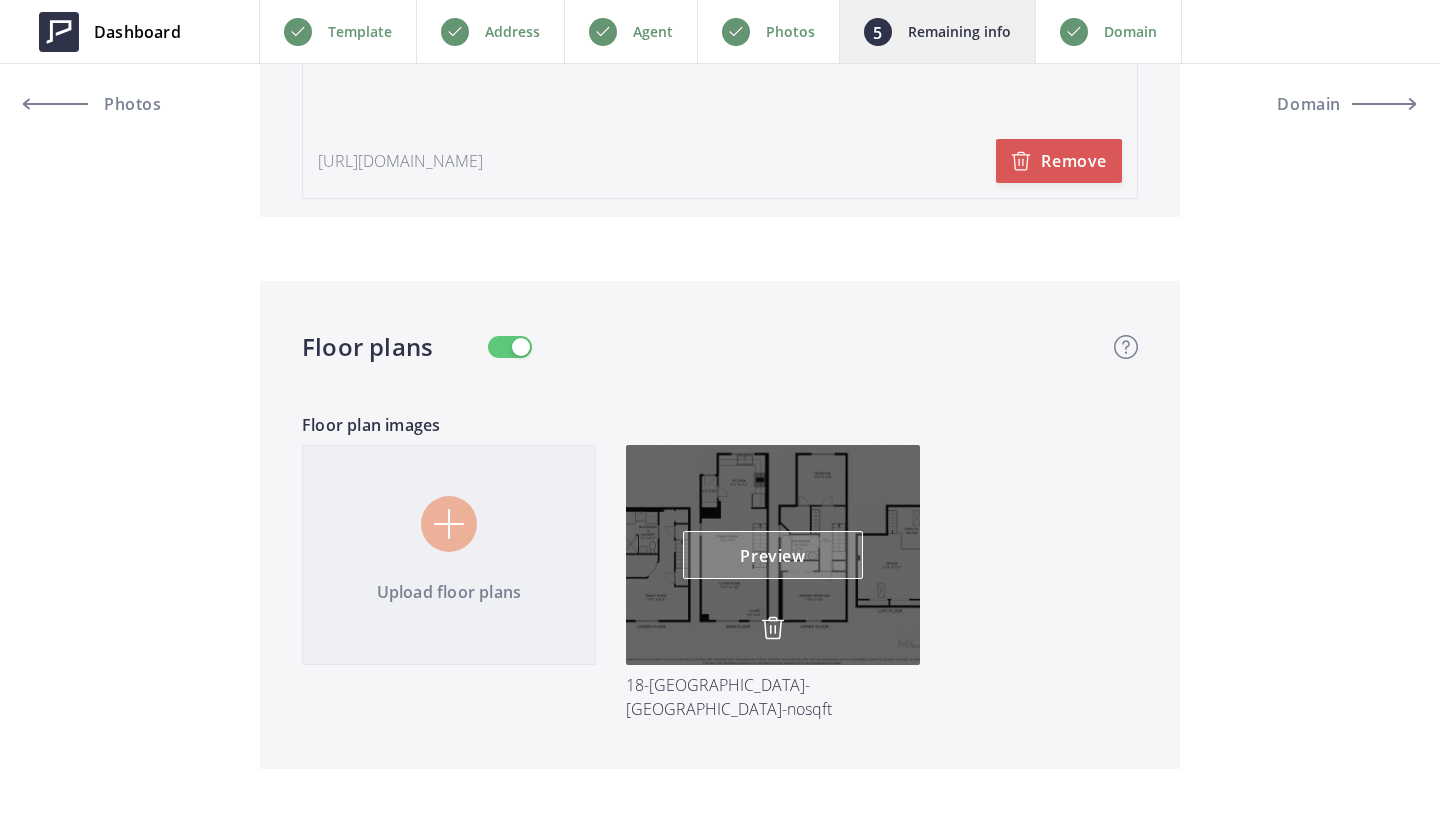 click on "Preview" at bounding box center (773, 555) 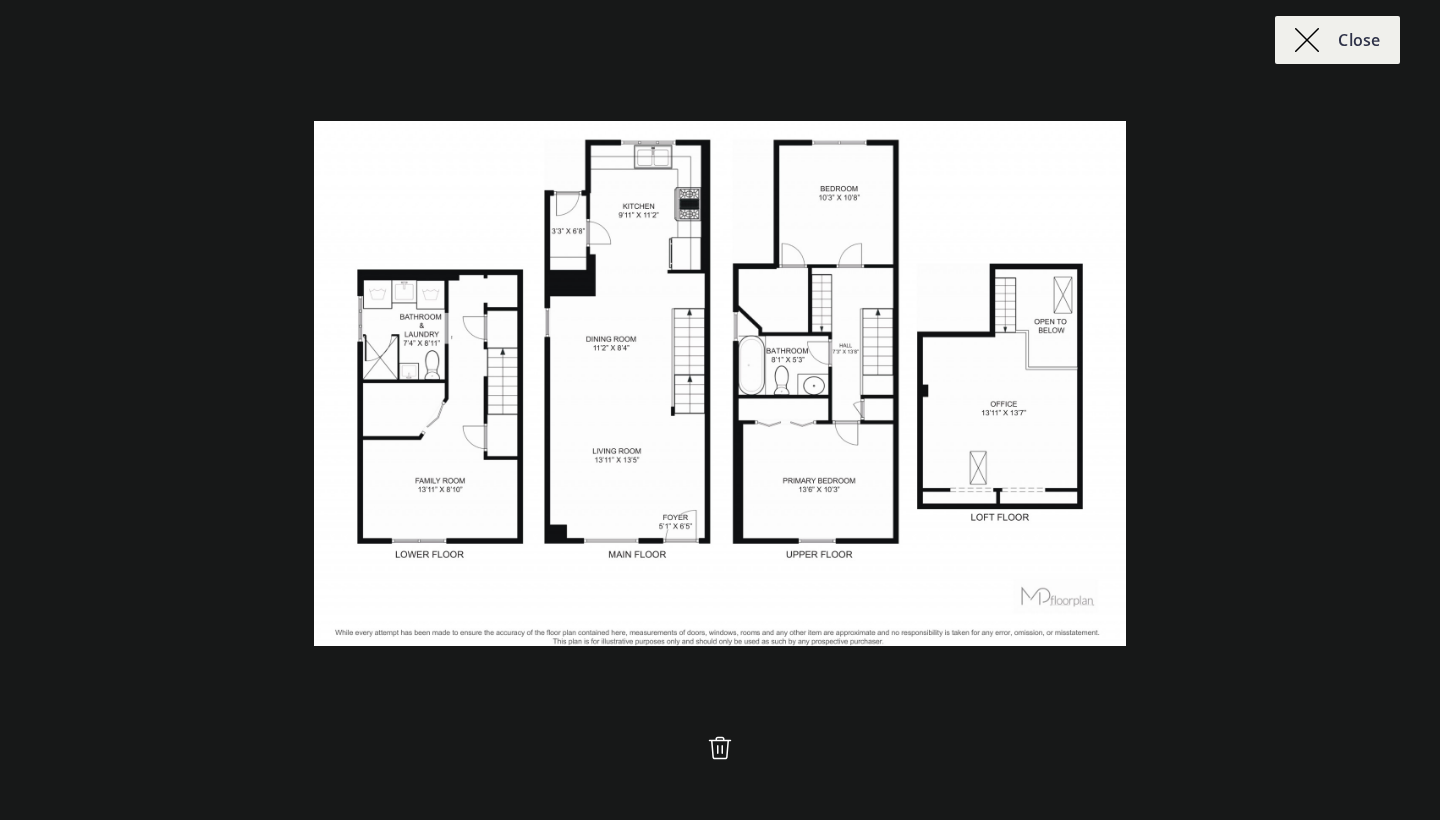 click on "Close" at bounding box center (1359, 40) 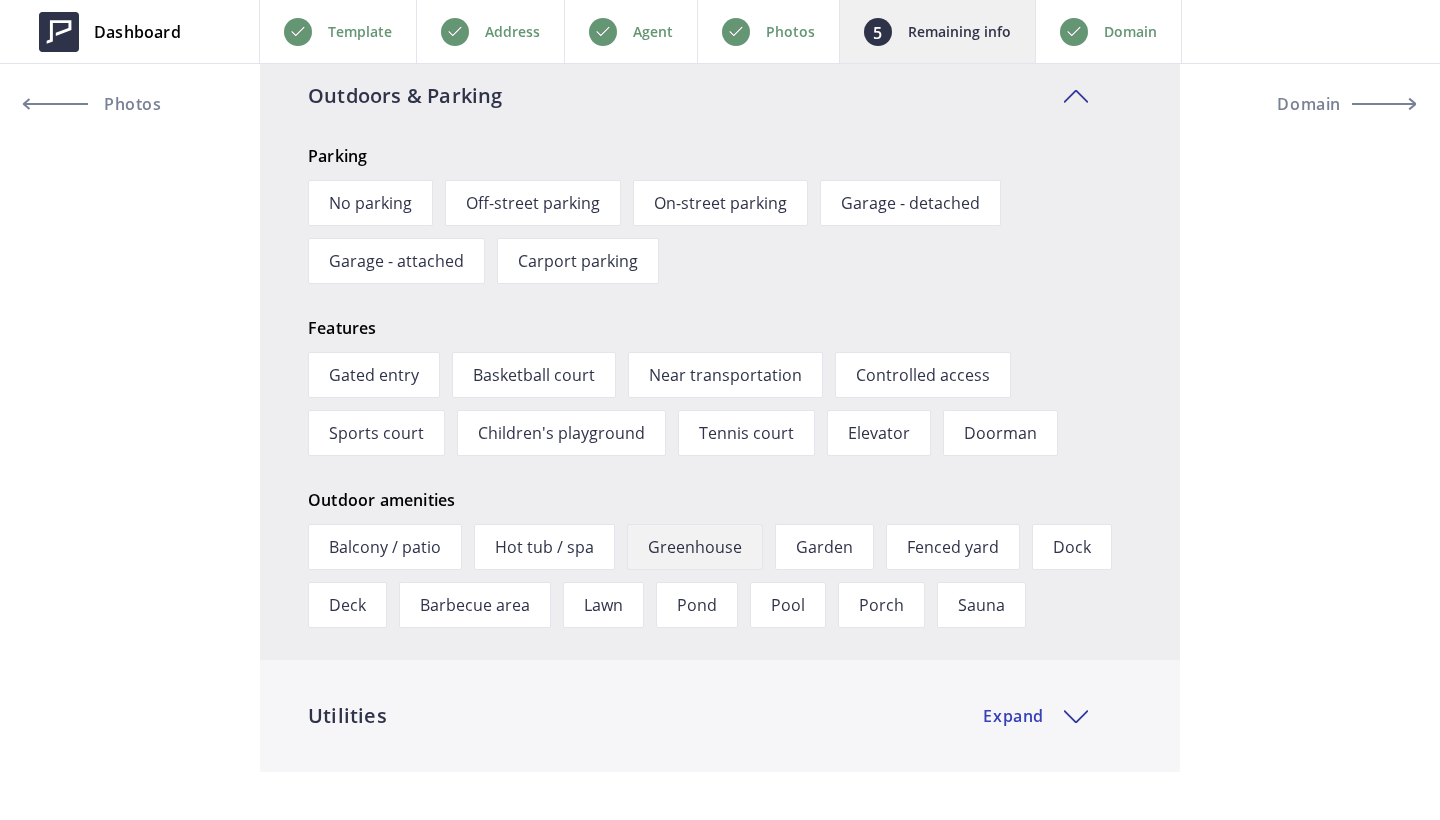 scroll, scrollTop: 4502, scrollLeft: 0, axis: vertical 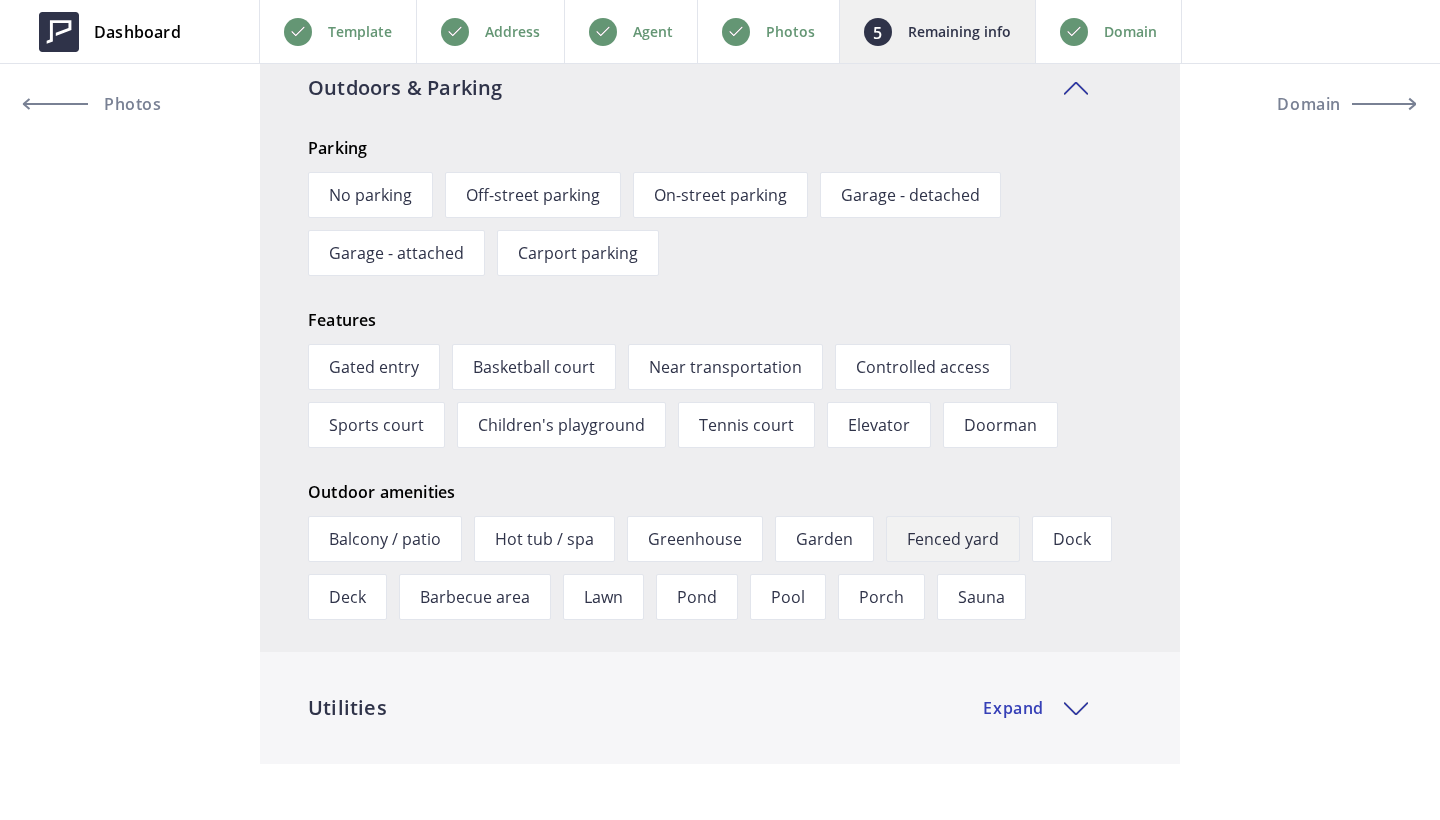 click on "Fenced yard" at bounding box center (953, 539) 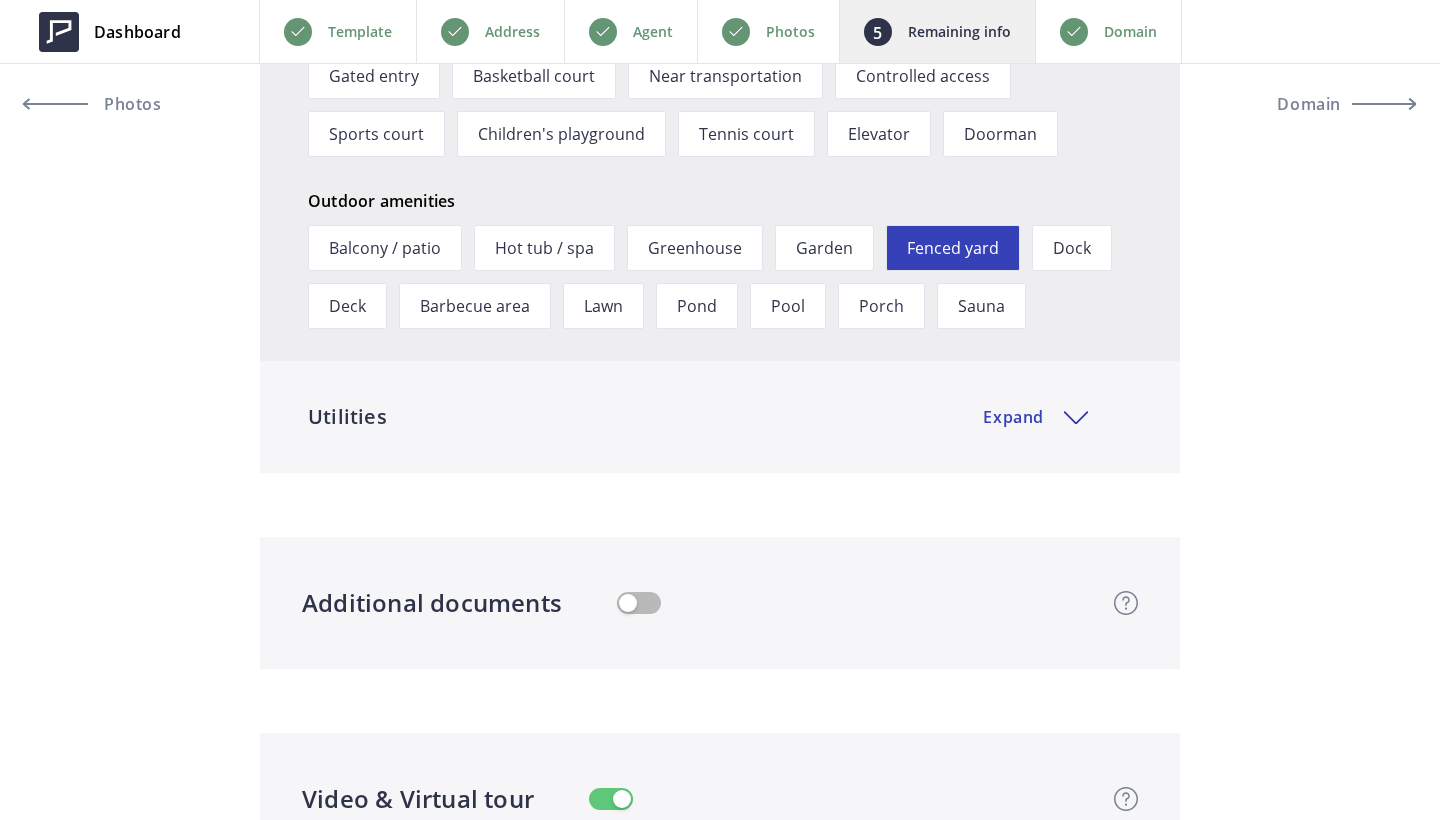 scroll, scrollTop: 4825, scrollLeft: 0, axis: vertical 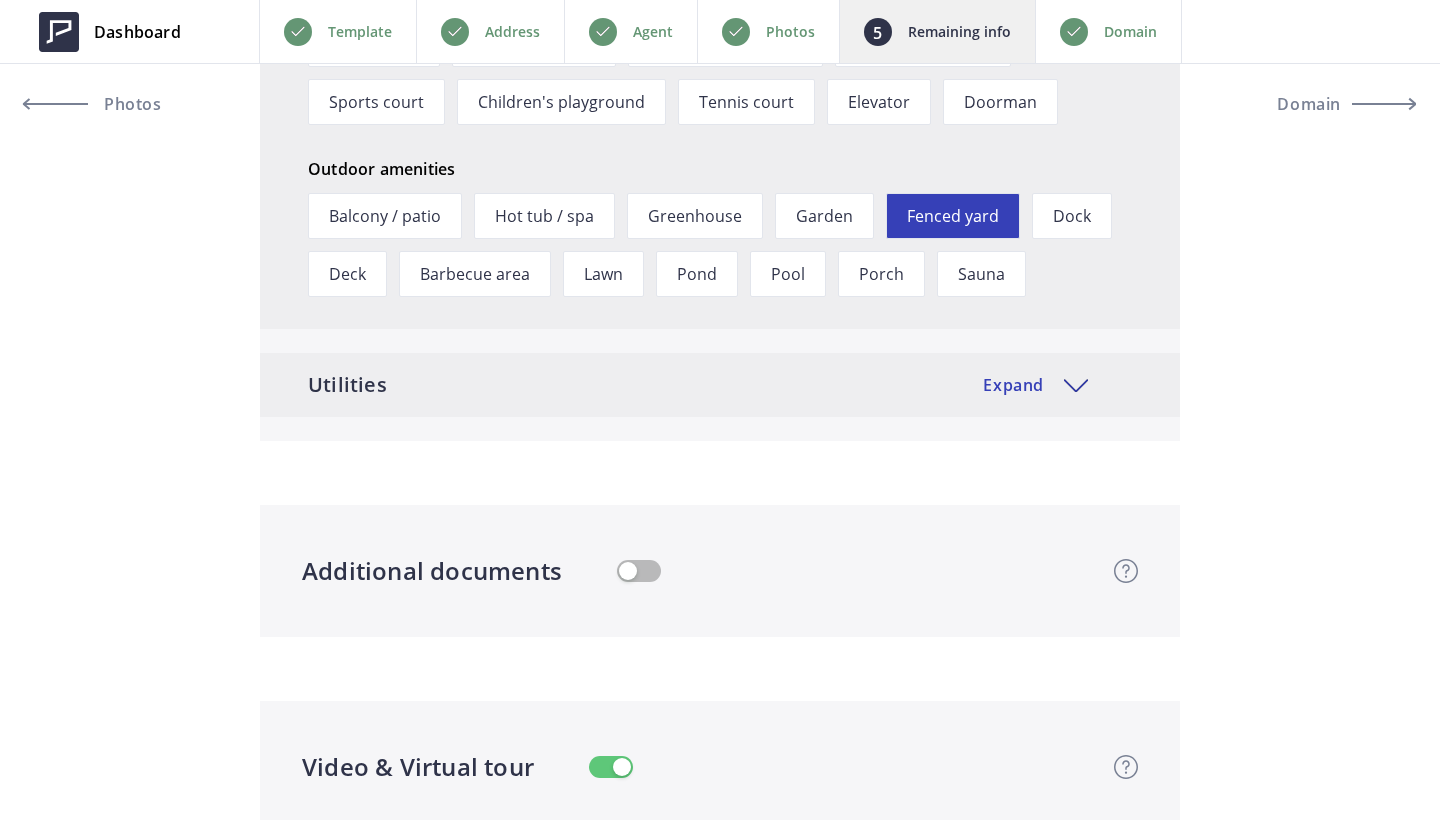 click on "Utilities   Expand" at bounding box center [720, 385] 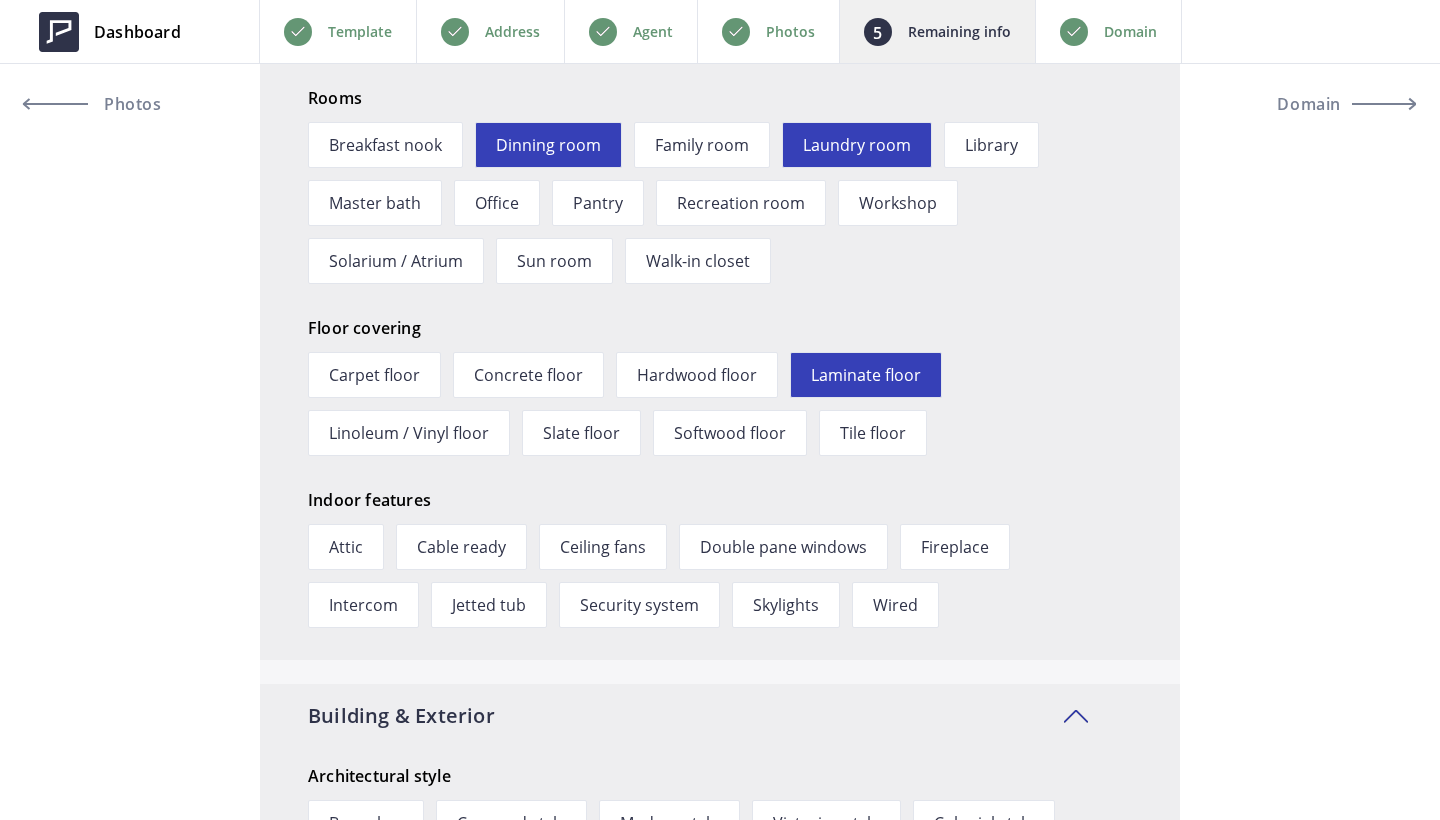 scroll, scrollTop: 3005, scrollLeft: 0, axis: vertical 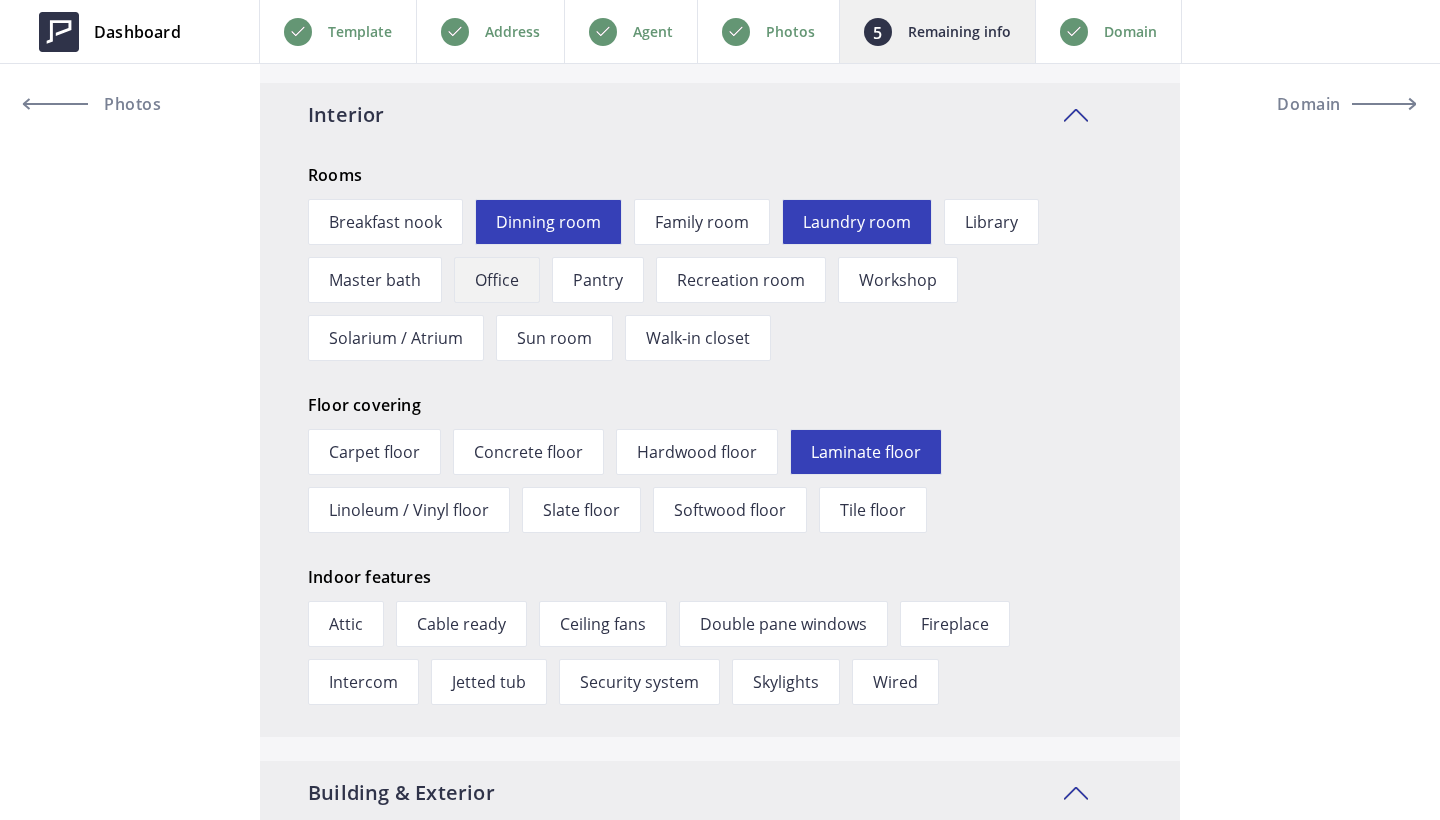 click on "Office" at bounding box center (497, 280) 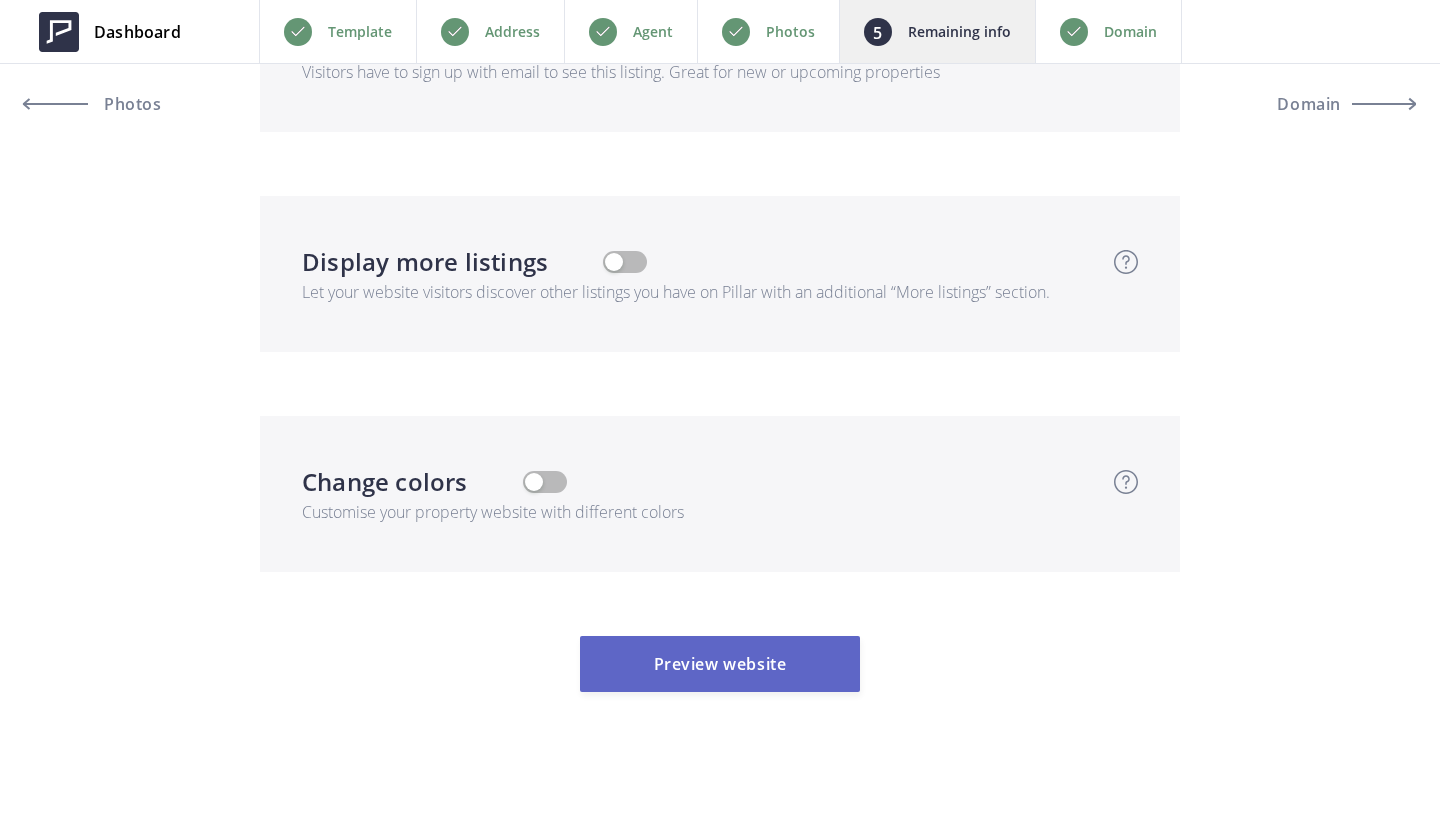 scroll, scrollTop: 8389, scrollLeft: 0, axis: vertical 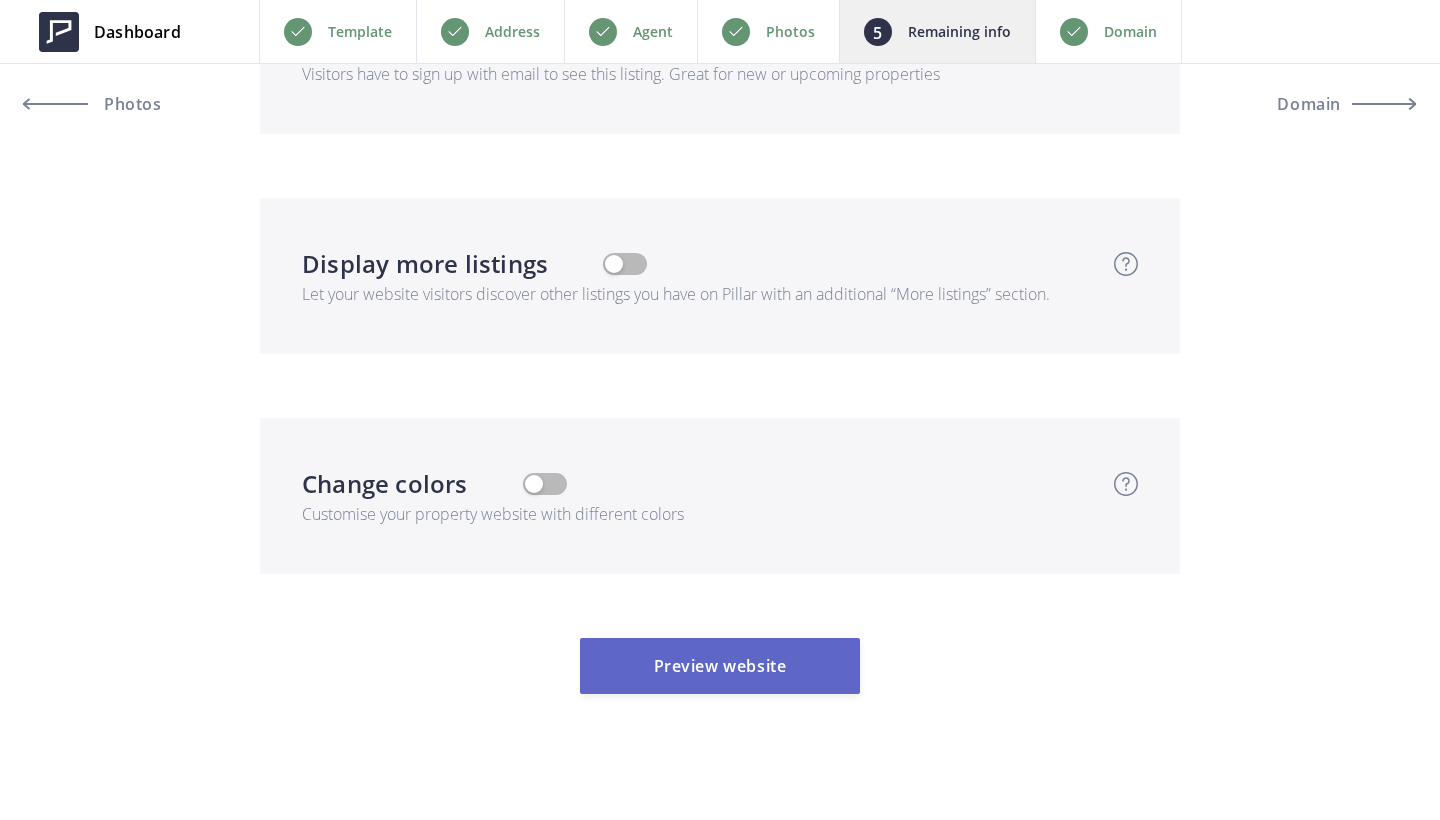 click on "Preview website" at bounding box center (720, 666) 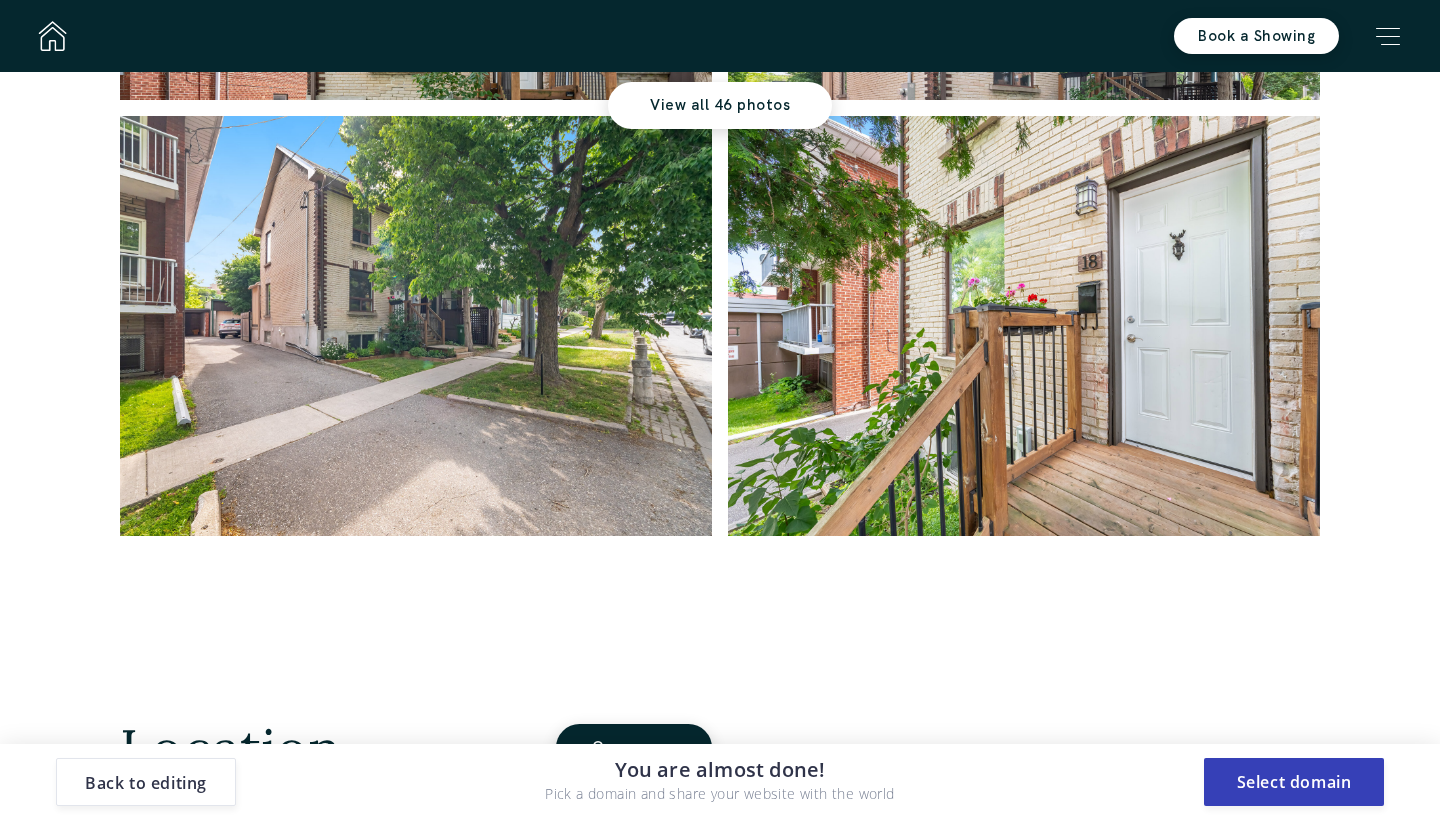 scroll, scrollTop: 4119, scrollLeft: 0, axis: vertical 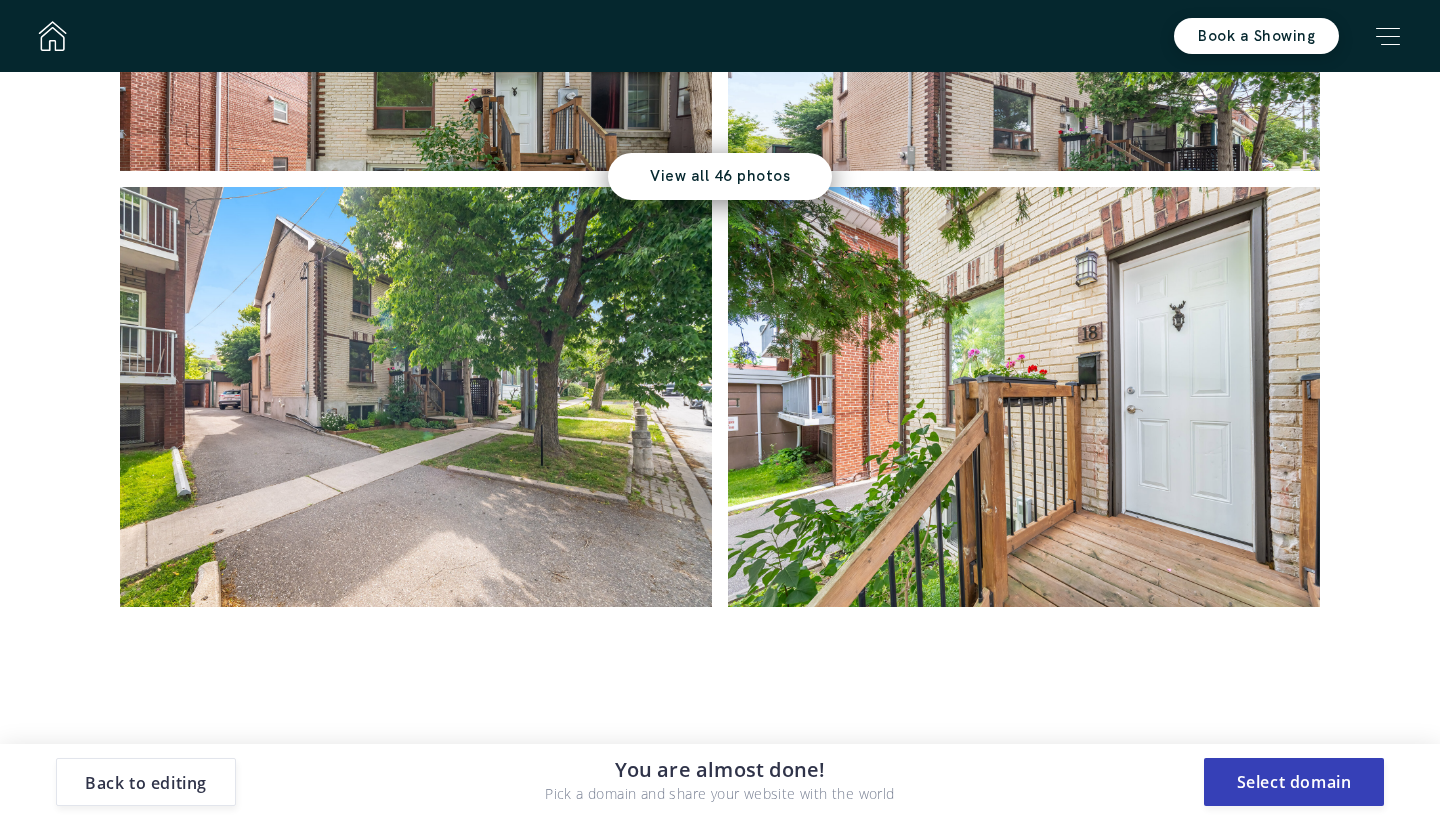 click on "View all 46 photos" at bounding box center [720, 176] 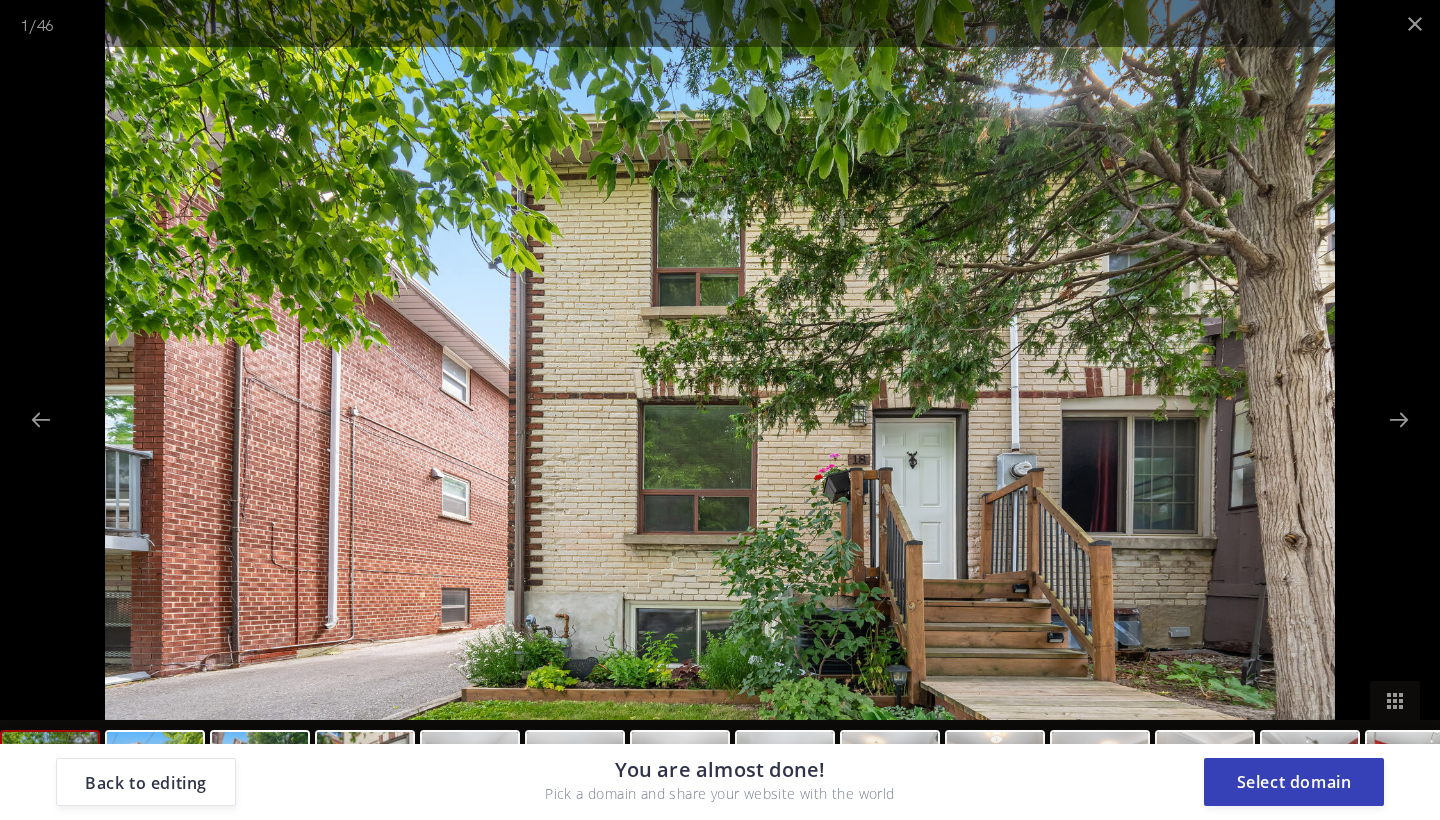 scroll, scrollTop: 4517, scrollLeft: 0, axis: vertical 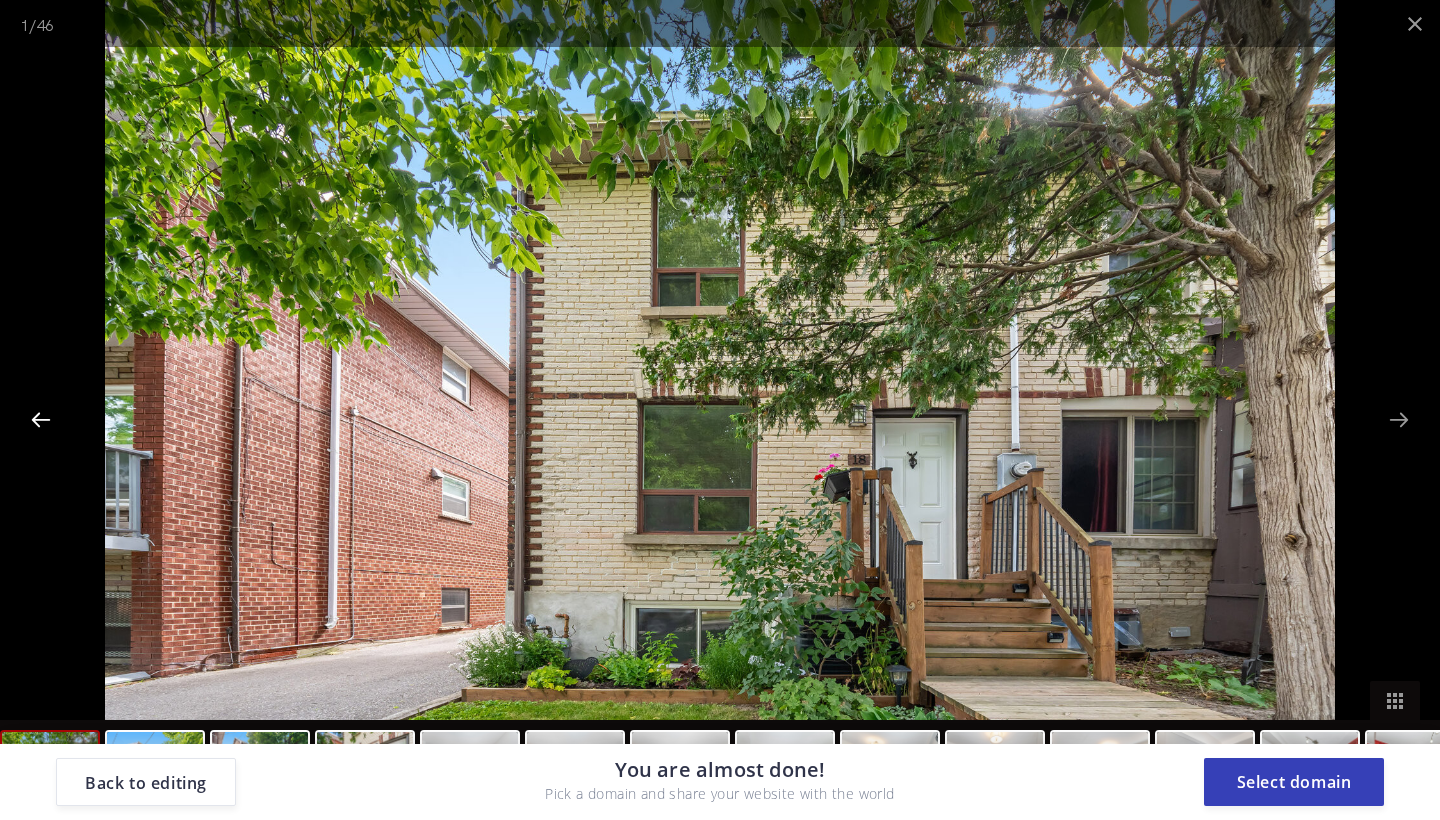 click at bounding box center [41, 419] 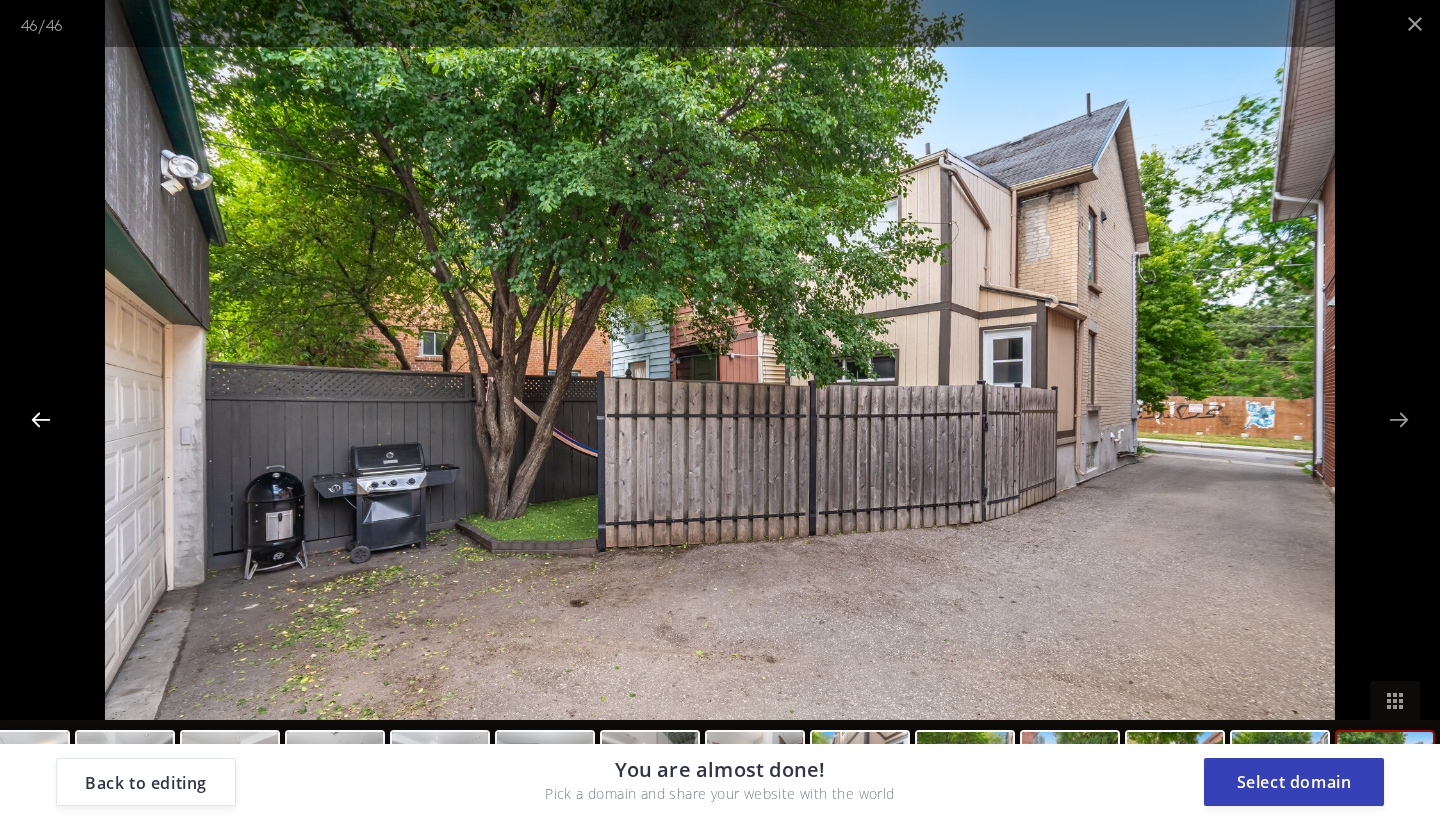click at bounding box center (41, 419) 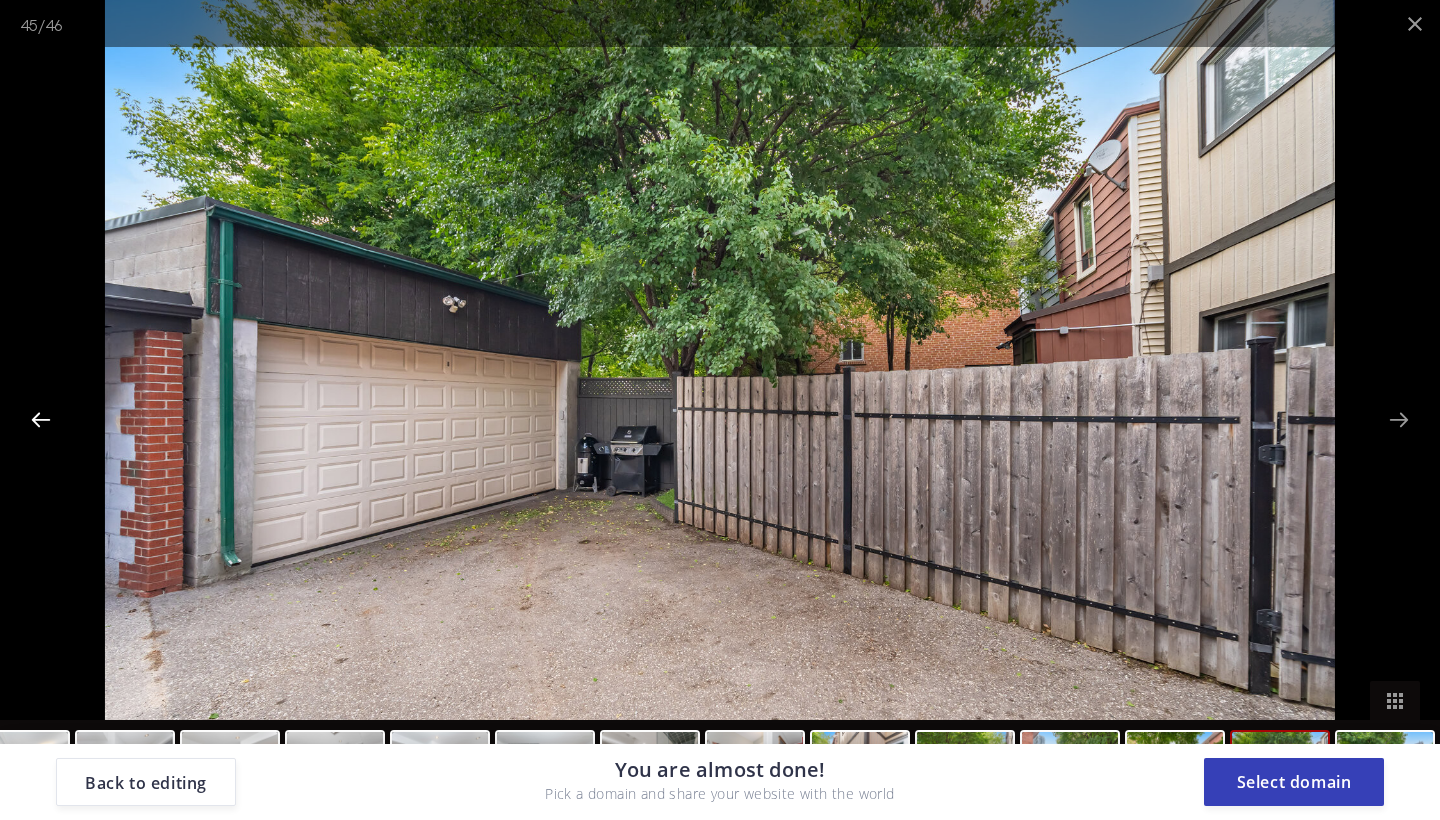 click at bounding box center (41, 419) 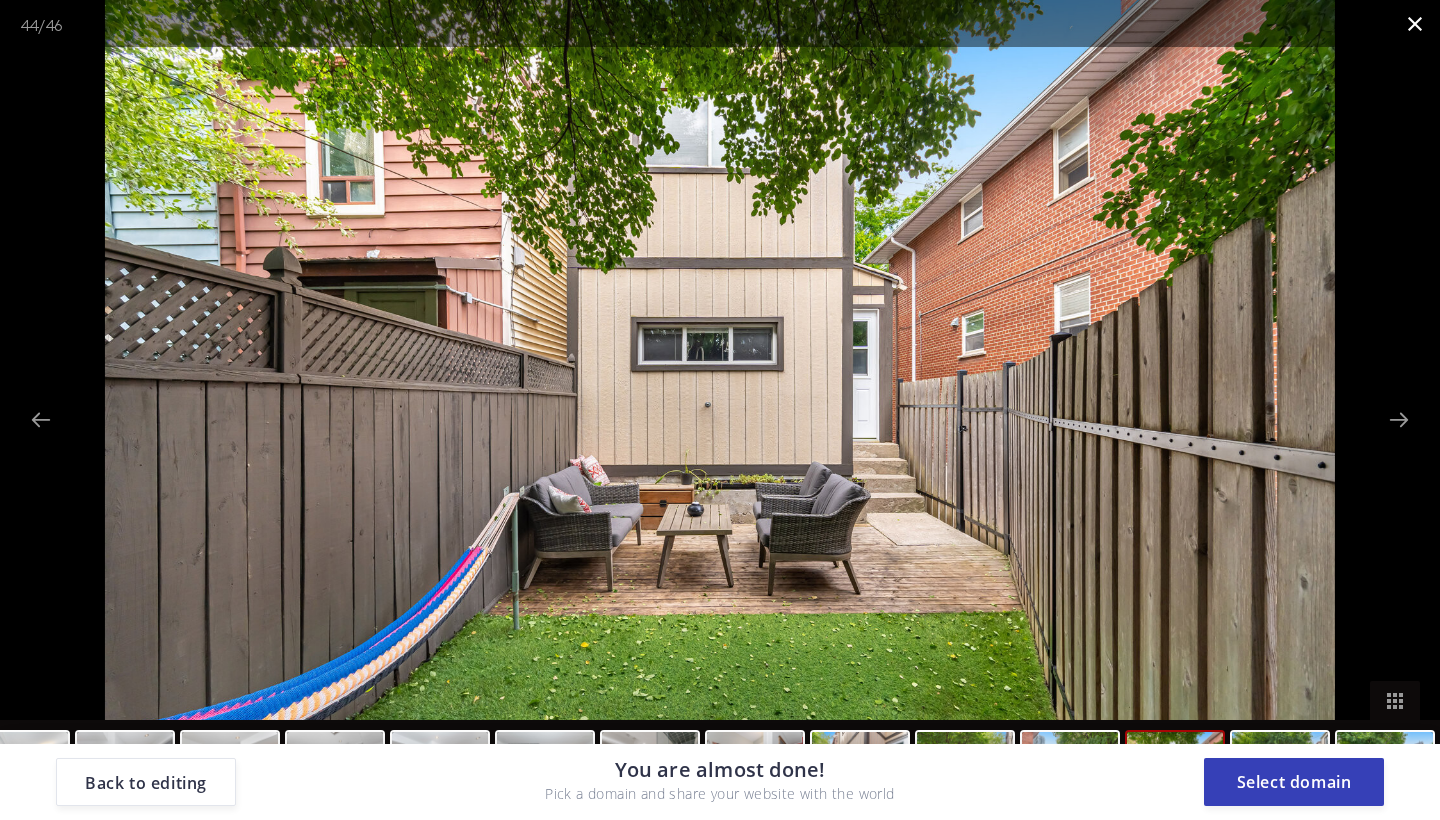 click at bounding box center [1415, 23] 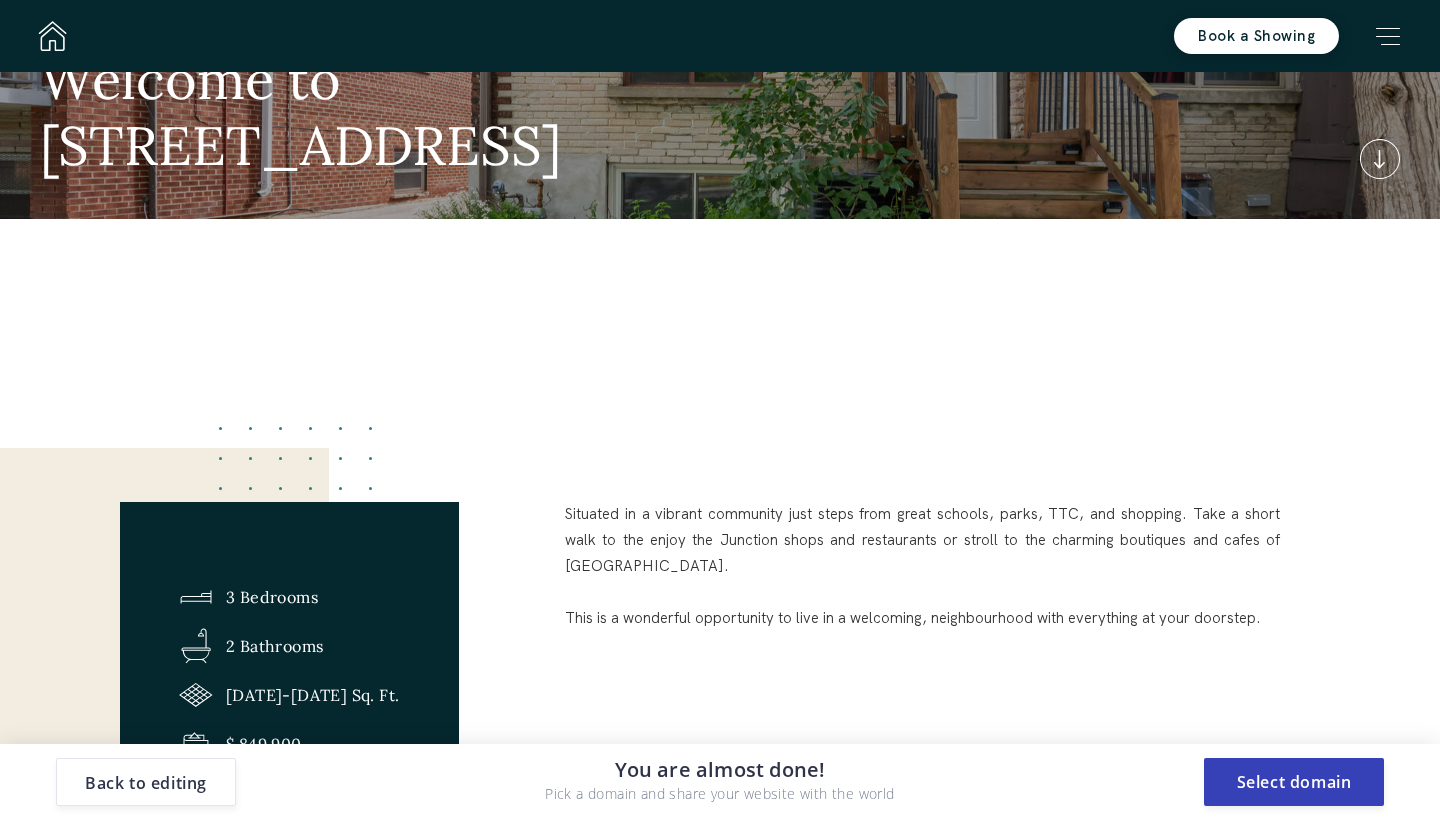 scroll, scrollTop: 191, scrollLeft: 0, axis: vertical 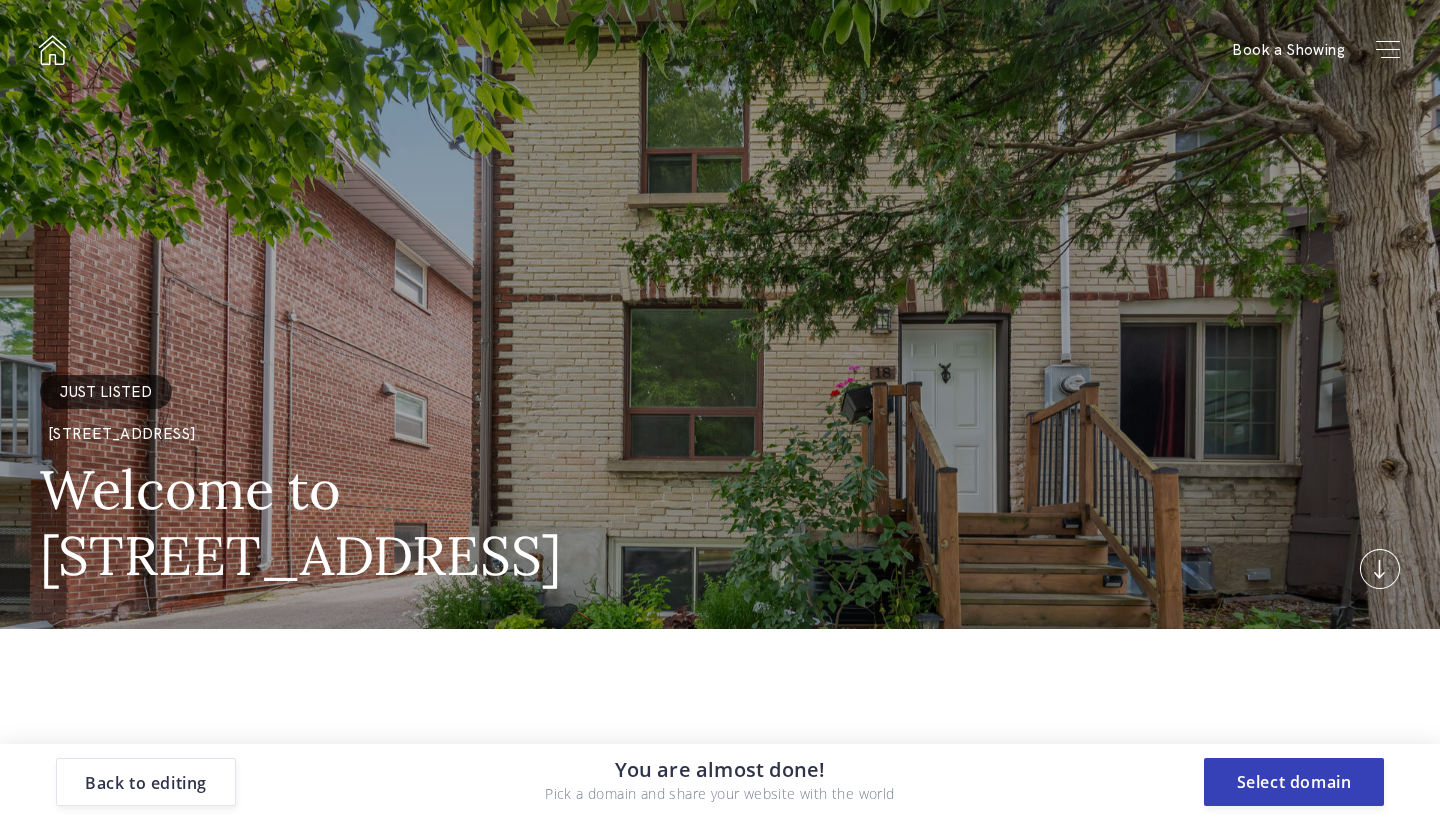 click on "Book a Showing         Overview   Amenities   Gallery   Floor plans   Map   Book a Showing" at bounding box center [720, 50] 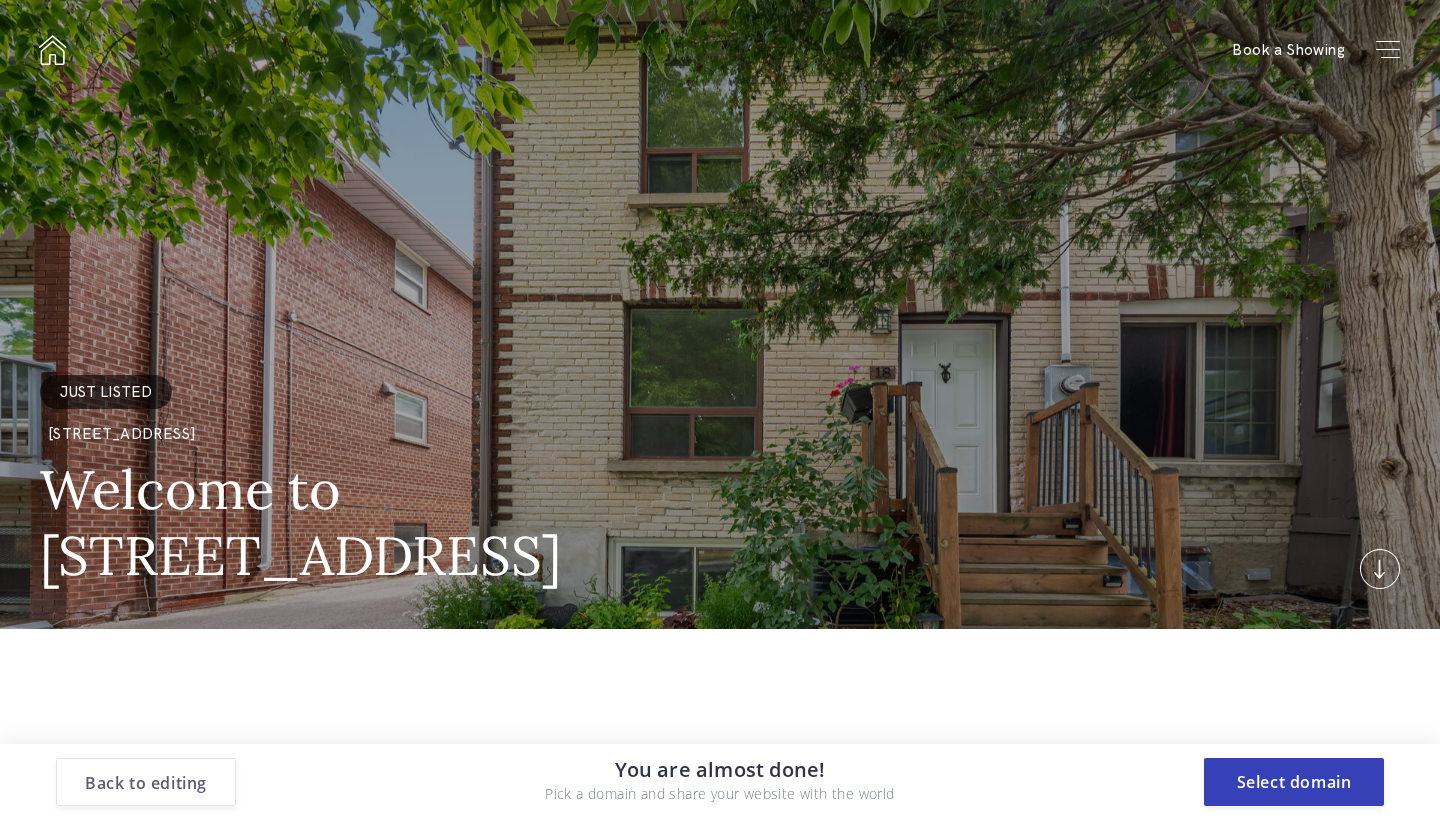 click on "Back to editing" at bounding box center [146, 782] 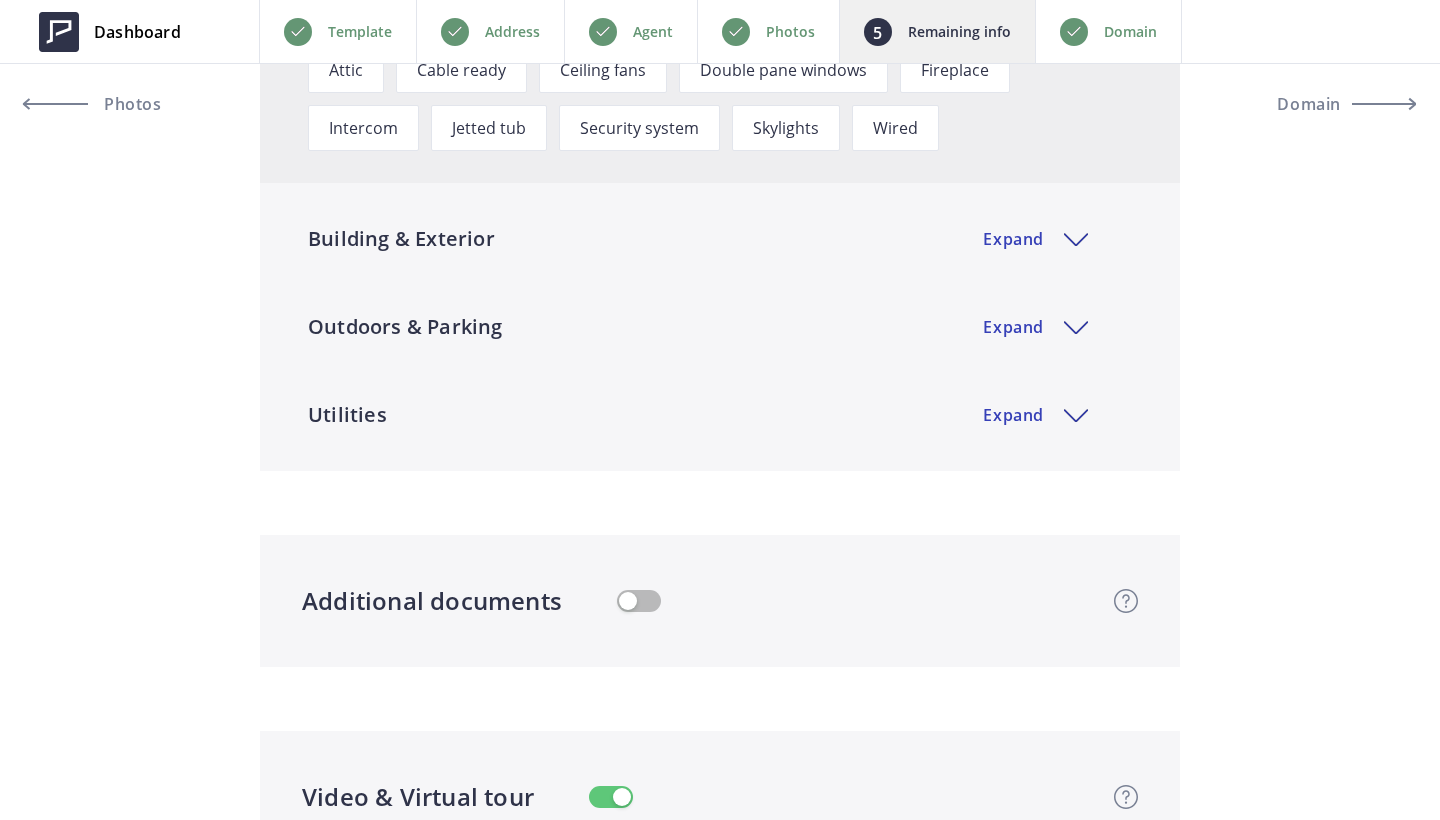 scroll, scrollTop: 3349, scrollLeft: 0, axis: vertical 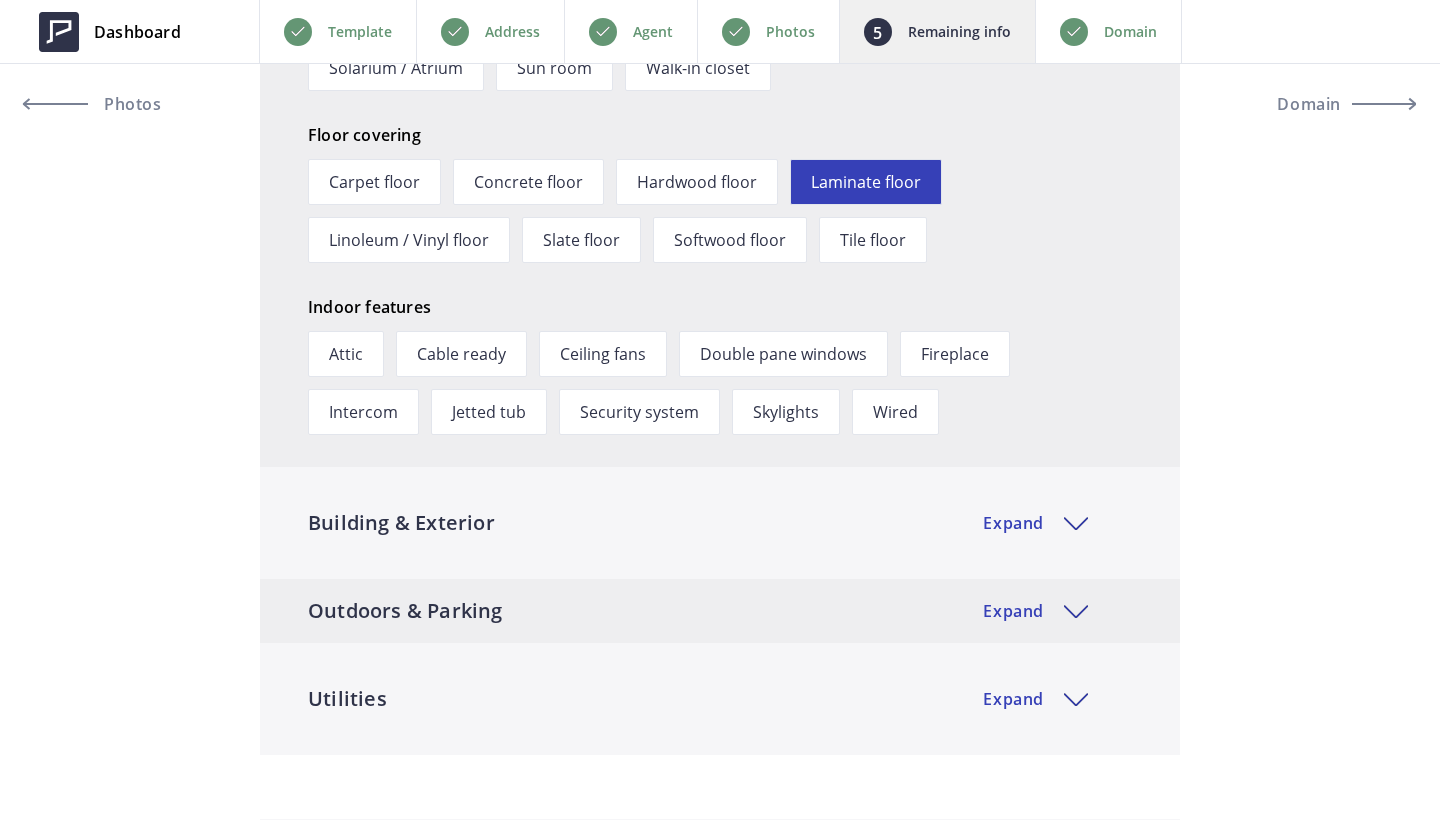 click on "Outdoors & Parking   Expand" at bounding box center (720, 611) 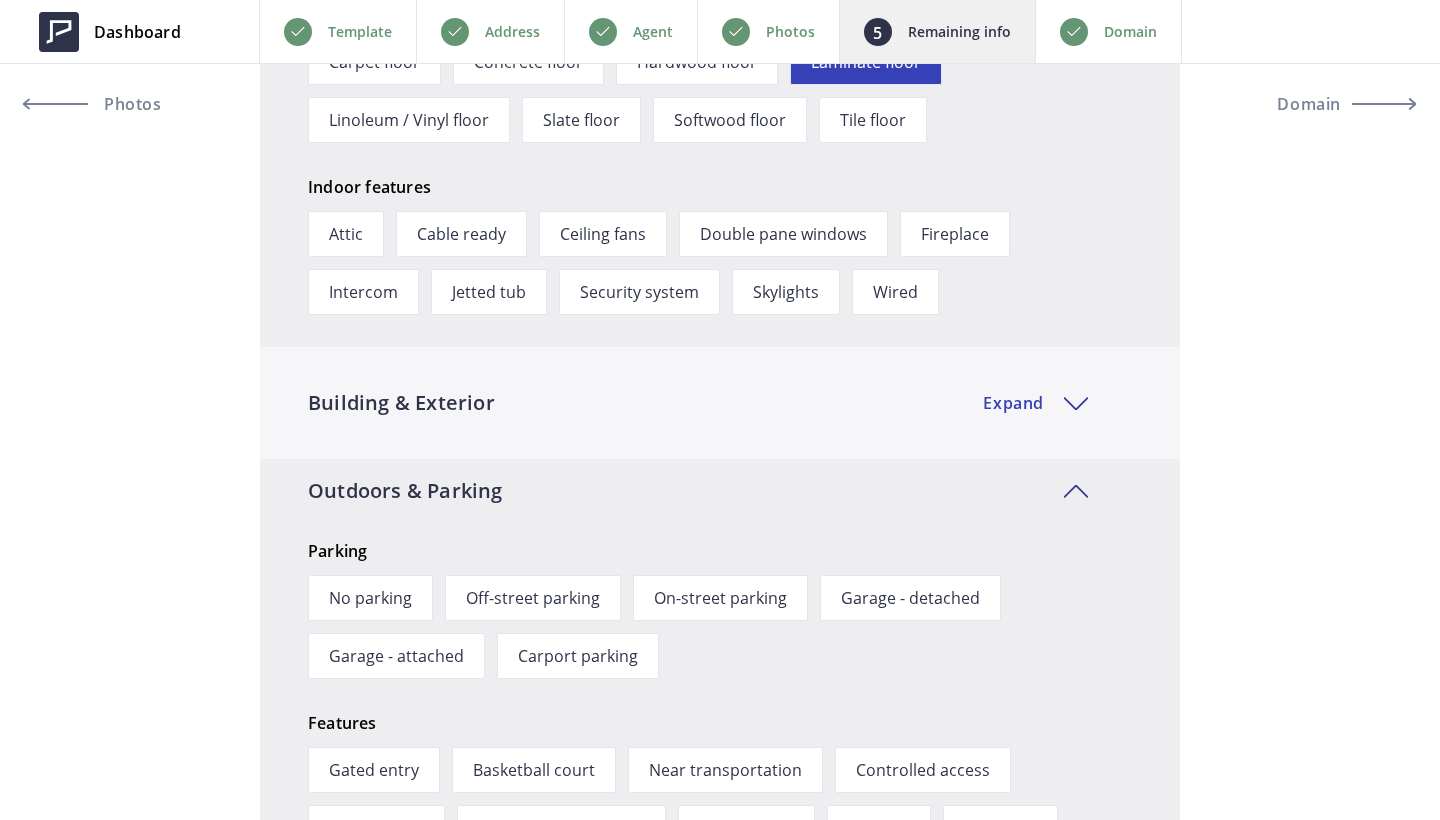 scroll, scrollTop: 3489, scrollLeft: 0, axis: vertical 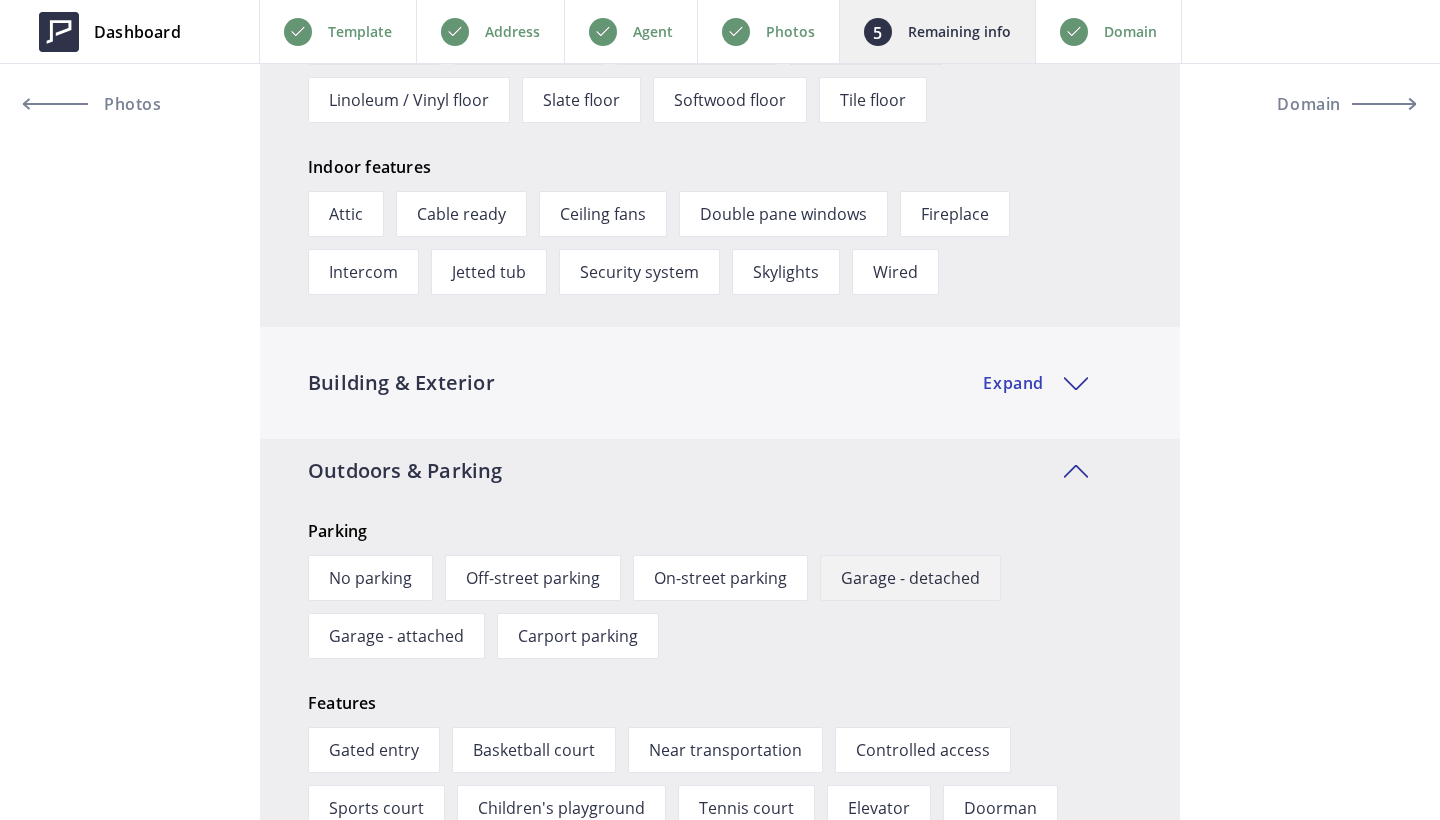 click on "Garage - detached" at bounding box center (910, 578) 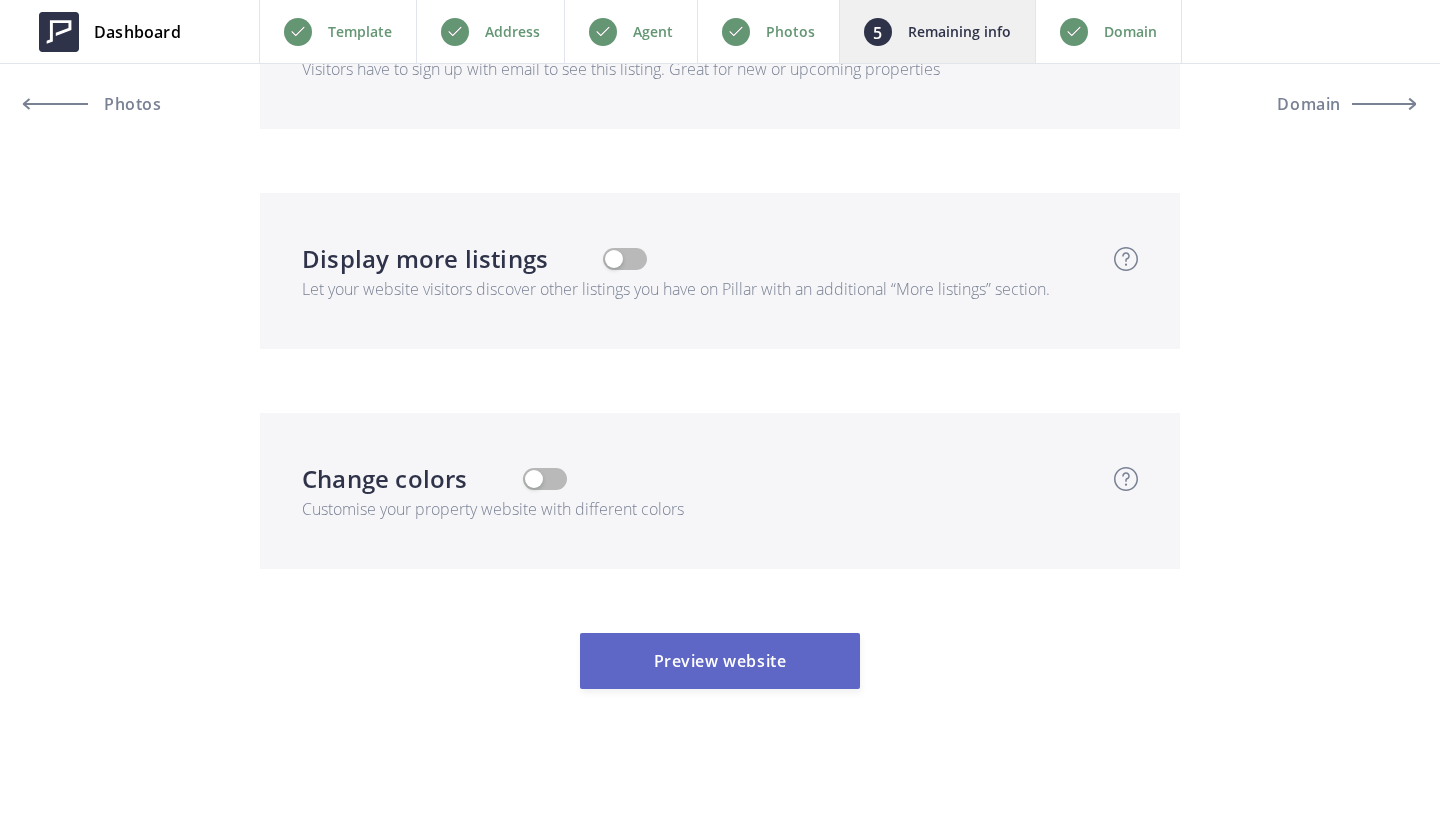 scroll, scrollTop: 7326, scrollLeft: 0, axis: vertical 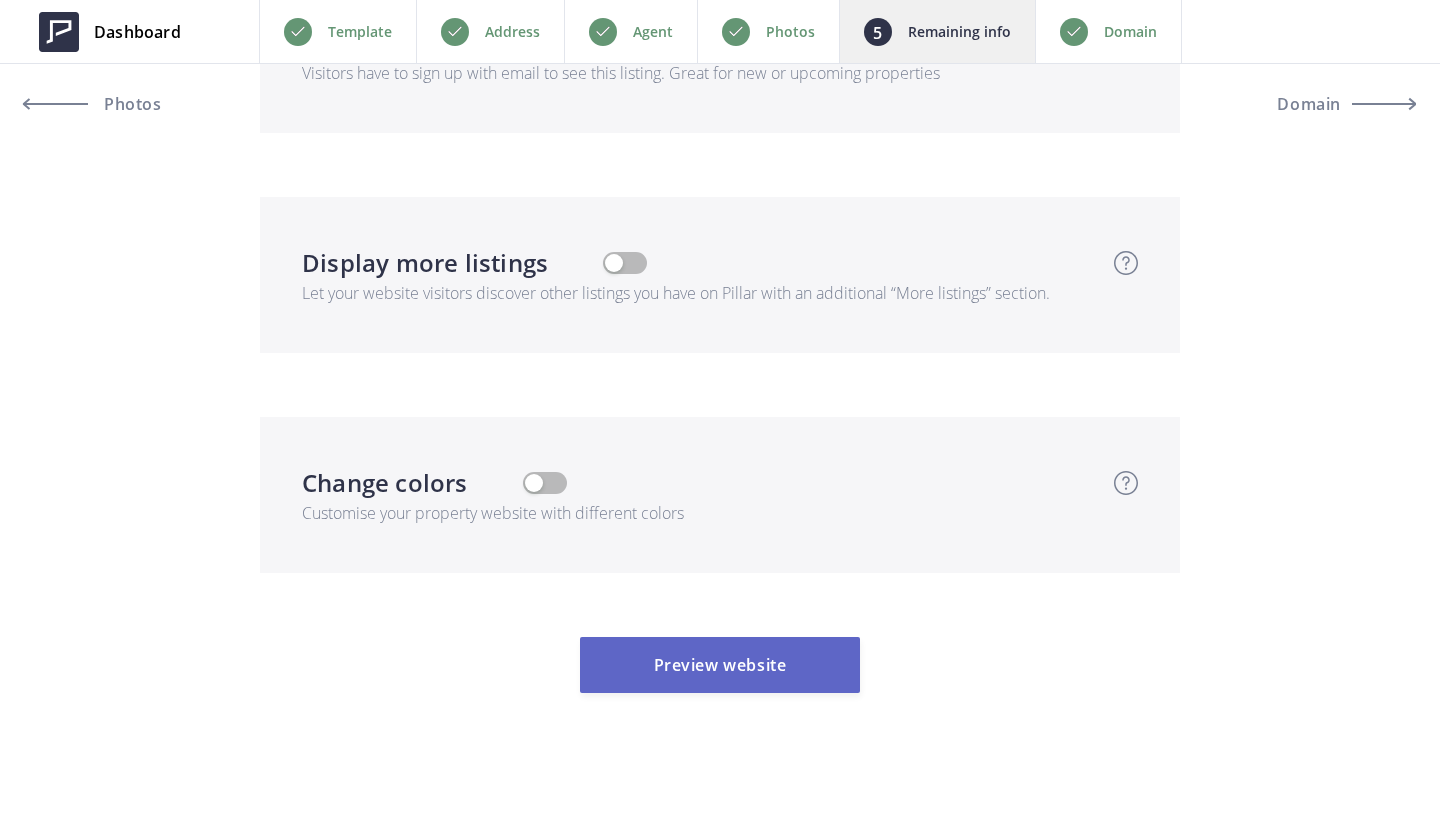 click on "Preview website" at bounding box center [720, 665] 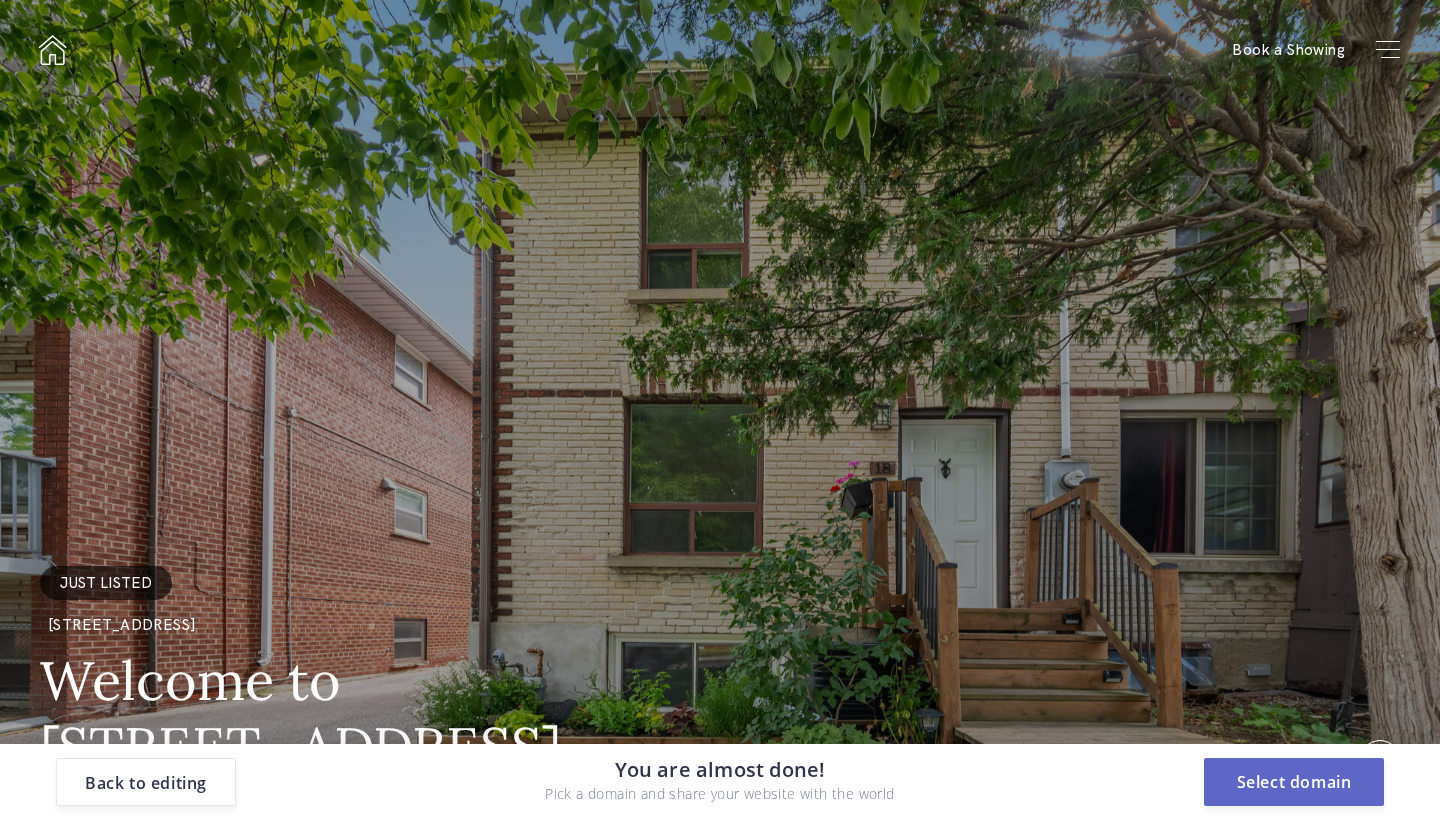 scroll, scrollTop: 0, scrollLeft: 0, axis: both 